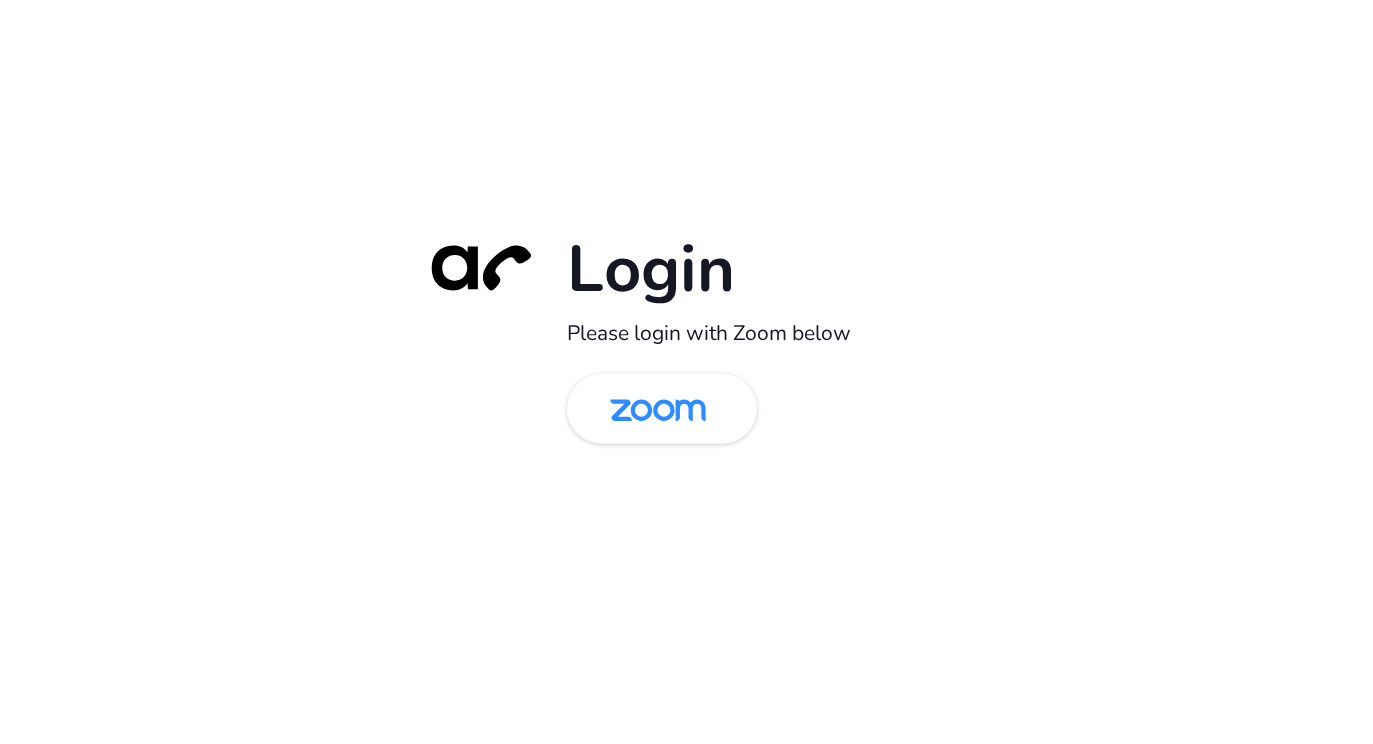 scroll, scrollTop: 0, scrollLeft: 0, axis: both 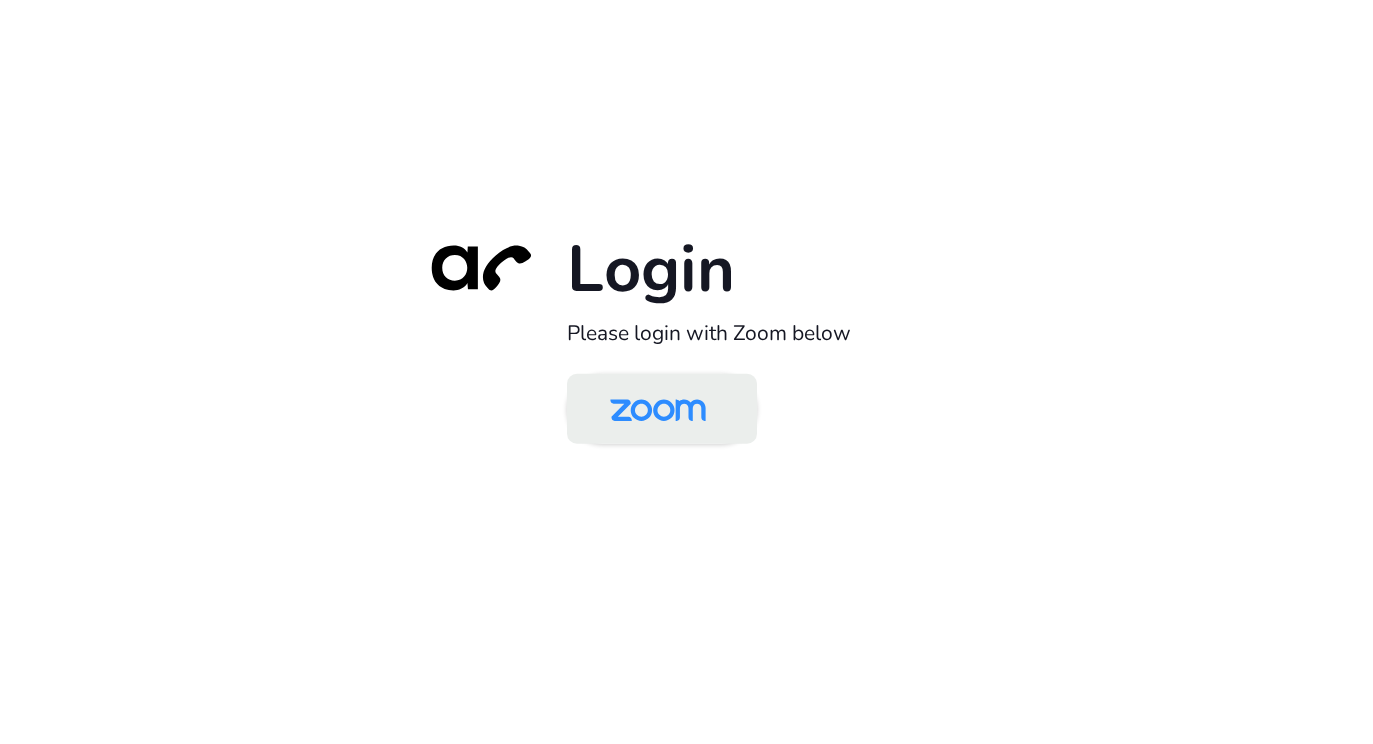 click at bounding box center [662, 408] 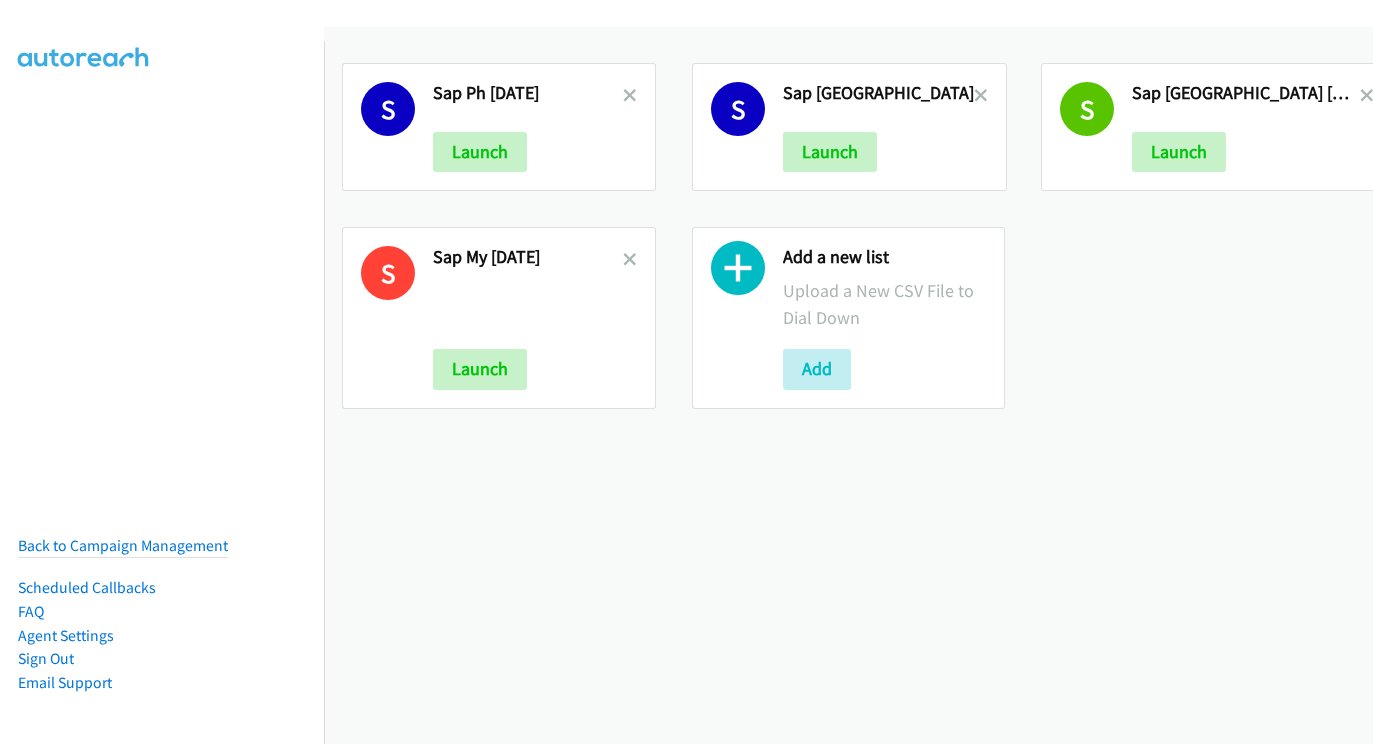 scroll, scrollTop: 0, scrollLeft: 0, axis: both 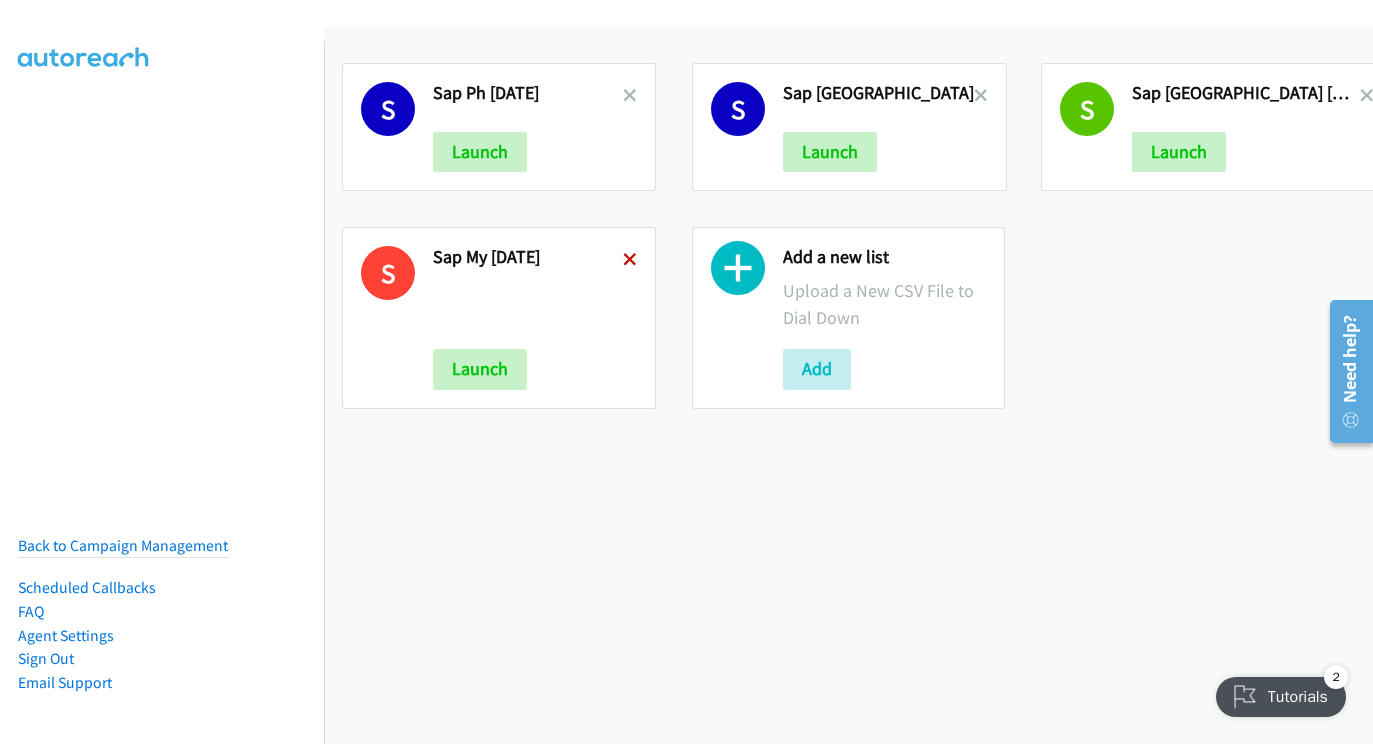 click at bounding box center [630, 261] 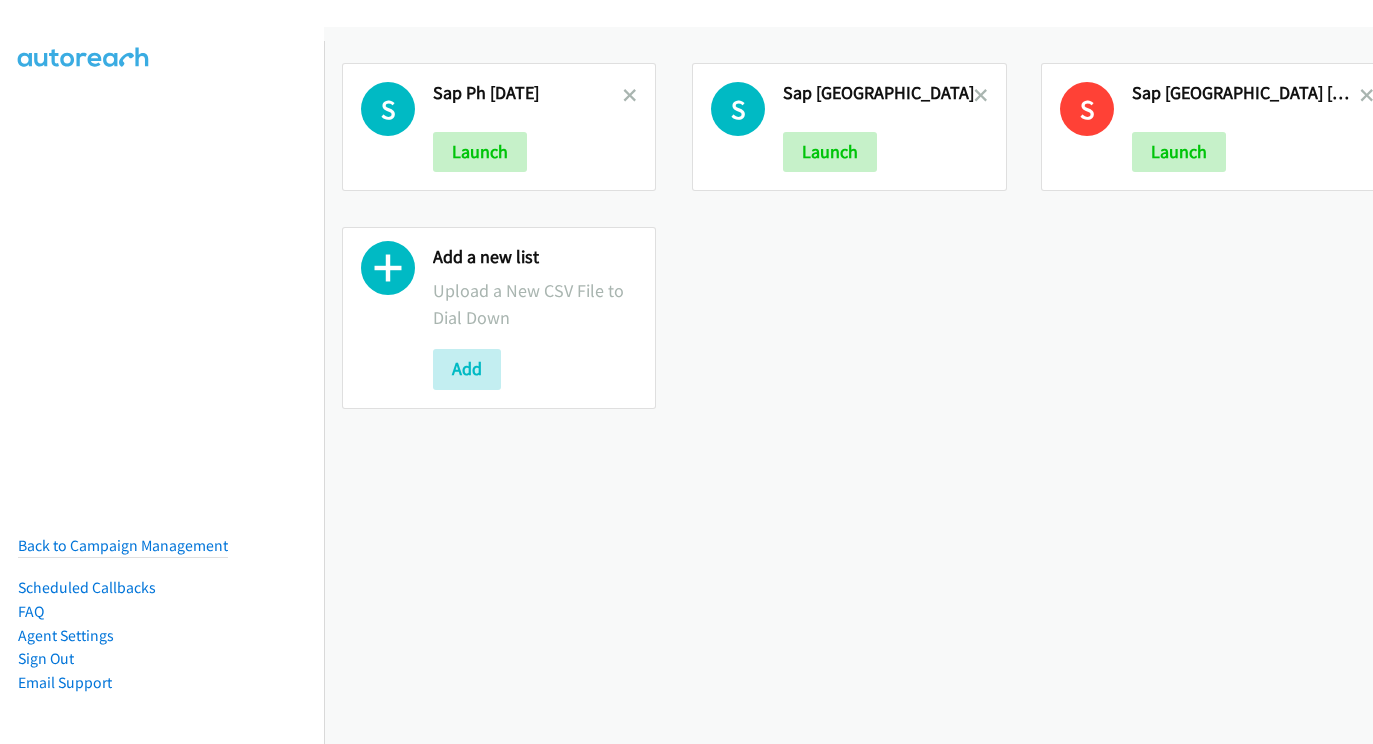 scroll, scrollTop: 0, scrollLeft: 0, axis: both 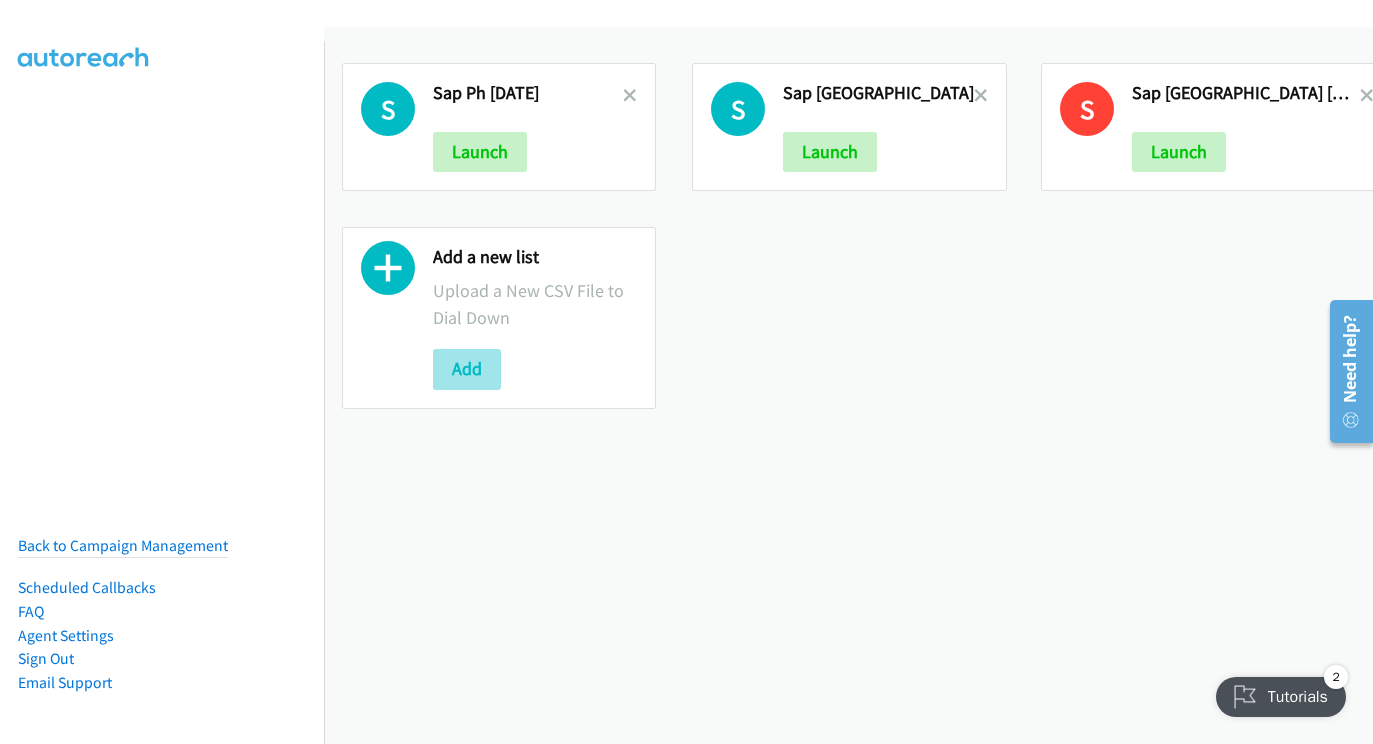 click on "Add" at bounding box center [467, 369] 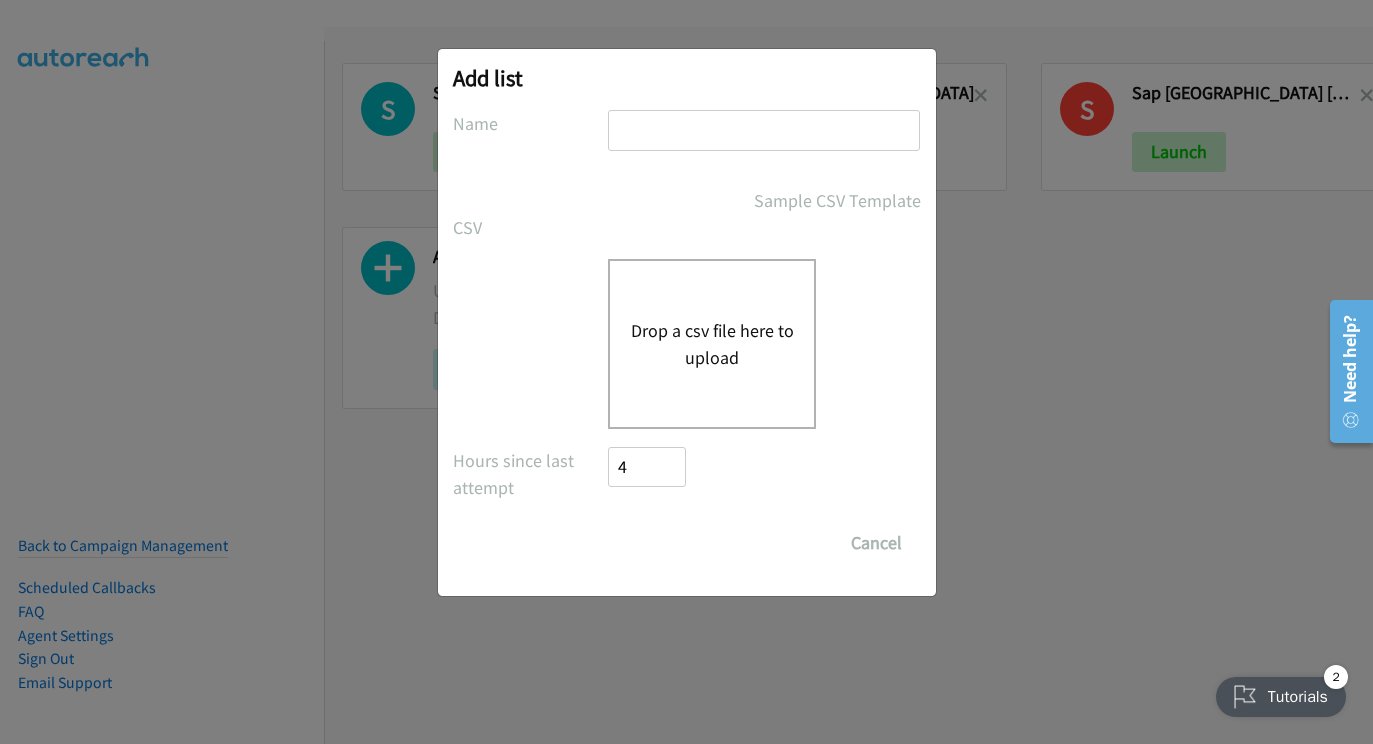 click at bounding box center (764, 130) 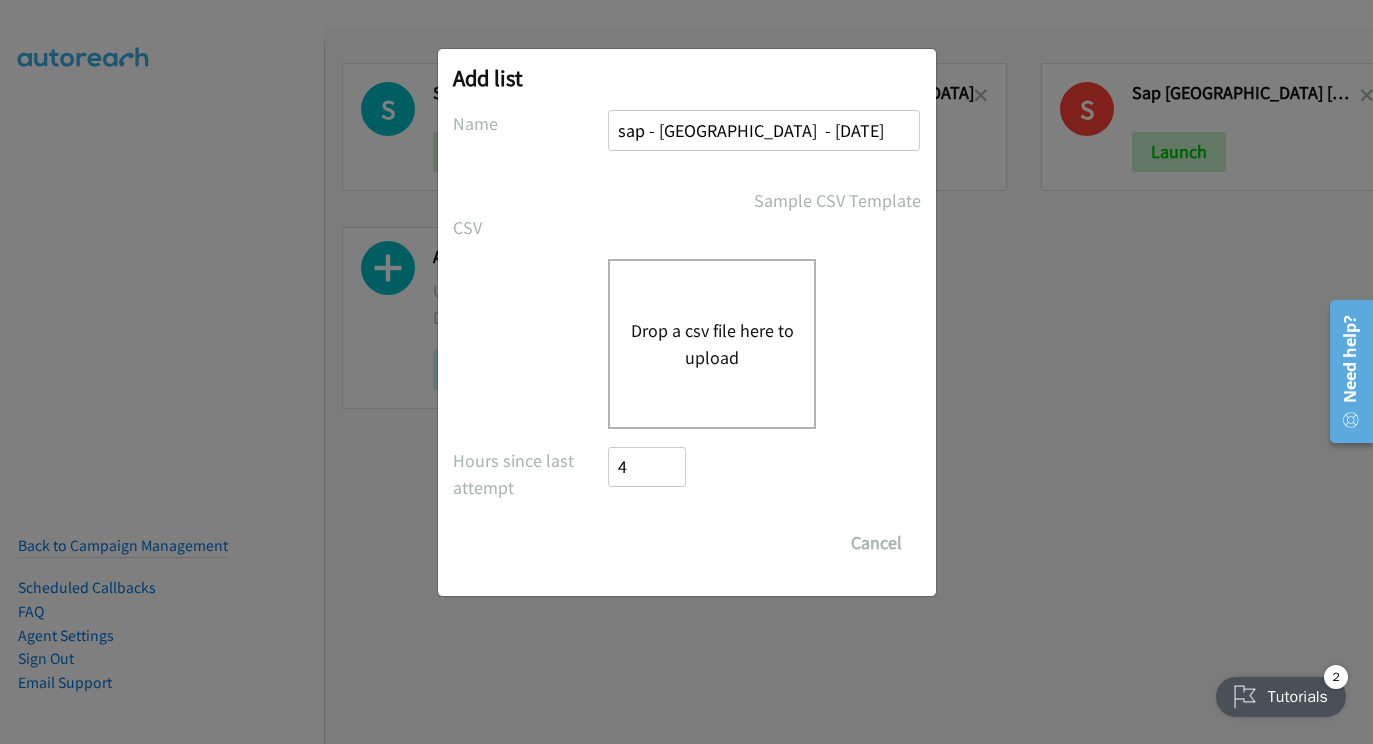 type on "sap - malaysia  - july 2" 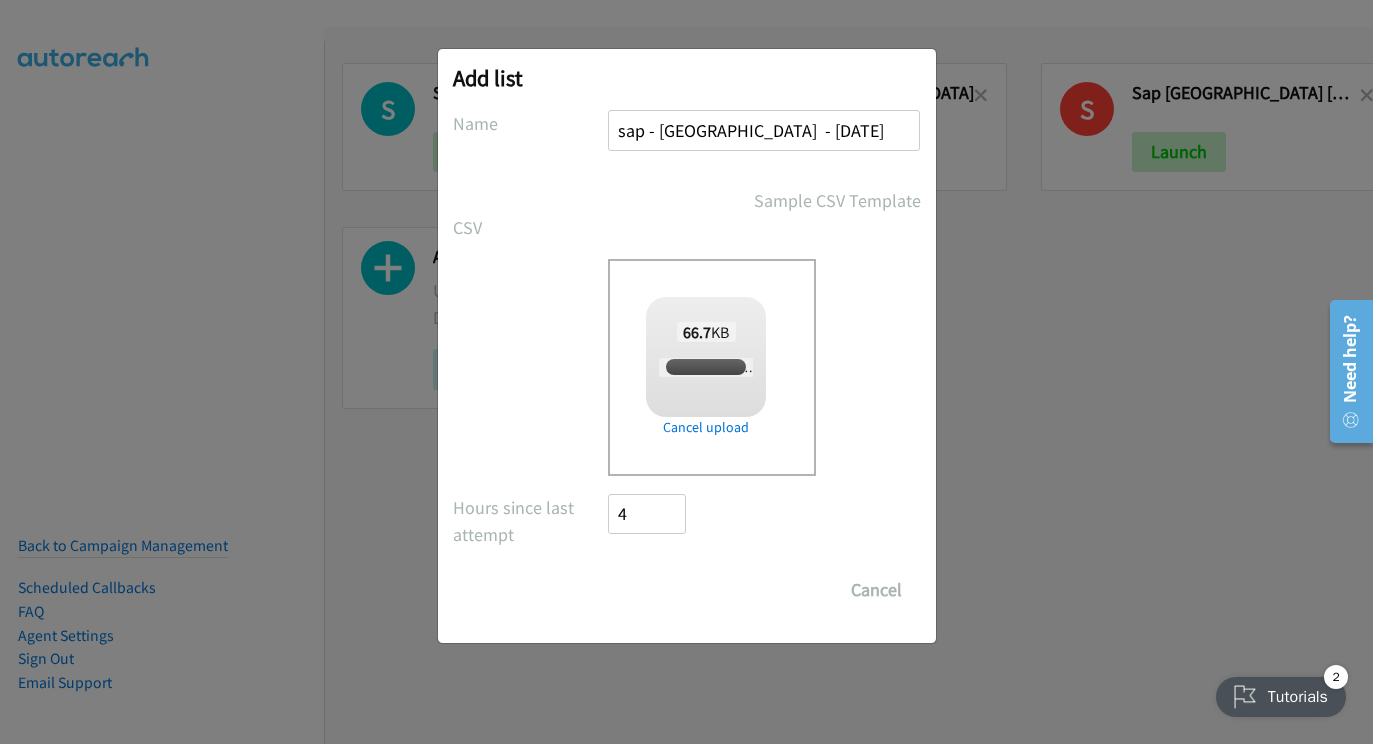 checkbox on "true" 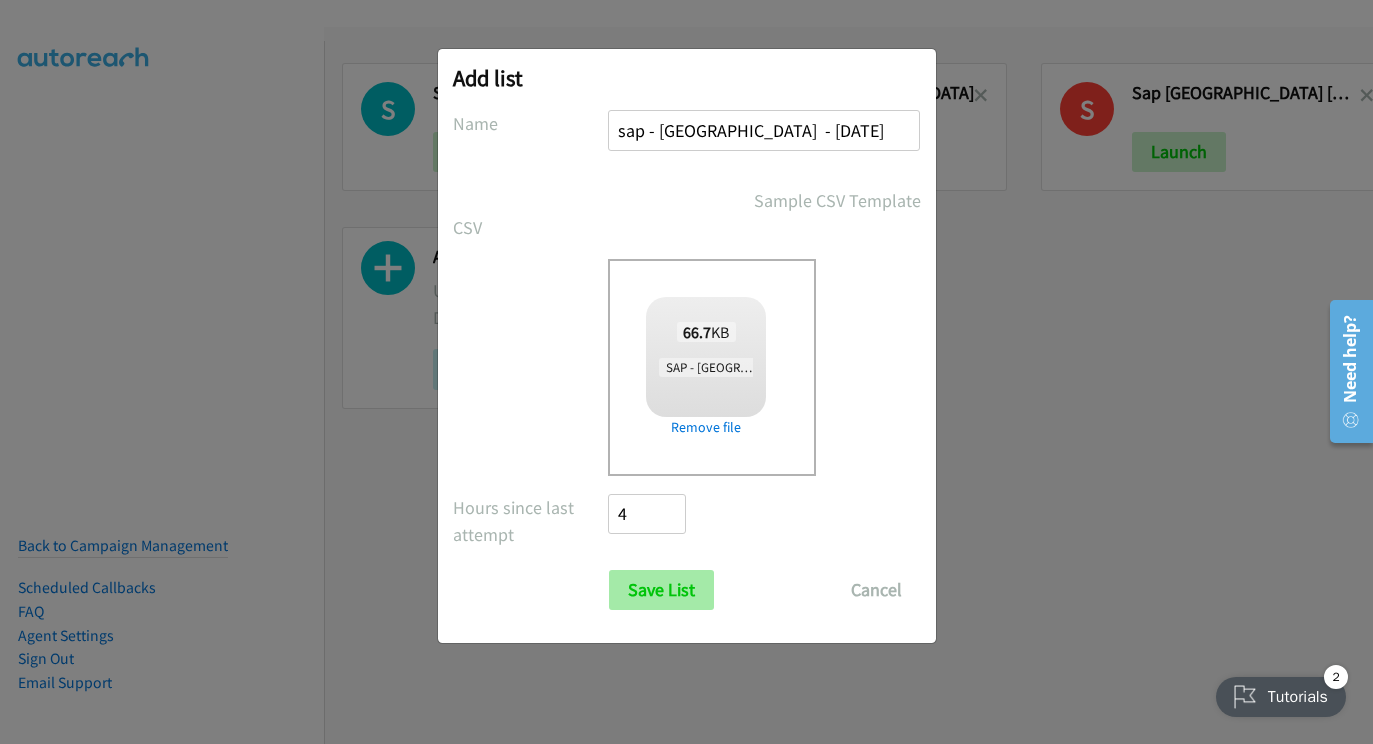 click on "Save List" at bounding box center (661, 590) 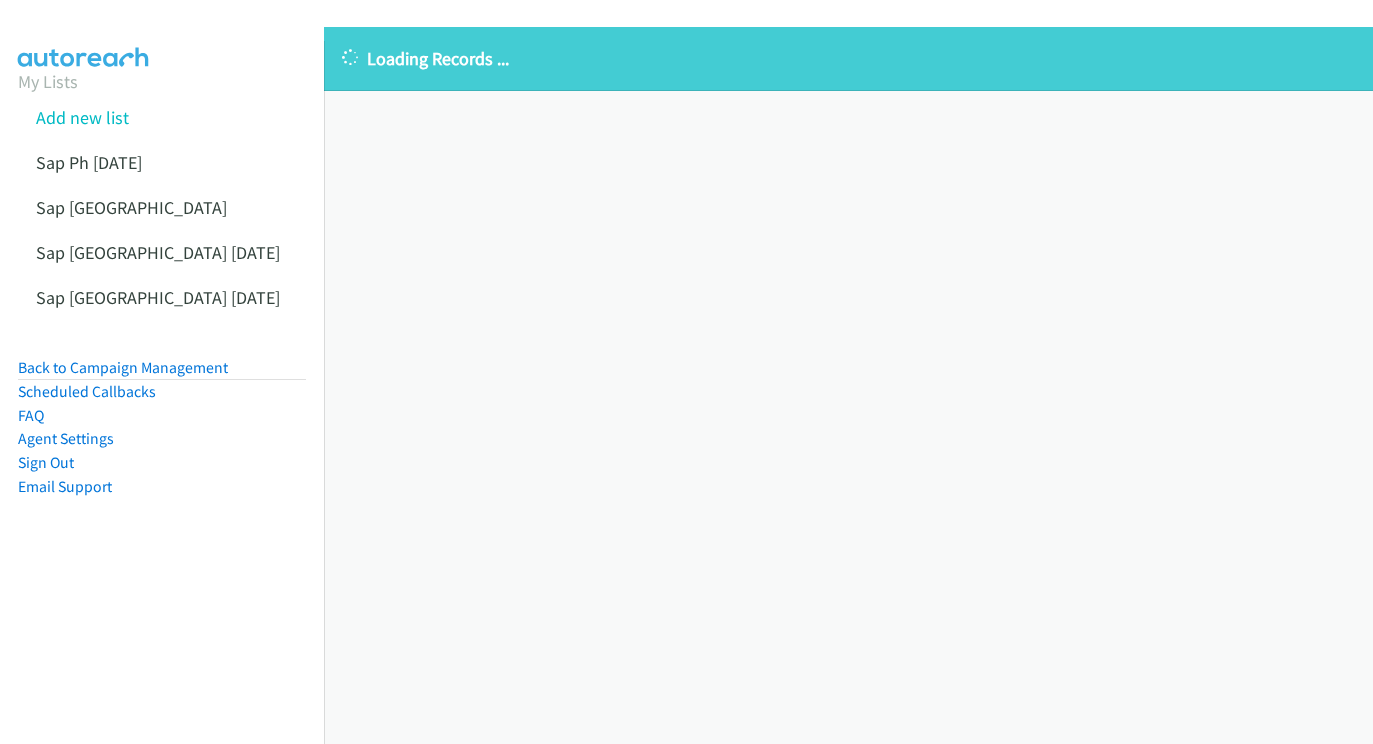 scroll, scrollTop: 0, scrollLeft: 0, axis: both 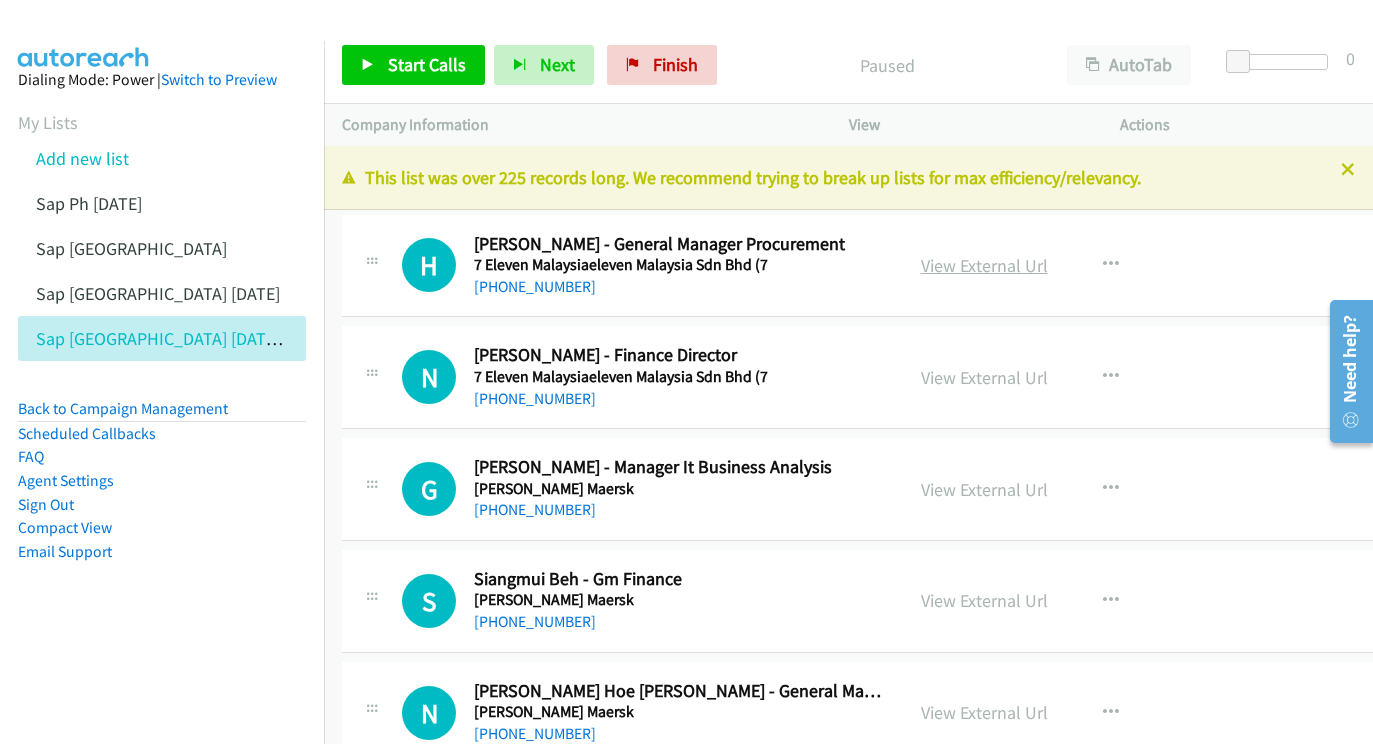 click on "View External Url" at bounding box center (984, 265) 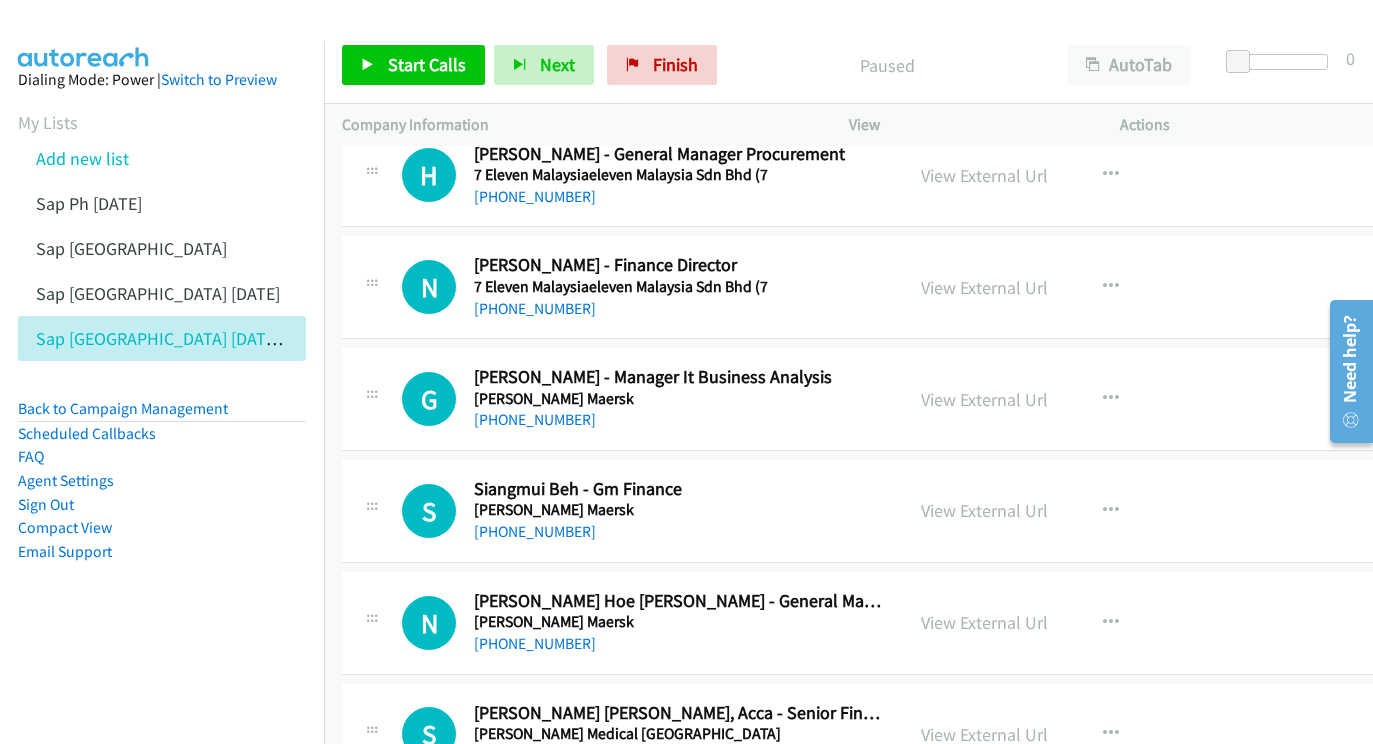 scroll, scrollTop: 89, scrollLeft: 0, axis: vertical 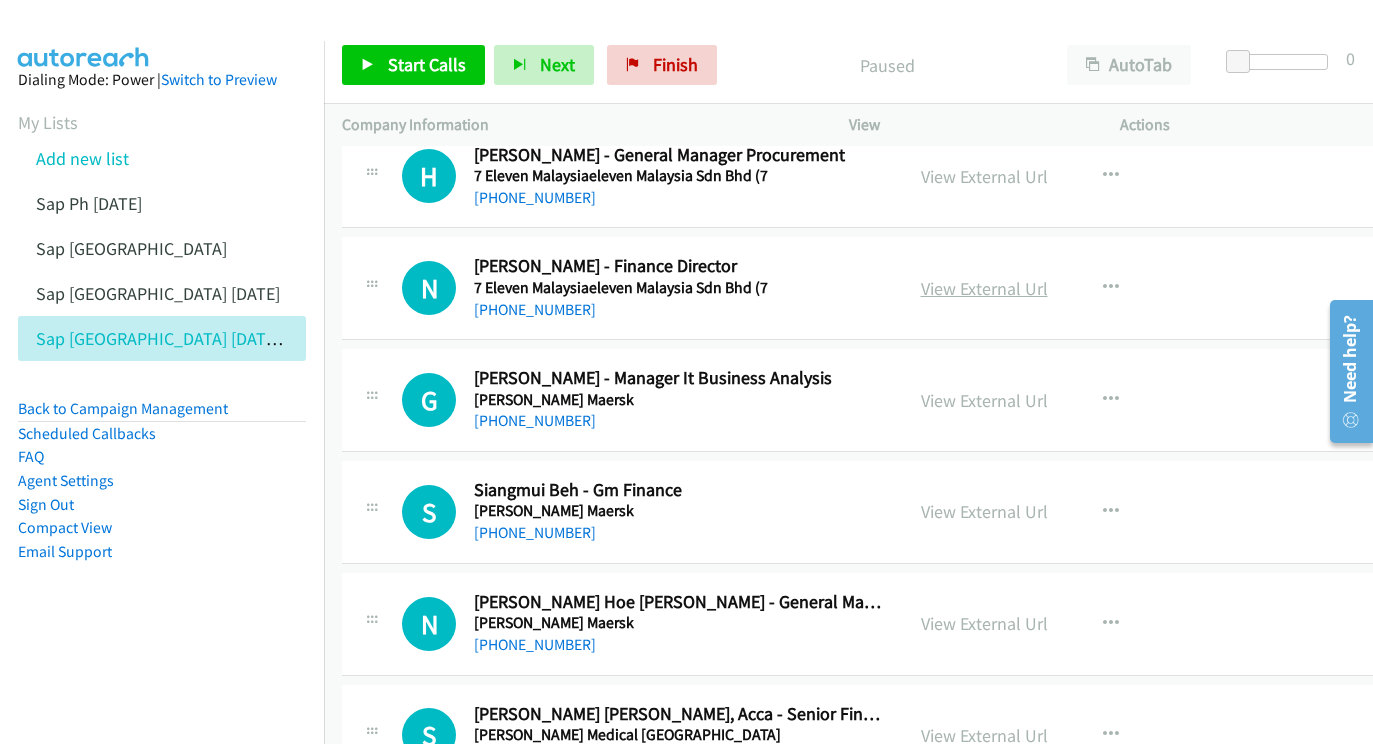 click on "View External Url" at bounding box center [984, 288] 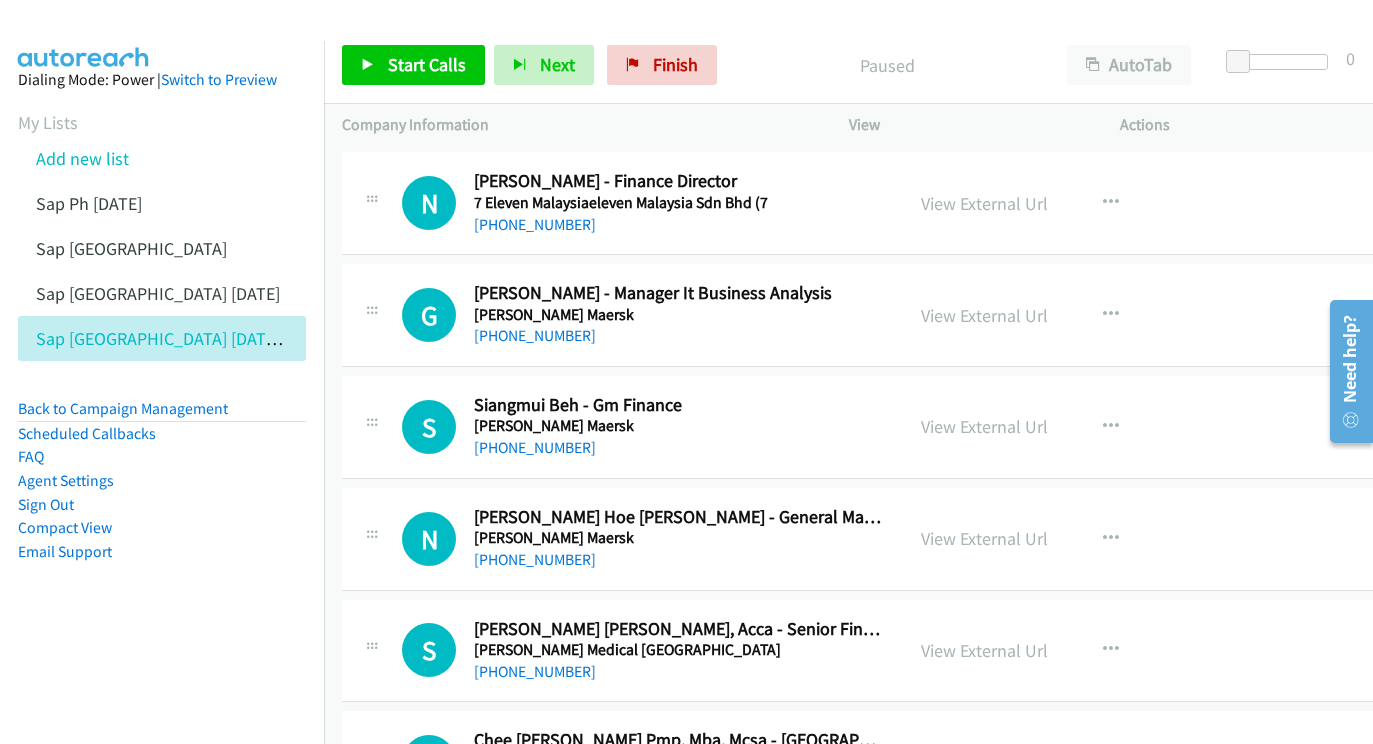 scroll, scrollTop: 219, scrollLeft: 0, axis: vertical 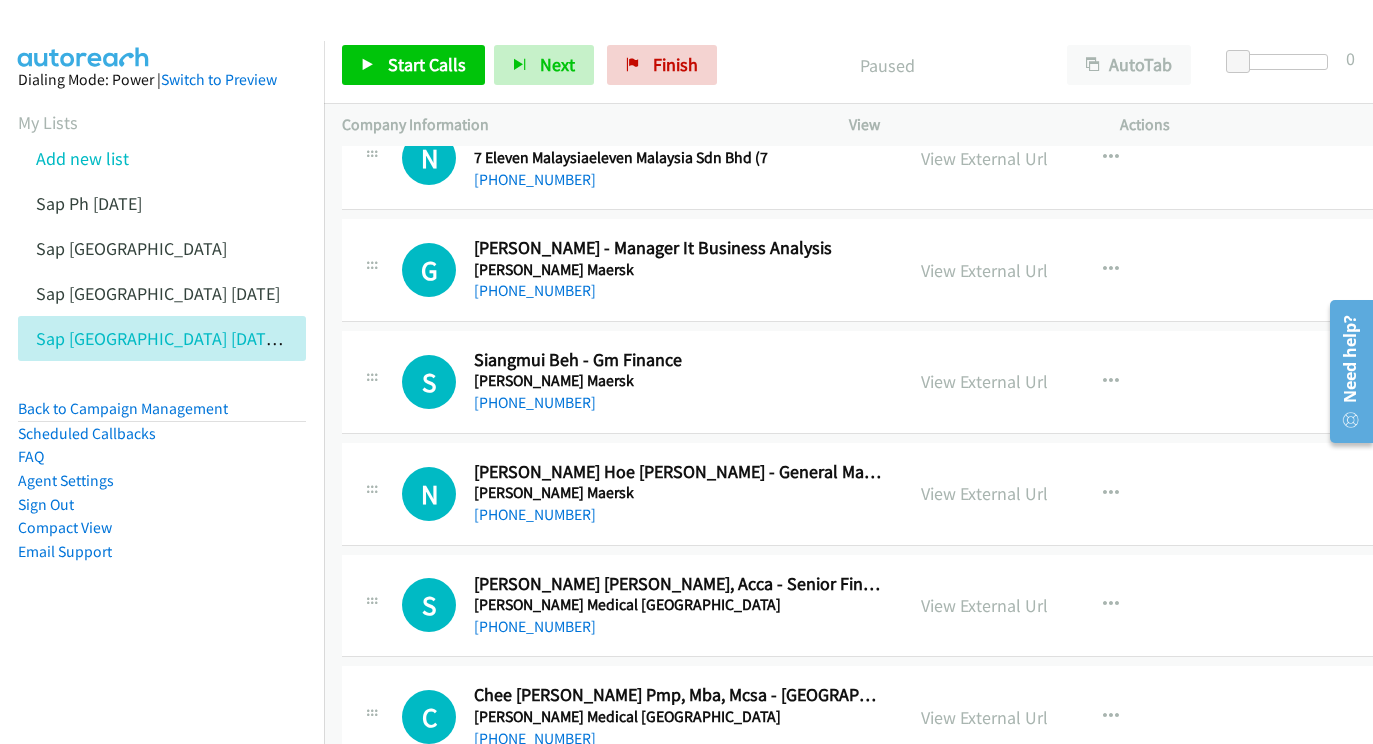 click on "View External Url" at bounding box center [984, 270] 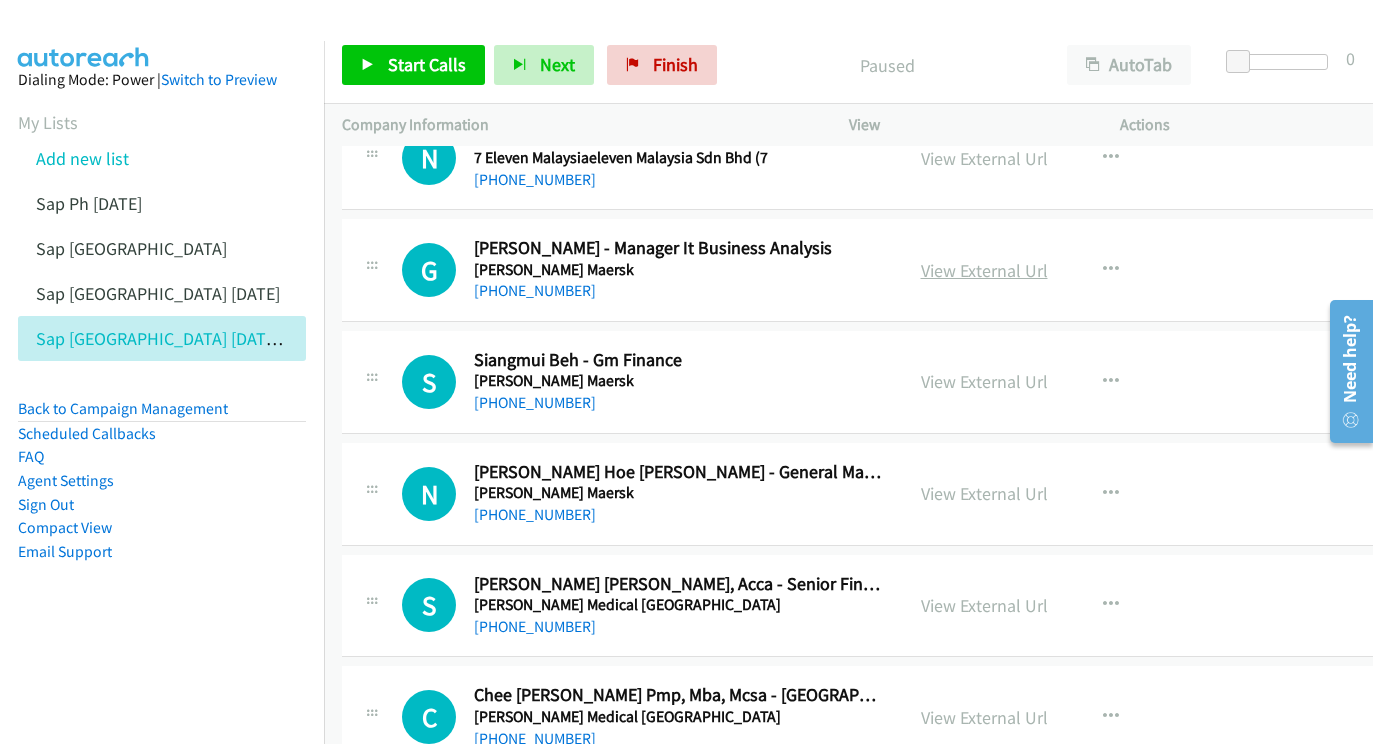 click on "View External Url" at bounding box center [984, 270] 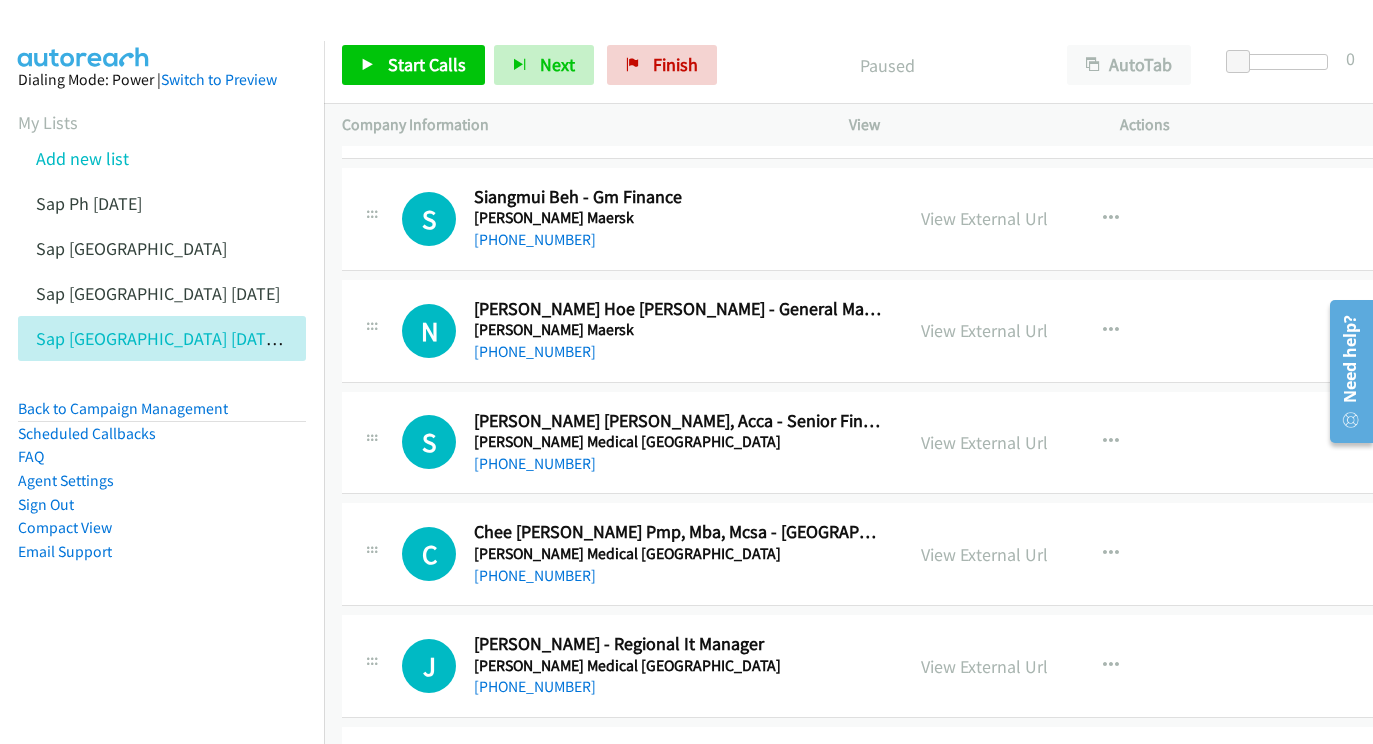 scroll, scrollTop: 383, scrollLeft: 0, axis: vertical 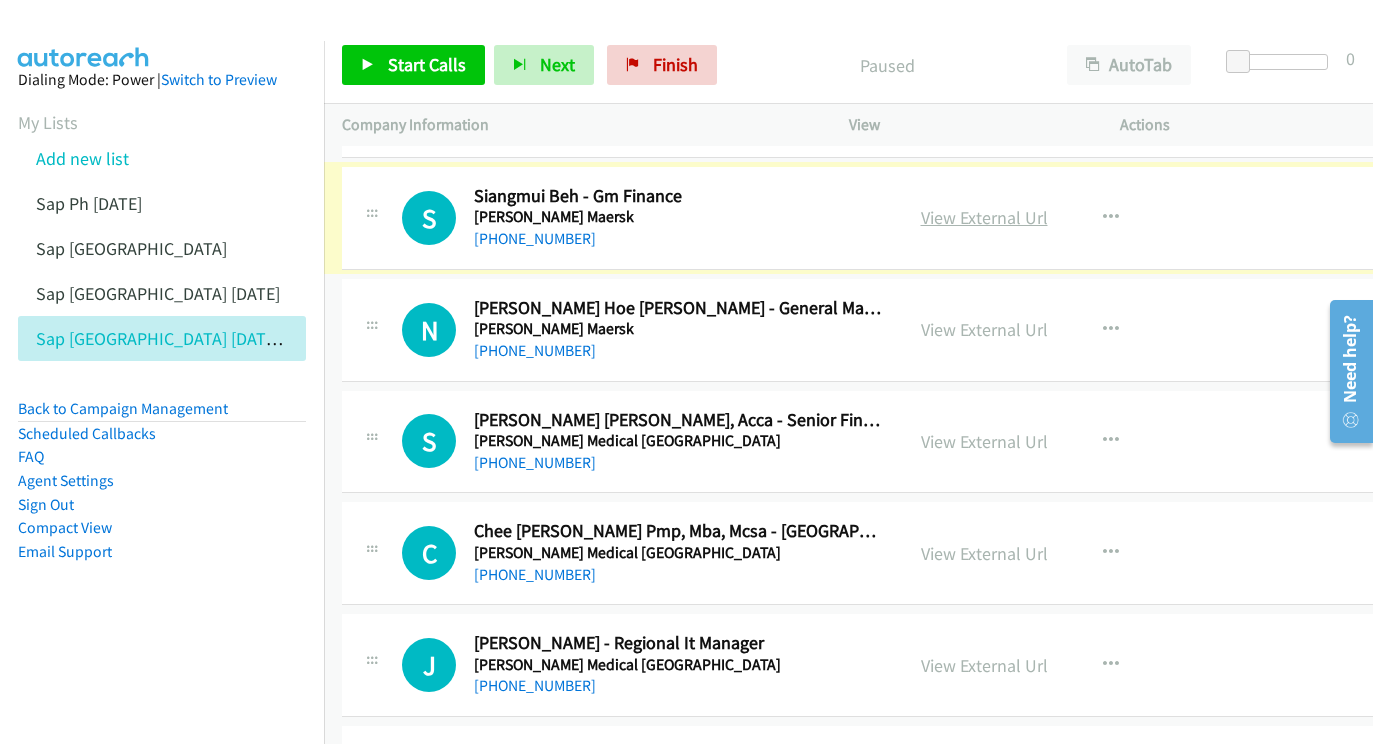 click on "View External Url" at bounding box center [984, 217] 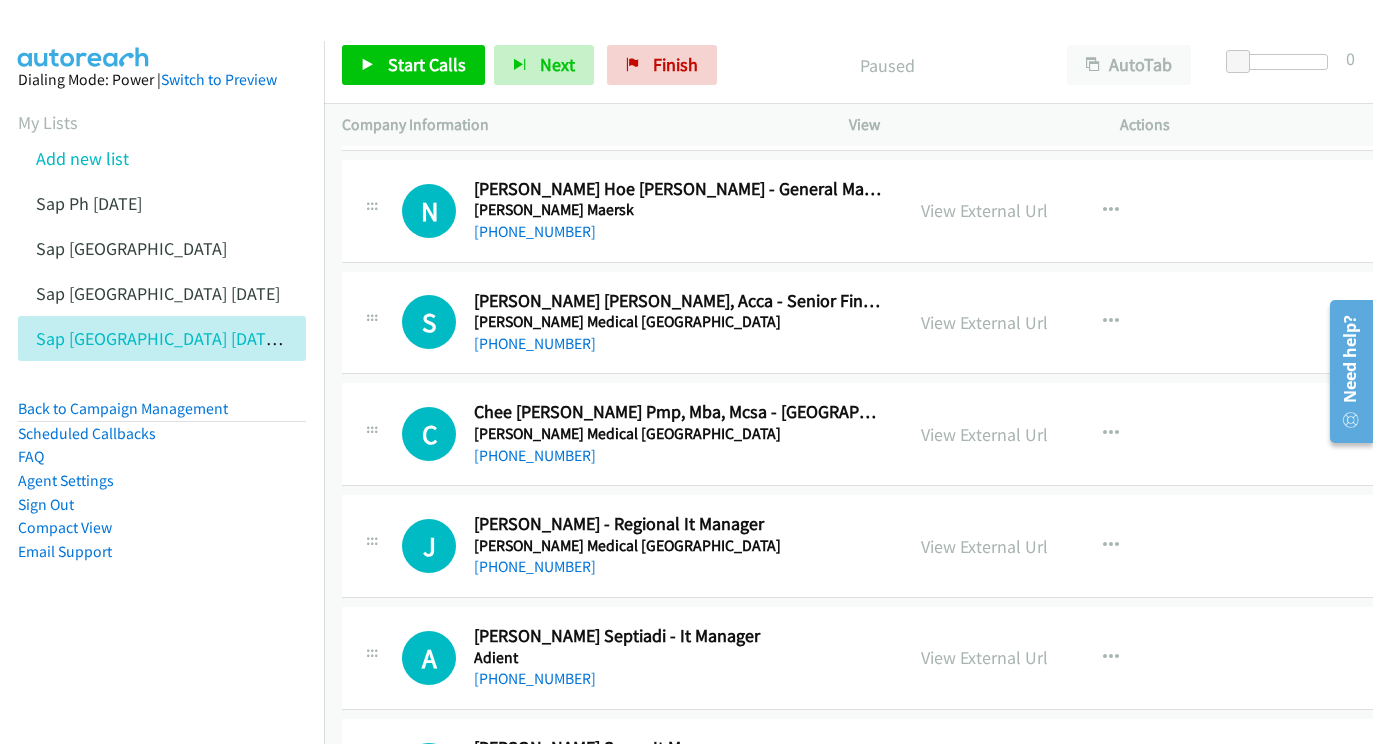 scroll, scrollTop: 504, scrollLeft: 0, axis: vertical 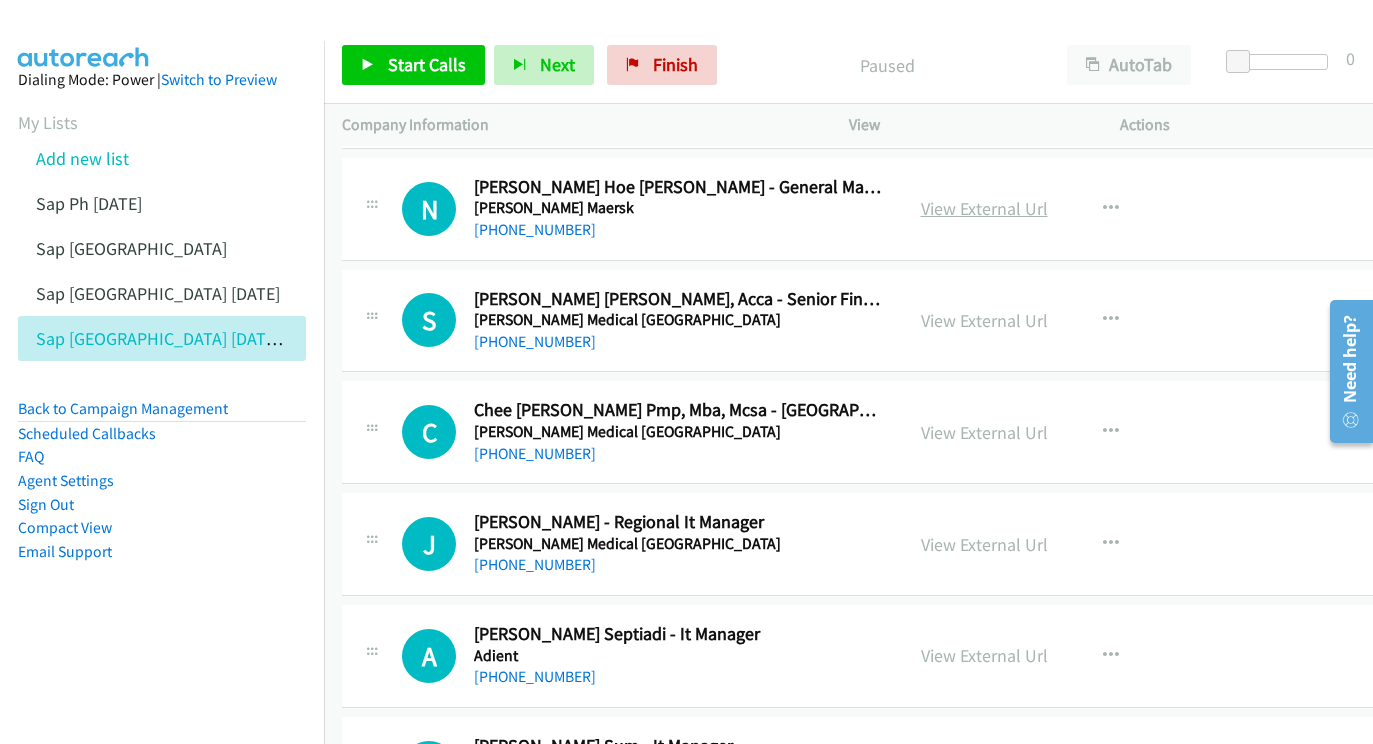 click on "View External Url" at bounding box center (984, 208) 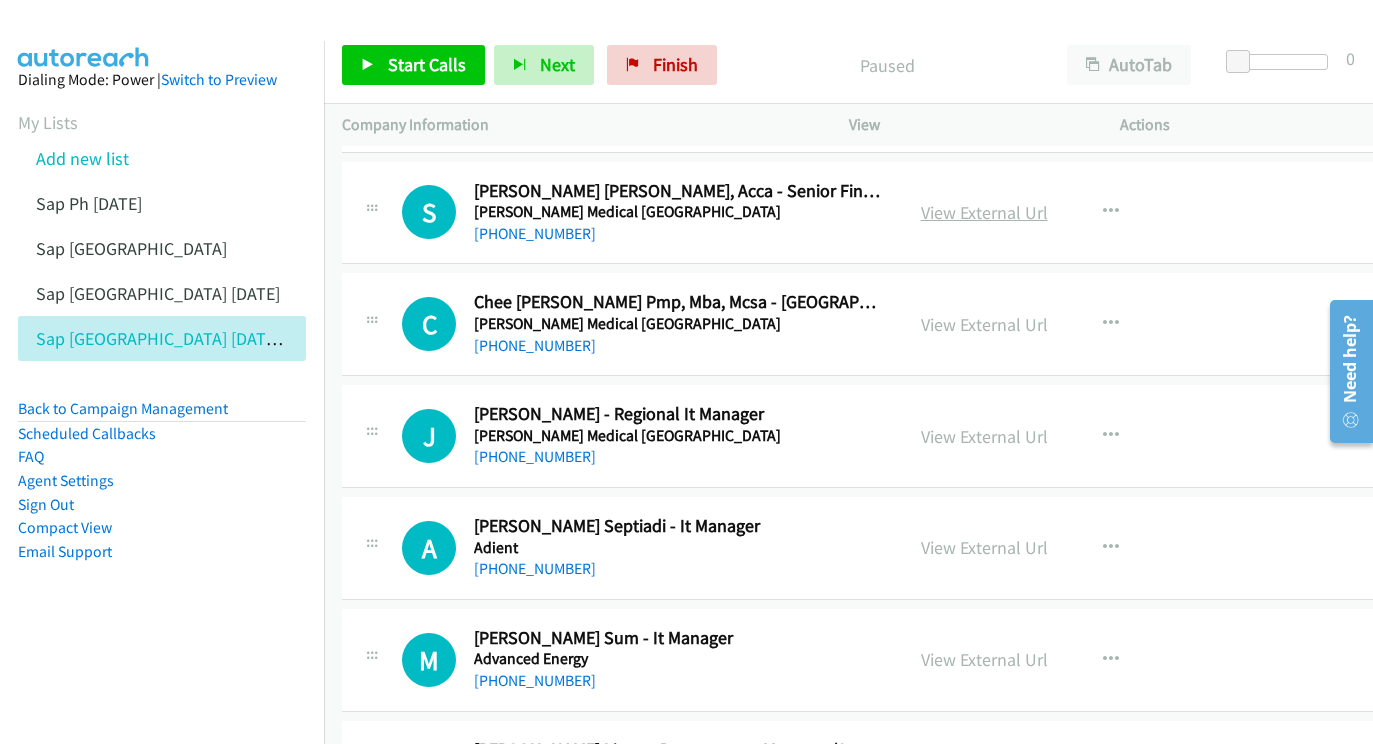 scroll, scrollTop: 612, scrollLeft: 0, axis: vertical 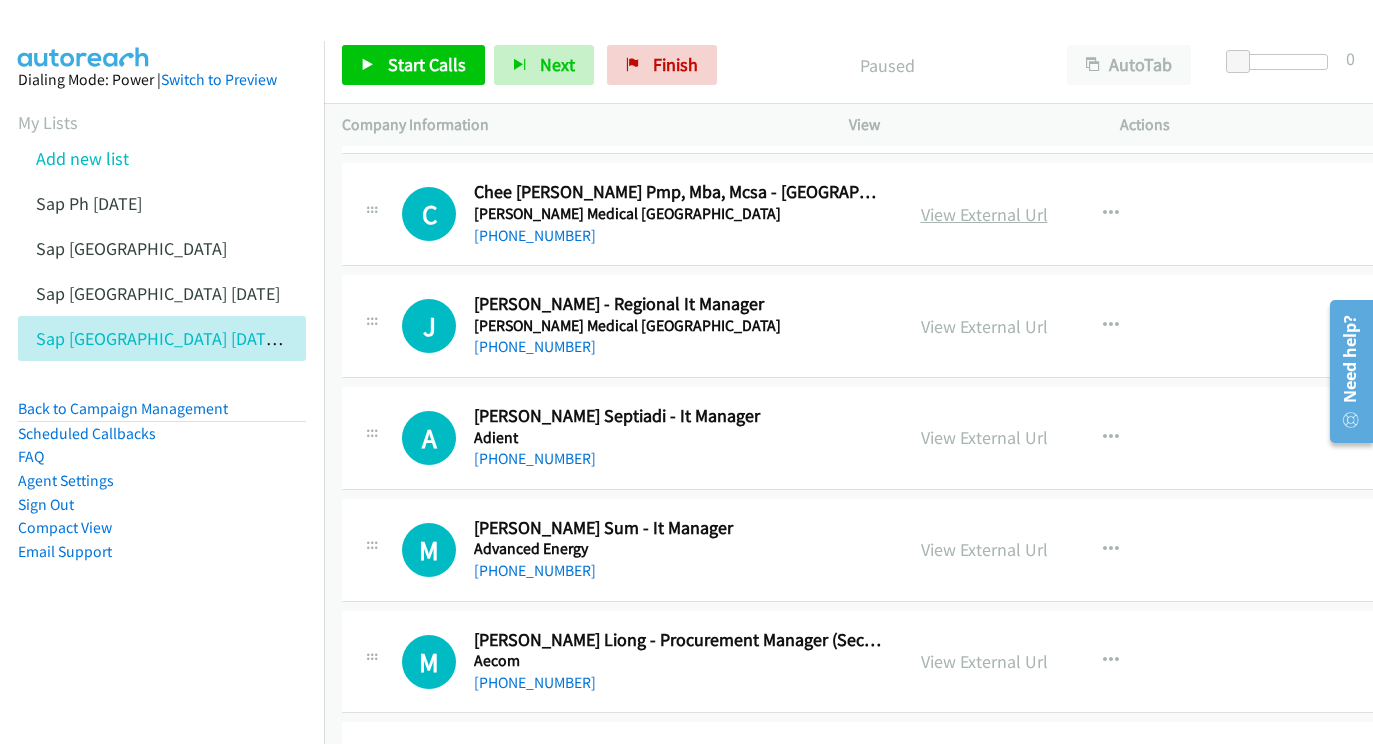 click on "View External Url" at bounding box center (984, 214) 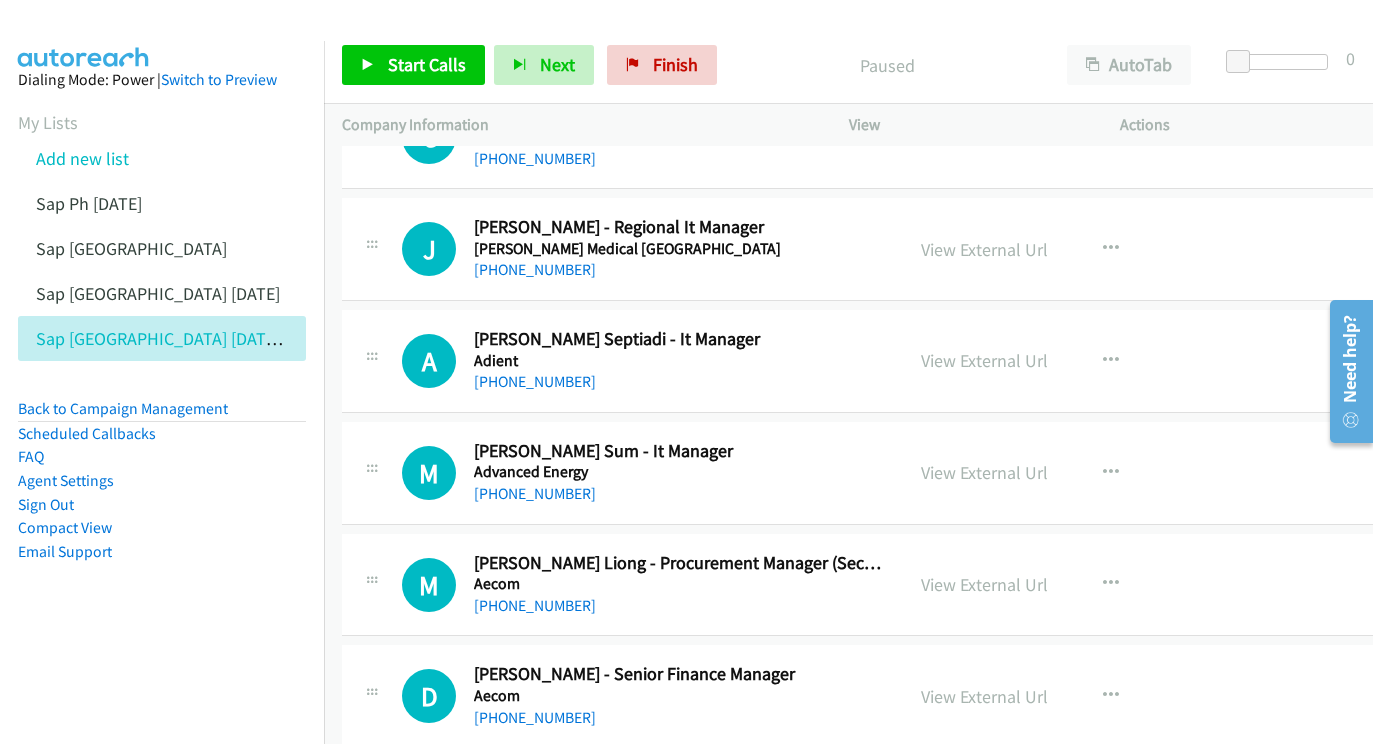 scroll, scrollTop: 834, scrollLeft: 0, axis: vertical 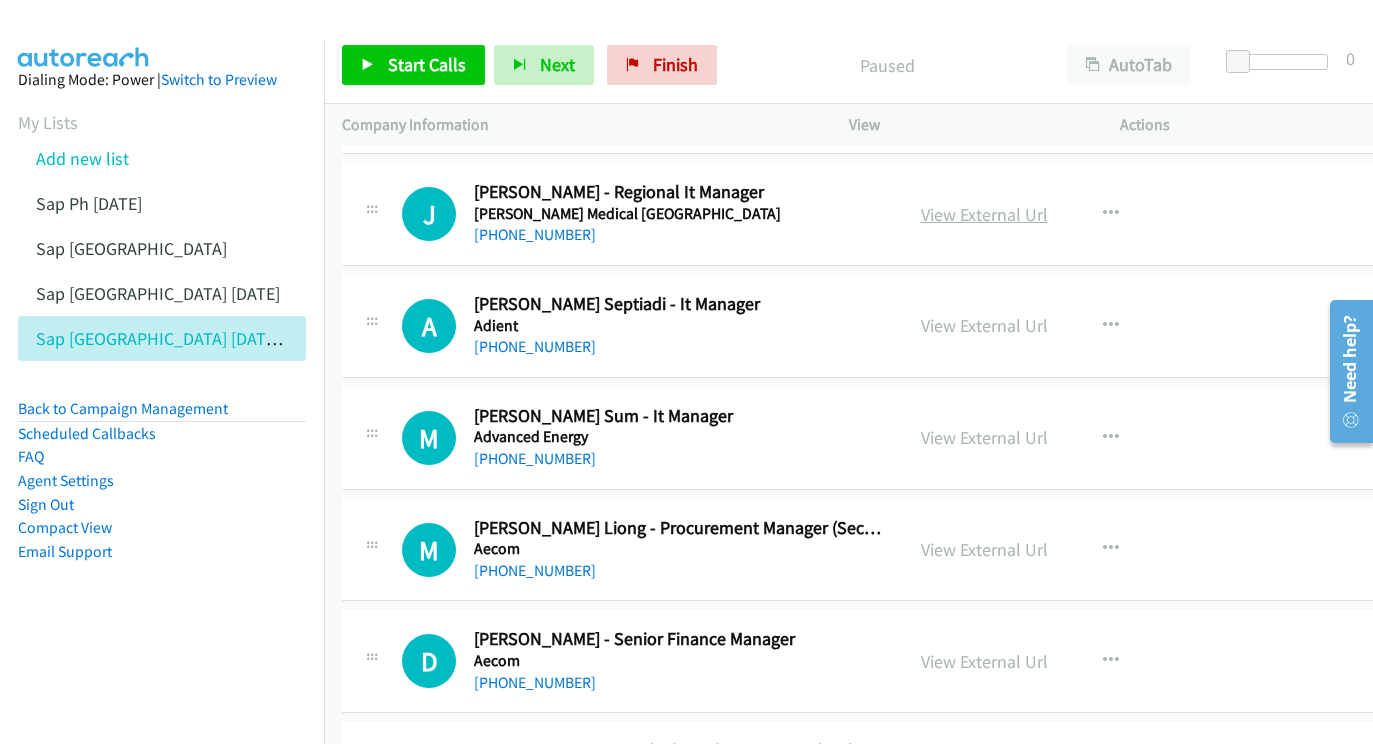 click on "View External Url" at bounding box center (984, 214) 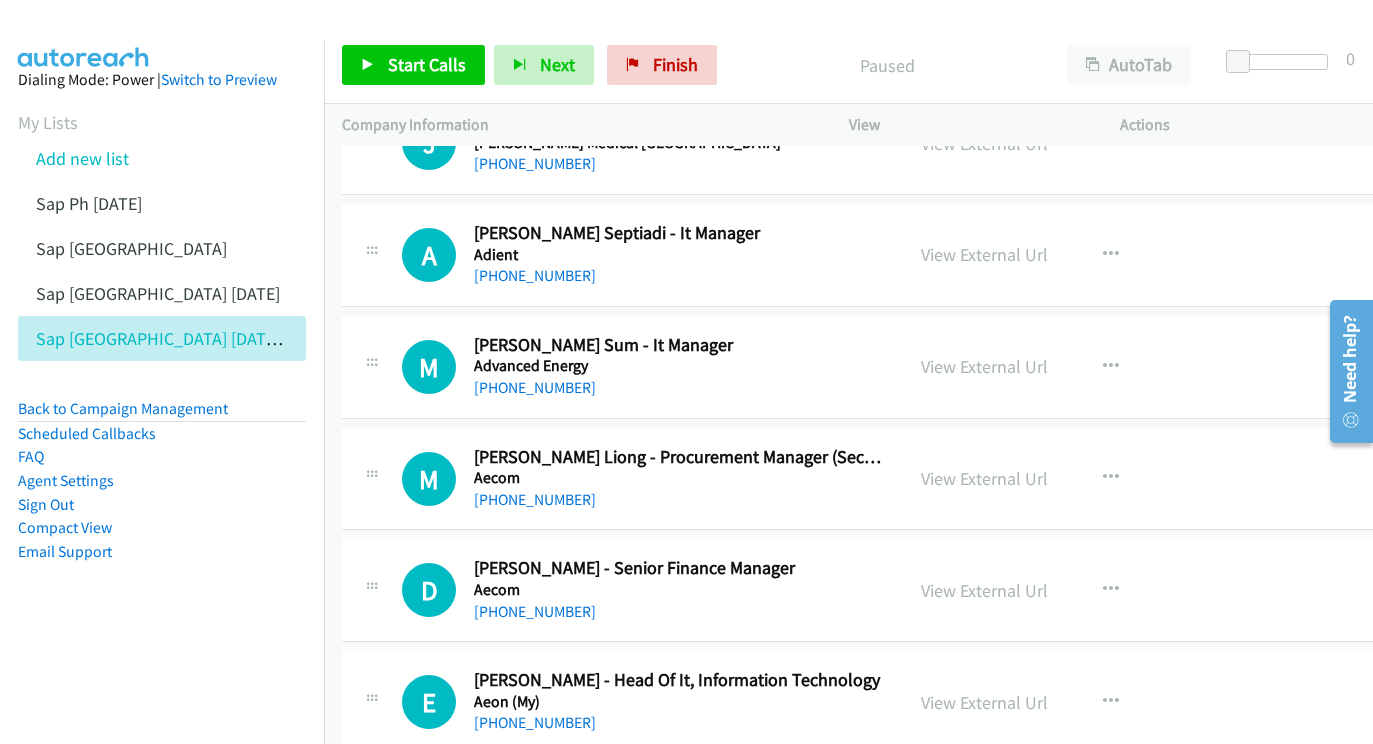 scroll, scrollTop: 921, scrollLeft: 0, axis: vertical 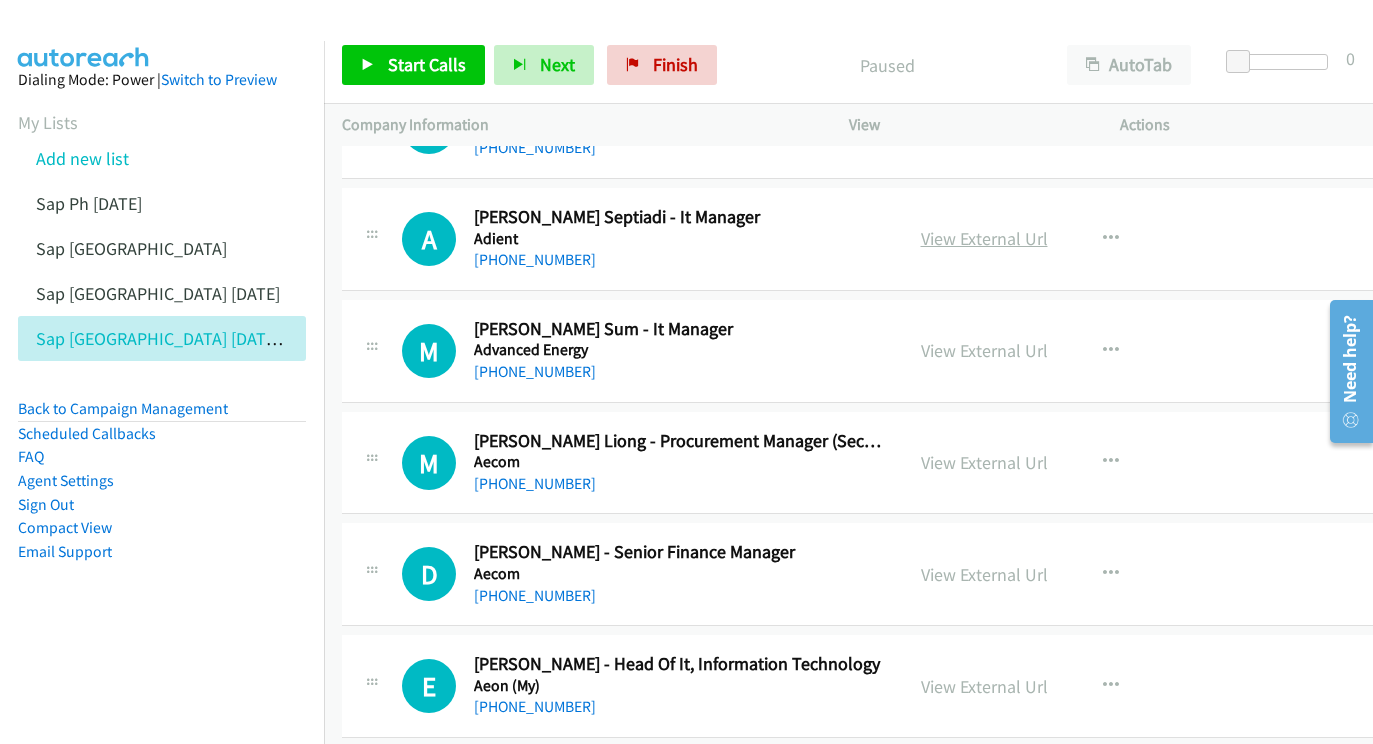 click on "View External Url" at bounding box center [984, 238] 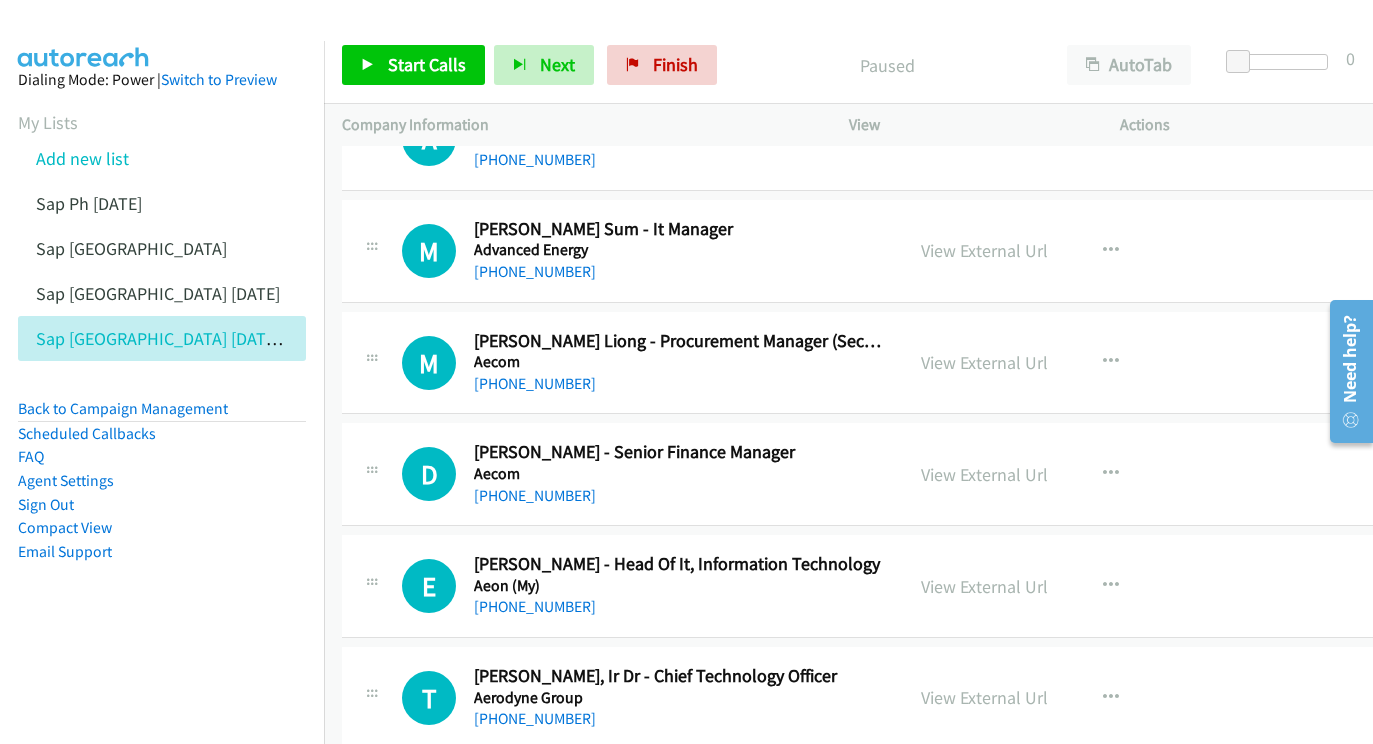 scroll, scrollTop: 1021, scrollLeft: 0, axis: vertical 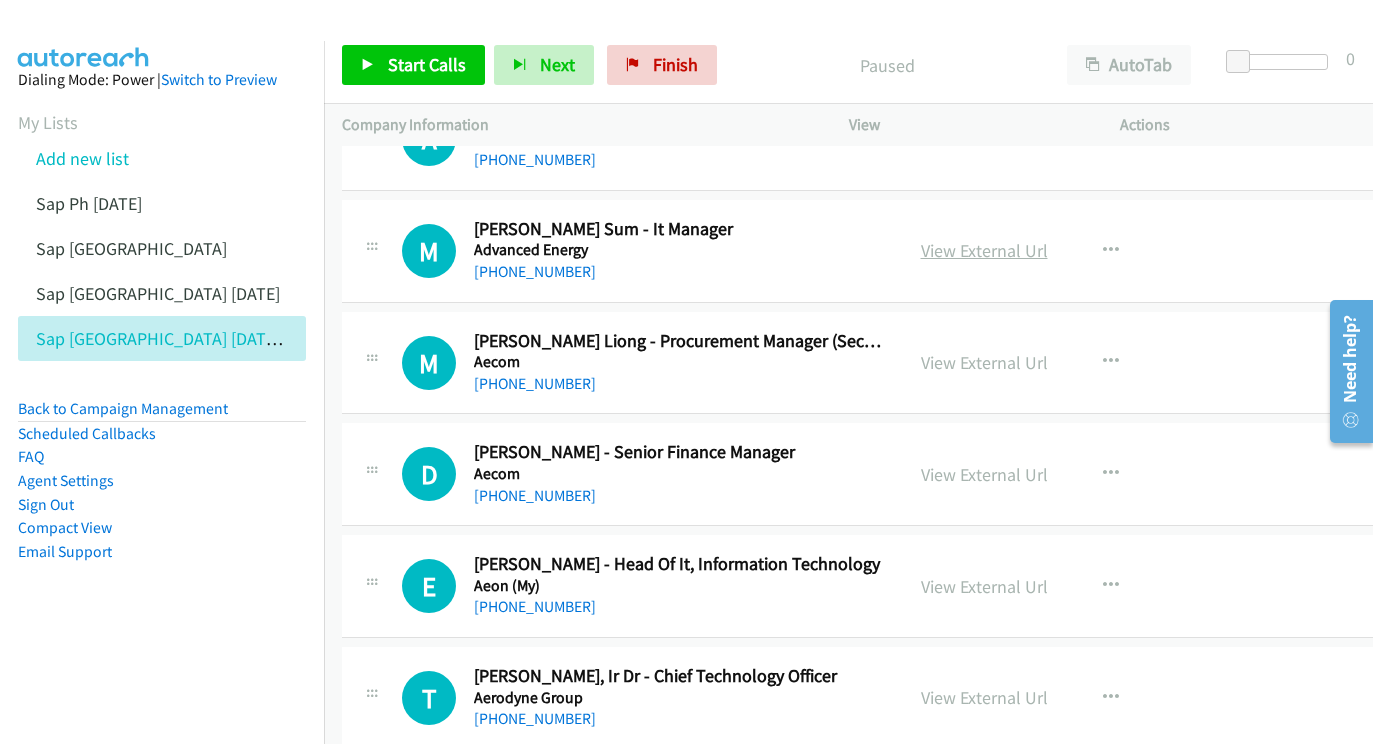 click on "View External Url" at bounding box center [984, 250] 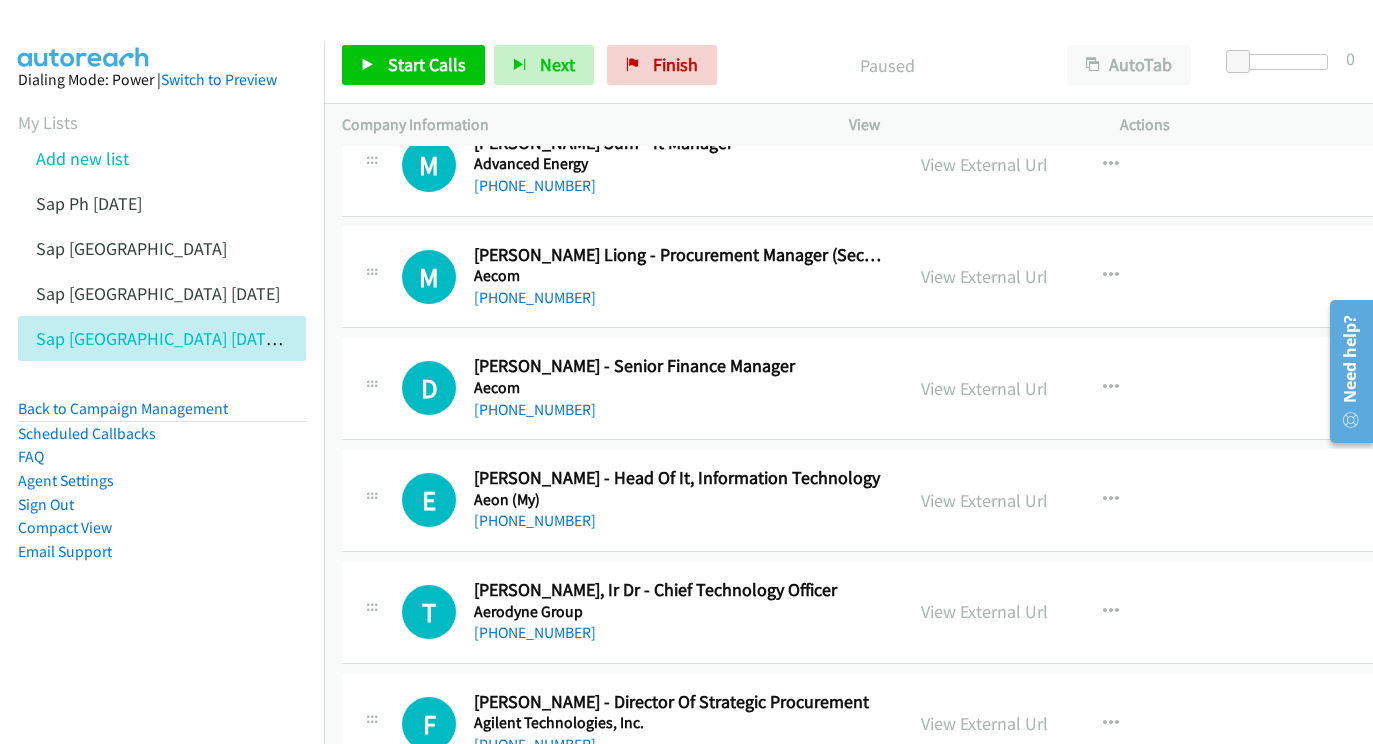 scroll, scrollTop: 1129, scrollLeft: 0, axis: vertical 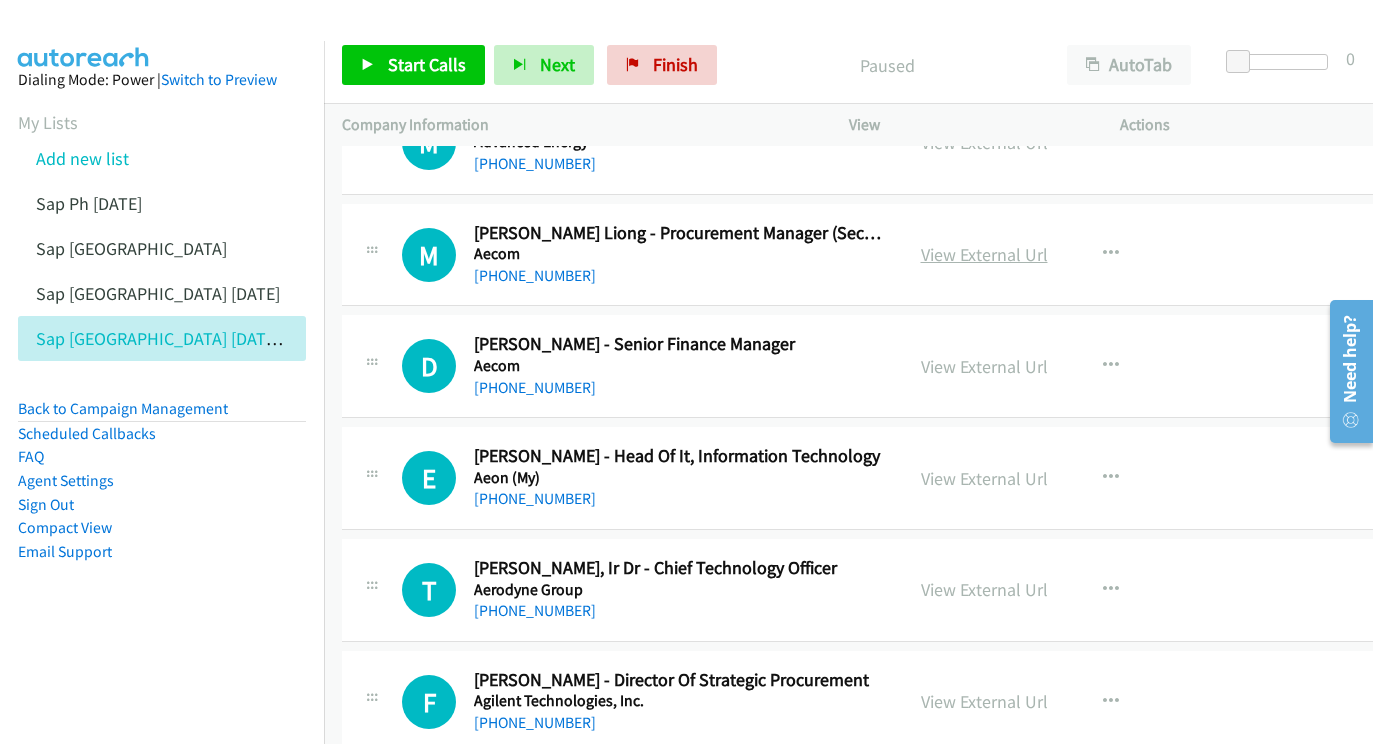 click on "View External Url" at bounding box center (984, 254) 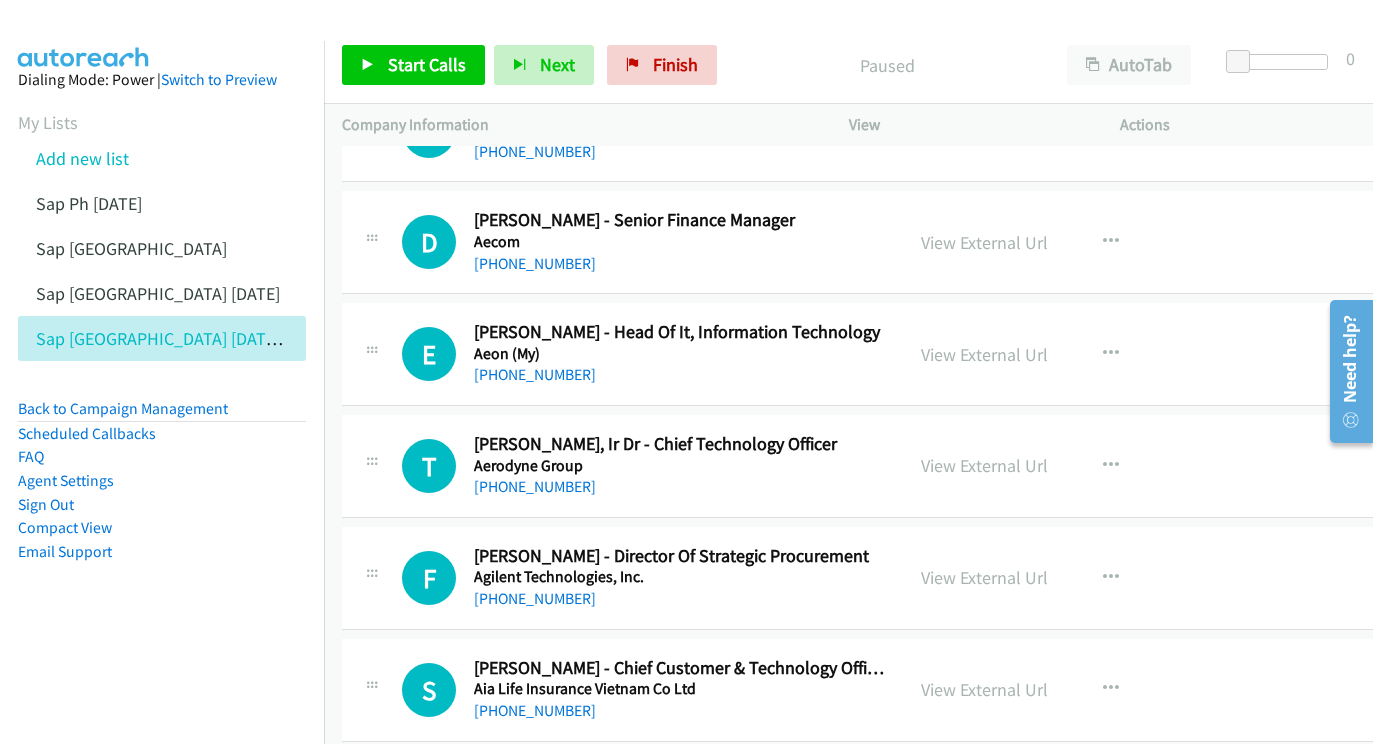 scroll, scrollTop: 1254, scrollLeft: 0, axis: vertical 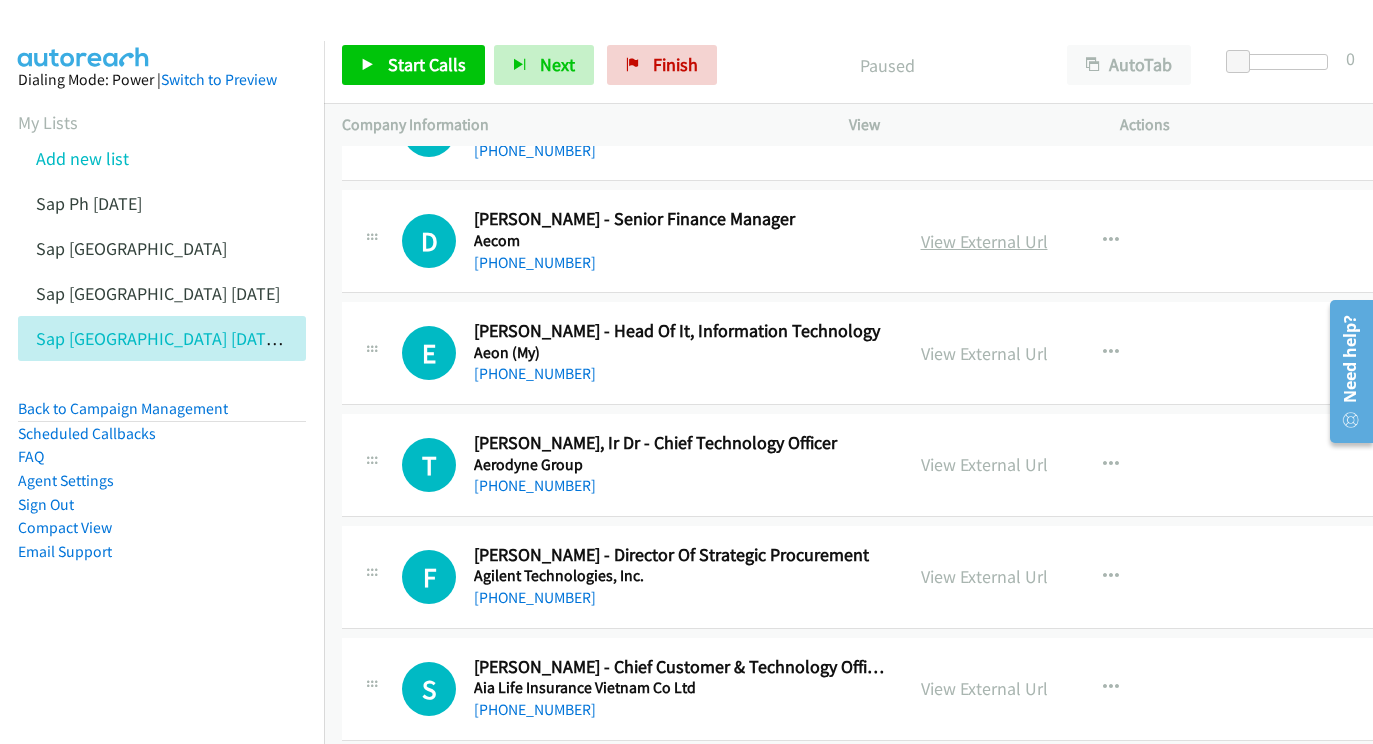 click on "View External Url" at bounding box center (984, 241) 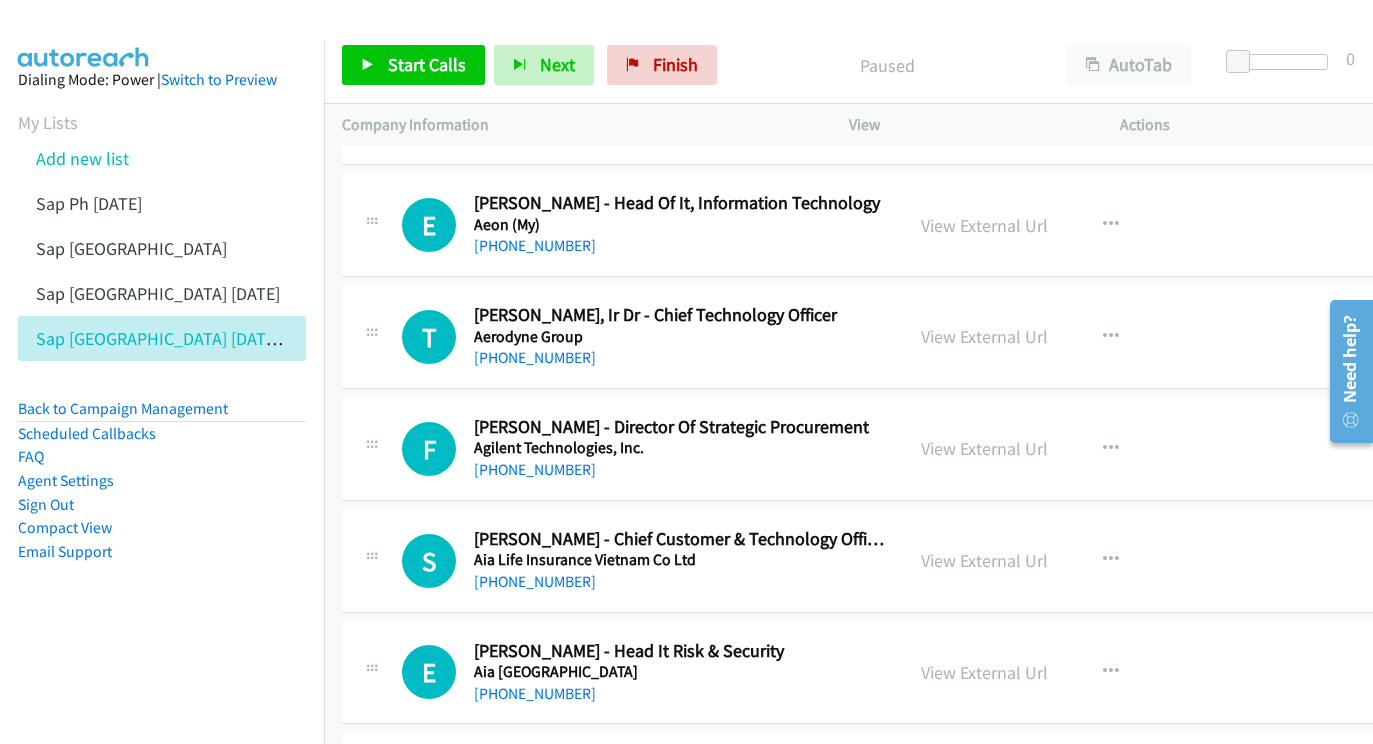scroll, scrollTop: 1401, scrollLeft: 0, axis: vertical 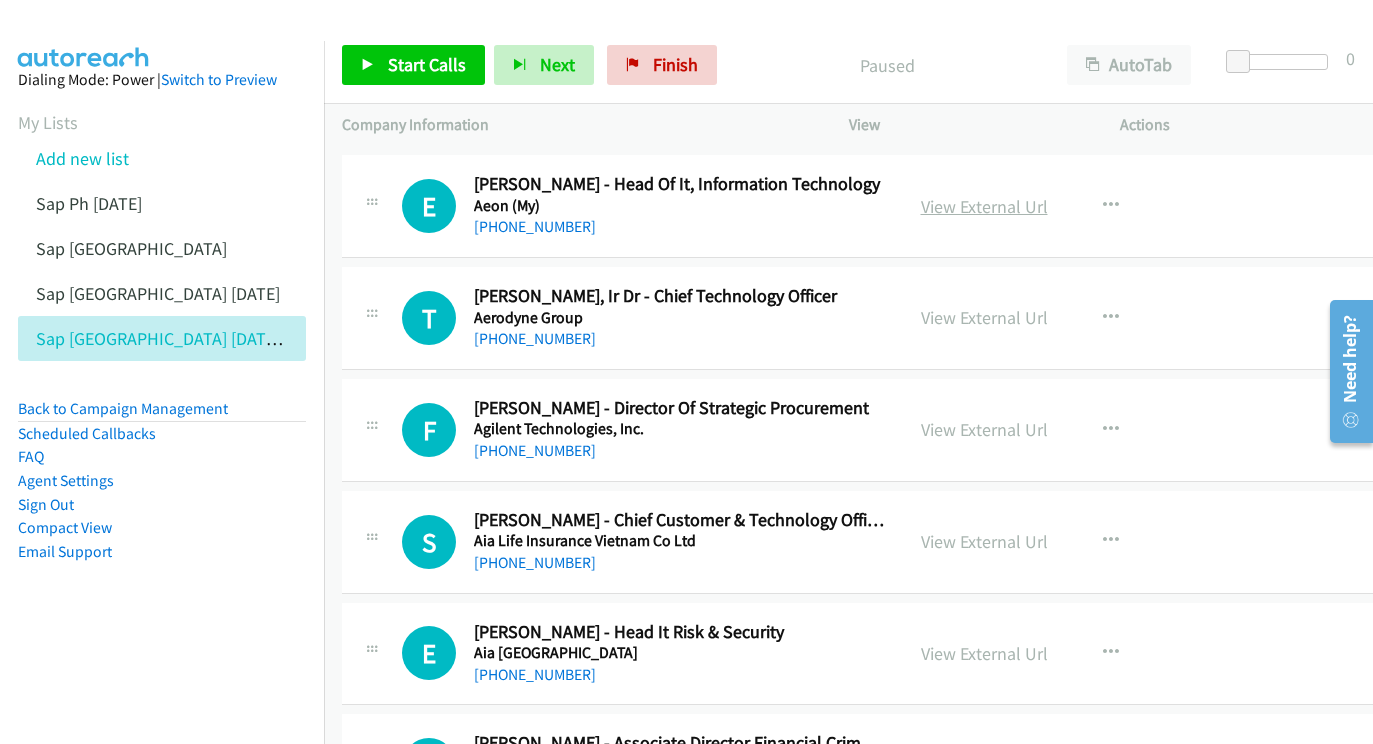 click on "View External Url" at bounding box center (984, 206) 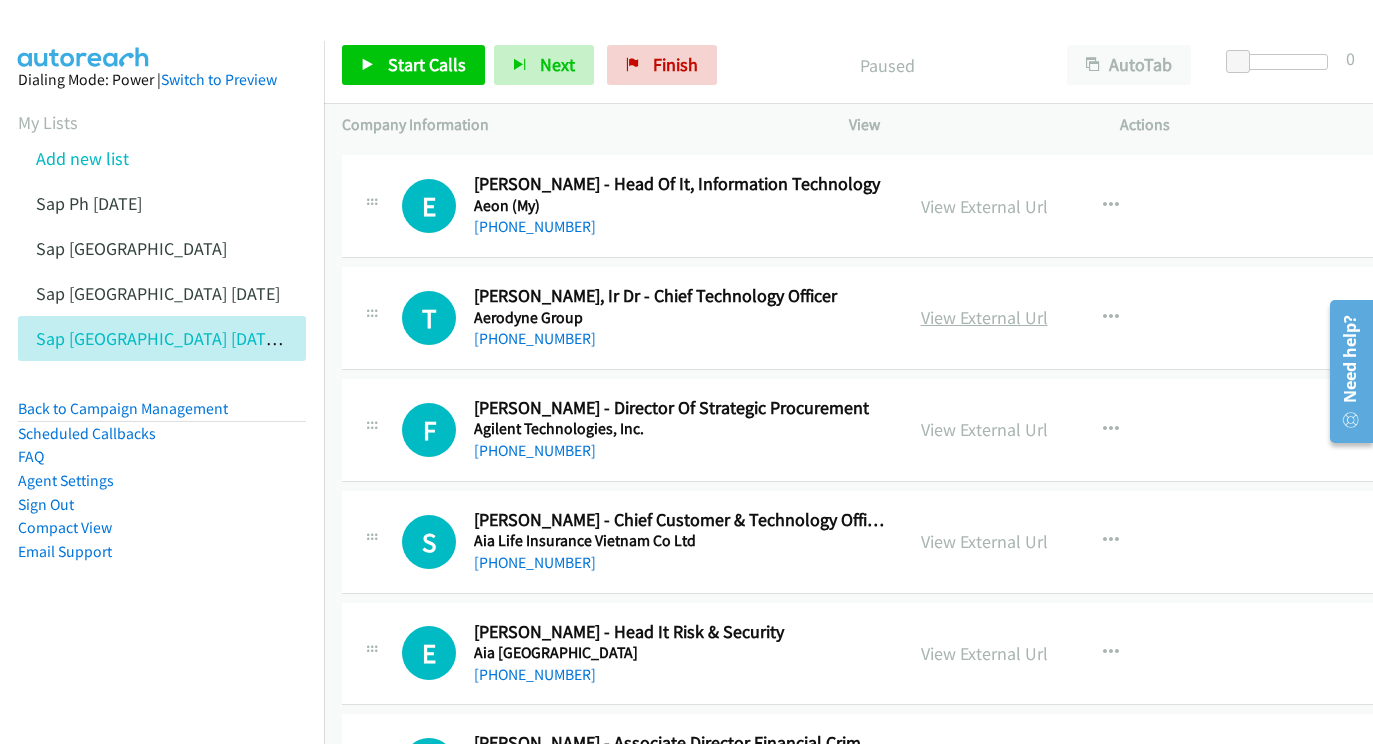 scroll, scrollTop: 0, scrollLeft: 0, axis: both 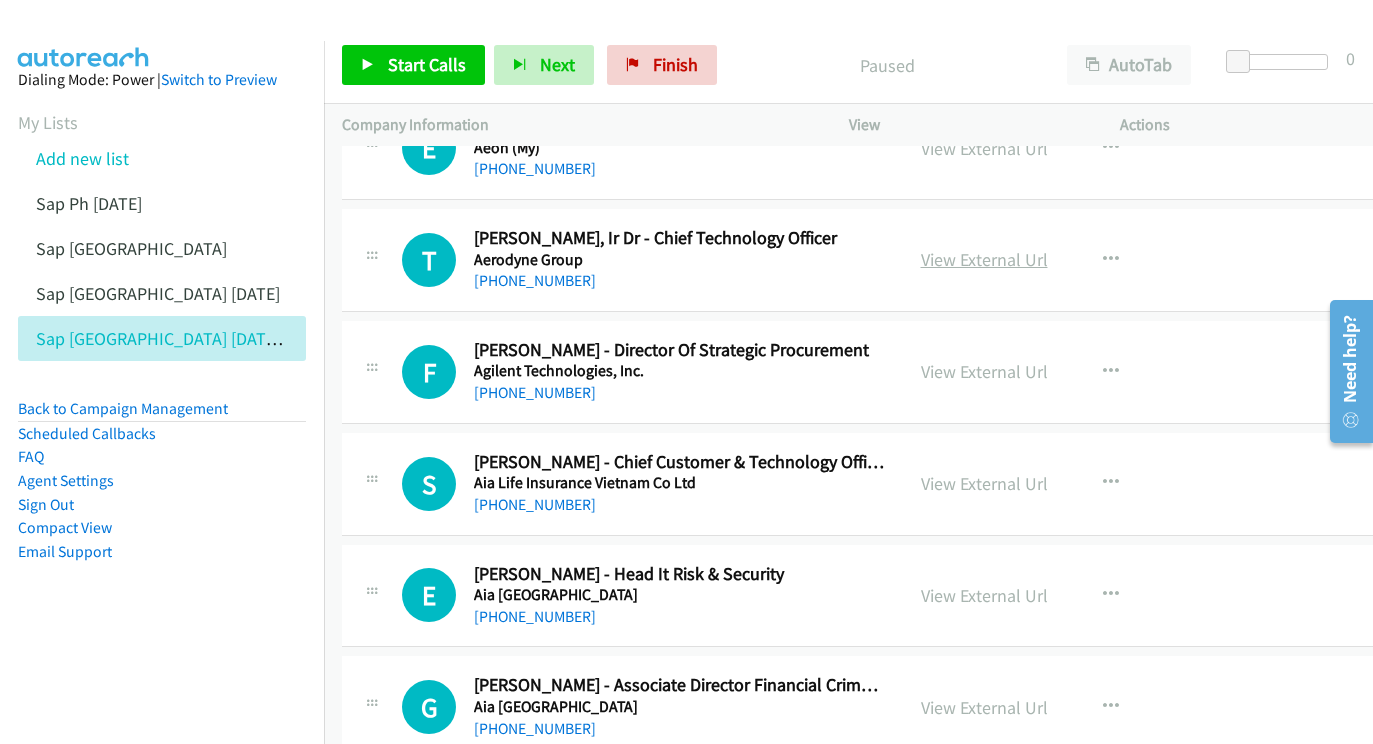 click on "View External Url" at bounding box center [984, 259] 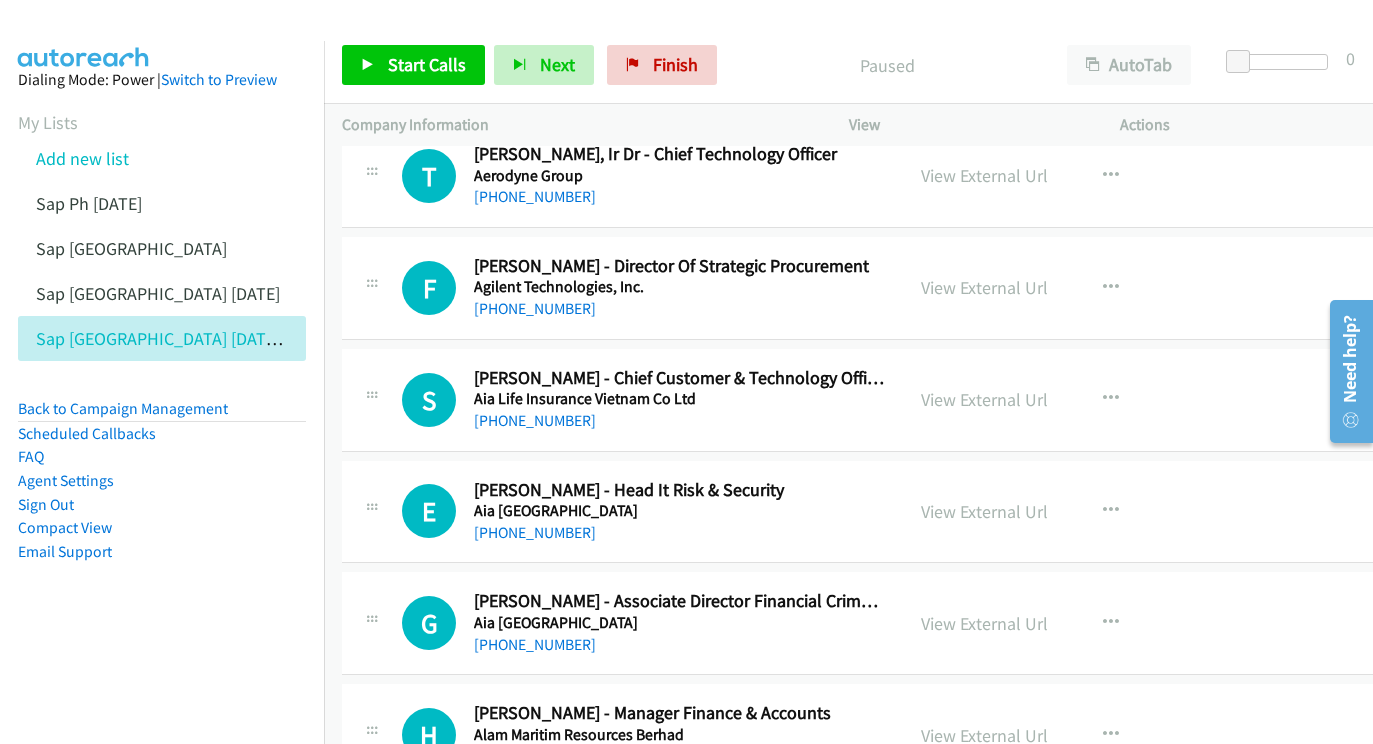 scroll, scrollTop: 1558, scrollLeft: 0, axis: vertical 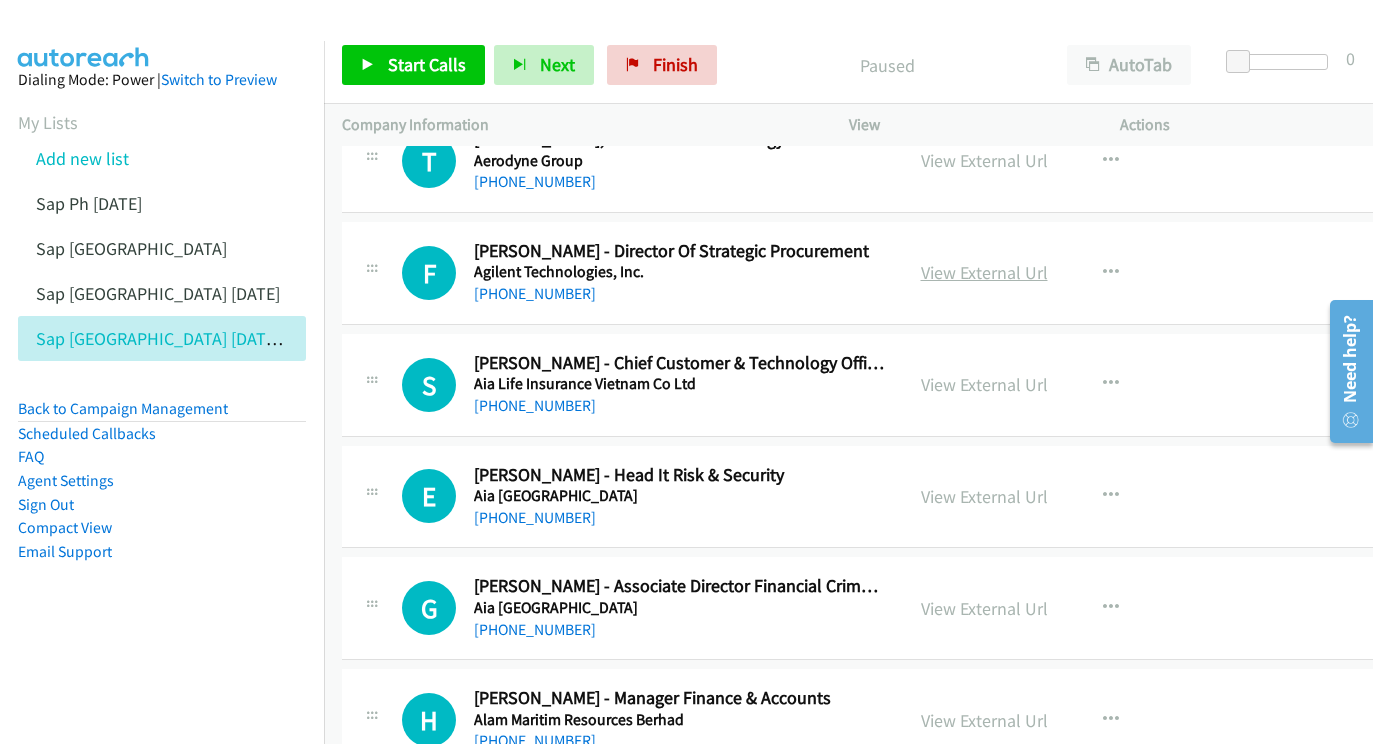 click on "View External Url" at bounding box center (984, 272) 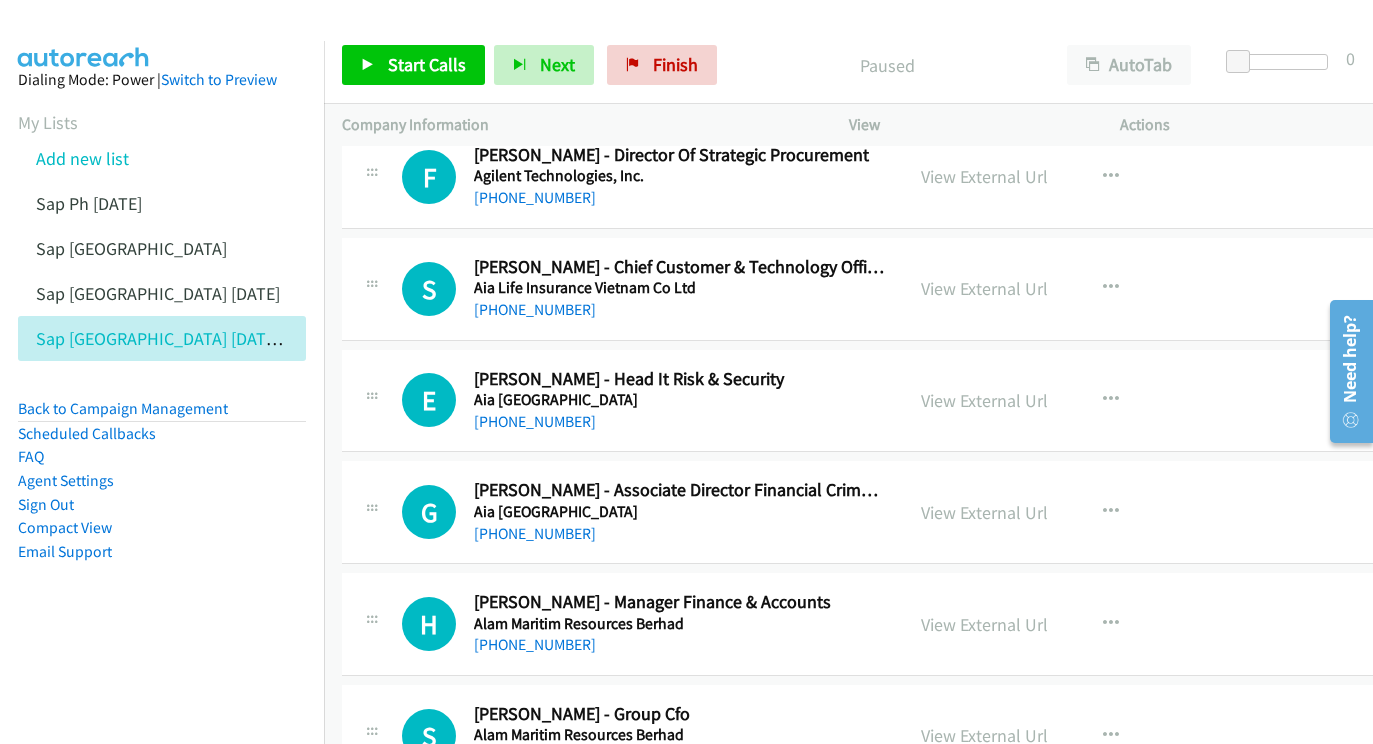 scroll, scrollTop: 1678, scrollLeft: 0, axis: vertical 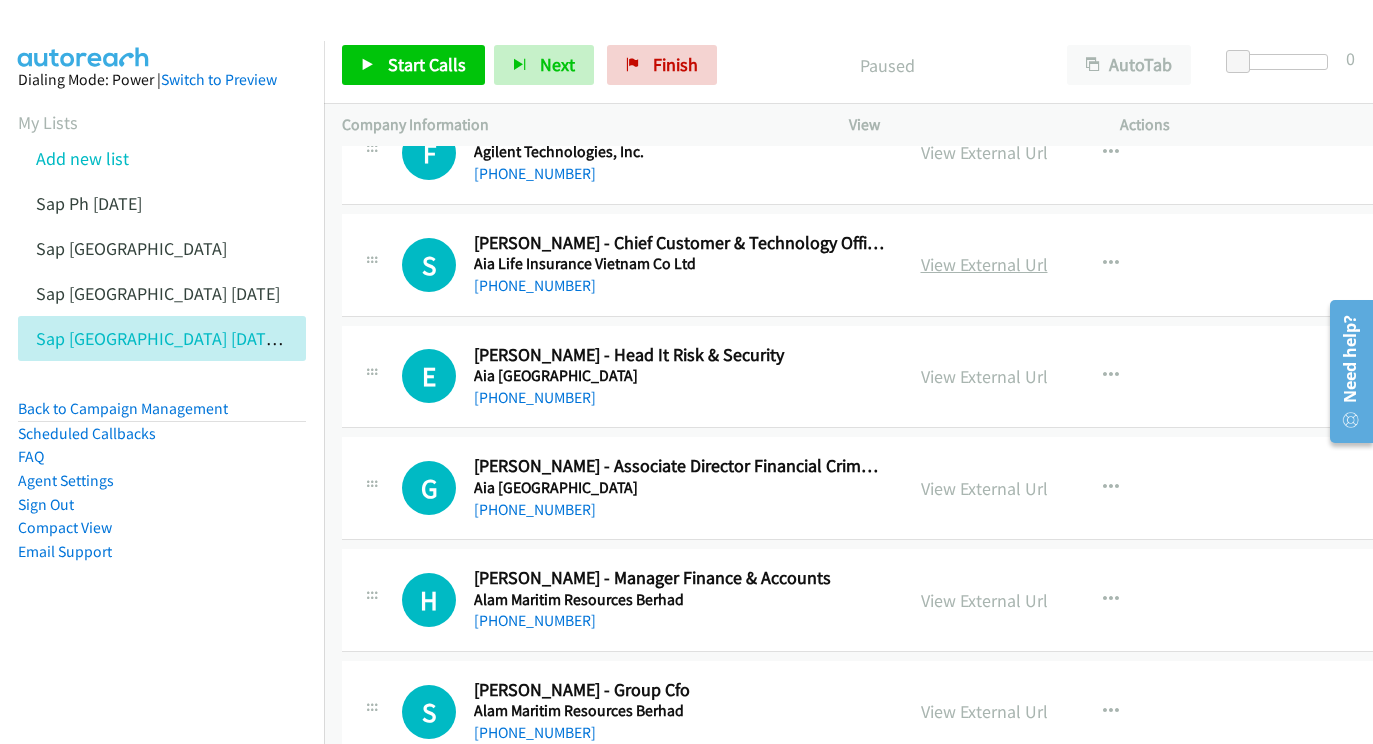 click on "View External Url" at bounding box center [984, 264] 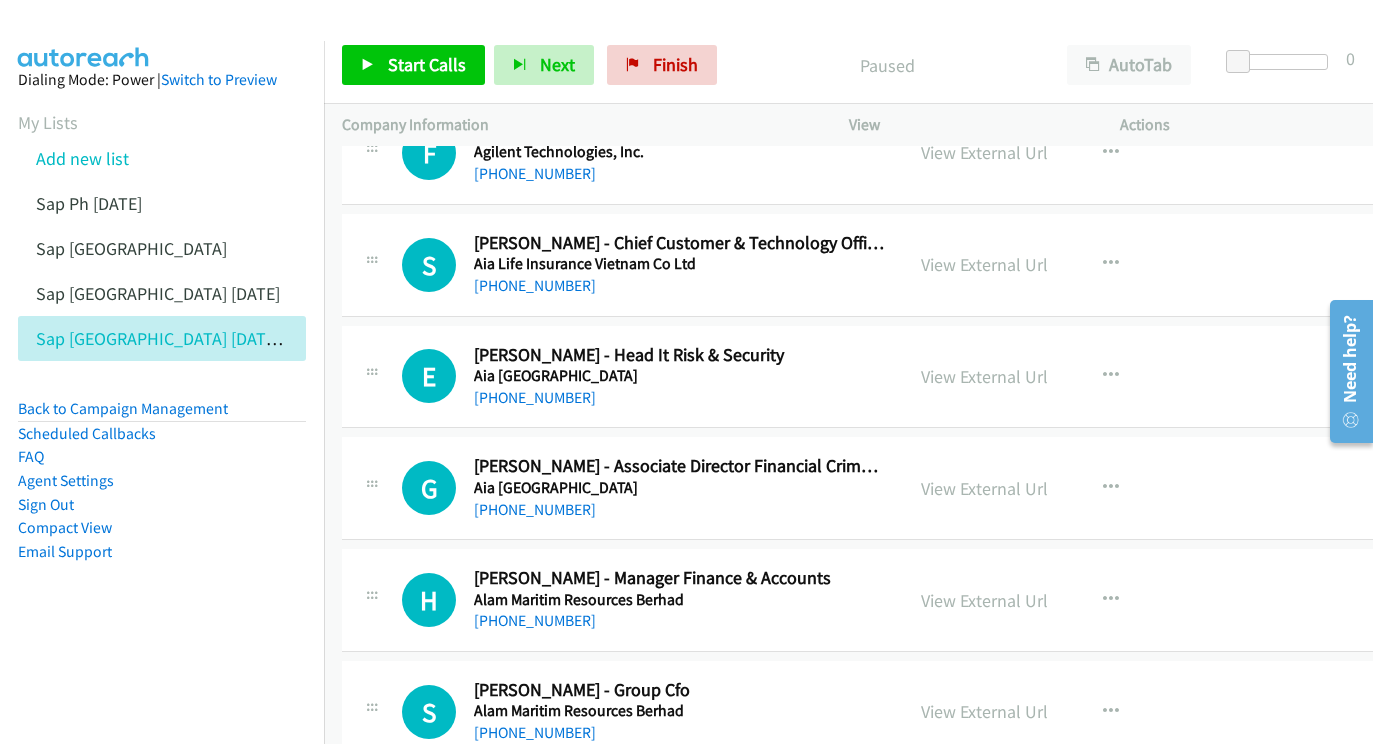 scroll, scrollTop: 0, scrollLeft: 0, axis: both 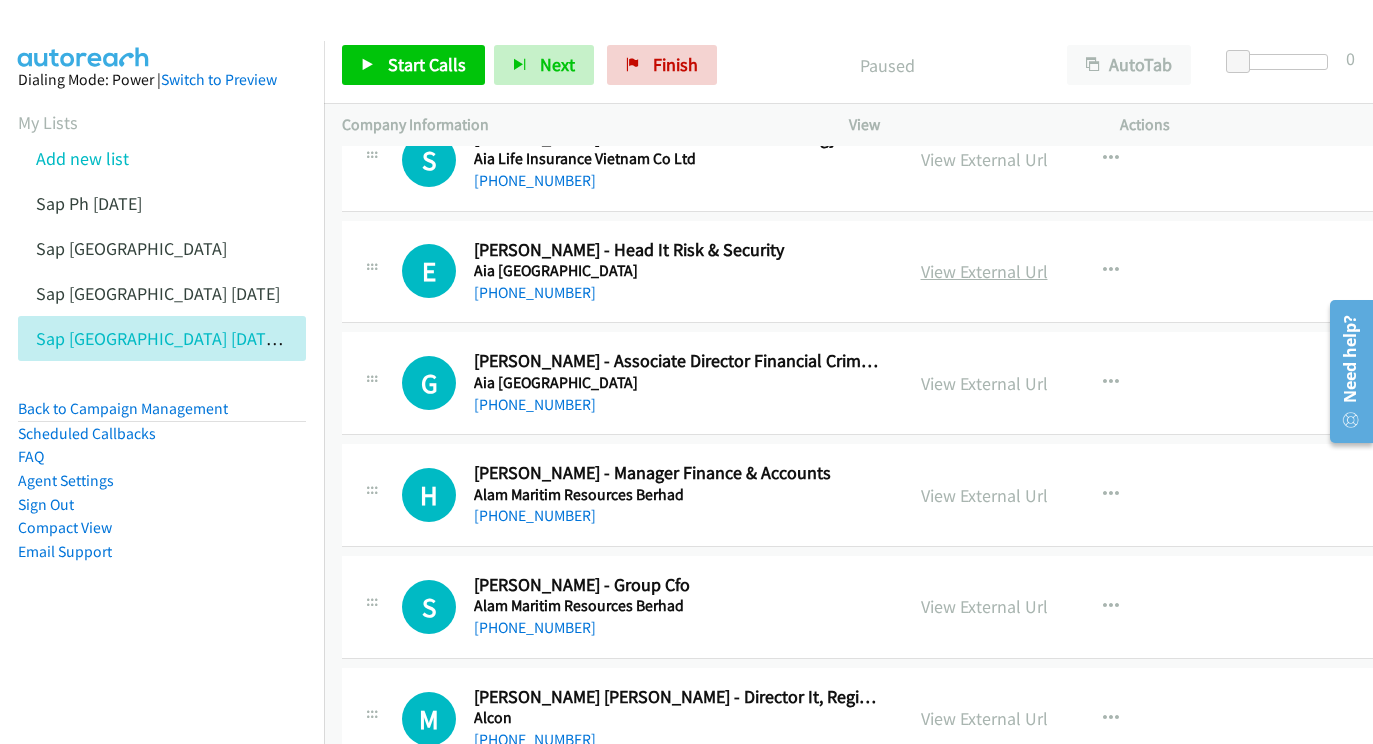click on "View External Url" at bounding box center [984, 271] 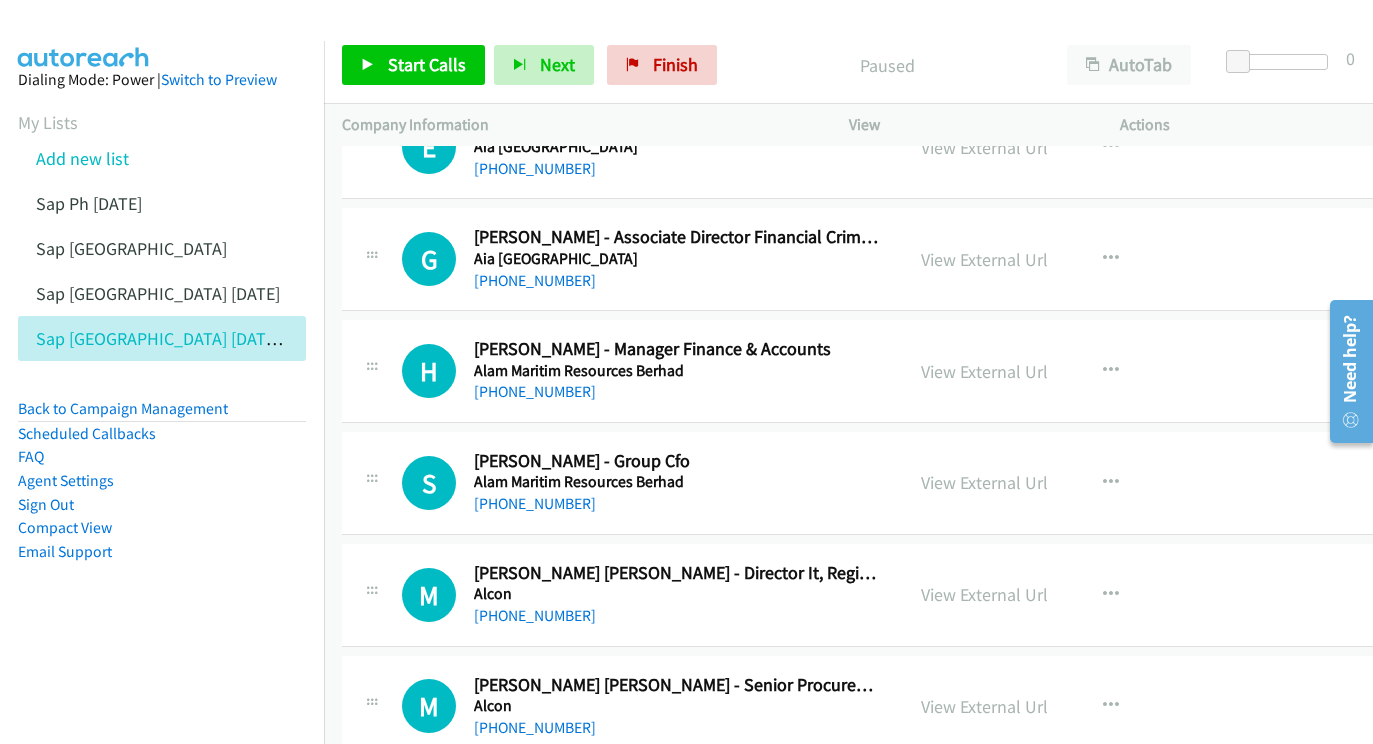 scroll, scrollTop: 1908, scrollLeft: 0, axis: vertical 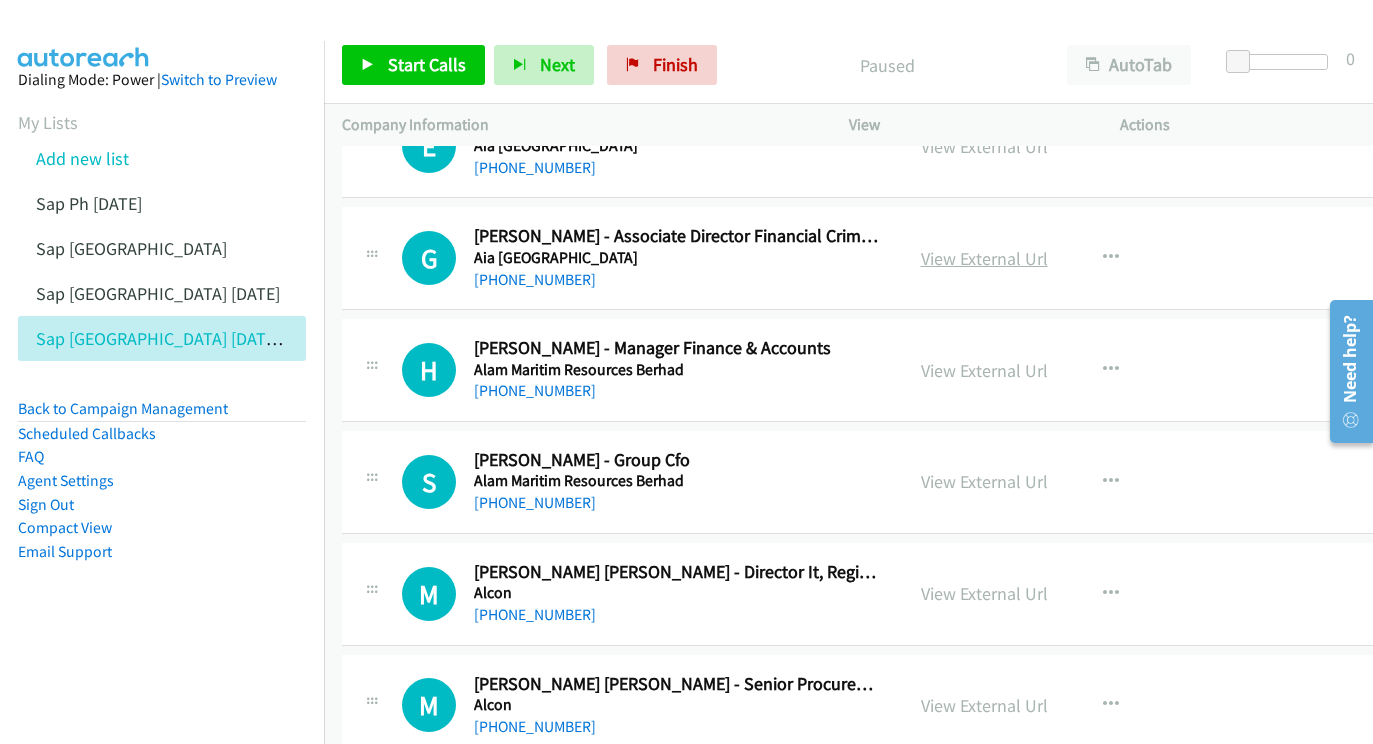 click on "View External Url" at bounding box center [984, 258] 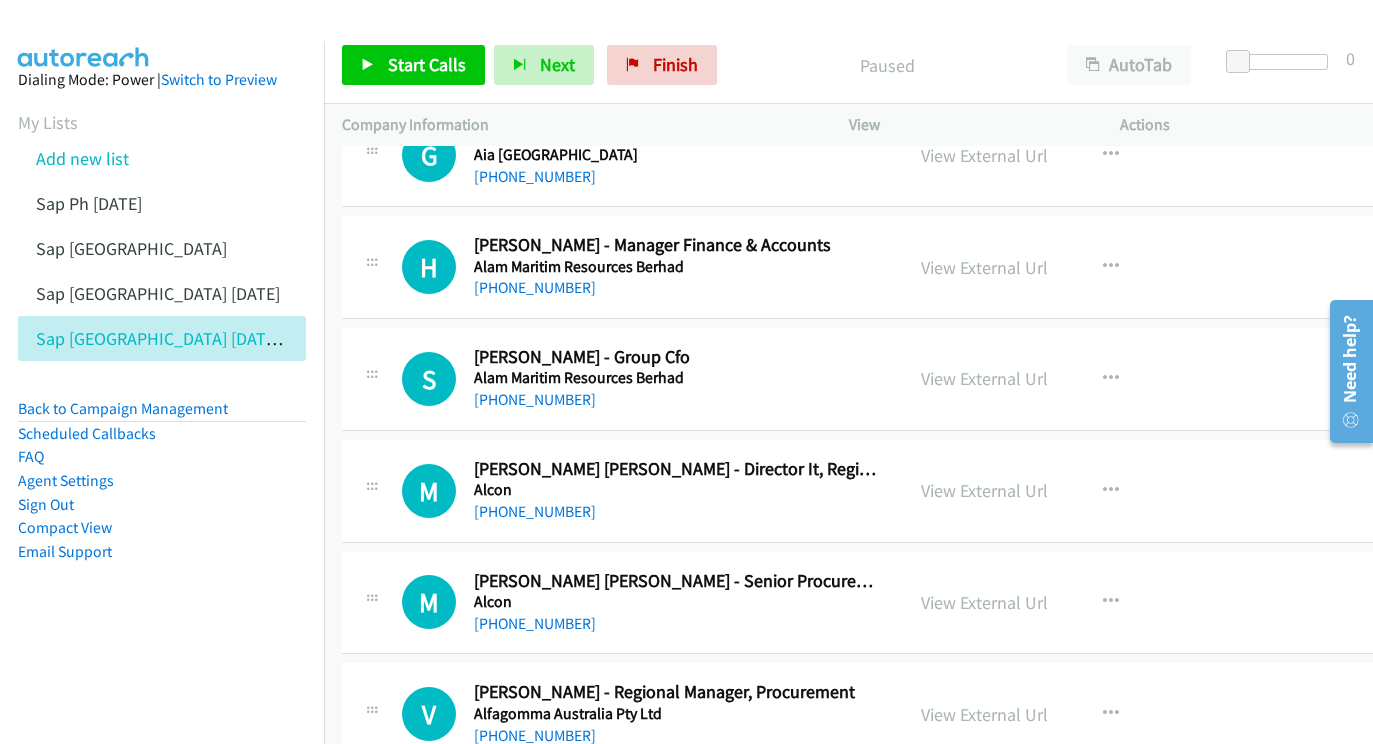 scroll, scrollTop: 2028, scrollLeft: 0, axis: vertical 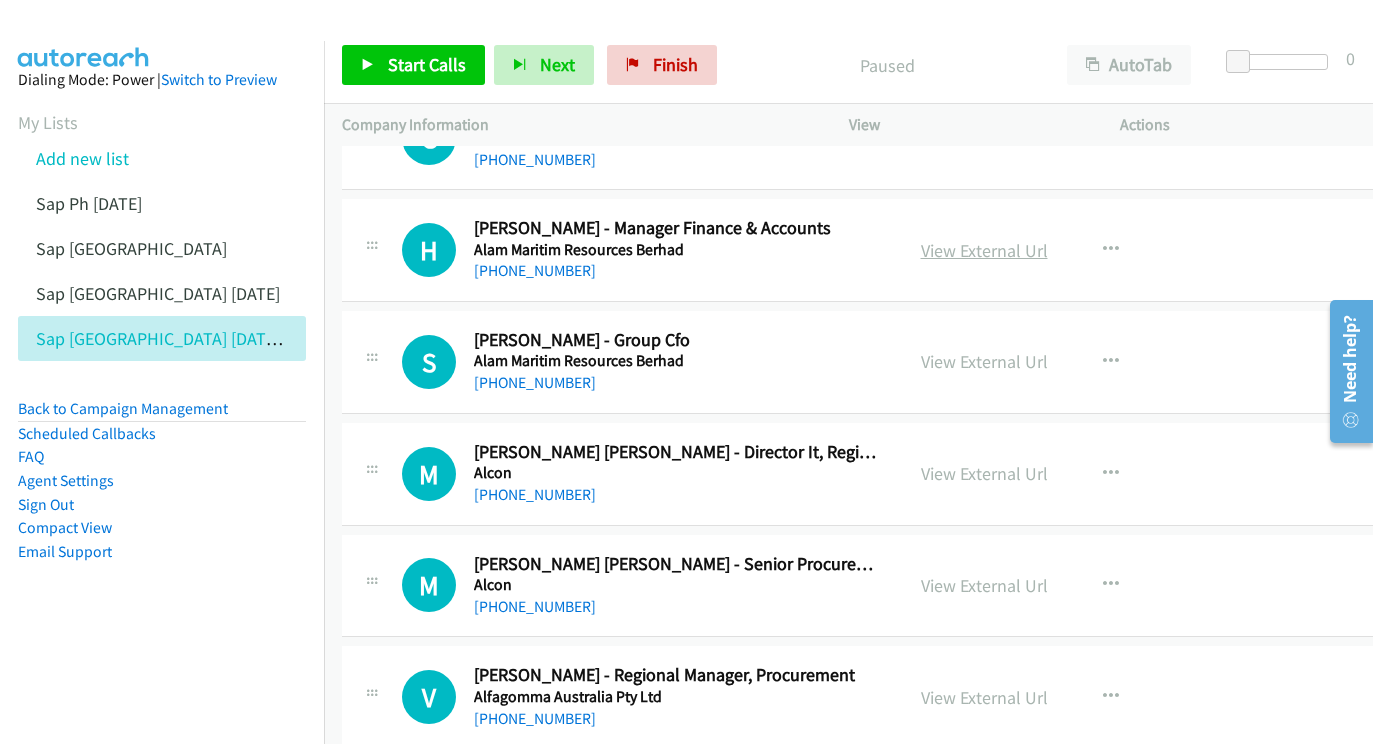 click on "View External Url" at bounding box center (984, 250) 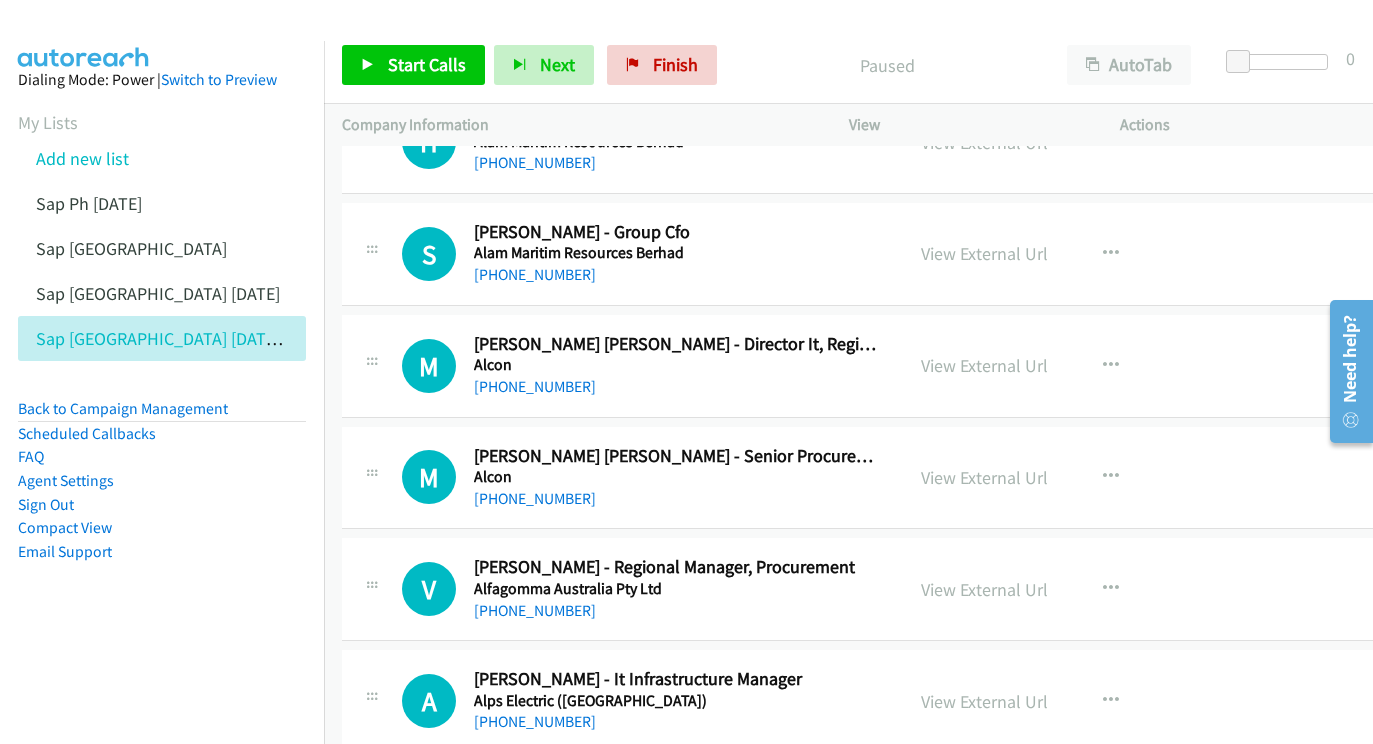 scroll, scrollTop: 2166, scrollLeft: 0, axis: vertical 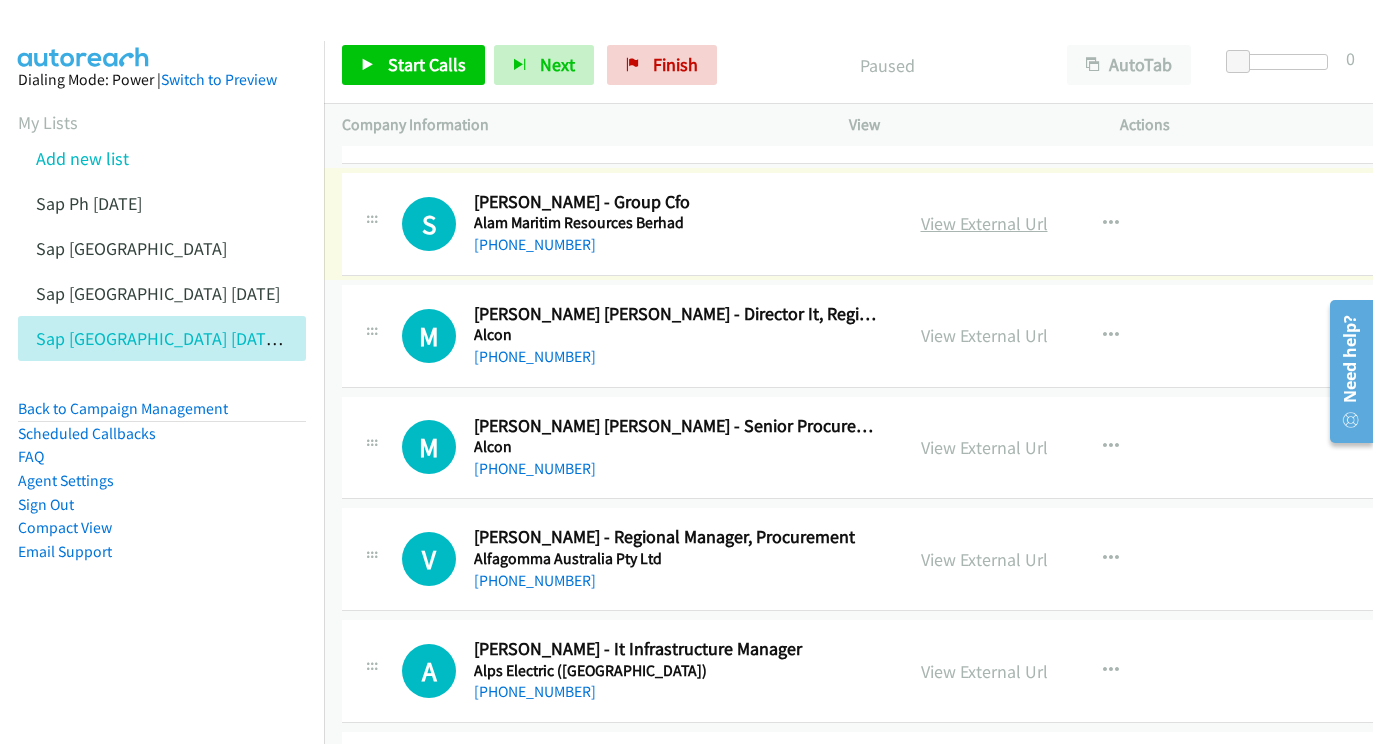 click on "View External Url" at bounding box center [984, 223] 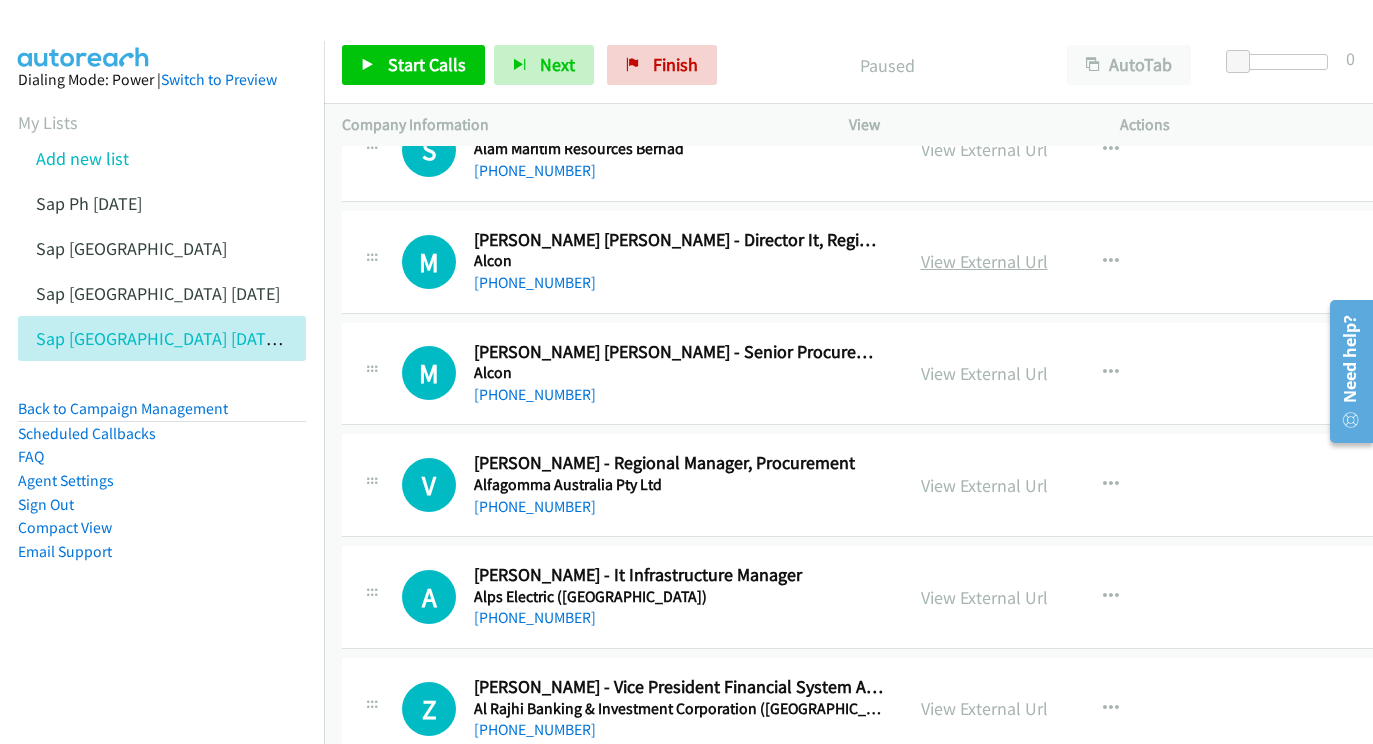 scroll, scrollTop: 2260, scrollLeft: 0, axis: vertical 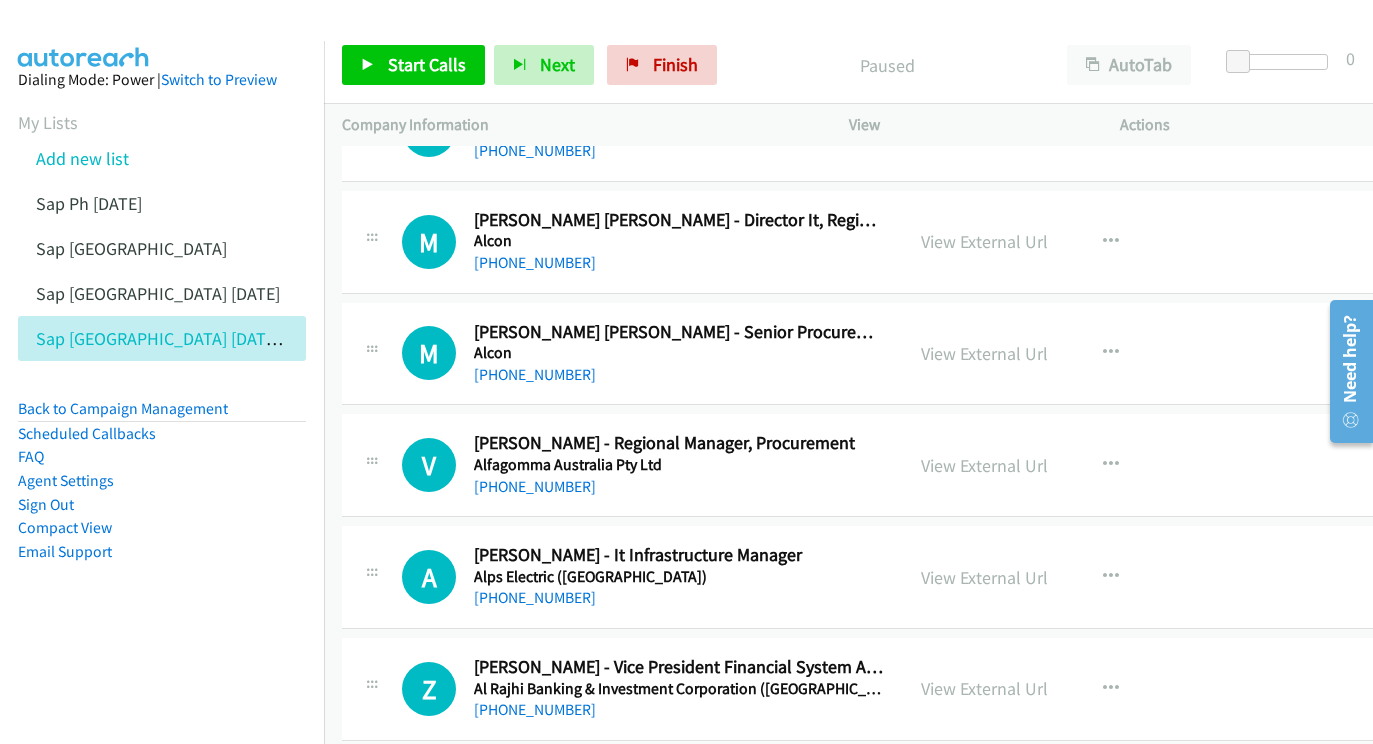click on "View External Url
View External Url
Schedule/Manage Callback
Start Calls Here
Remove from list
Add to do not call list
Reset Call Status" at bounding box center (1052, 242) 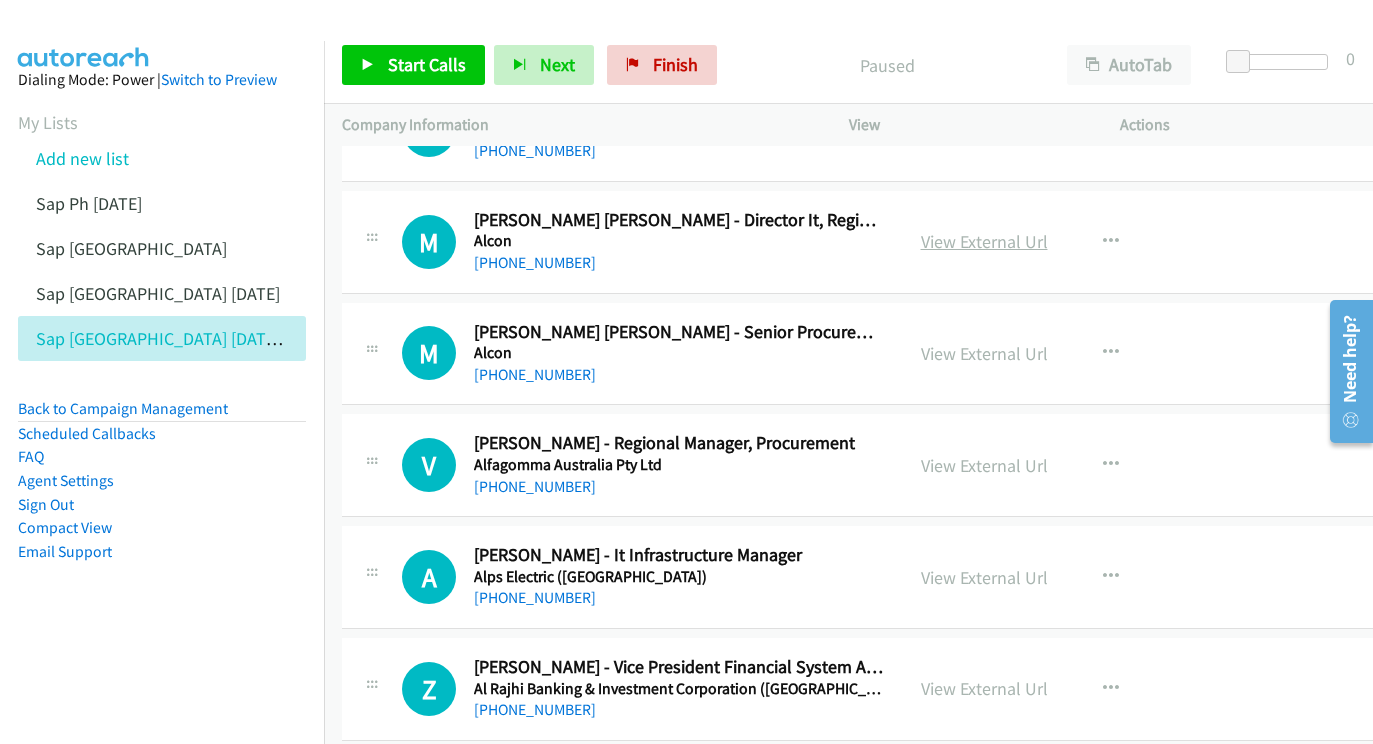 click on "View External Url" at bounding box center [984, 241] 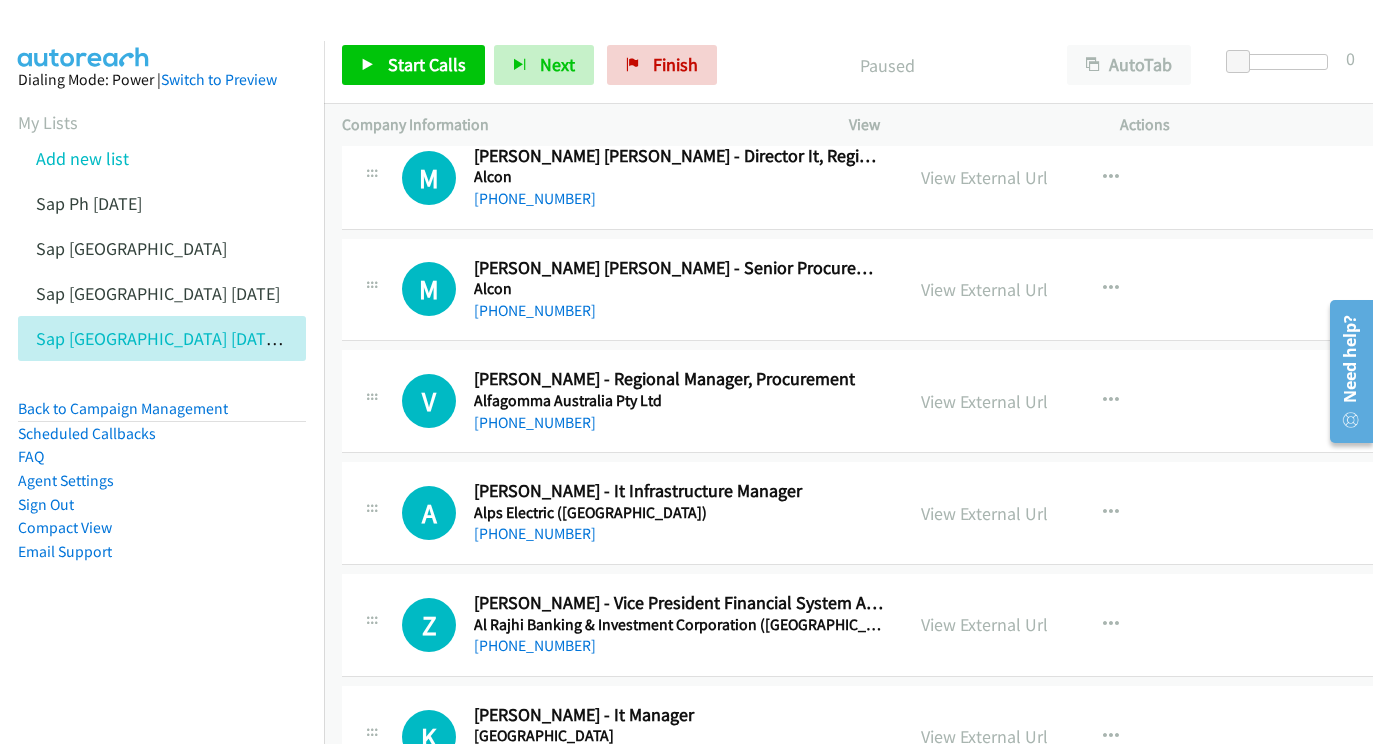 scroll, scrollTop: 2350, scrollLeft: 0, axis: vertical 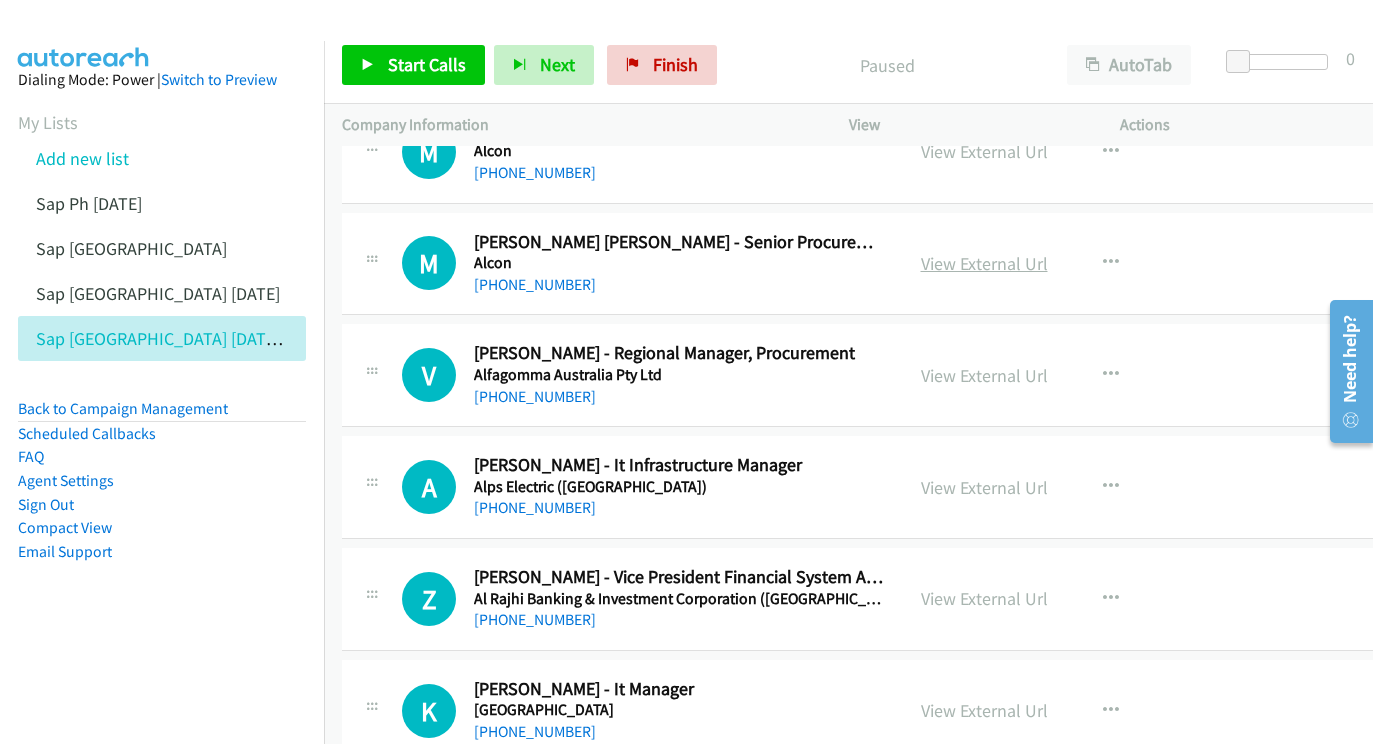 click on "View External Url" at bounding box center [984, 263] 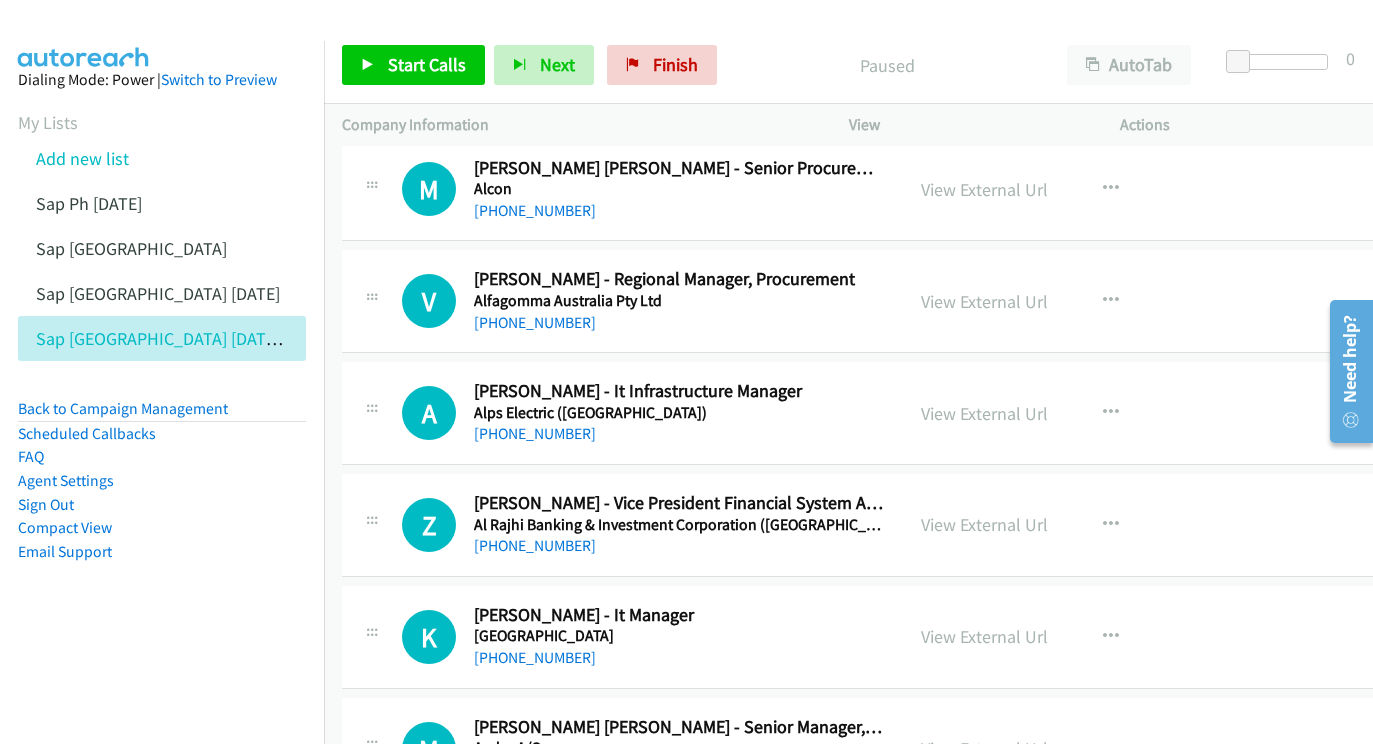 scroll, scrollTop: 2441, scrollLeft: 0, axis: vertical 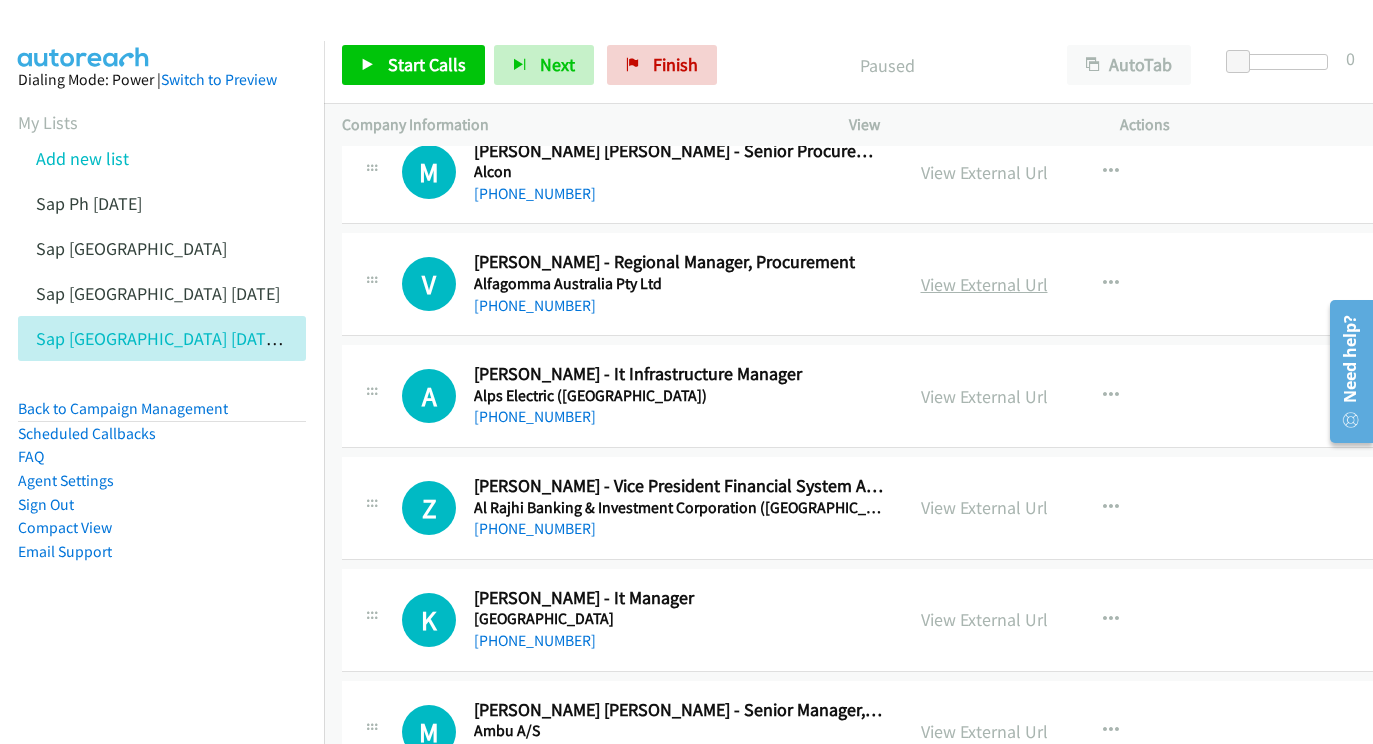 click on "View External Url" at bounding box center [984, 284] 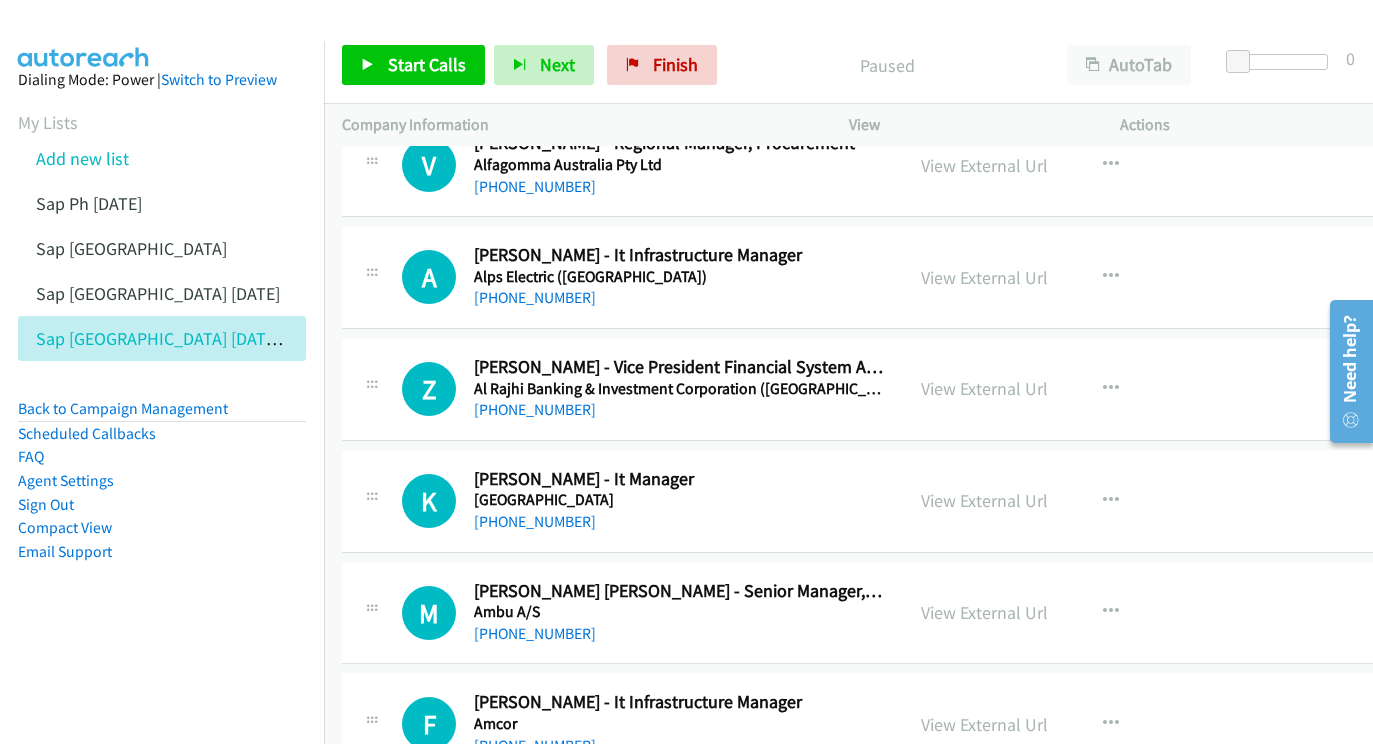scroll, scrollTop: 2561, scrollLeft: 0, axis: vertical 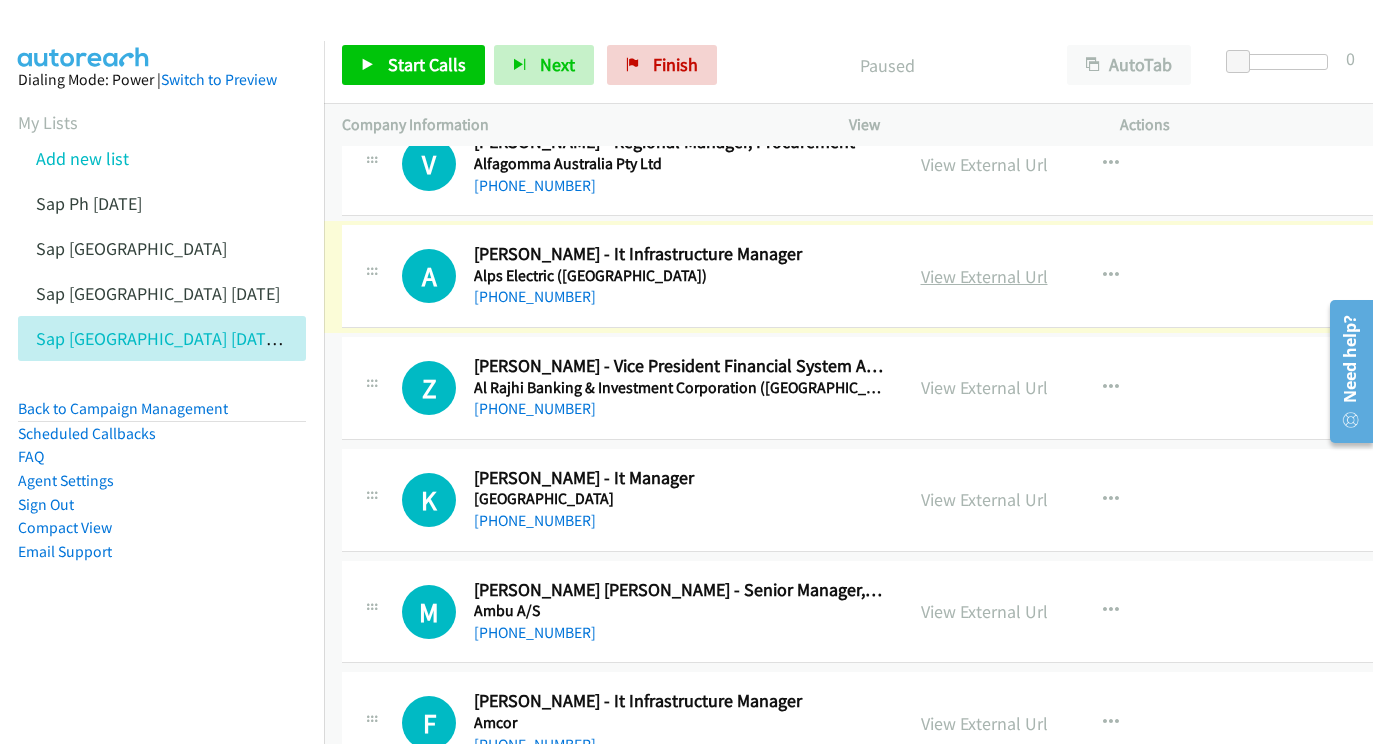 click on "View External Url" at bounding box center (984, 276) 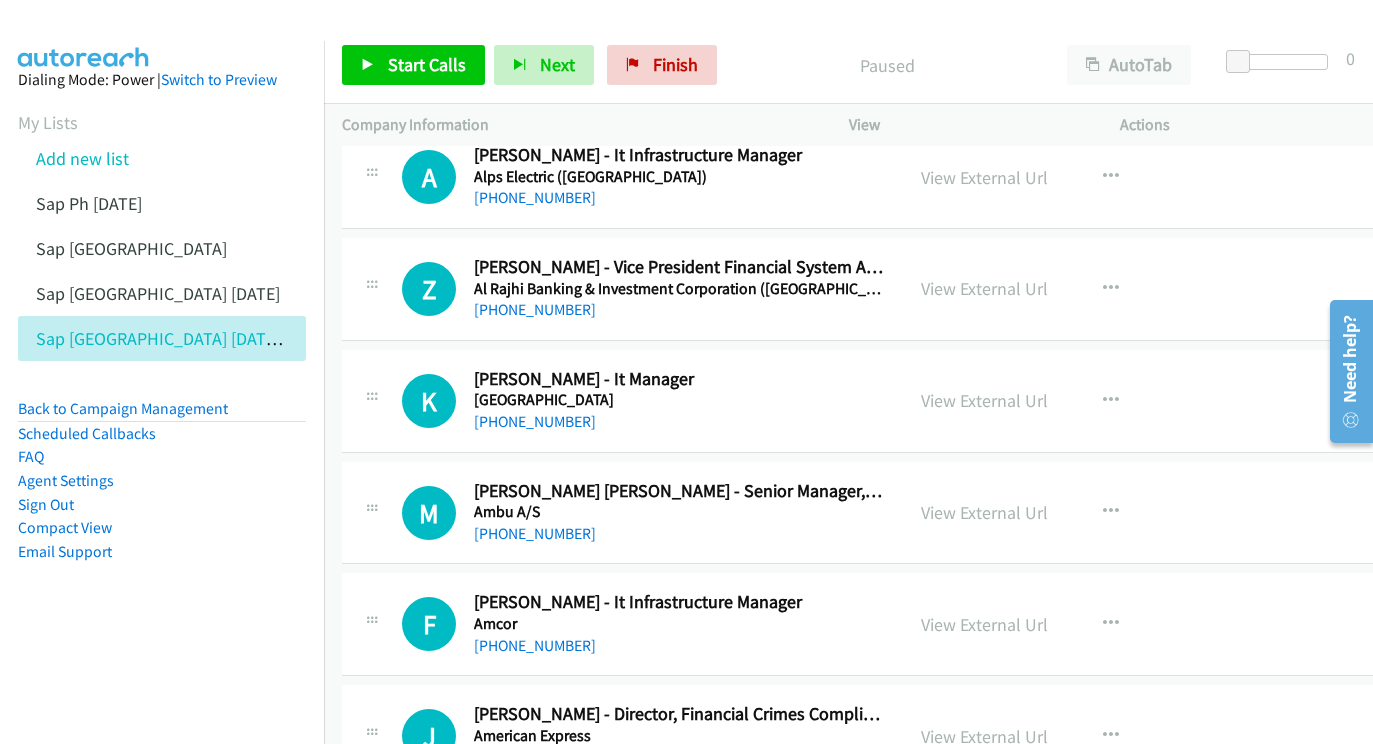 scroll, scrollTop: 2662, scrollLeft: 0, axis: vertical 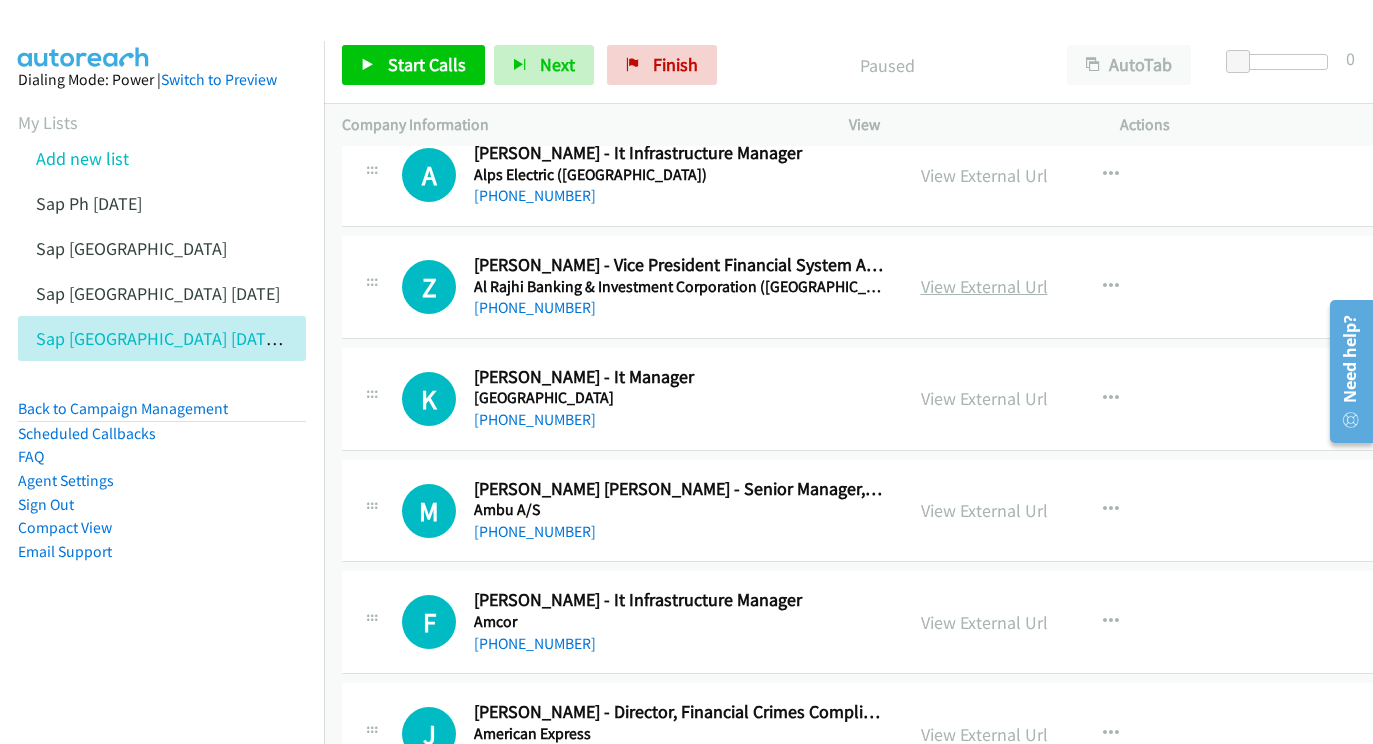 click on "View External Url" at bounding box center (984, 286) 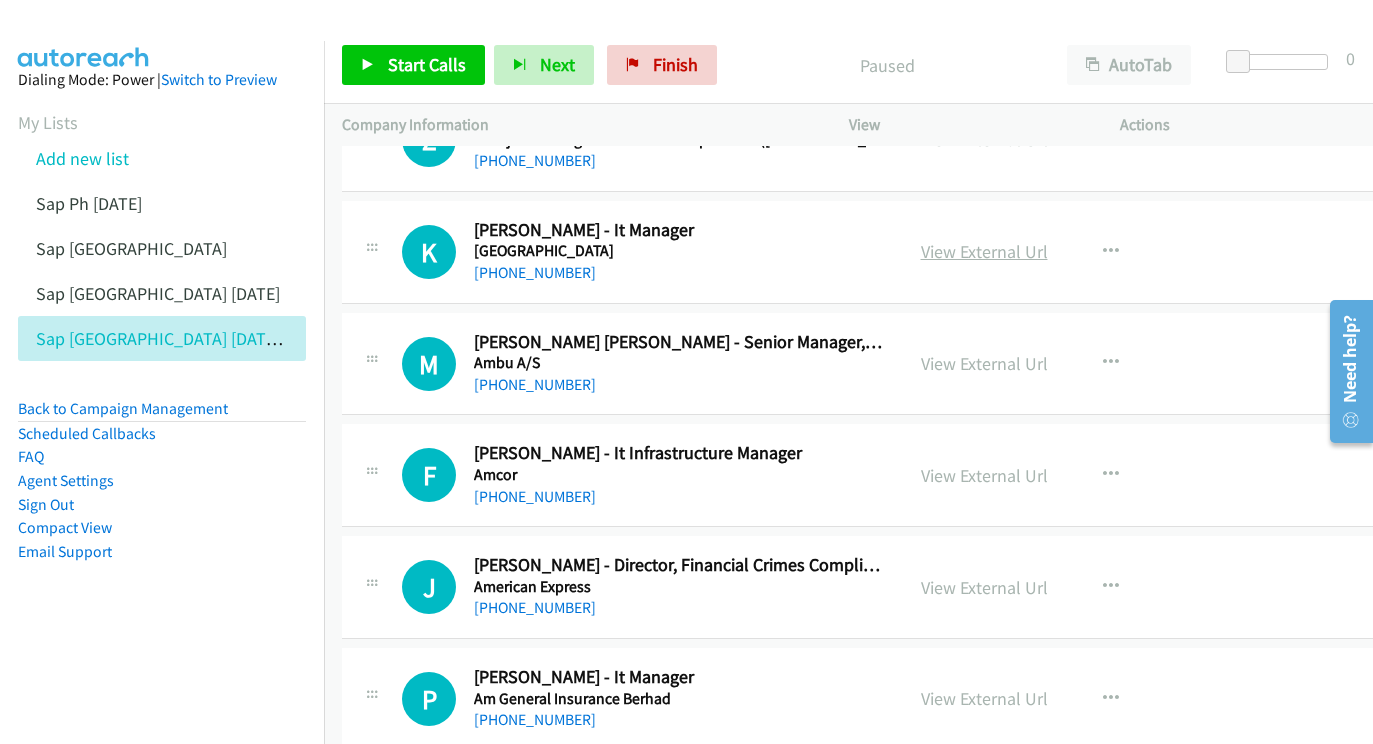 scroll 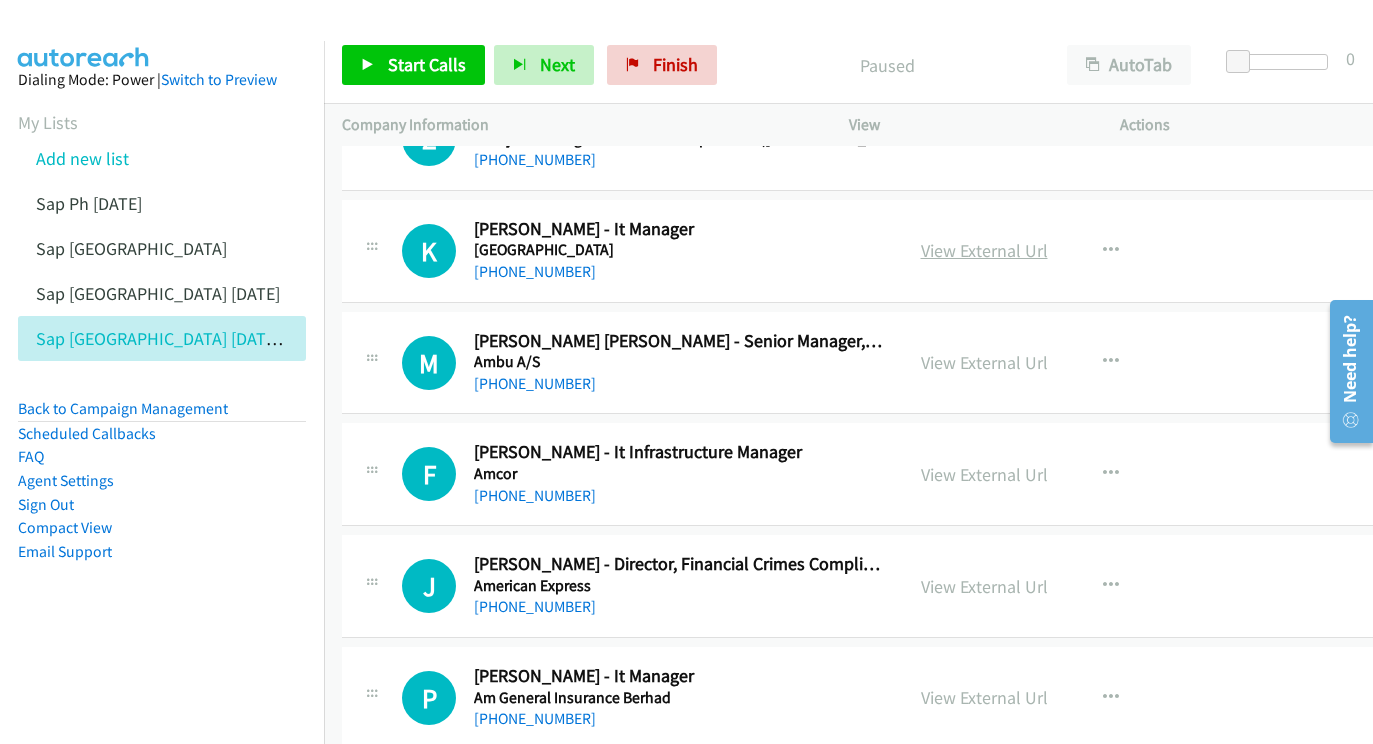 click on "View External Url" at bounding box center [984, 250] 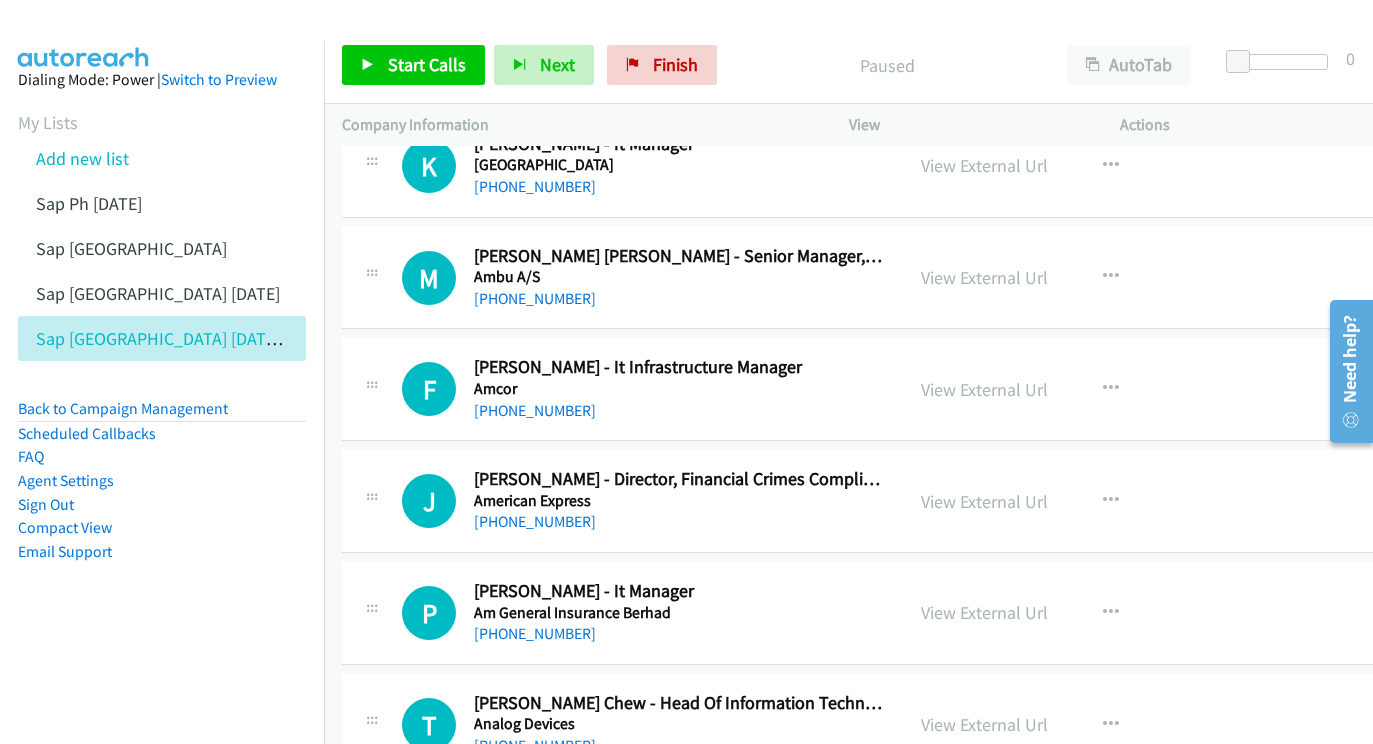scroll, scrollTop: 2938, scrollLeft: 0, axis: vertical 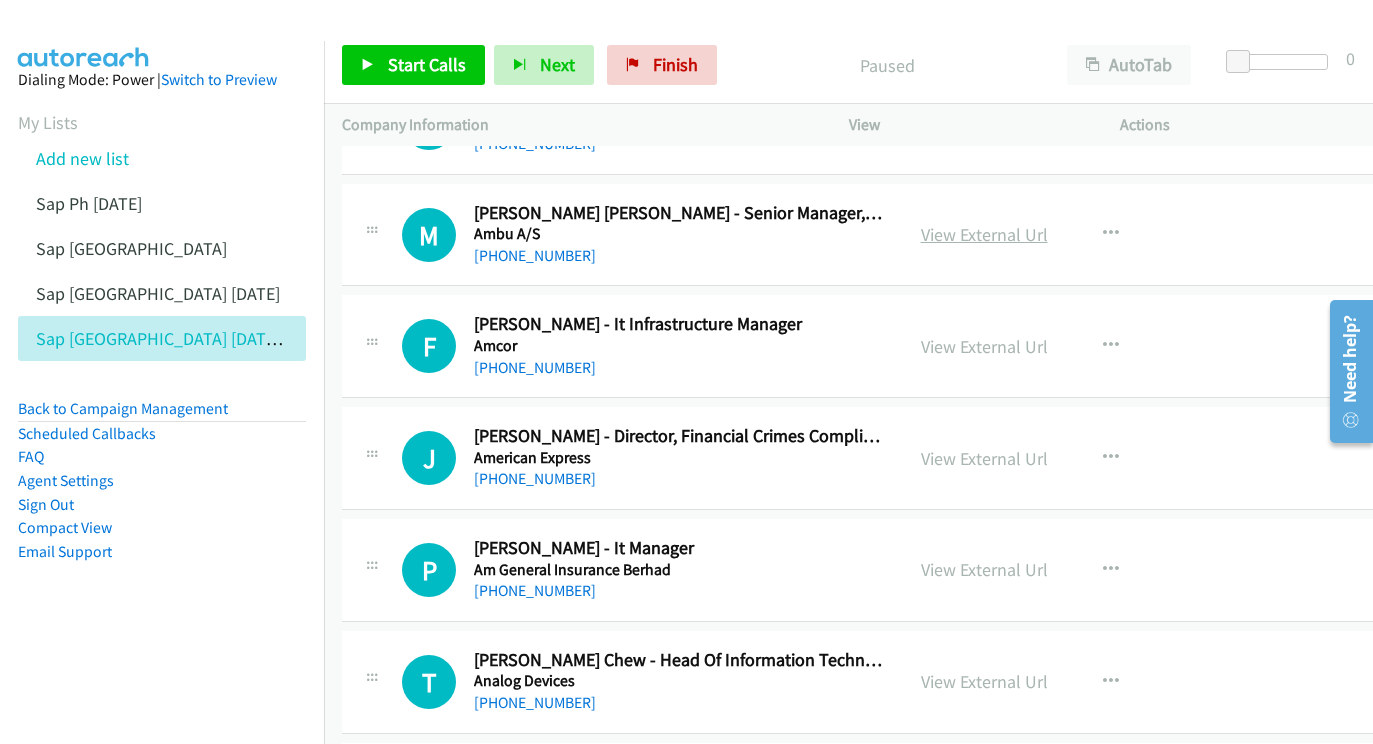 click on "View External Url" at bounding box center (984, 234) 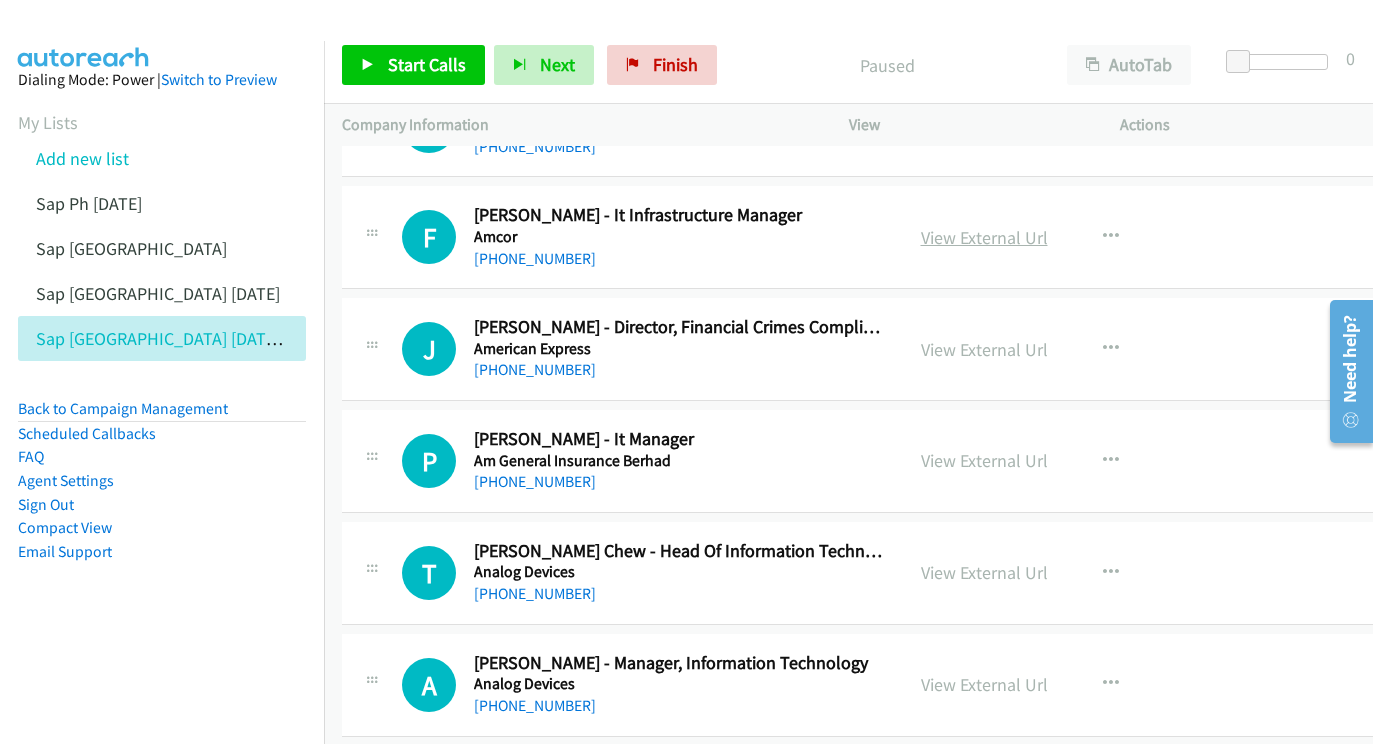 click on "View External Url" at bounding box center [984, 237] 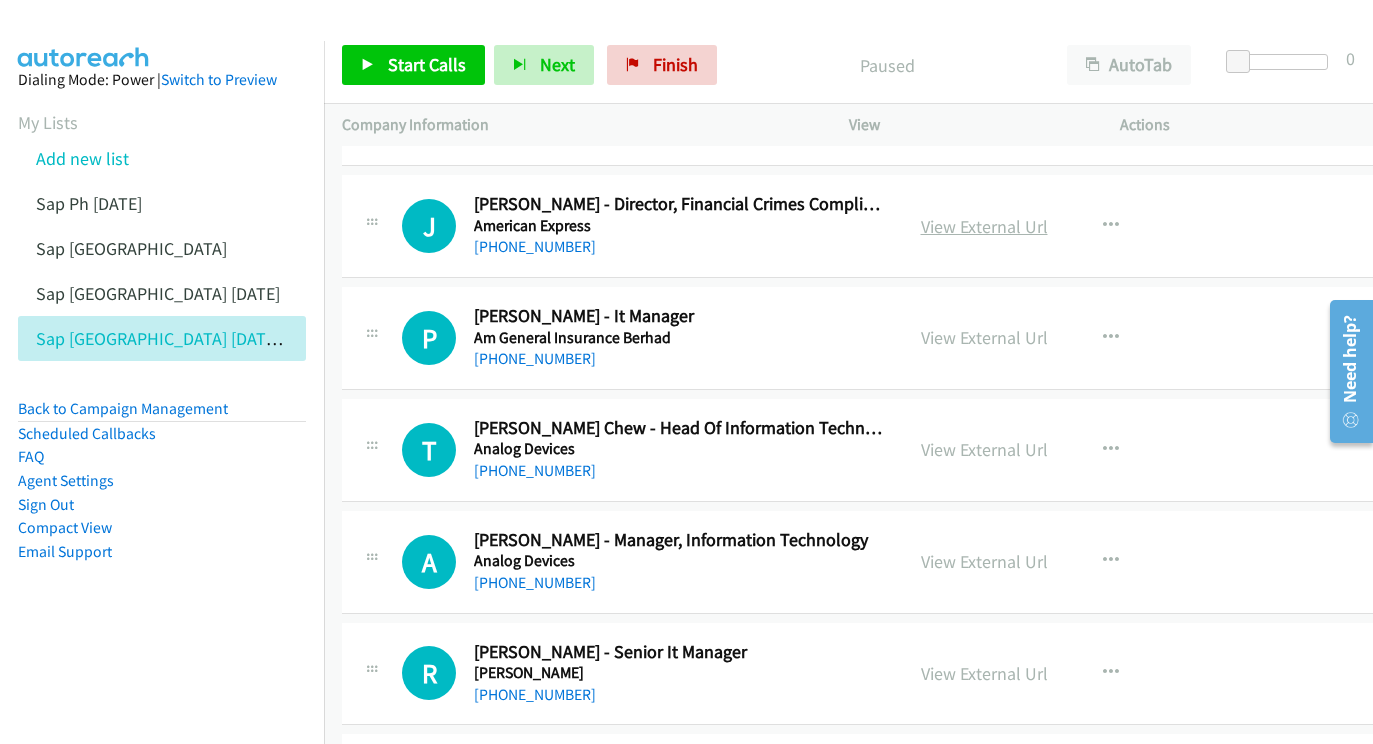 click on "View External Url" at bounding box center (984, 226) 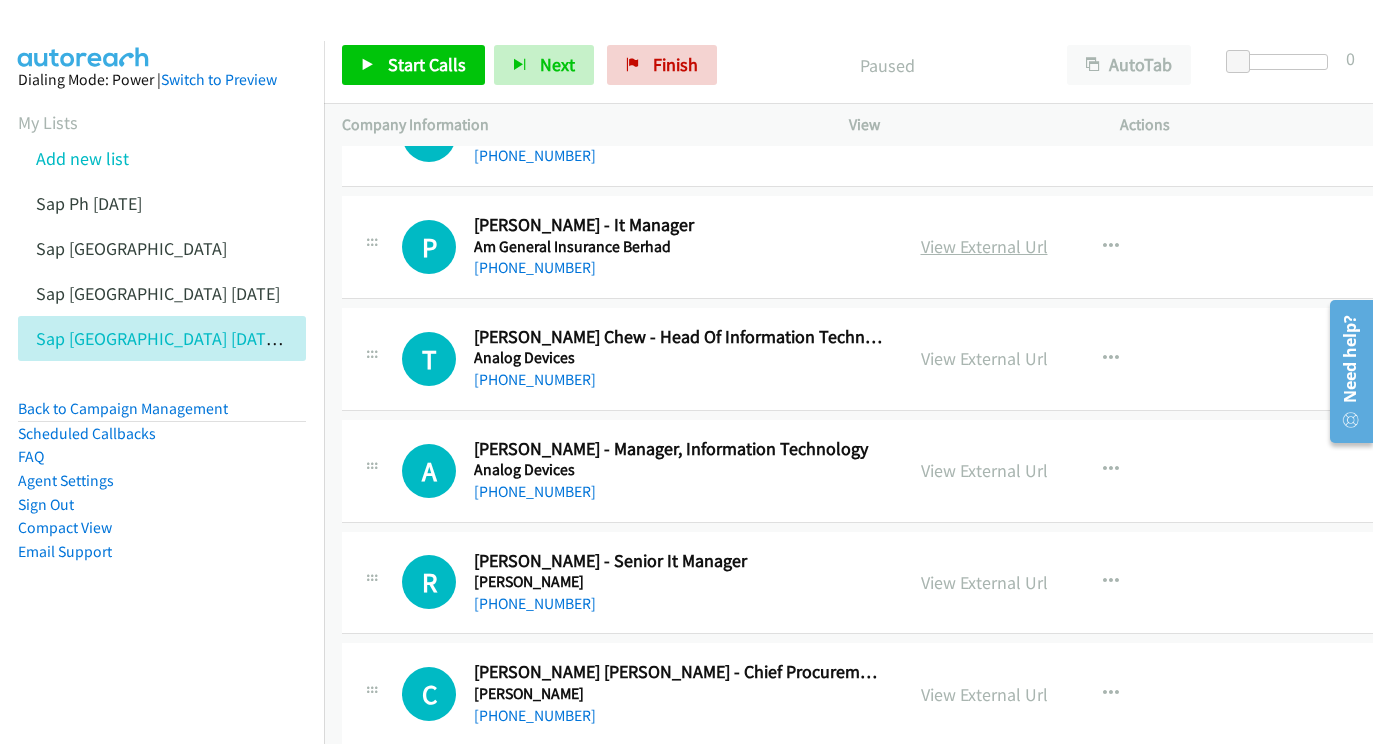 click on "View External Url" at bounding box center [984, 246] 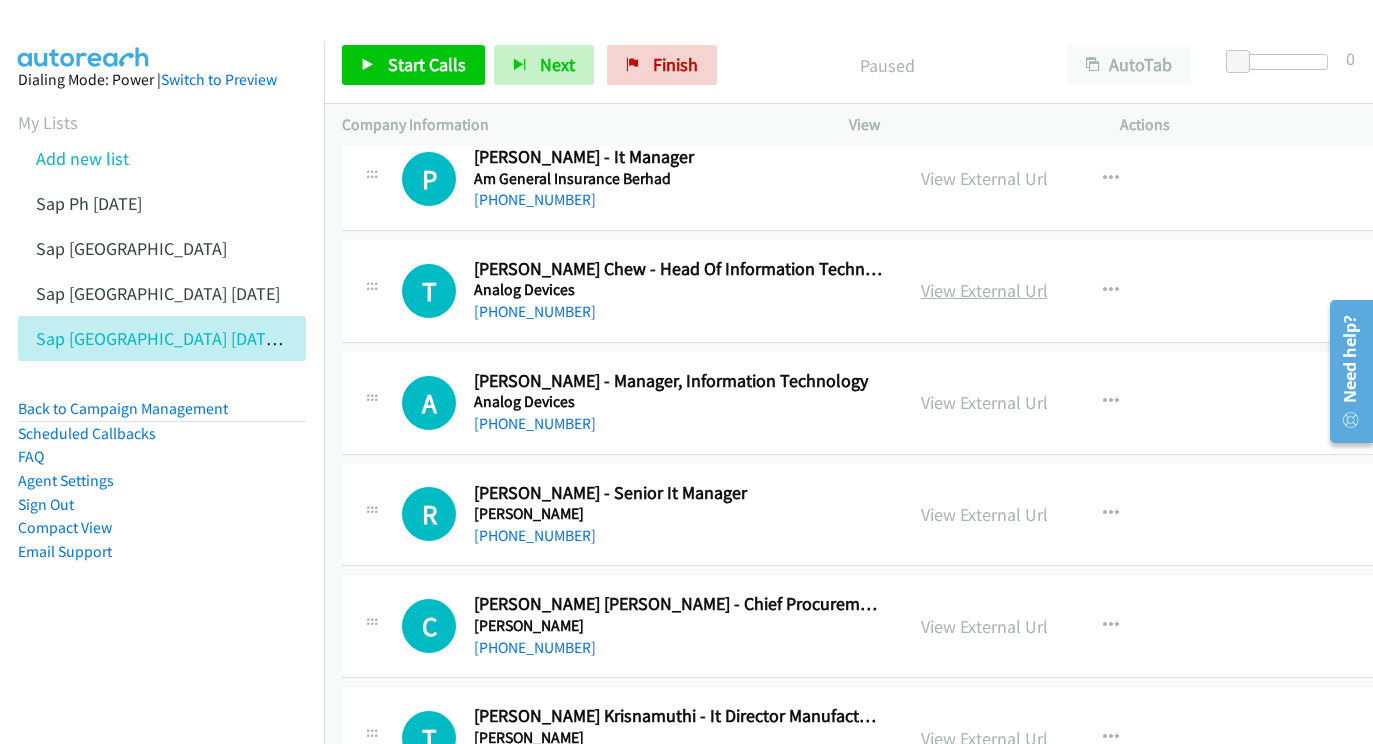 click on "View External Url" at bounding box center (984, 290) 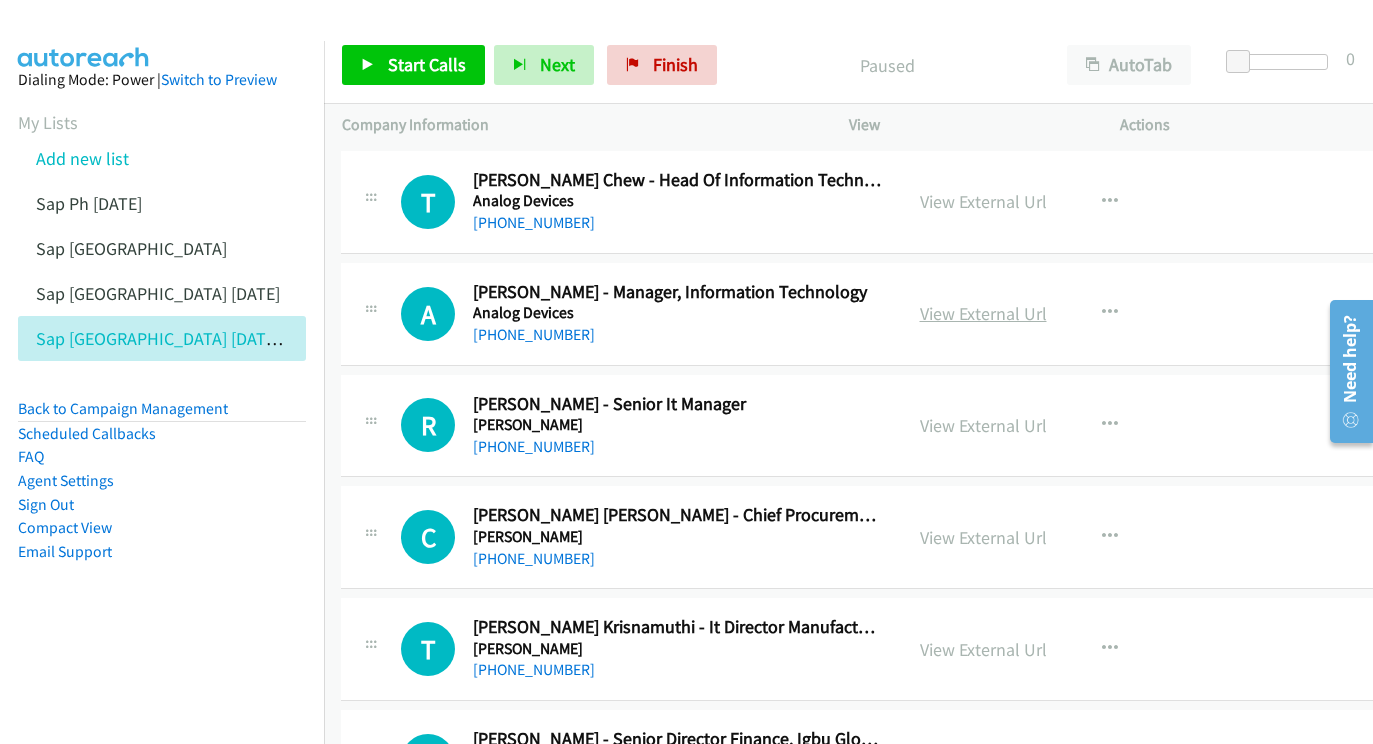 click on "View External Url" at bounding box center (983, 313) 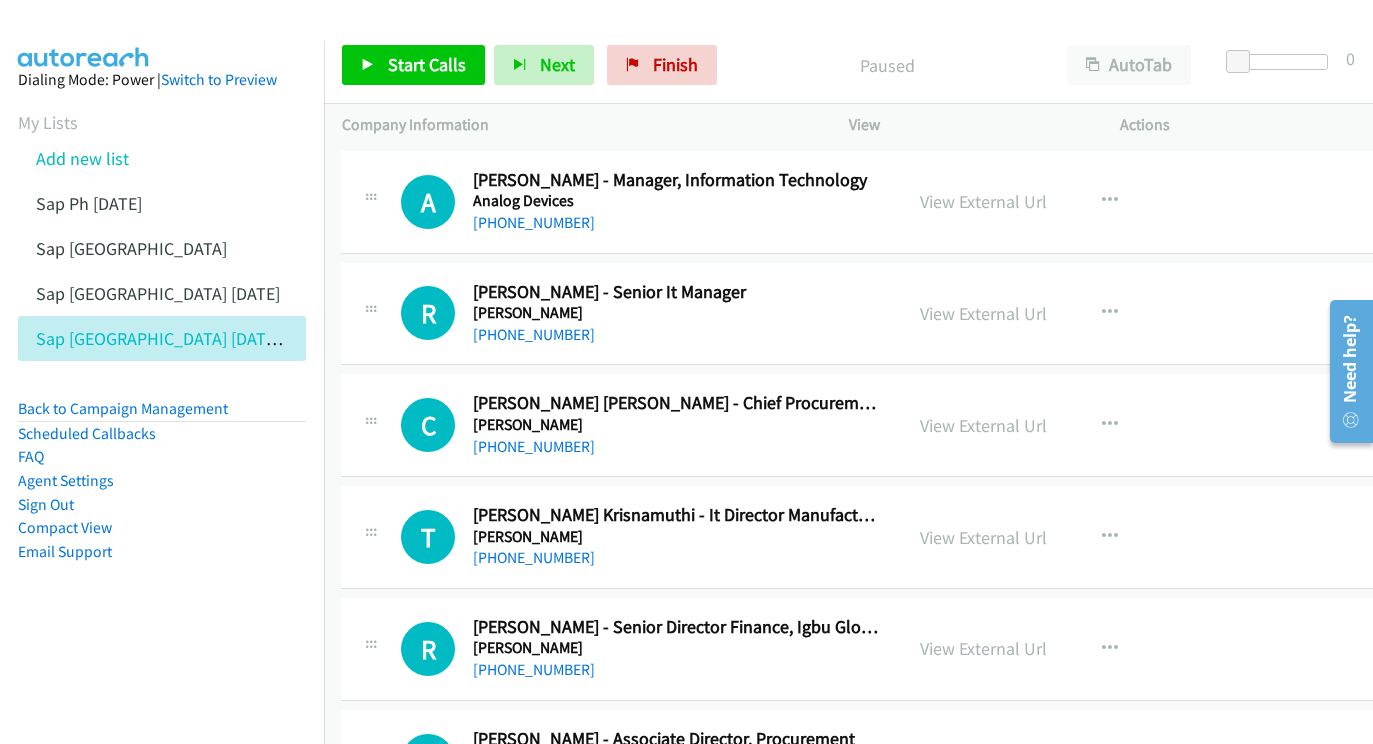 click on "View External Url" at bounding box center (983, 313) 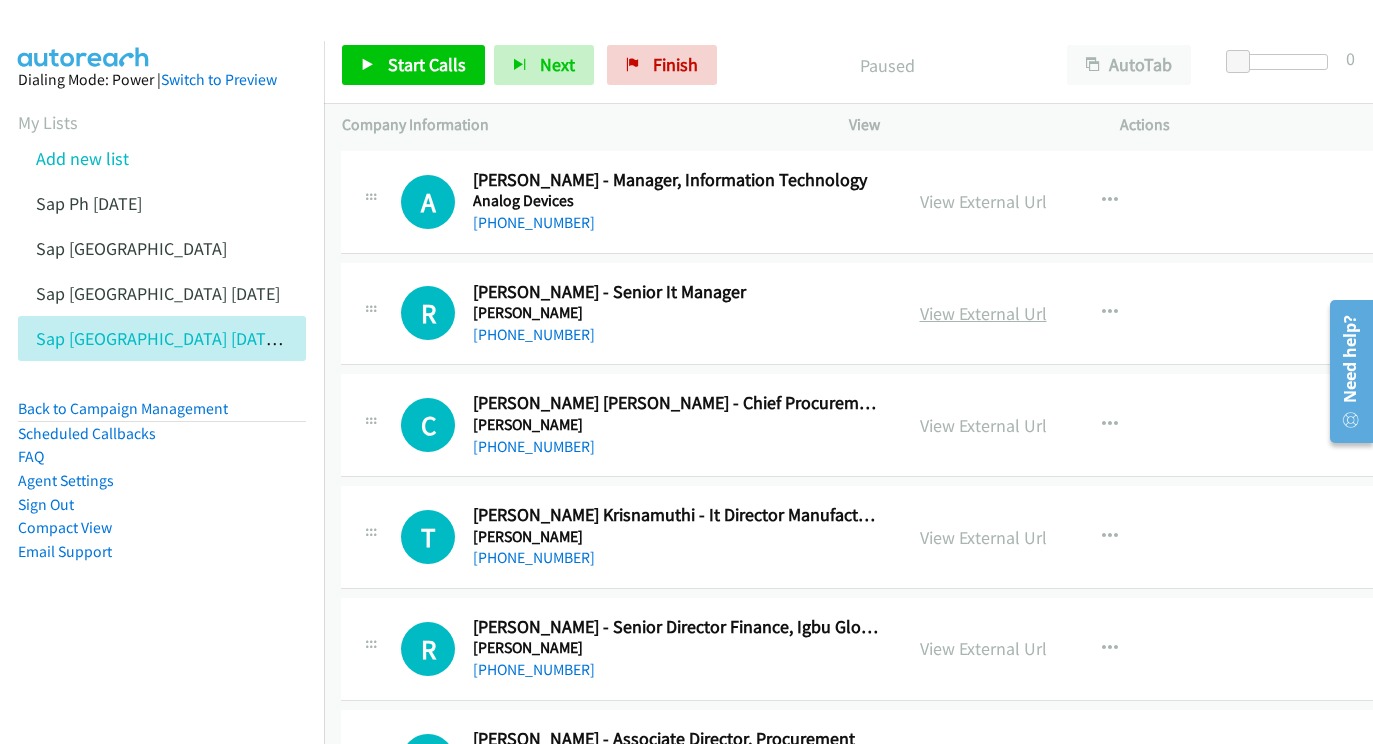 click on "View External Url" at bounding box center [983, 313] 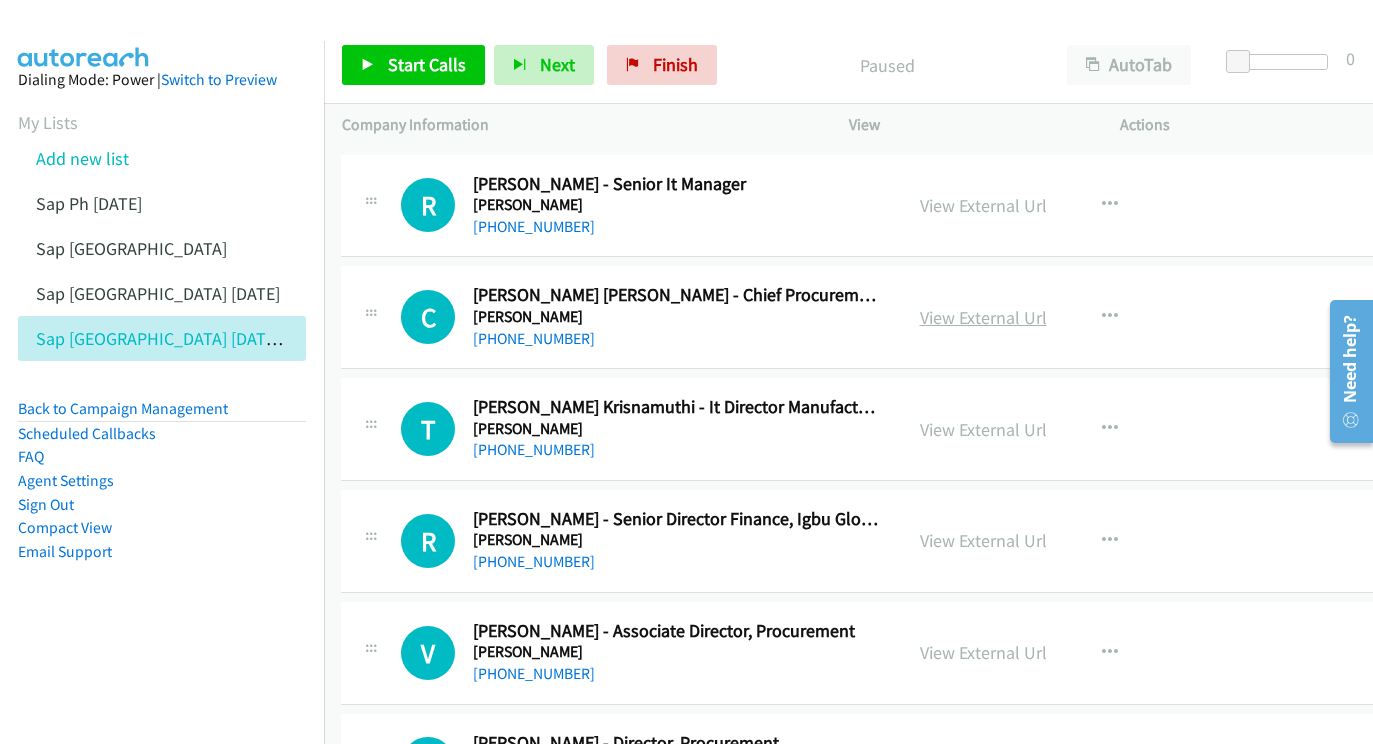click on "View External Url" at bounding box center (983, 317) 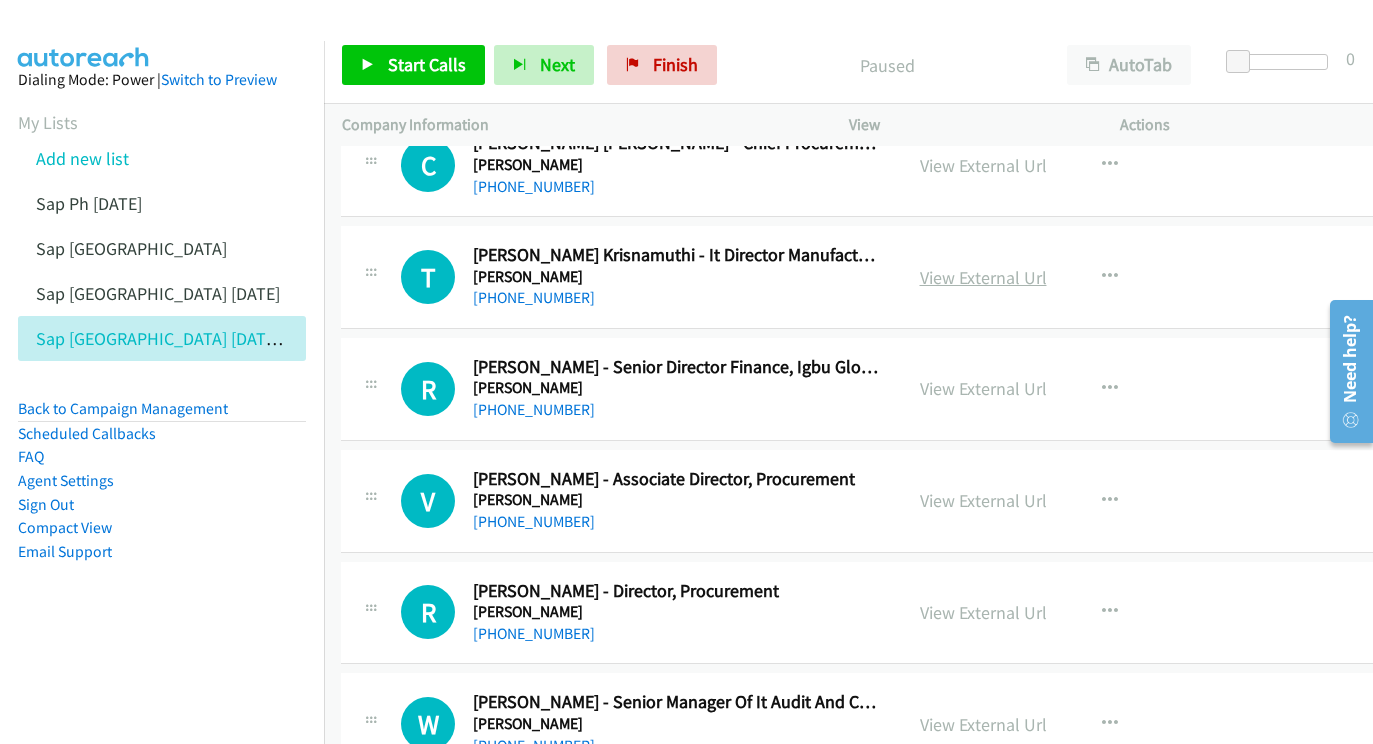 scroll, scrollTop: 3795, scrollLeft: 1, axis: both 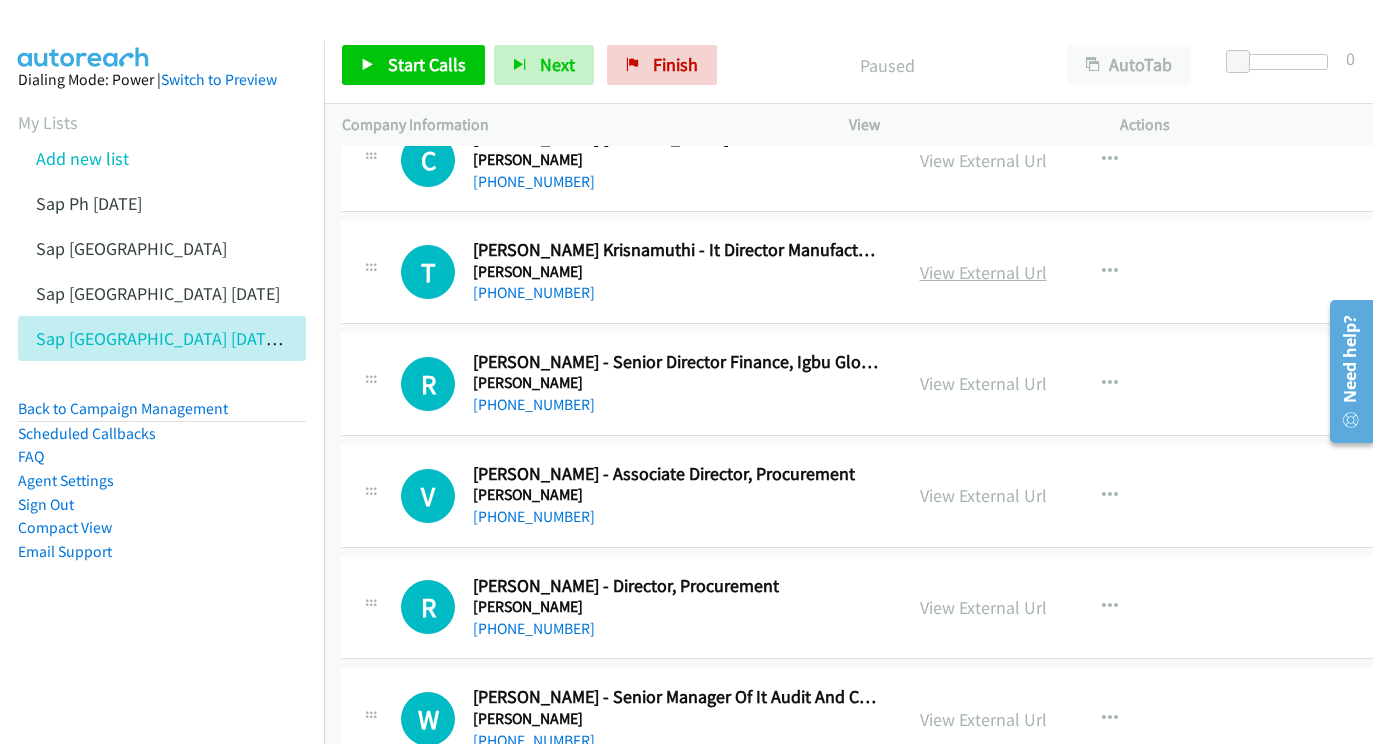 click on "View External Url" at bounding box center (983, 272) 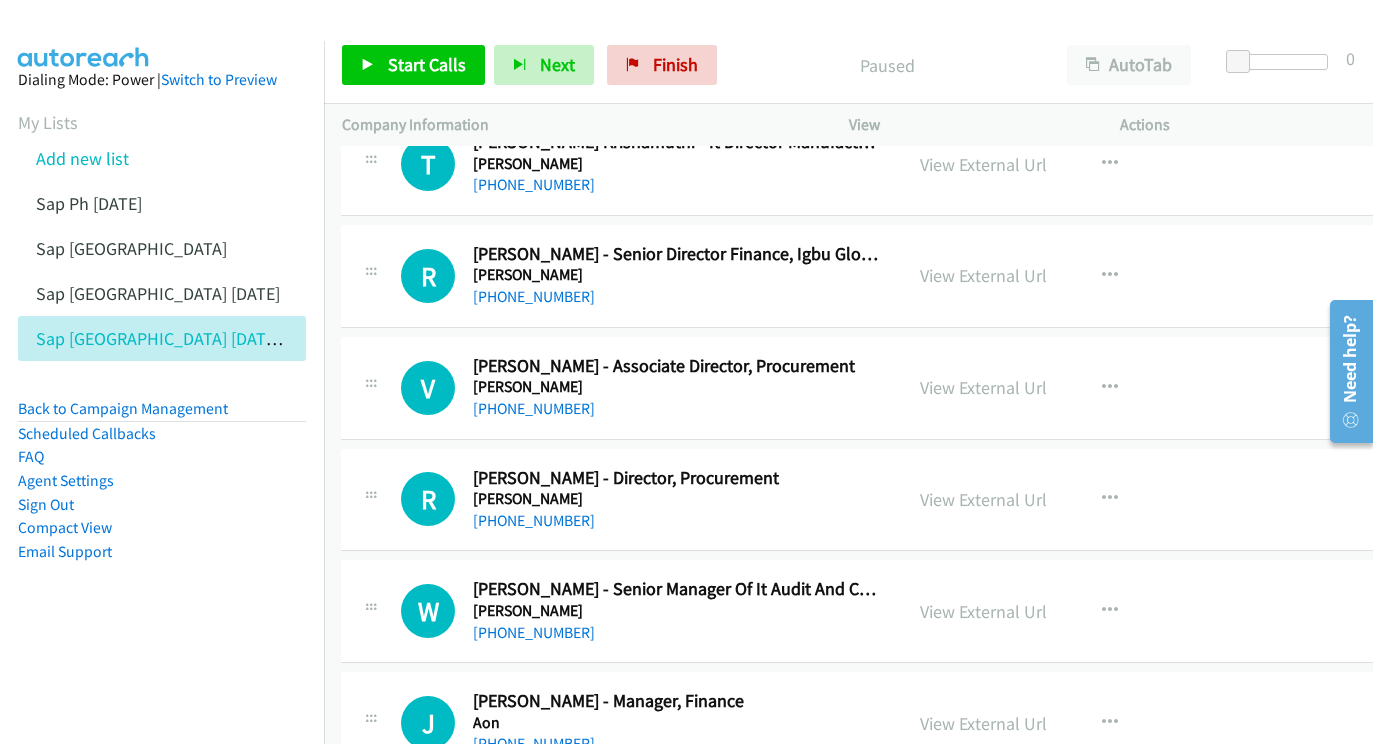 scroll, scrollTop: 3906, scrollLeft: 0, axis: vertical 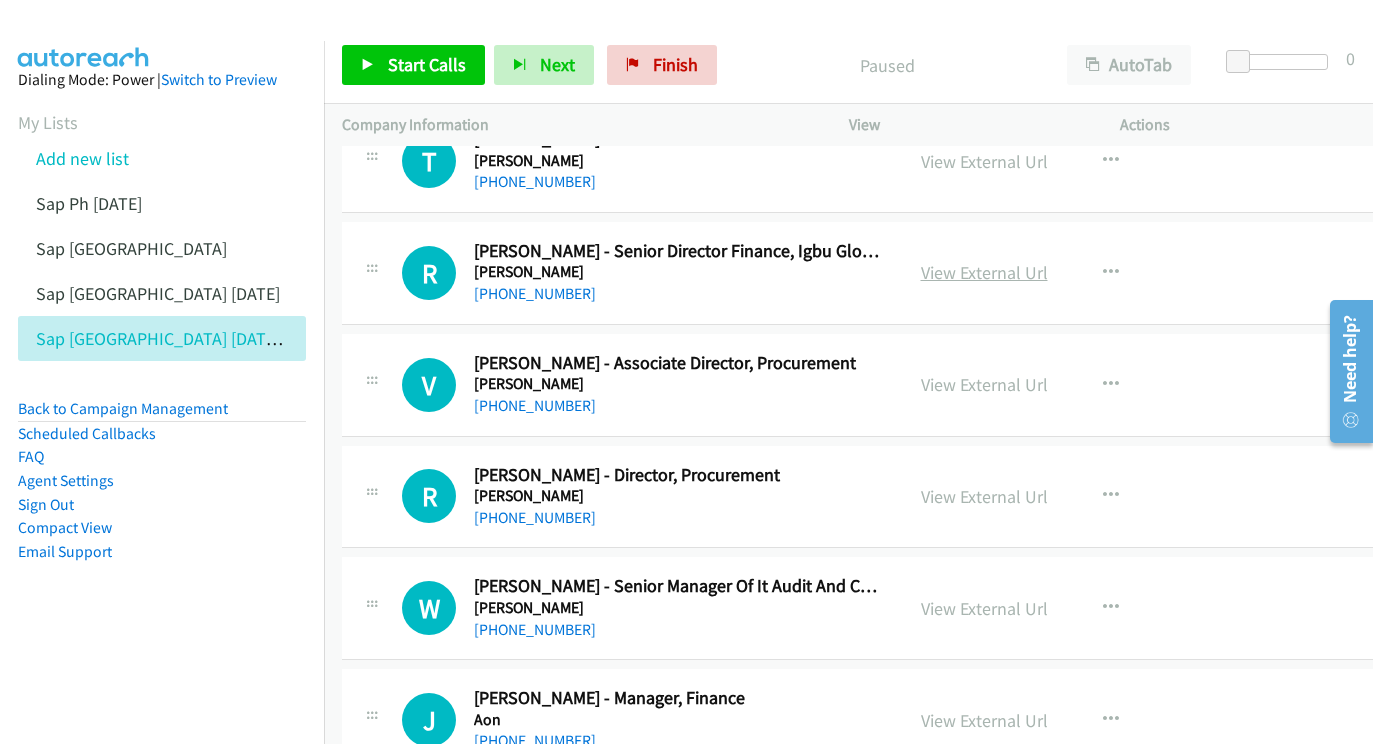 click on "View External Url" at bounding box center (984, 272) 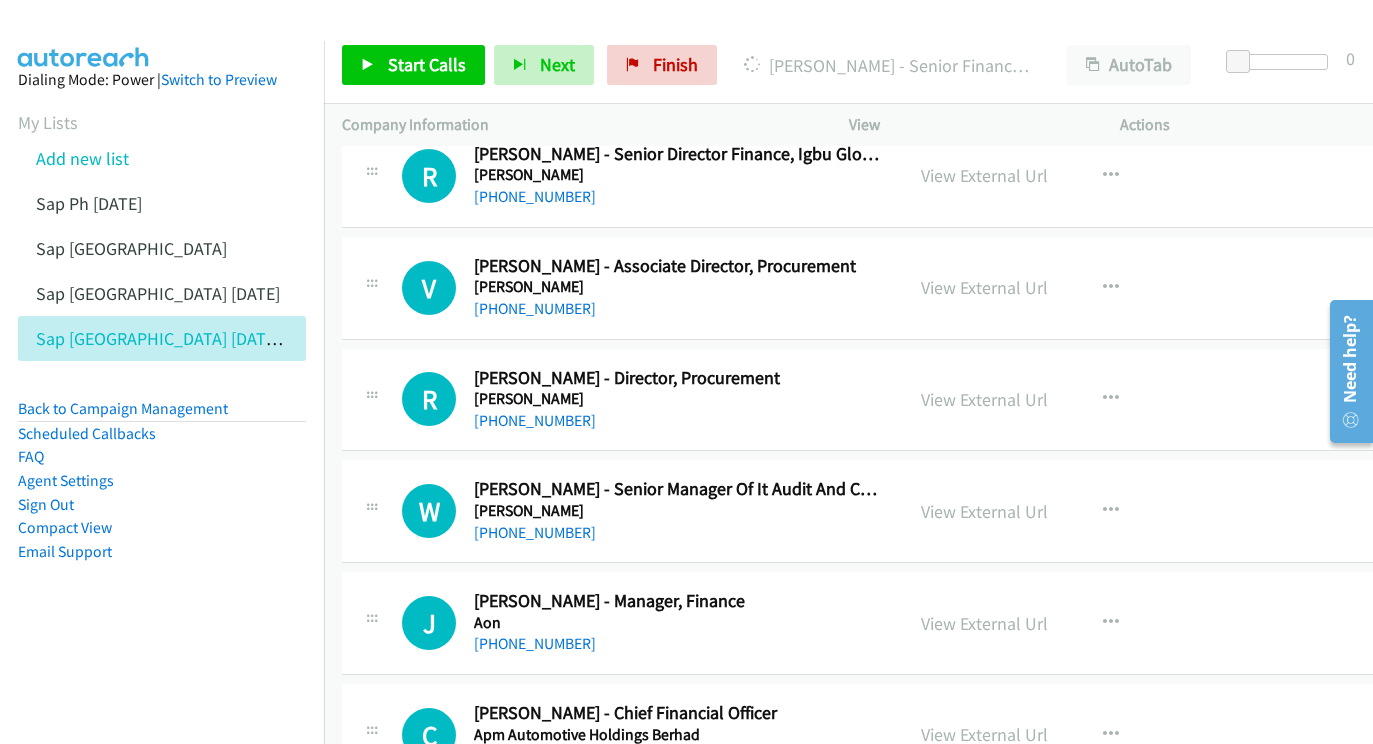 scroll, scrollTop: 4037, scrollLeft: 0, axis: vertical 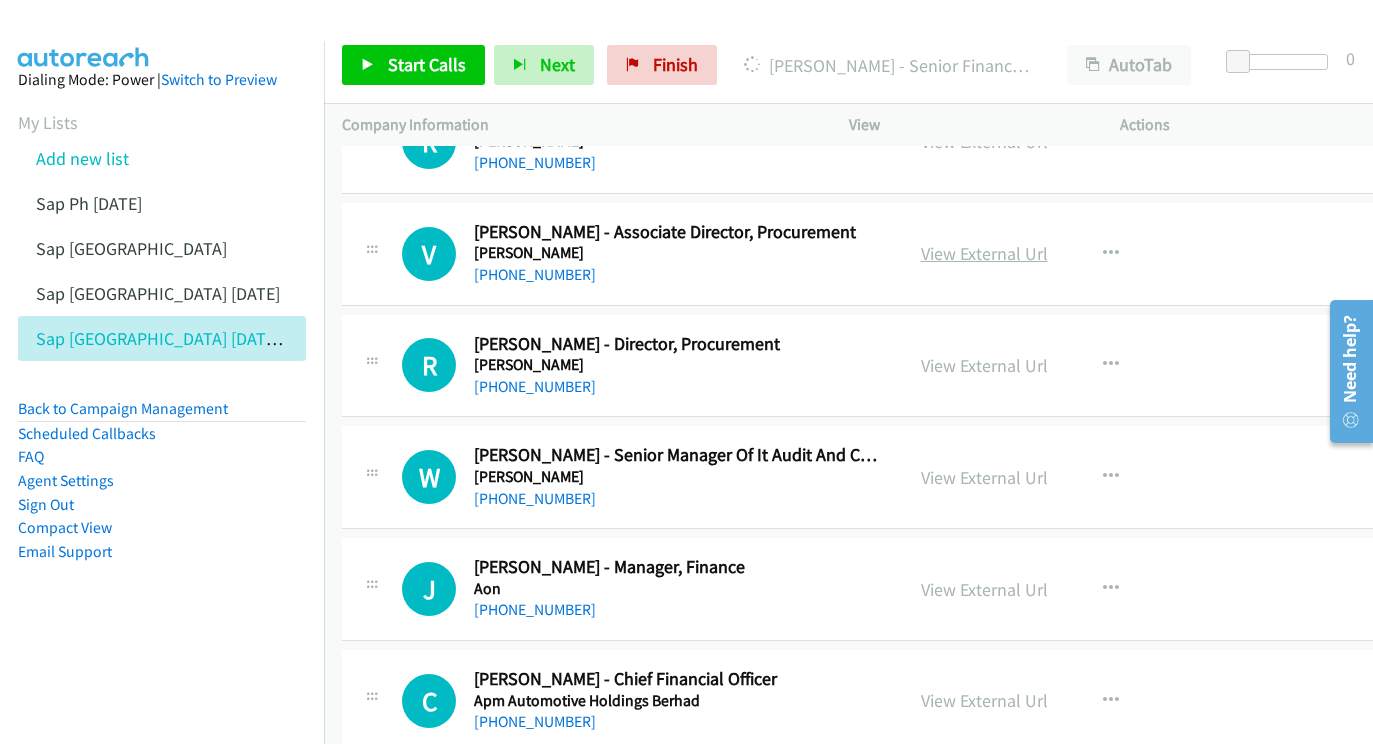 click on "View External Url" at bounding box center (984, 253) 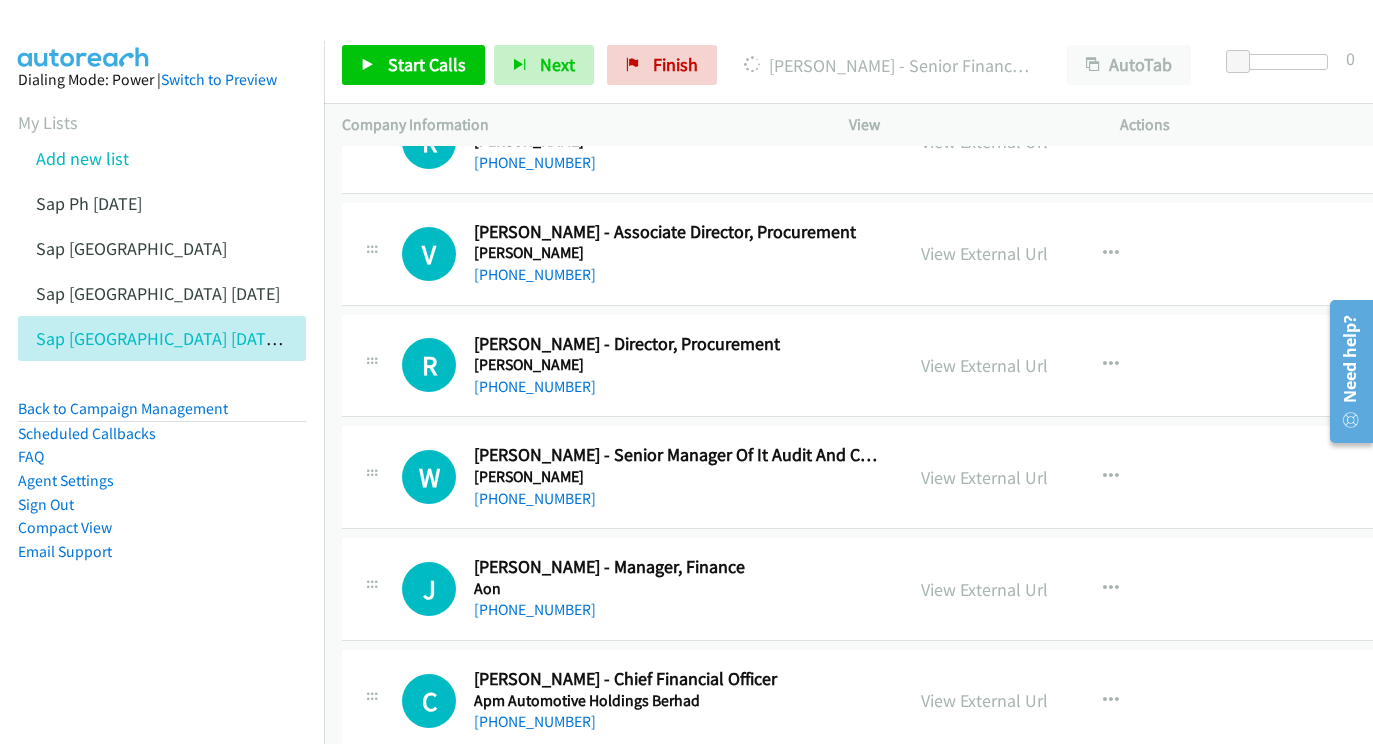 scroll, scrollTop: 4126, scrollLeft: 0, axis: vertical 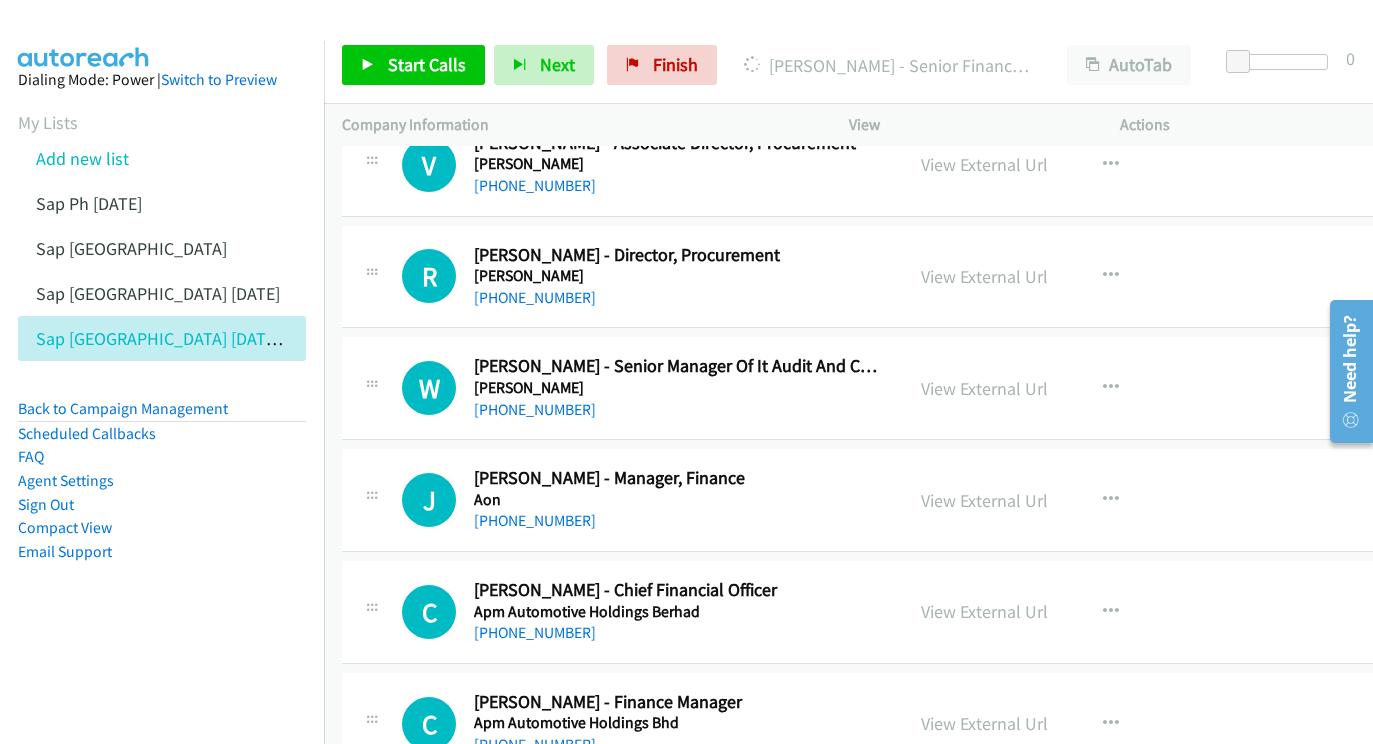 drag, startPoint x: 997, startPoint y: 208, endPoint x: 671, endPoint y: 169, distance: 328.32452 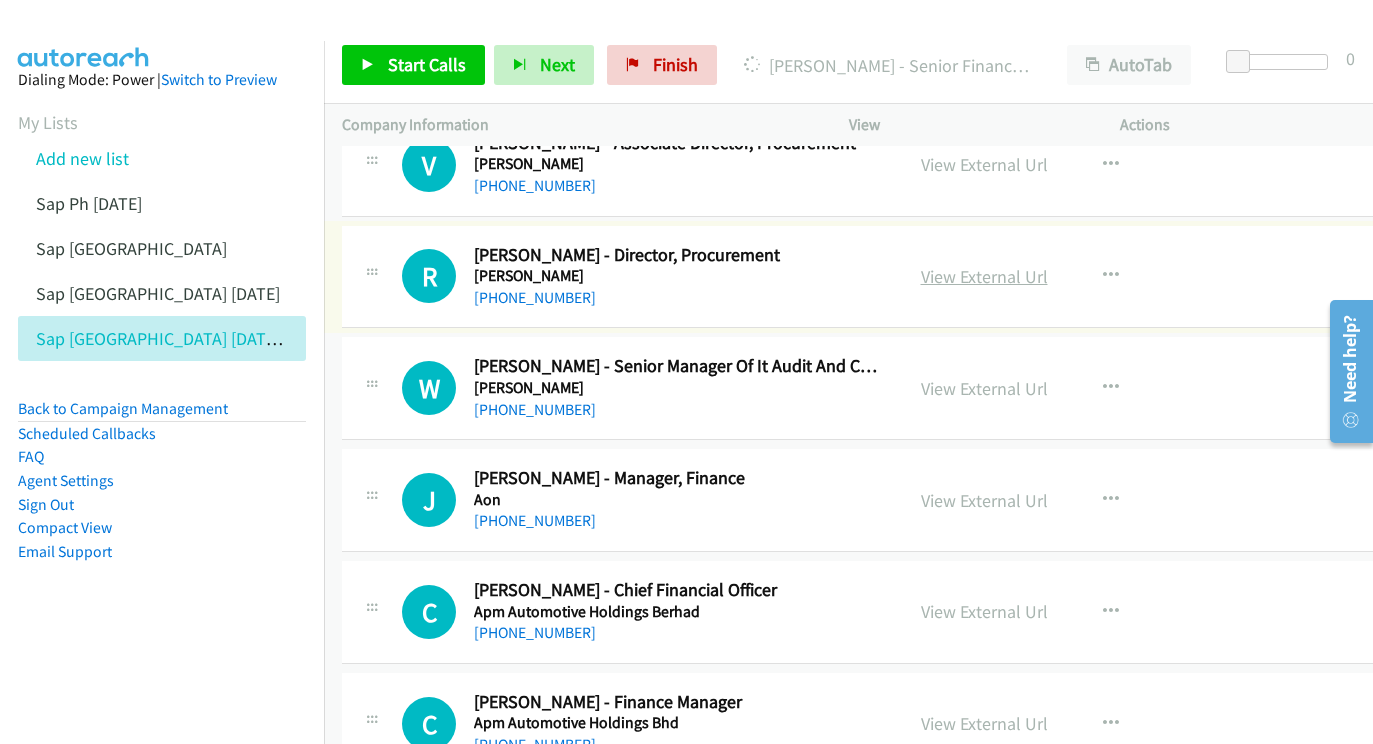 click on "View External Url" at bounding box center (984, 276) 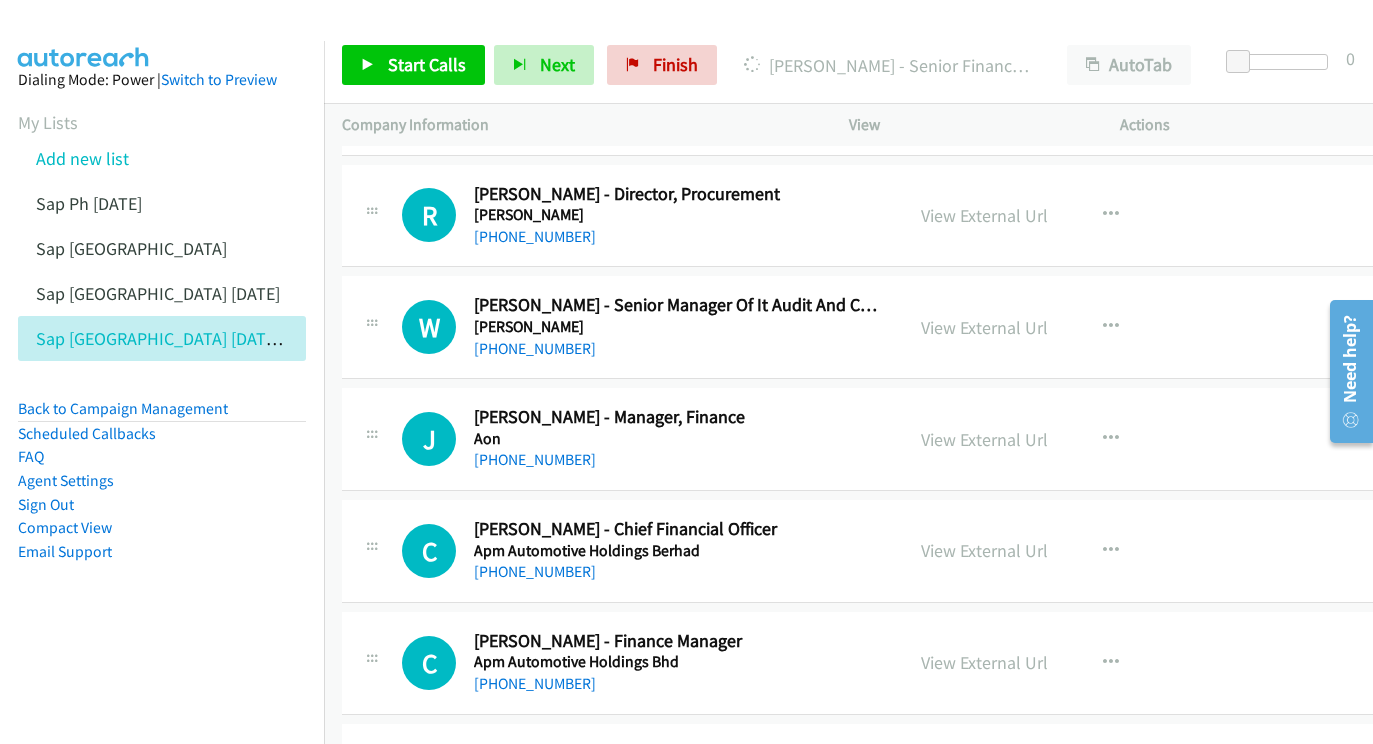 scroll, scrollTop: 4213, scrollLeft: 0, axis: vertical 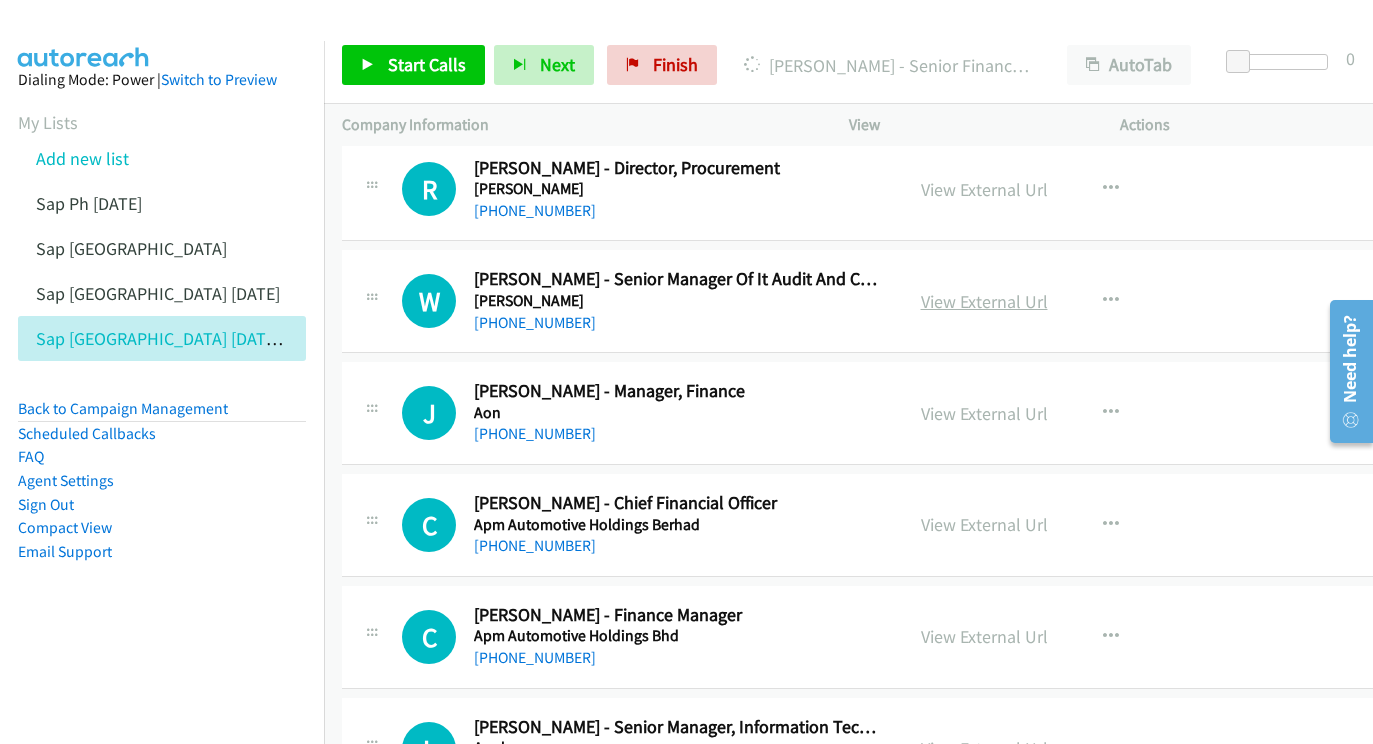 click on "View External Url" at bounding box center (984, 301) 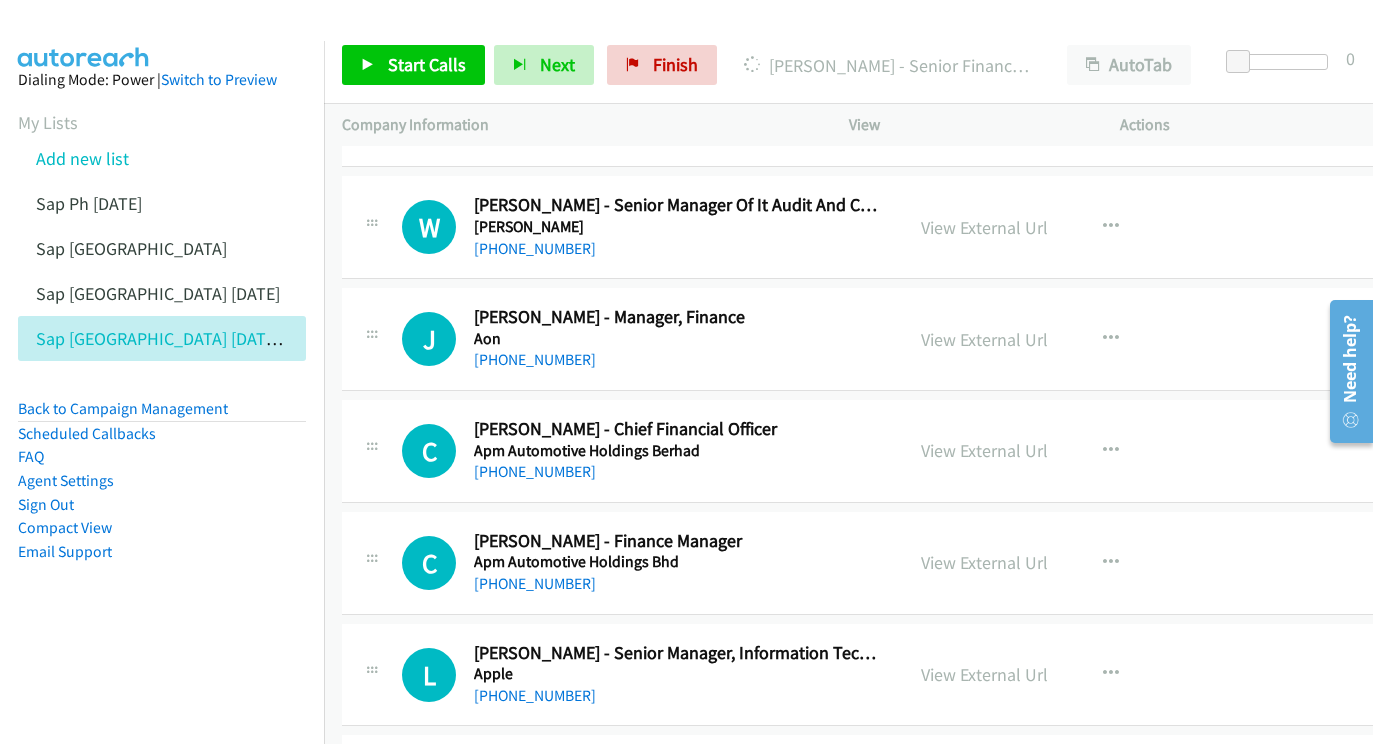scroll, scrollTop: 4302, scrollLeft: 0, axis: vertical 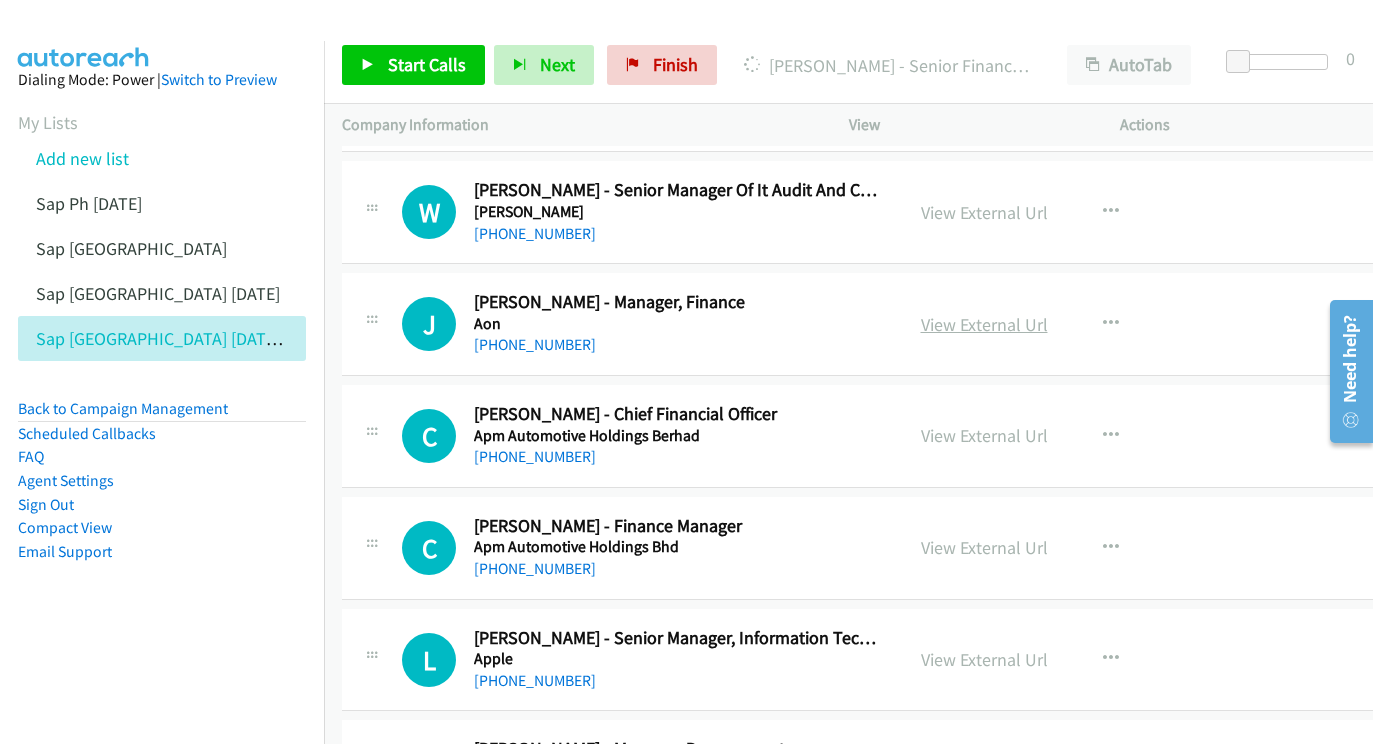 click on "View External Url" at bounding box center [984, 324] 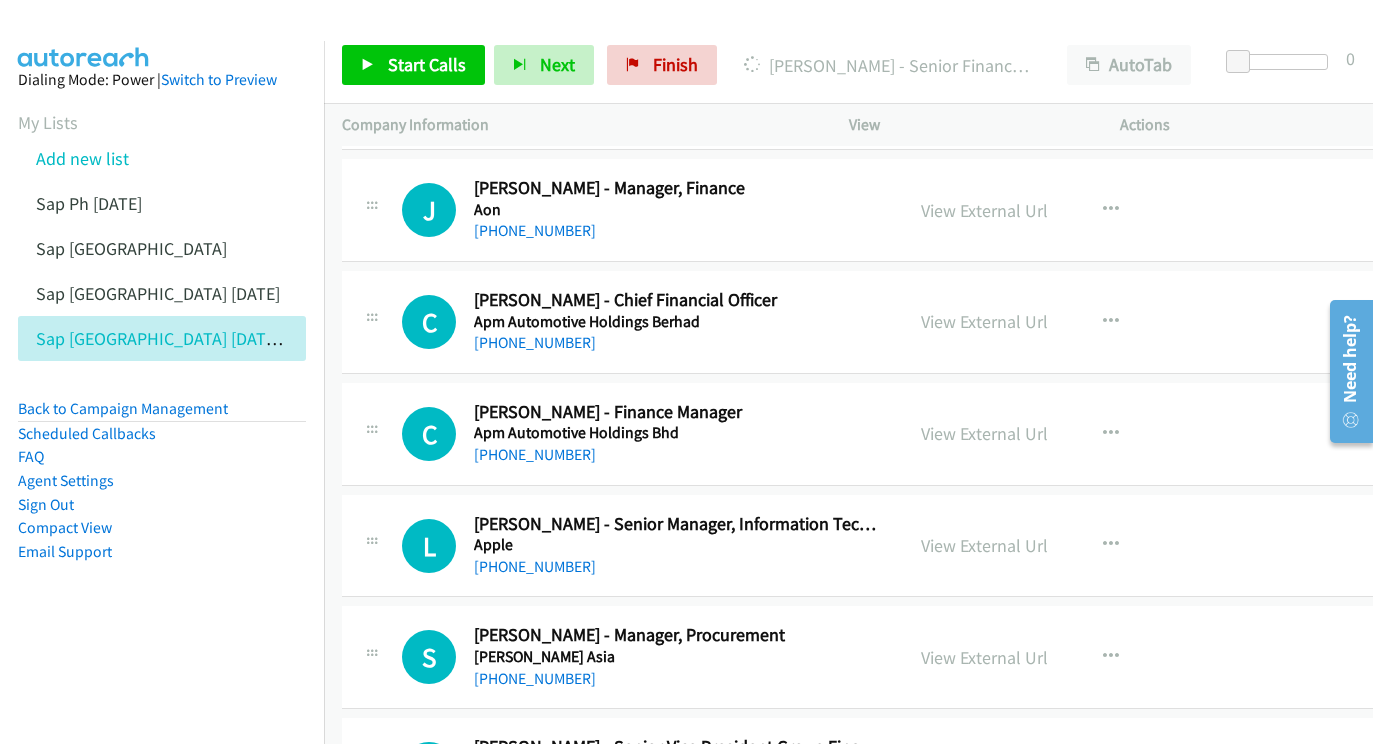 scroll, scrollTop: 4417, scrollLeft: 0, axis: vertical 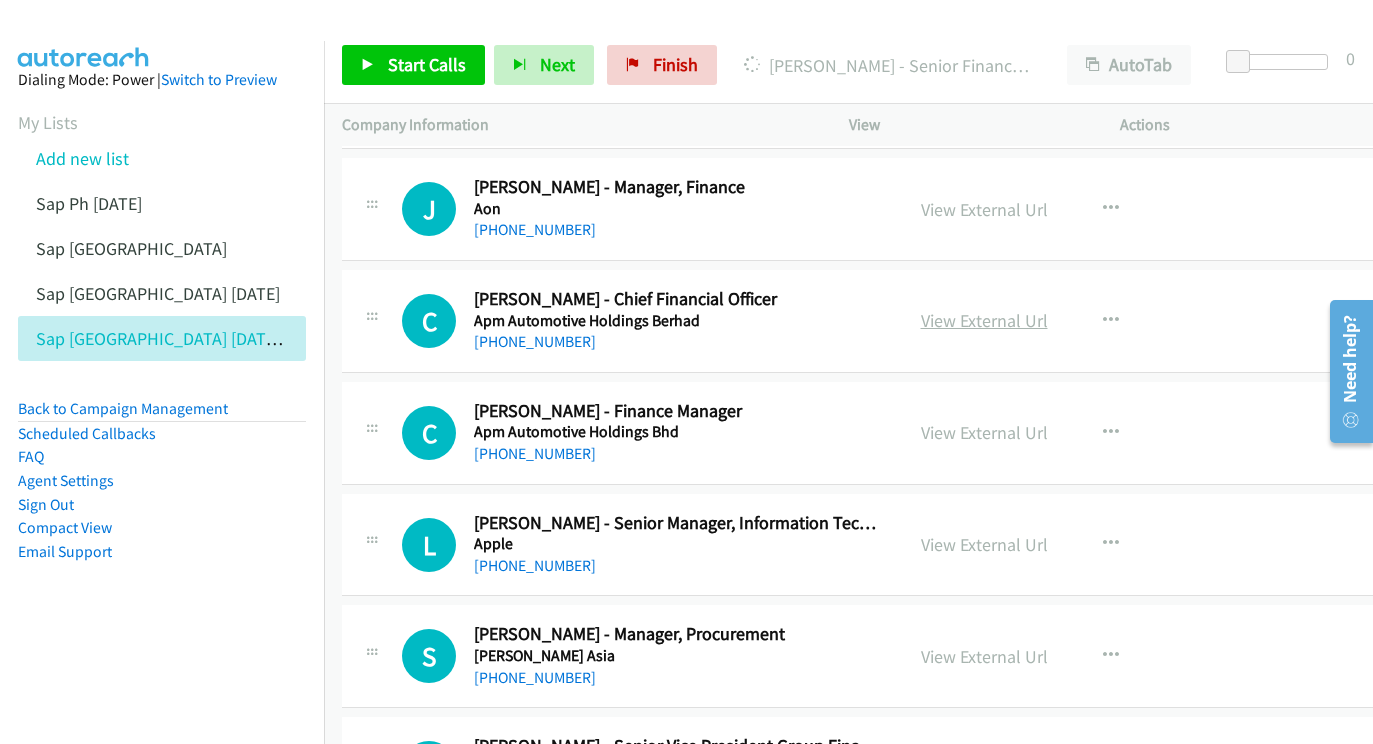 click on "View External Url" at bounding box center [984, 320] 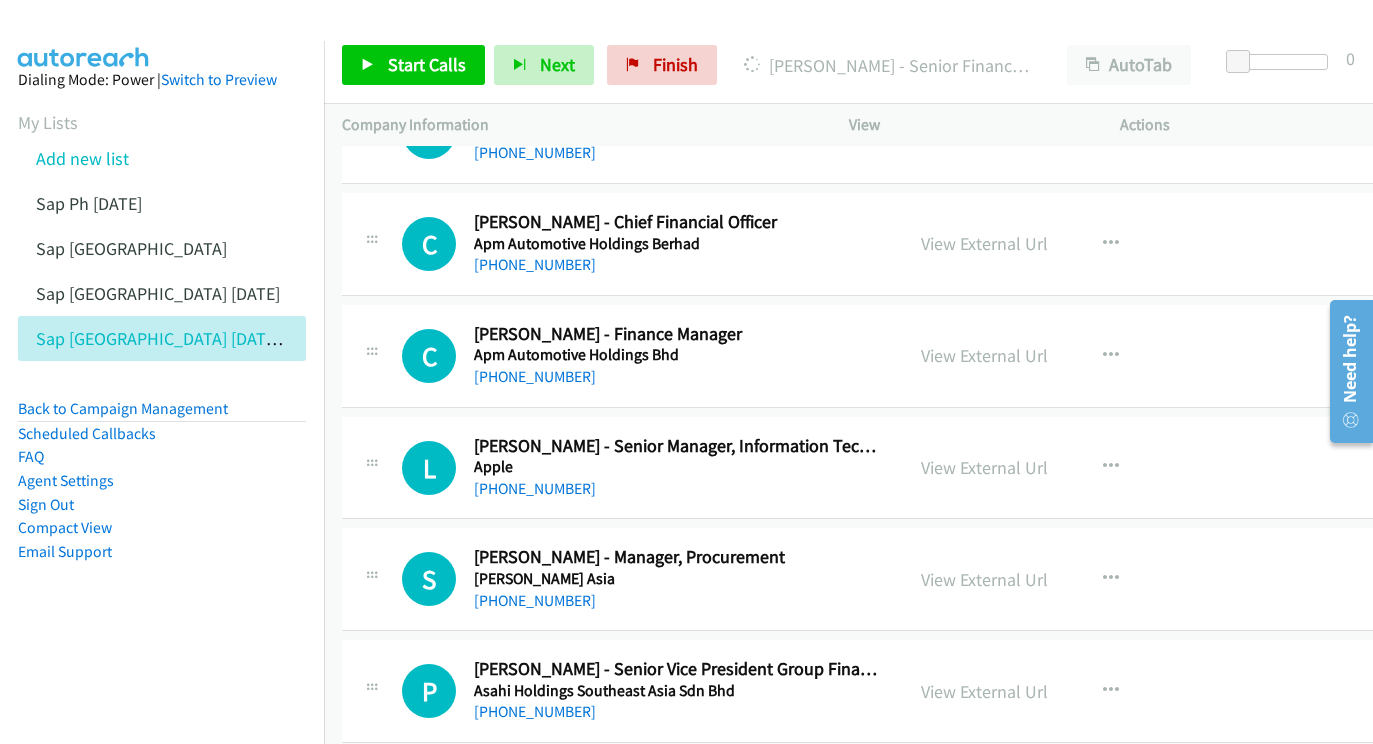 scroll, scrollTop: 4516, scrollLeft: 0, axis: vertical 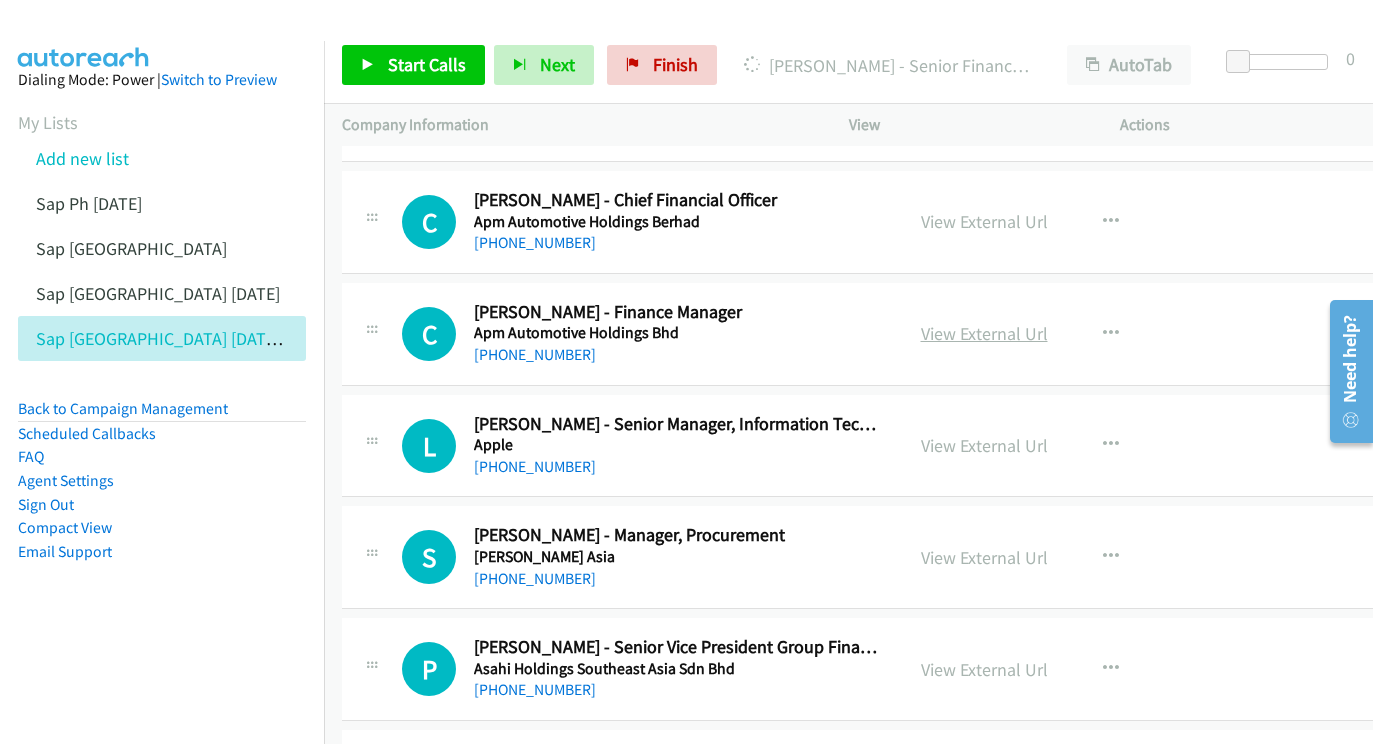 click on "View External Url" at bounding box center [984, 333] 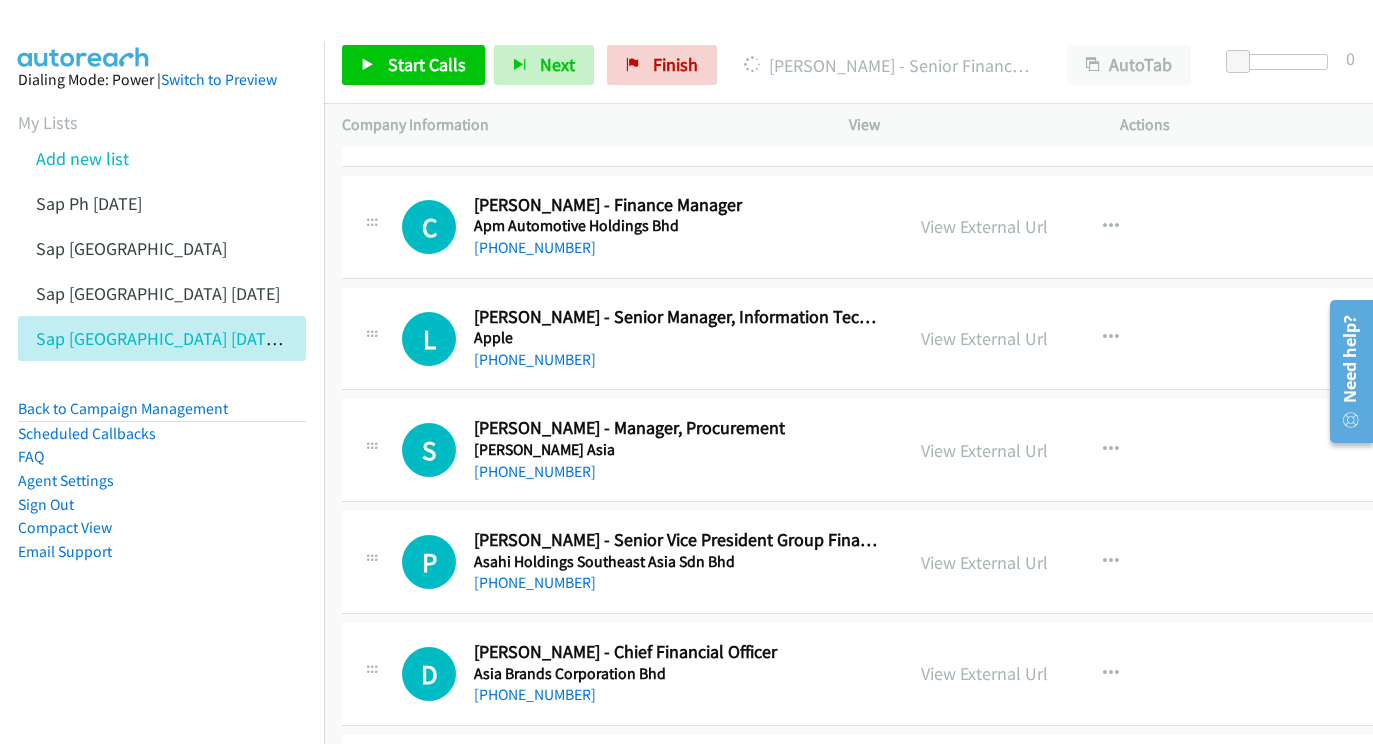 scroll, scrollTop: 4641, scrollLeft: 0, axis: vertical 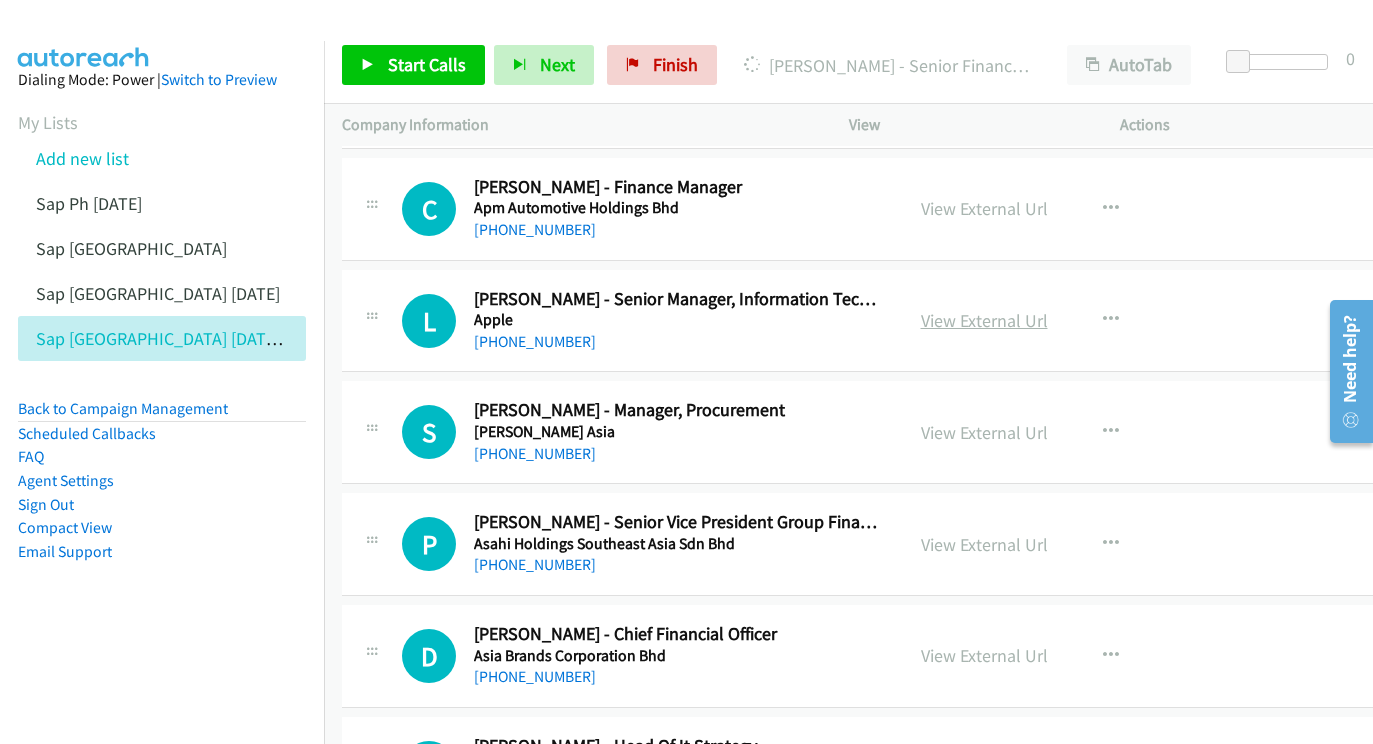 click on "View External Url" at bounding box center [984, 320] 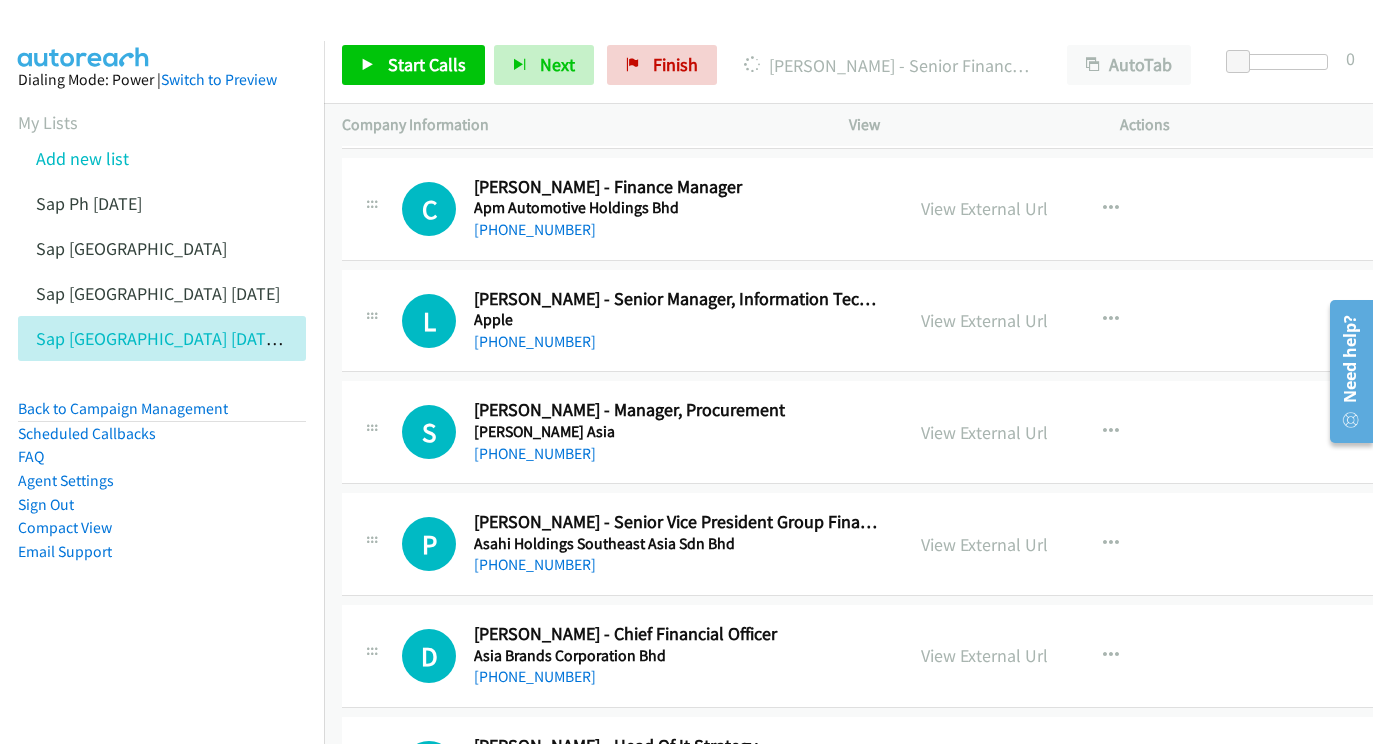 scroll, scrollTop: 4772, scrollLeft: 0, axis: vertical 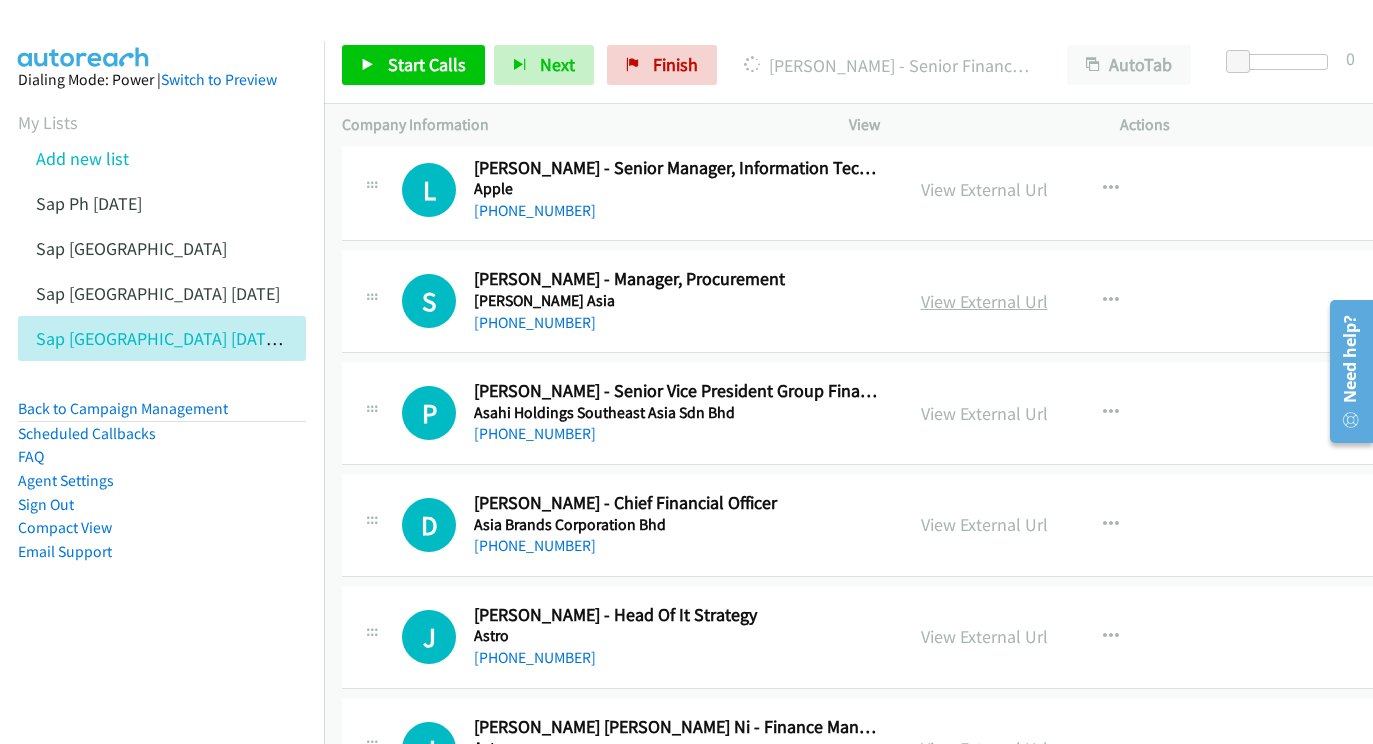 click on "View External Url" at bounding box center [984, 301] 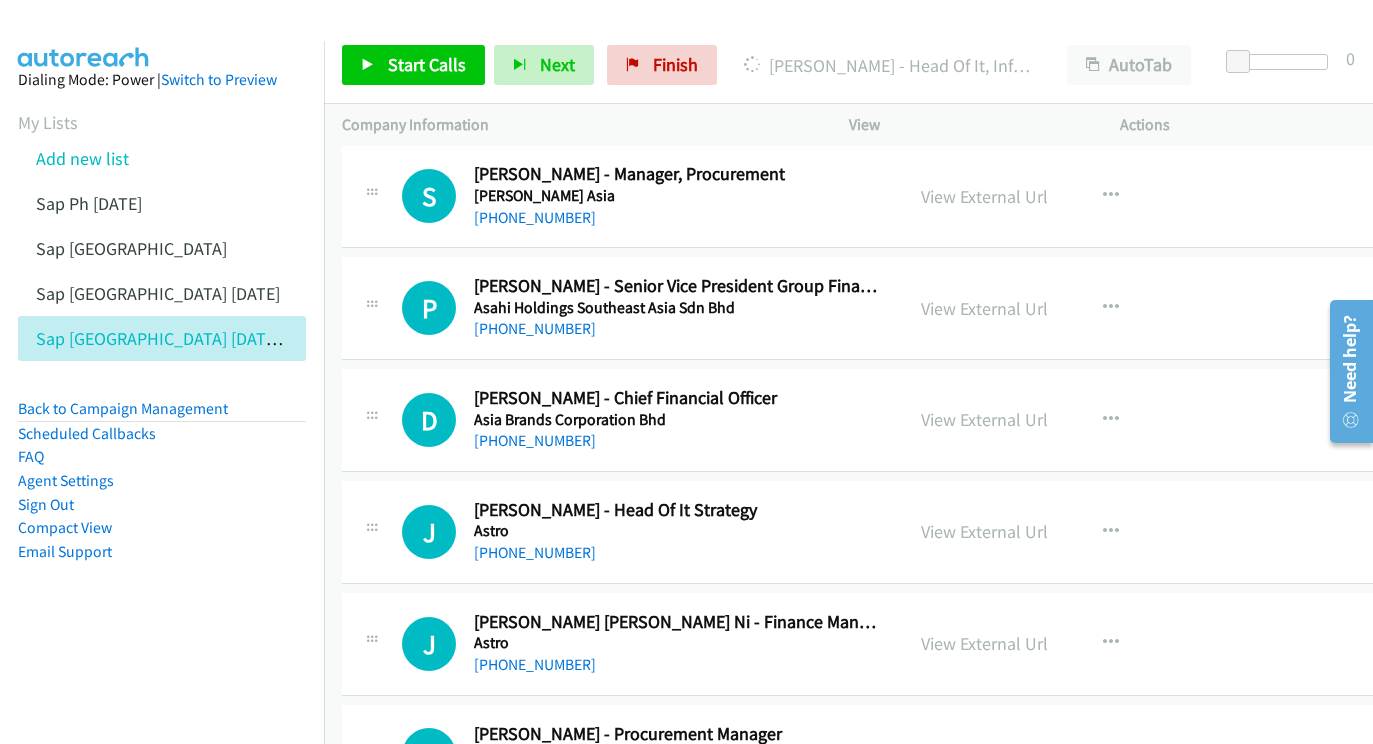 scroll, scrollTop: 4887, scrollLeft: 0, axis: vertical 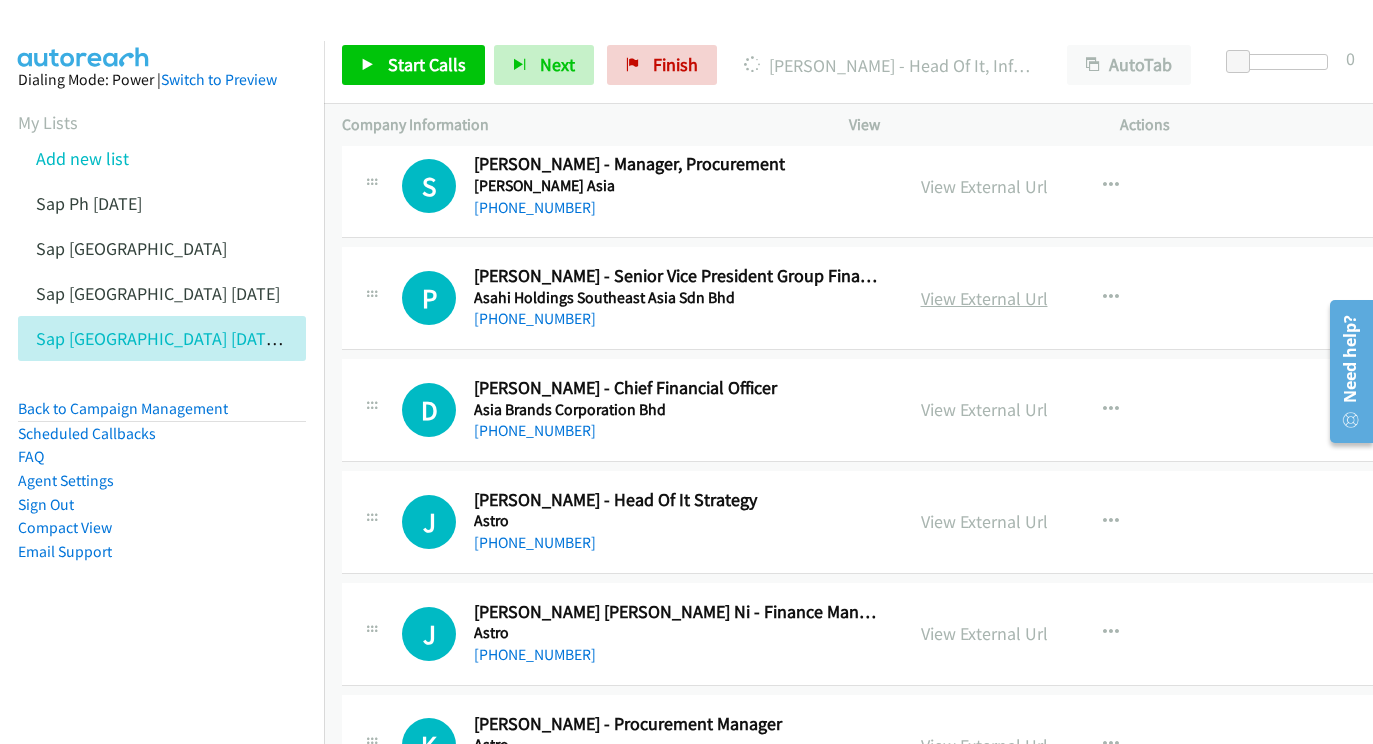 click on "View External Url" at bounding box center (984, 298) 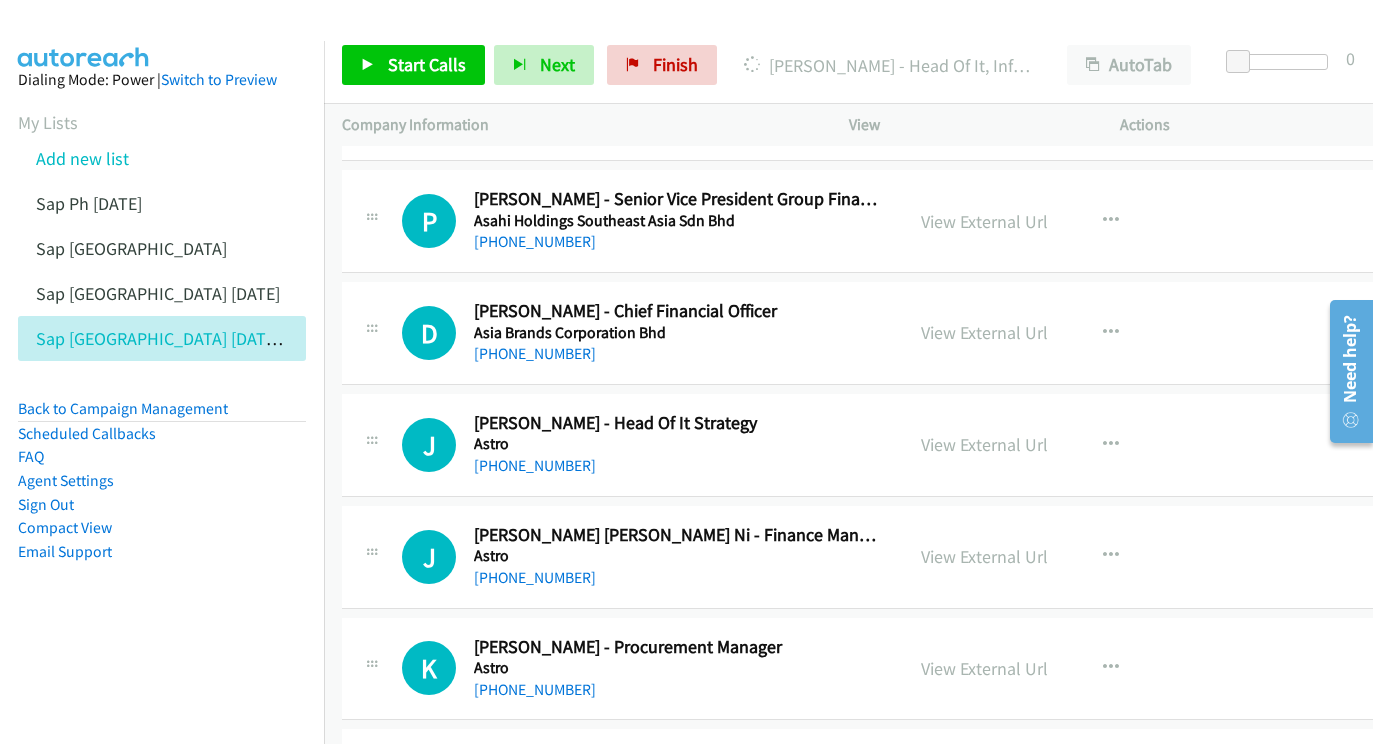 scroll, scrollTop: 4996, scrollLeft: 0, axis: vertical 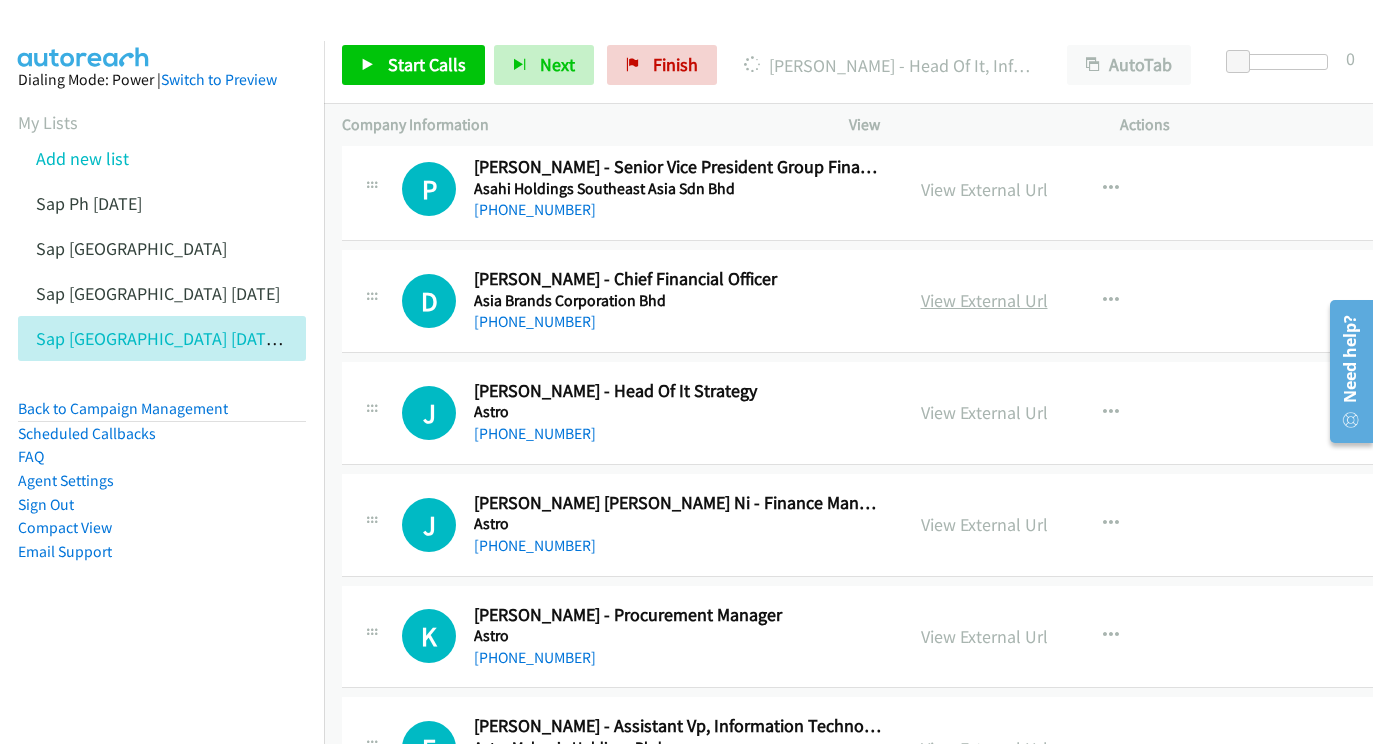 click on "View External Url" at bounding box center [984, 300] 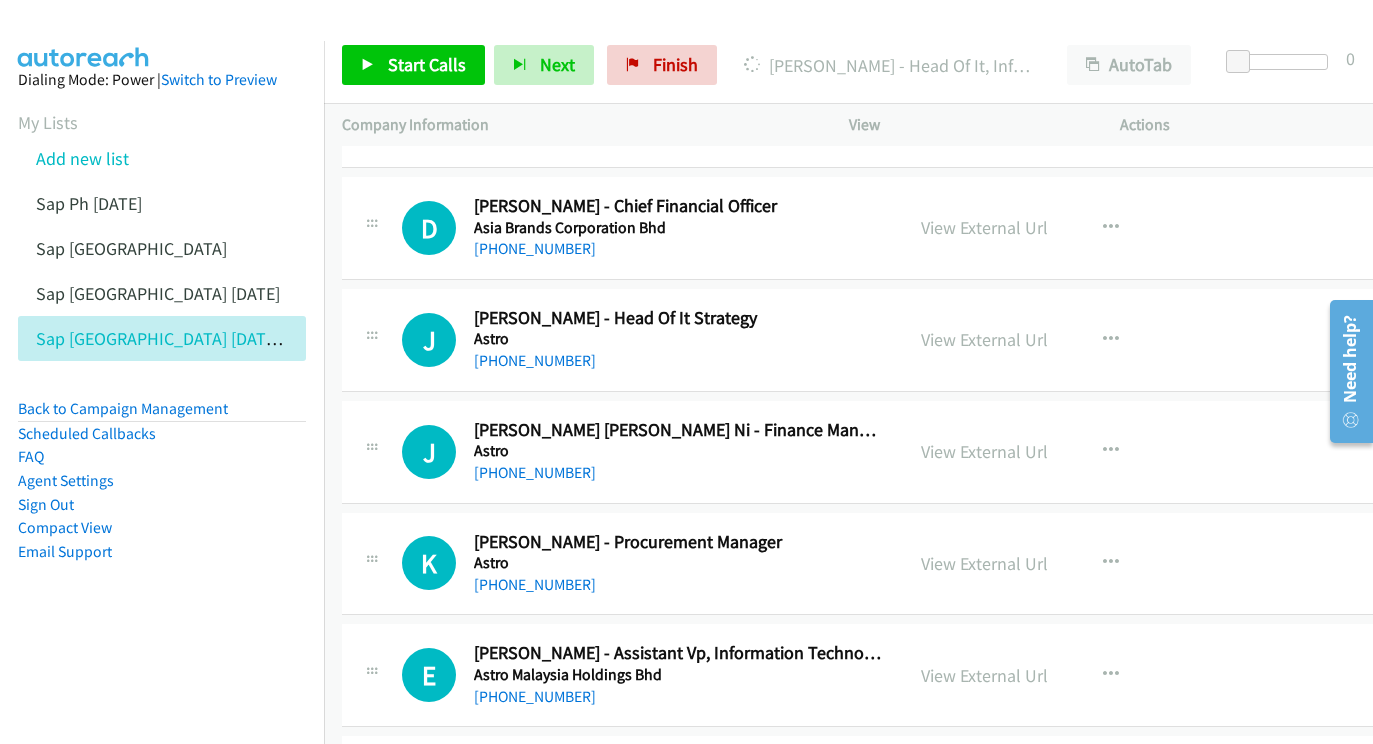 scroll, scrollTop: 5091, scrollLeft: 0, axis: vertical 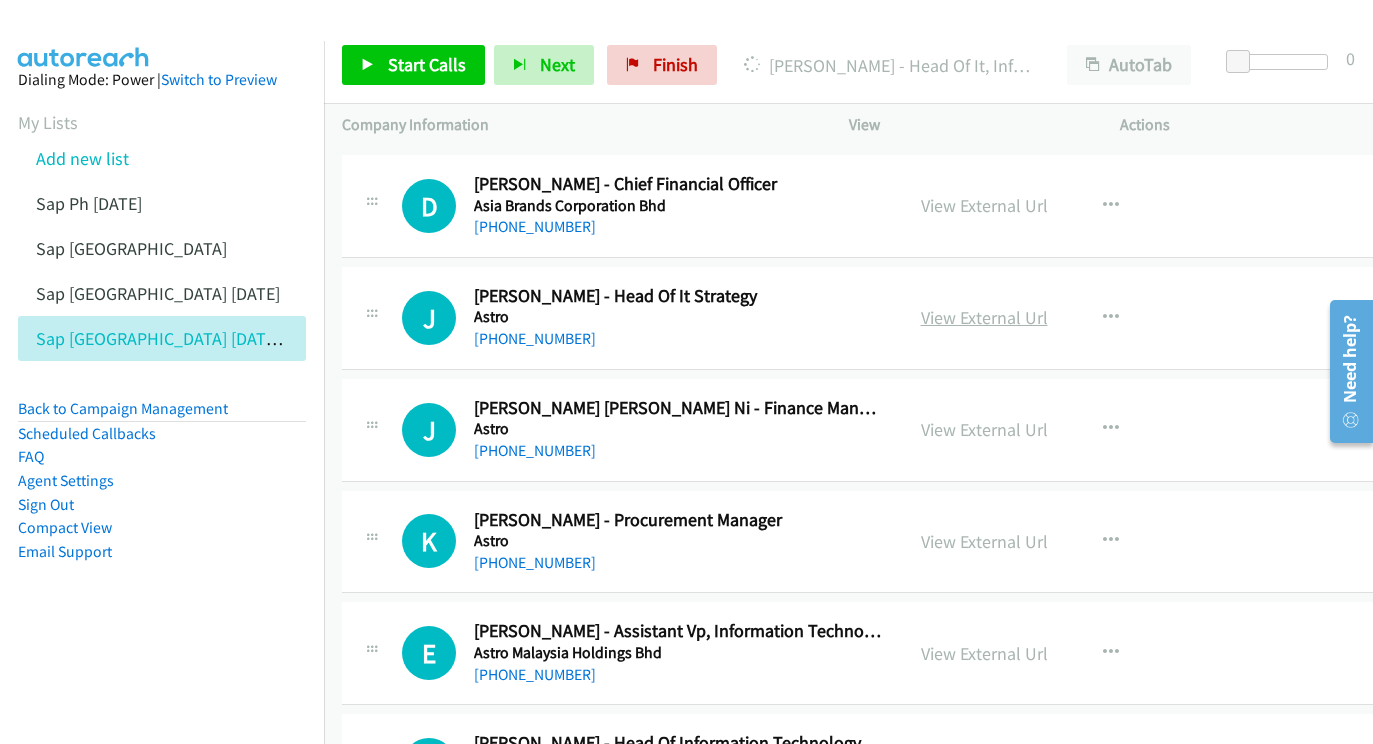 click on "View External Url" at bounding box center [984, 317] 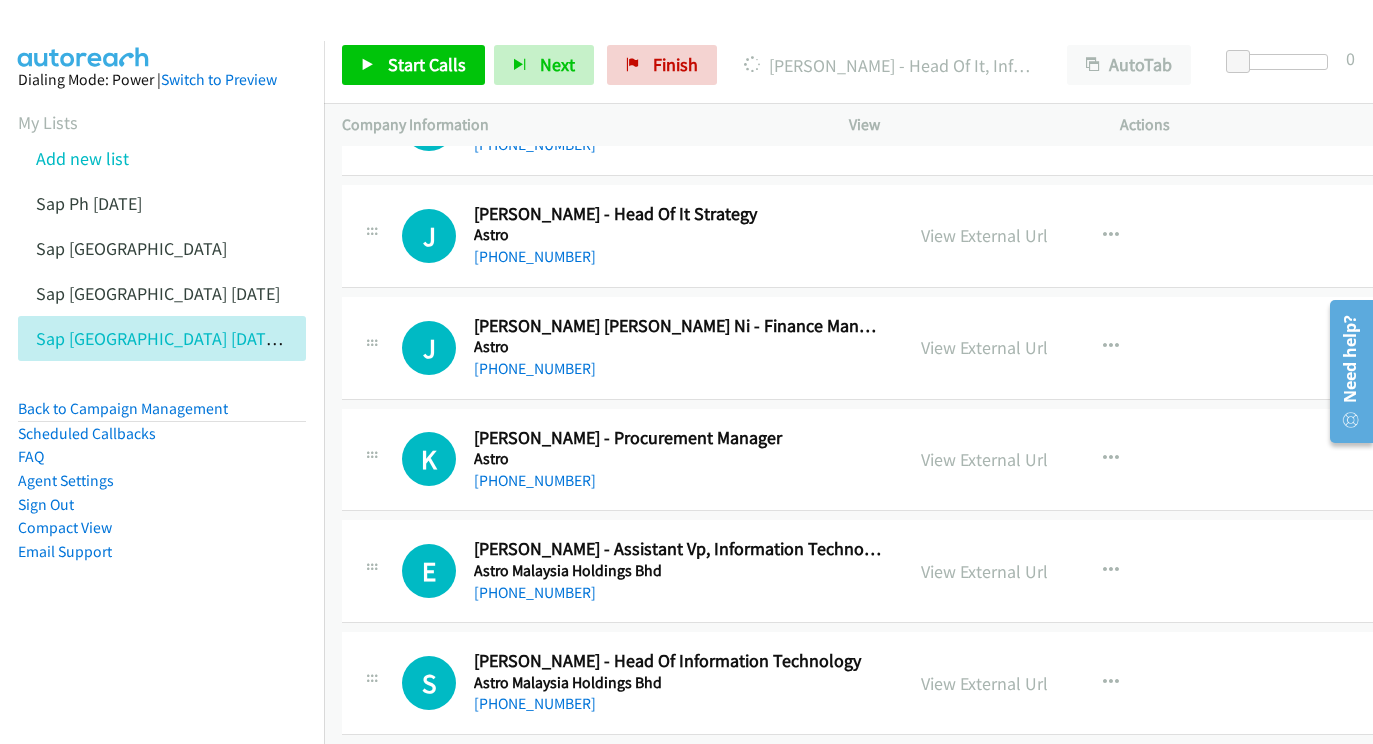 scroll, scrollTop: 5197, scrollLeft: 0, axis: vertical 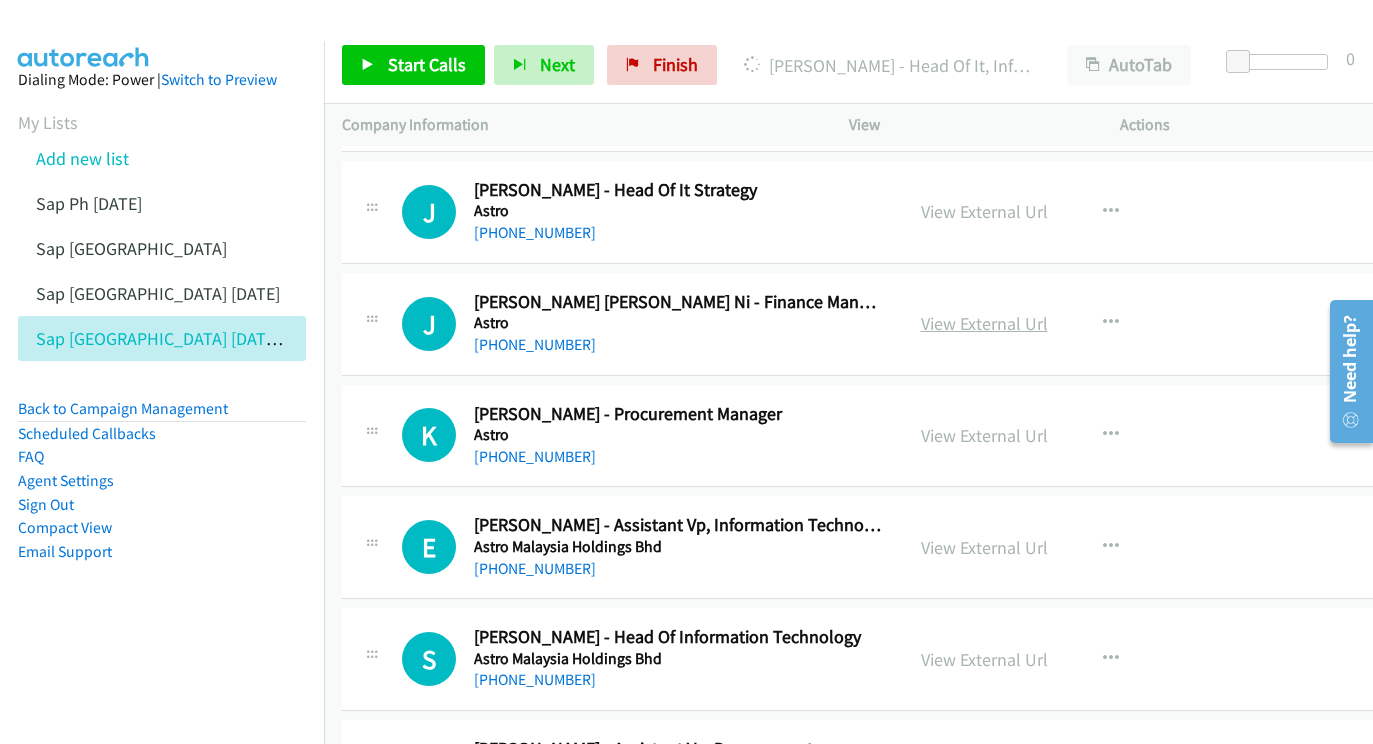 click on "View External Url" at bounding box center [984, 323] 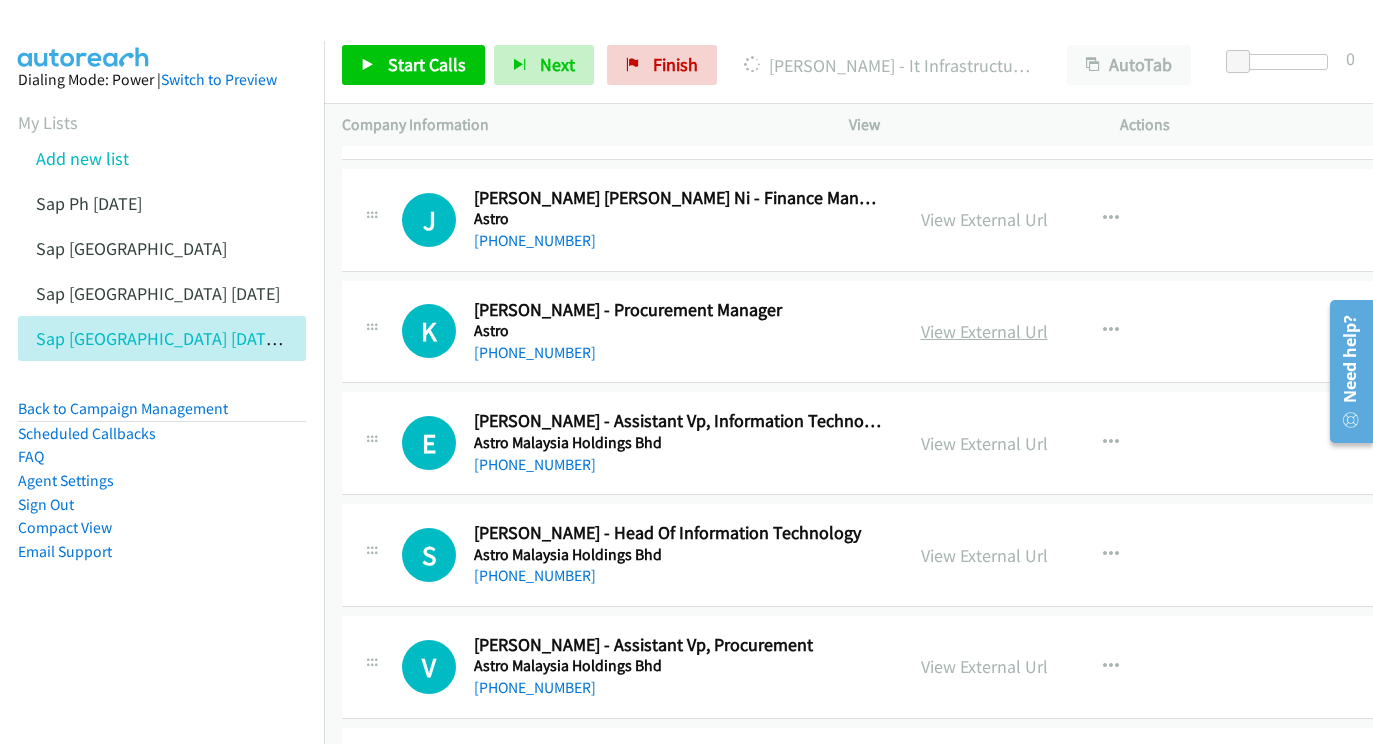 scroll, scrollTop: 5302, scrollLeft: 0, axis: vertical 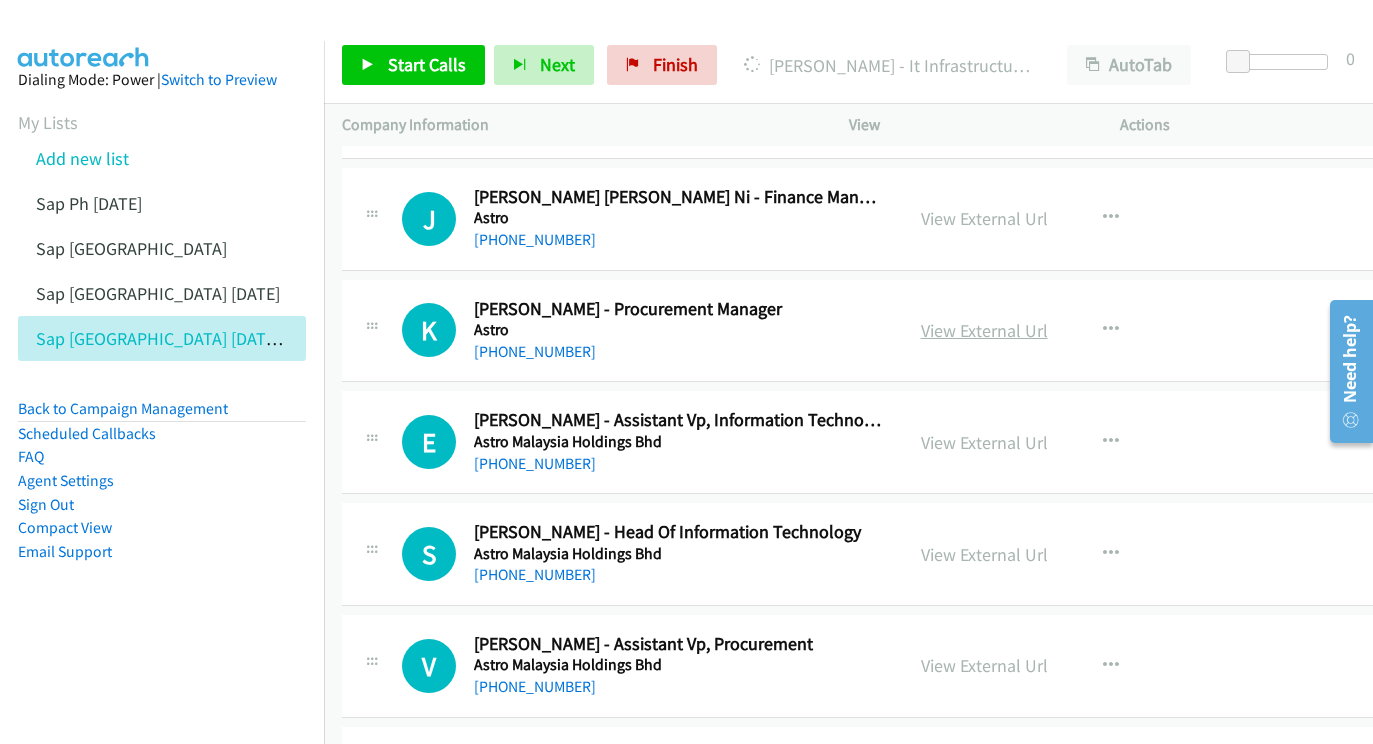click on "View External Url" at bounding box center (984, 330) 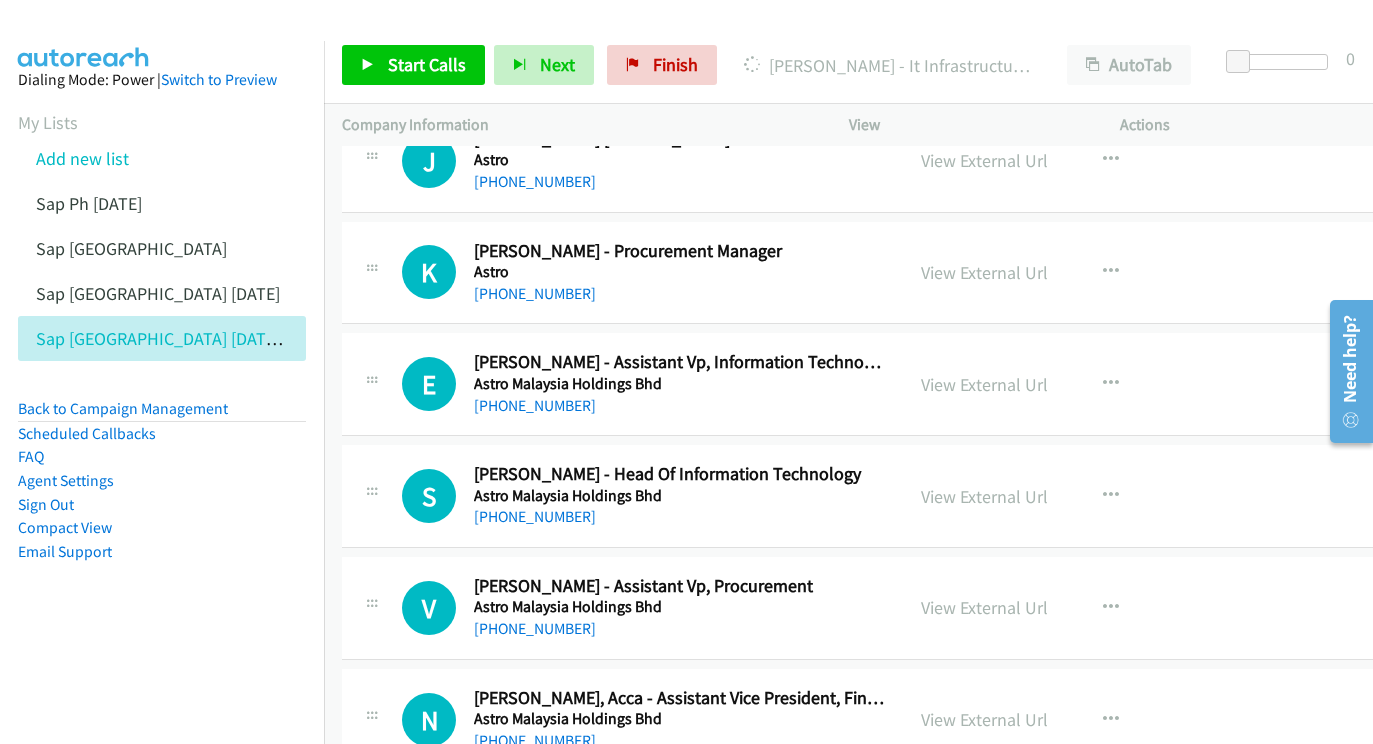 scroll, scrollTop: 5396, scrollLeft: 0, axis: vertical 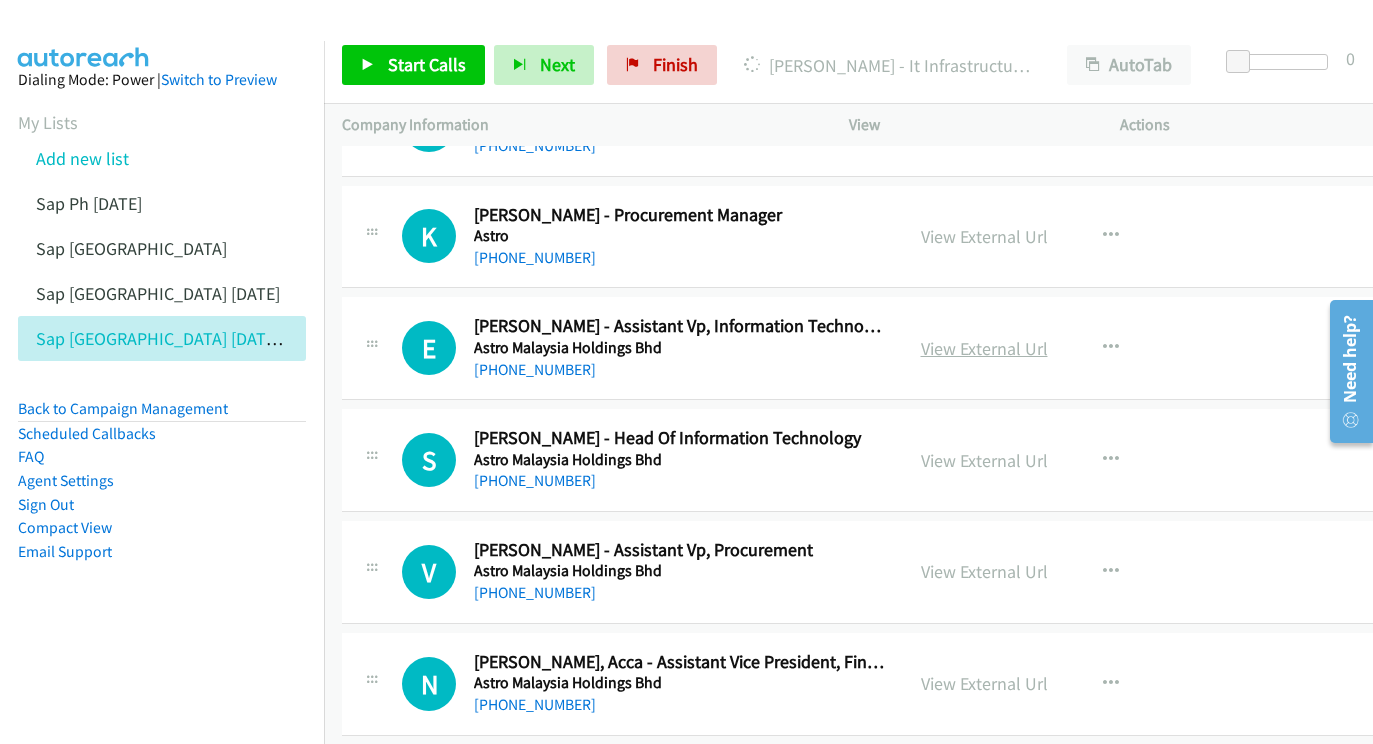 click on "View External Url" at bounding box center (984, 348) 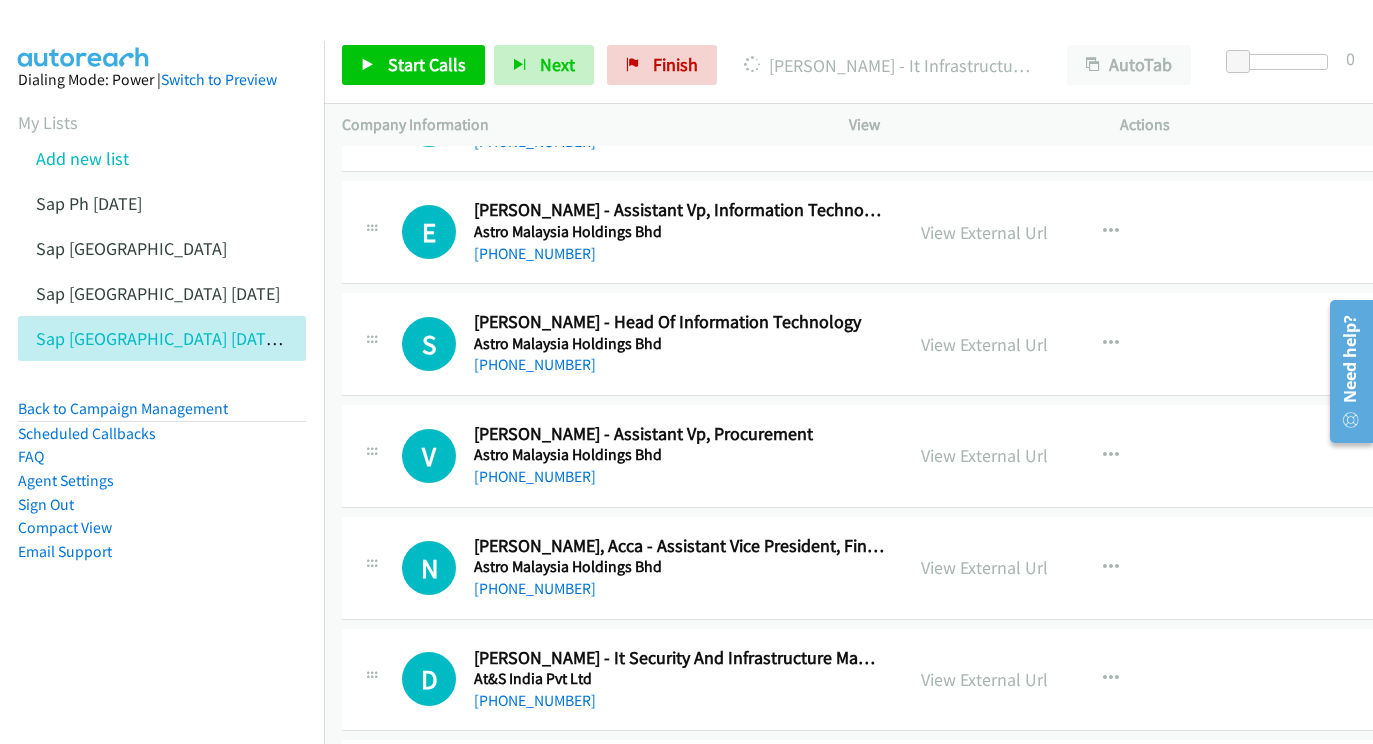 scroll, scrollTop: 5512, scrollLeft: 0, axis: vertical 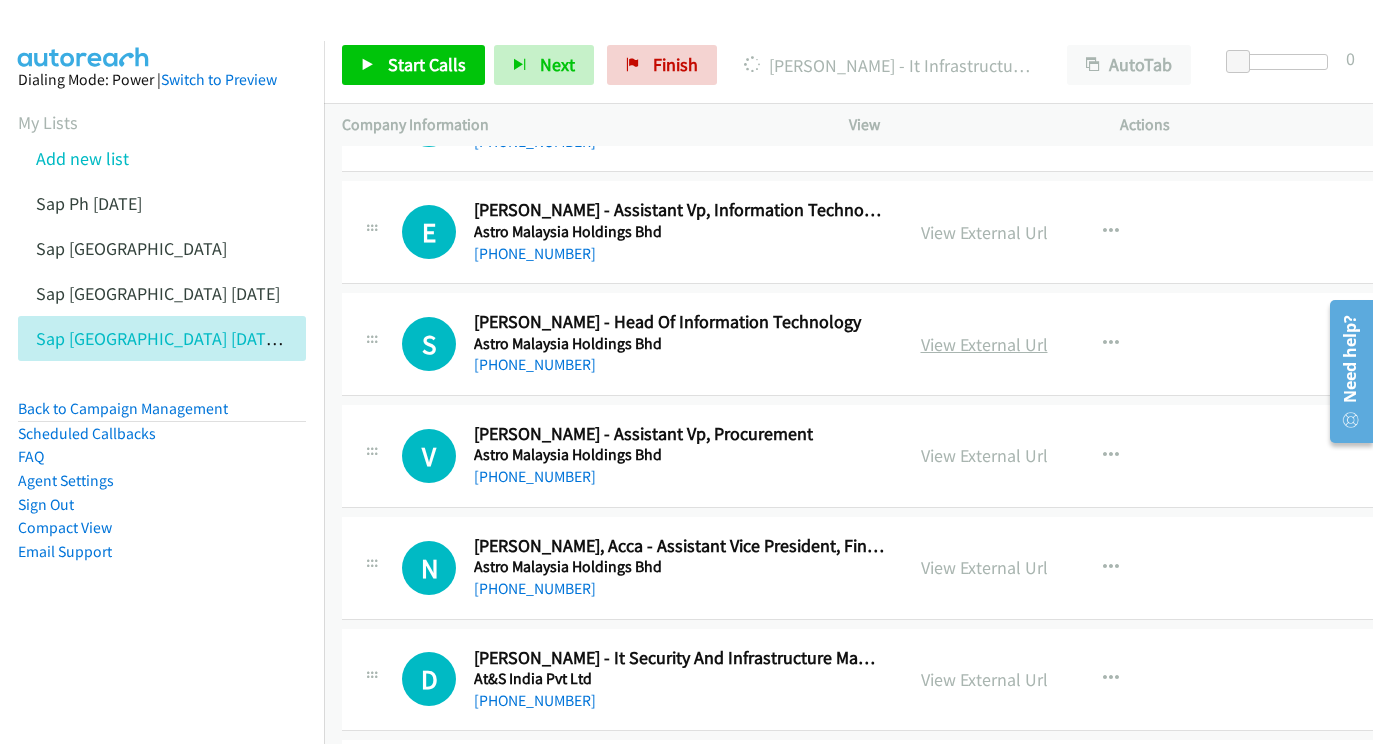 click on "View External Url" at bounding box center [984, 344] 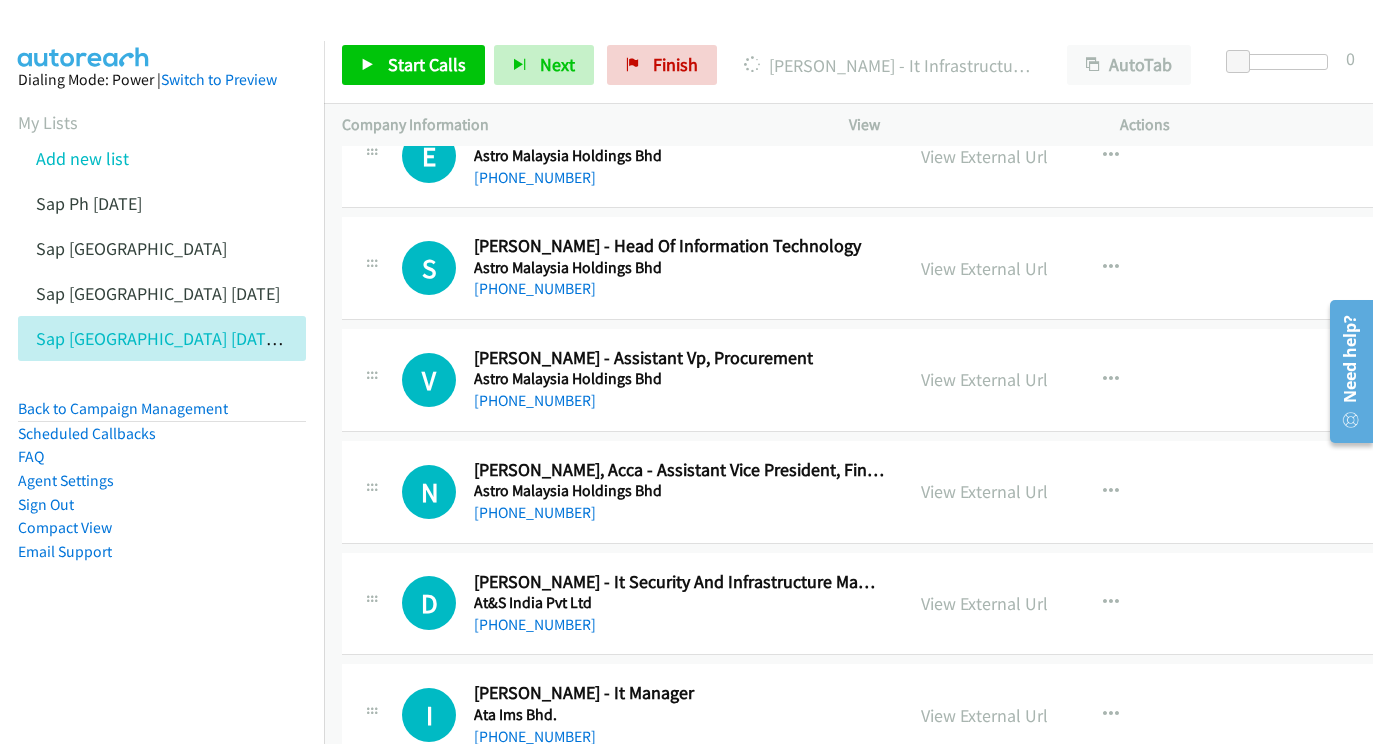 scroll, scrollTop: 5605, scrollLeft: 0, axis: vertical 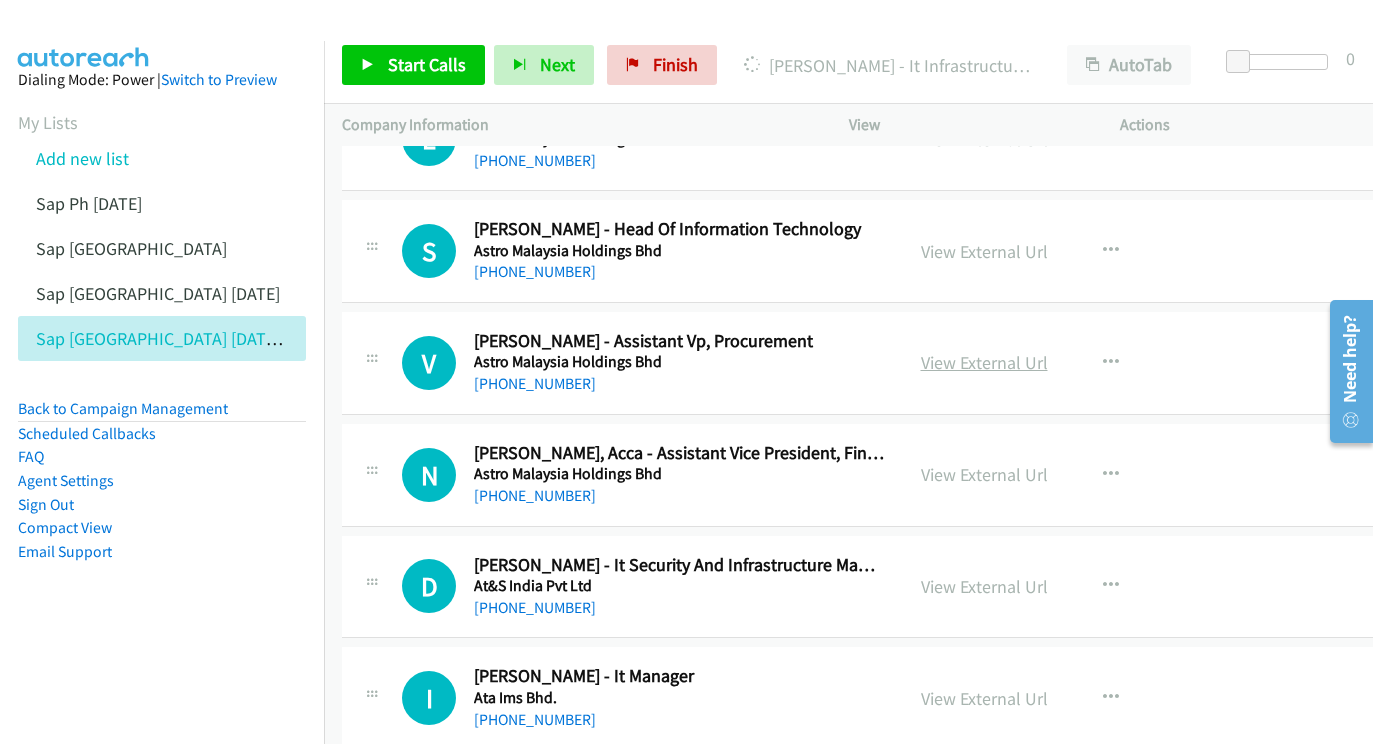 click on "View External Url" at bounding box center (984, 362) 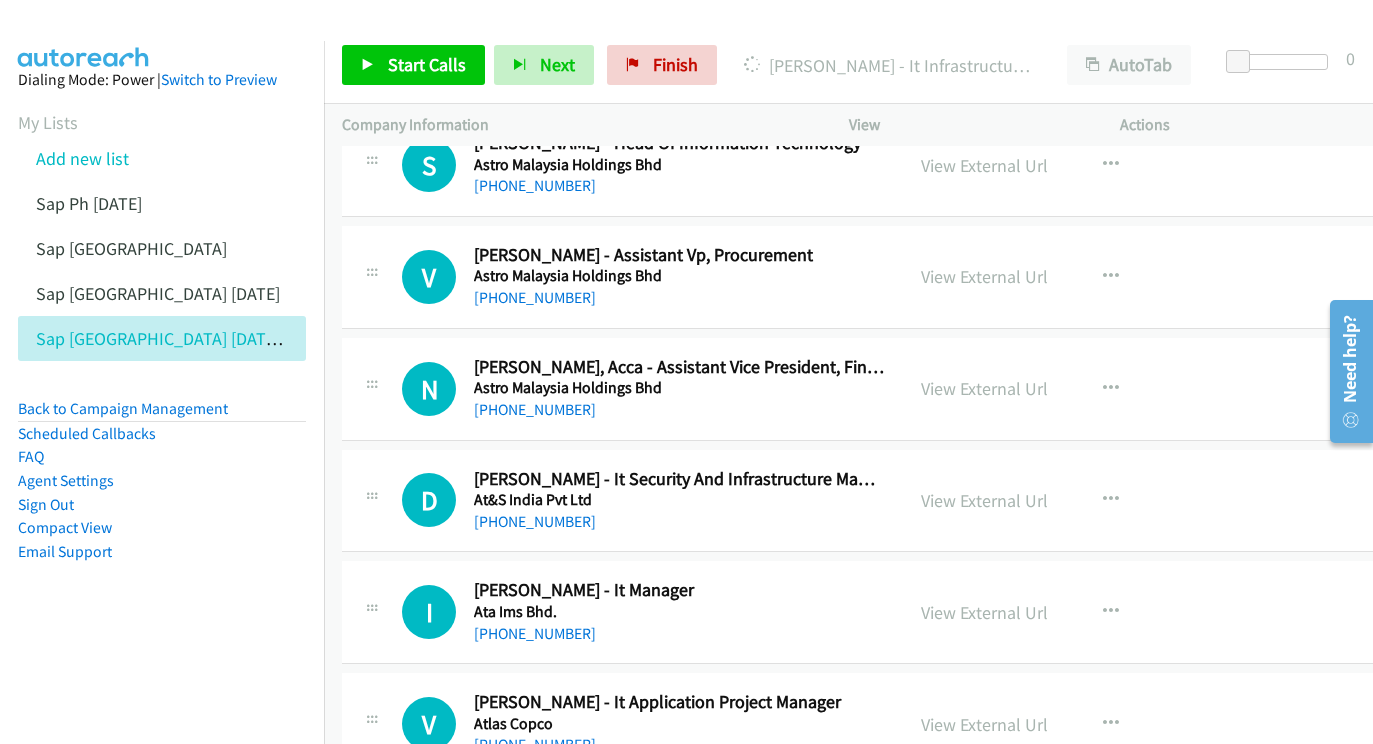 scroll, scrollTop: 5760, scrollLeft: 0, axis: vertical 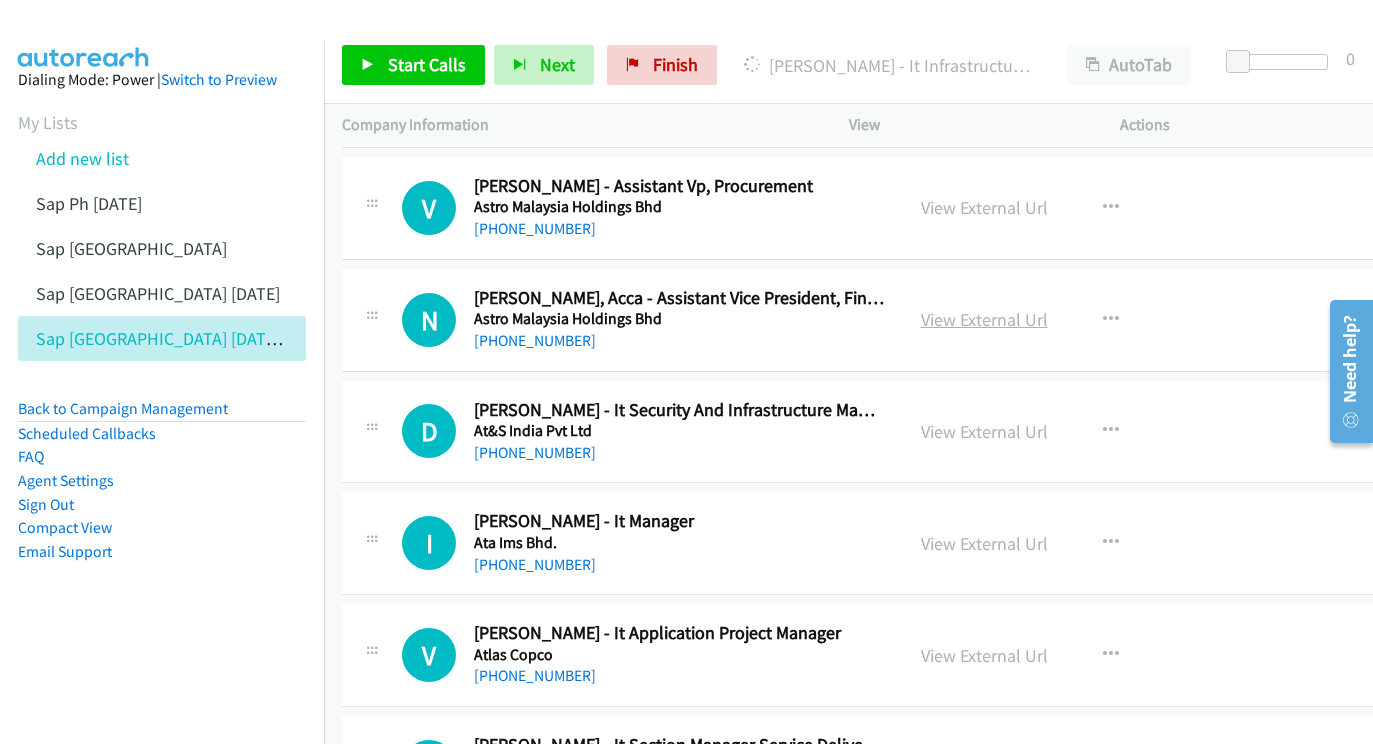 click on "View External Url" at bounding box center [984, 319] 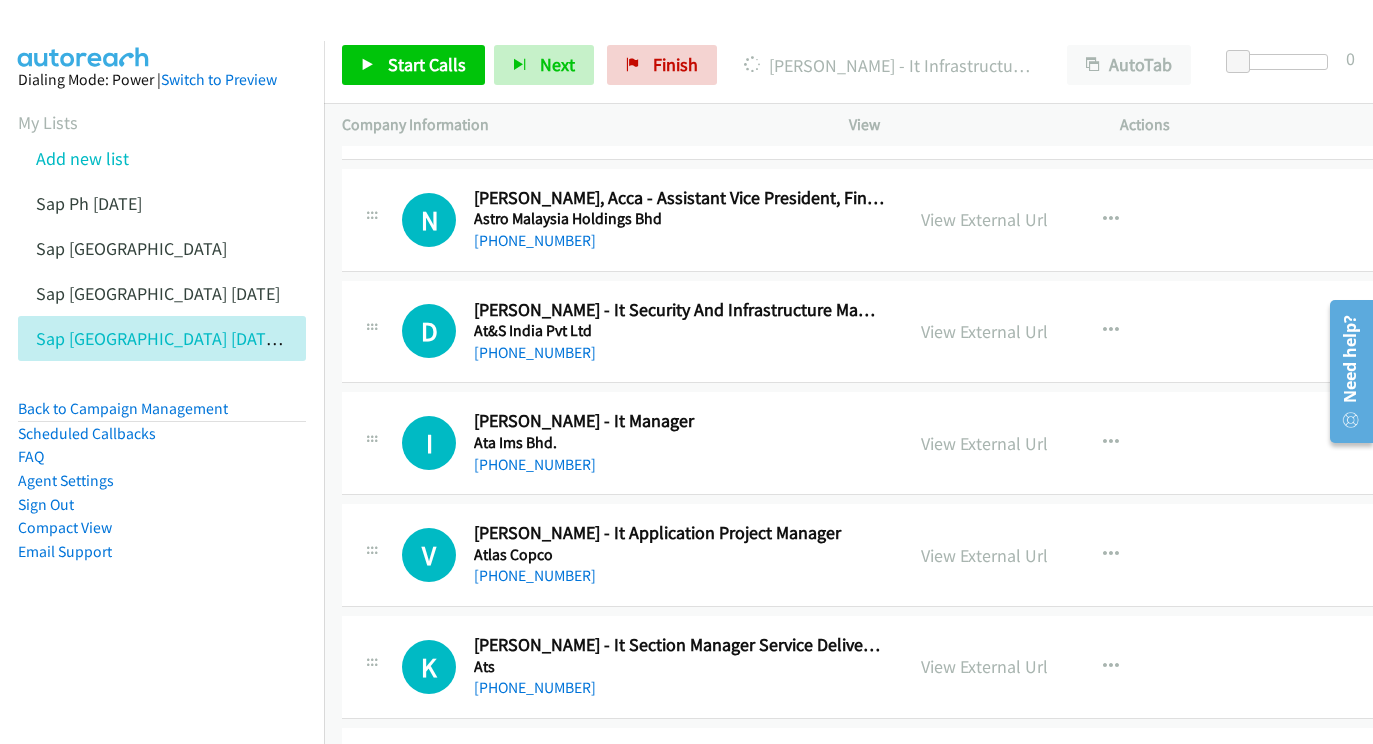 scroll, scrollTop: 5888, scrollLeft: 0, axis: vertical 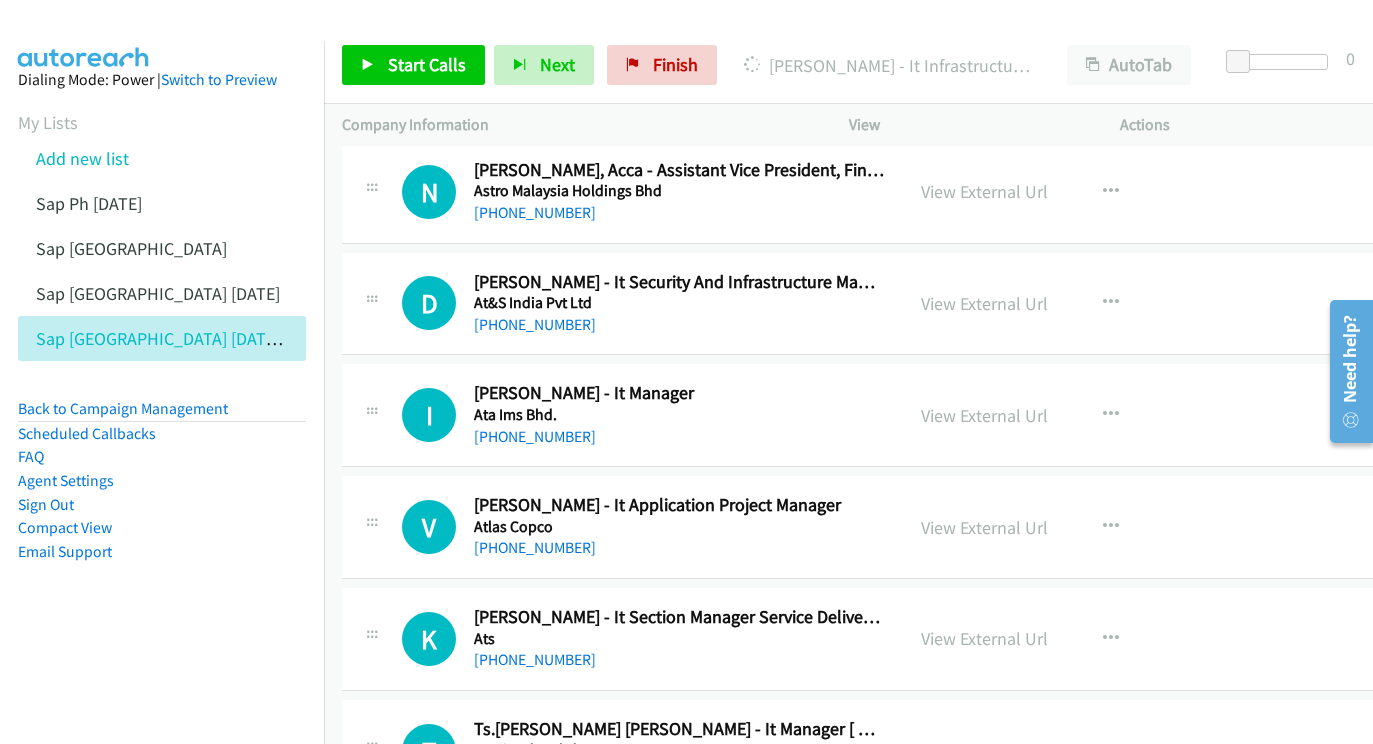 click on "View External Url" at bounding box center [984, 303] 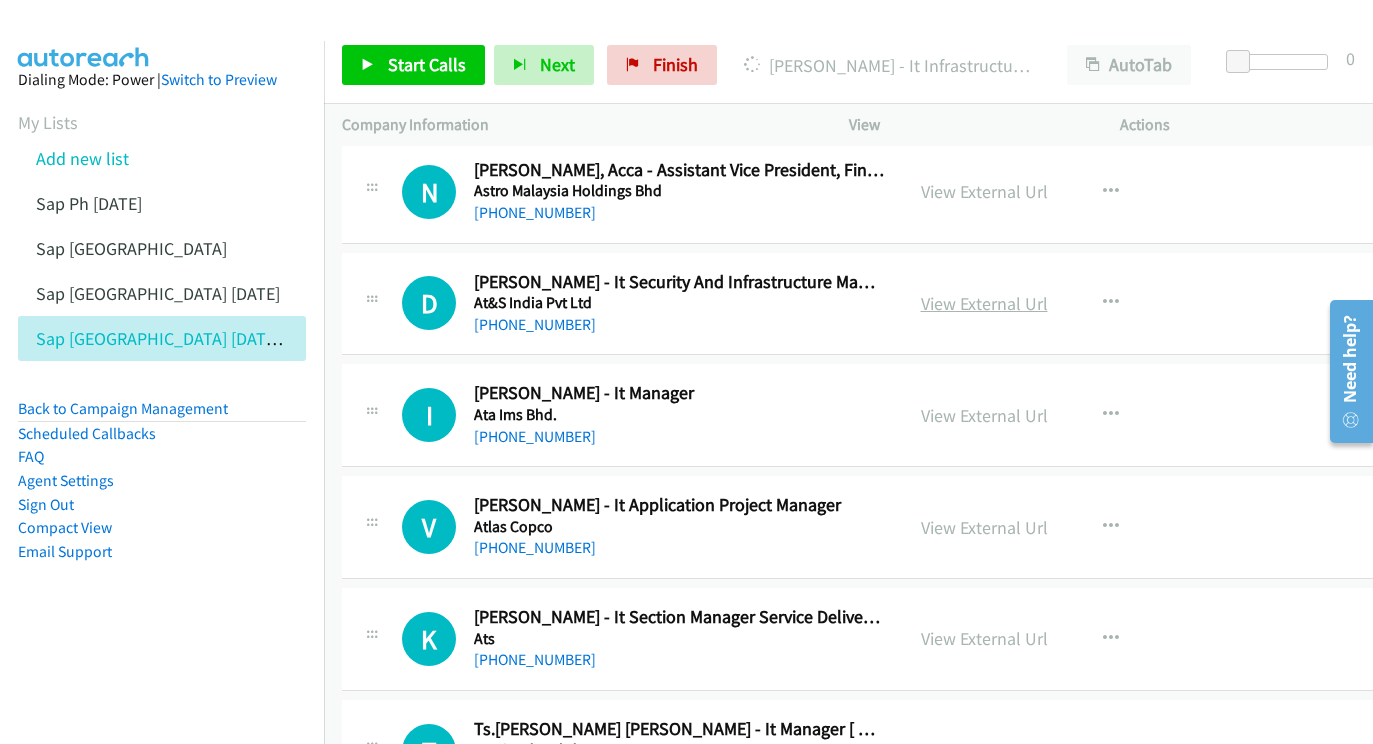 click on "View External Url" at bounding box center (984, 303) 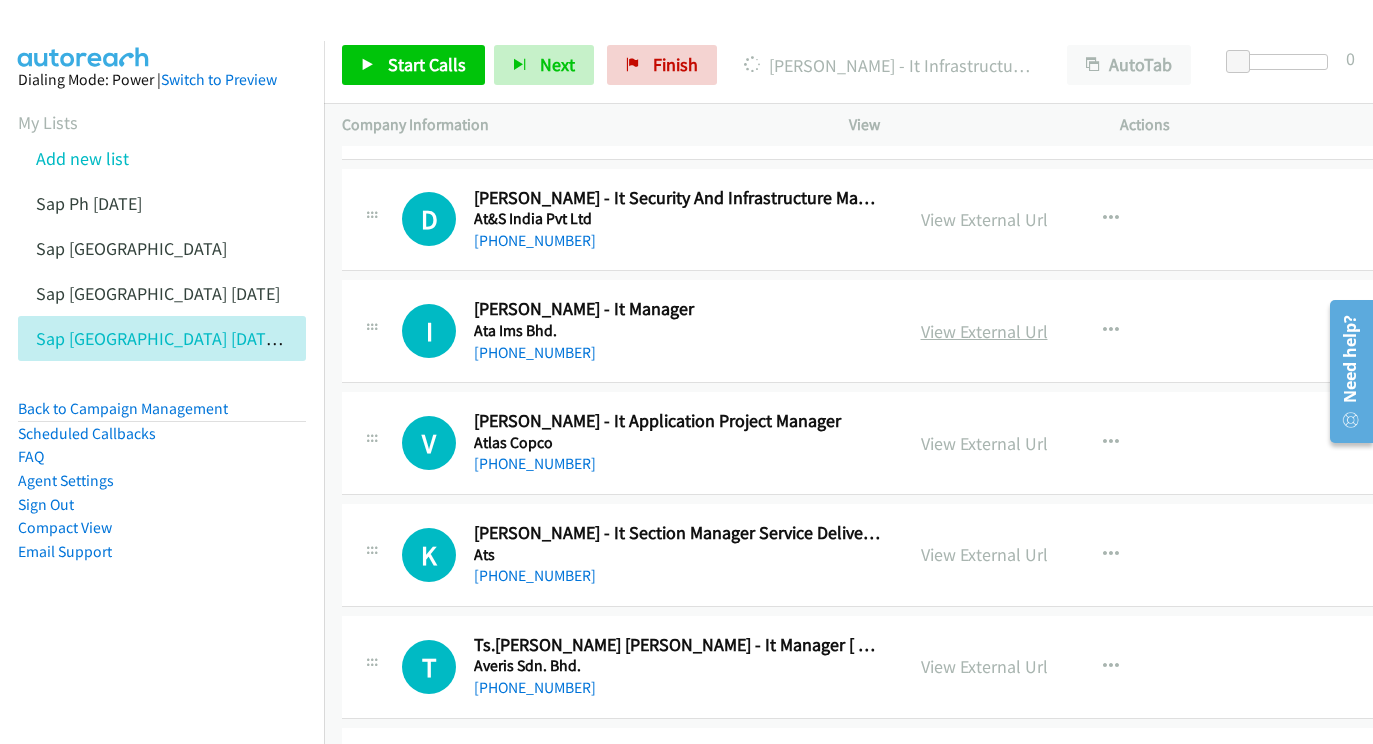 scroll, scrollTop: 5987, scrollLeft: 0, axis: vertical 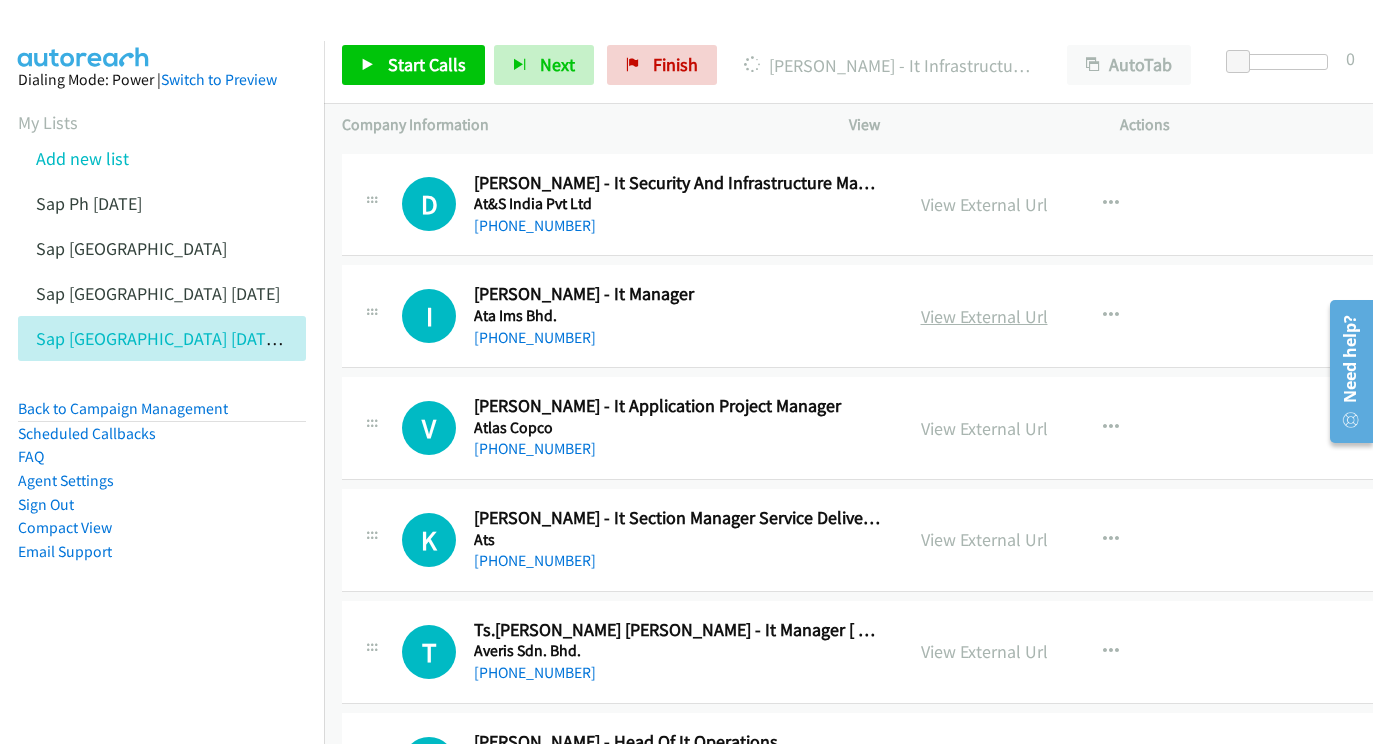 click on "View External Url" at bounding box center (984, 316) 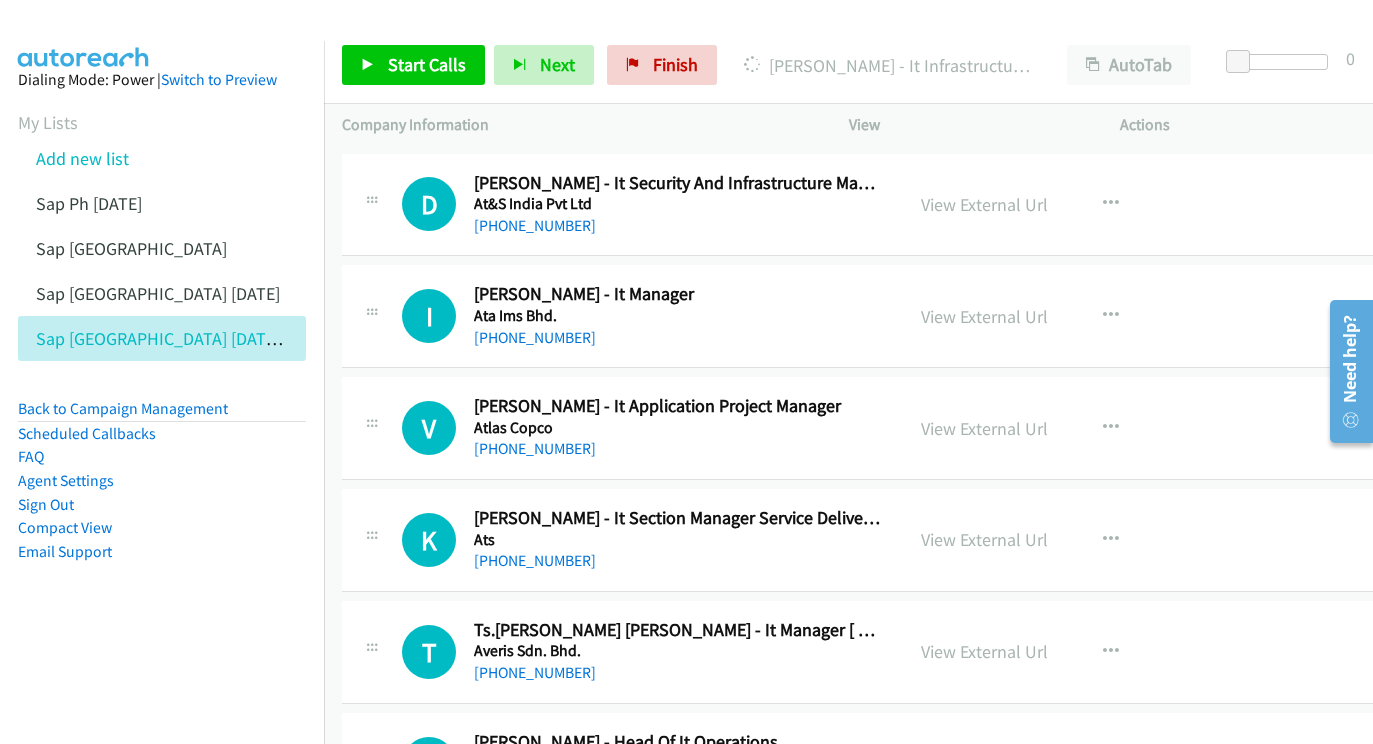 scroll, scrollTop: 6089, scrollLeft: 0, axis: vertical 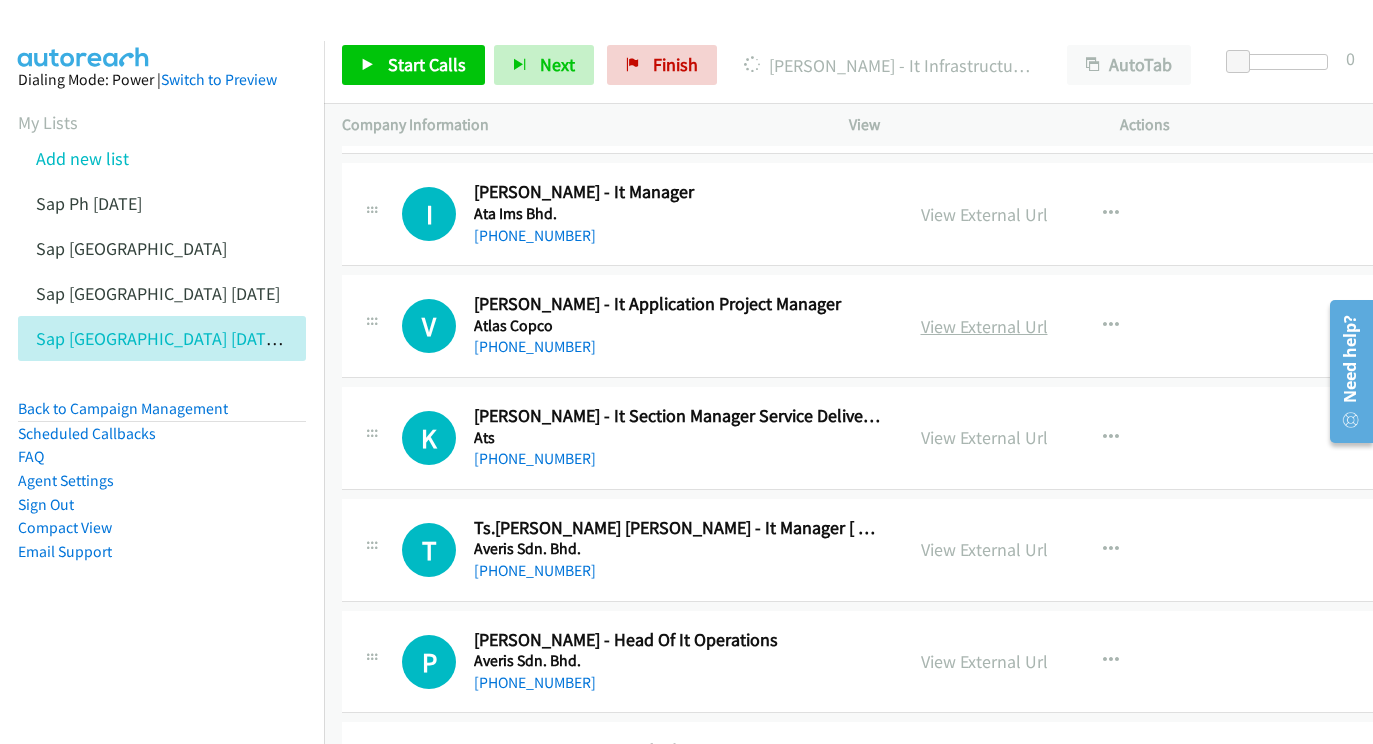 click on "View External Url" at bounding box center [984, 326] 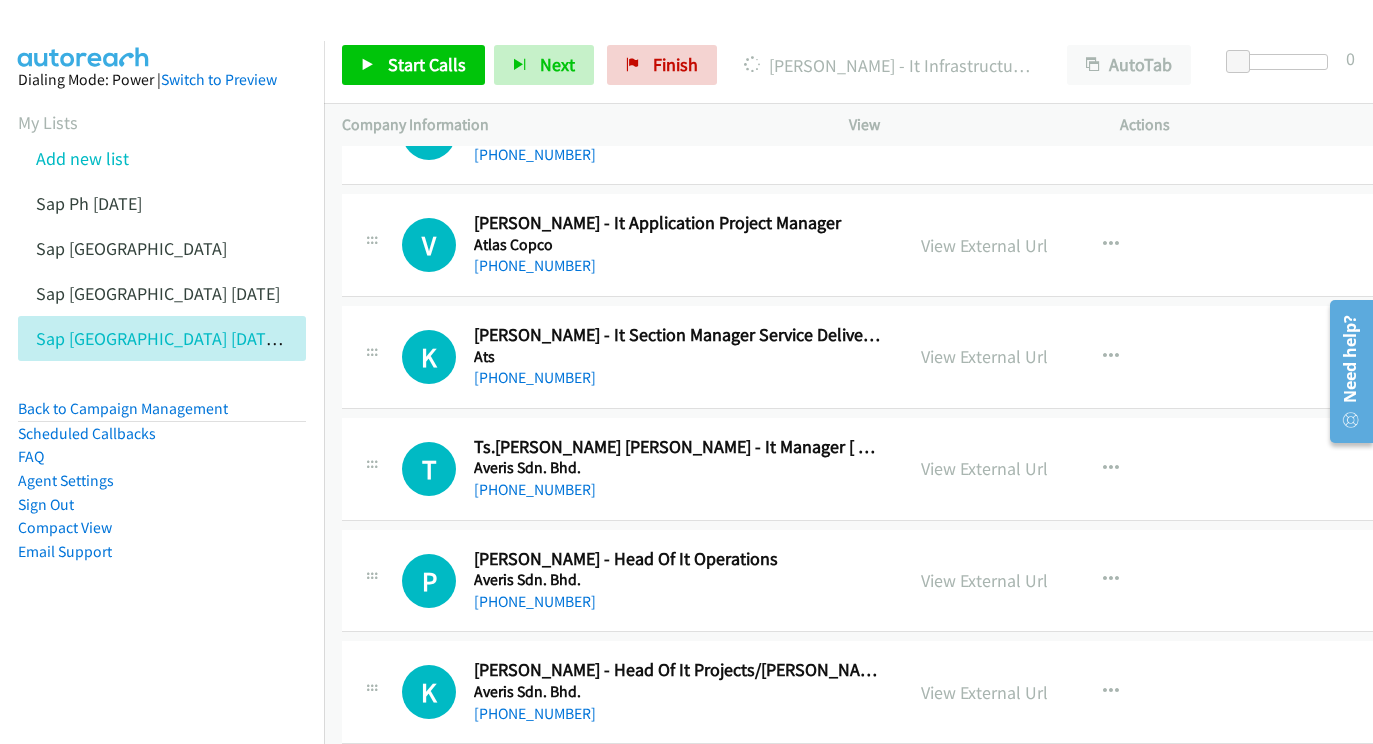 scroll, scrollTop: 6183, scrollLeft: 0, axis: vertical 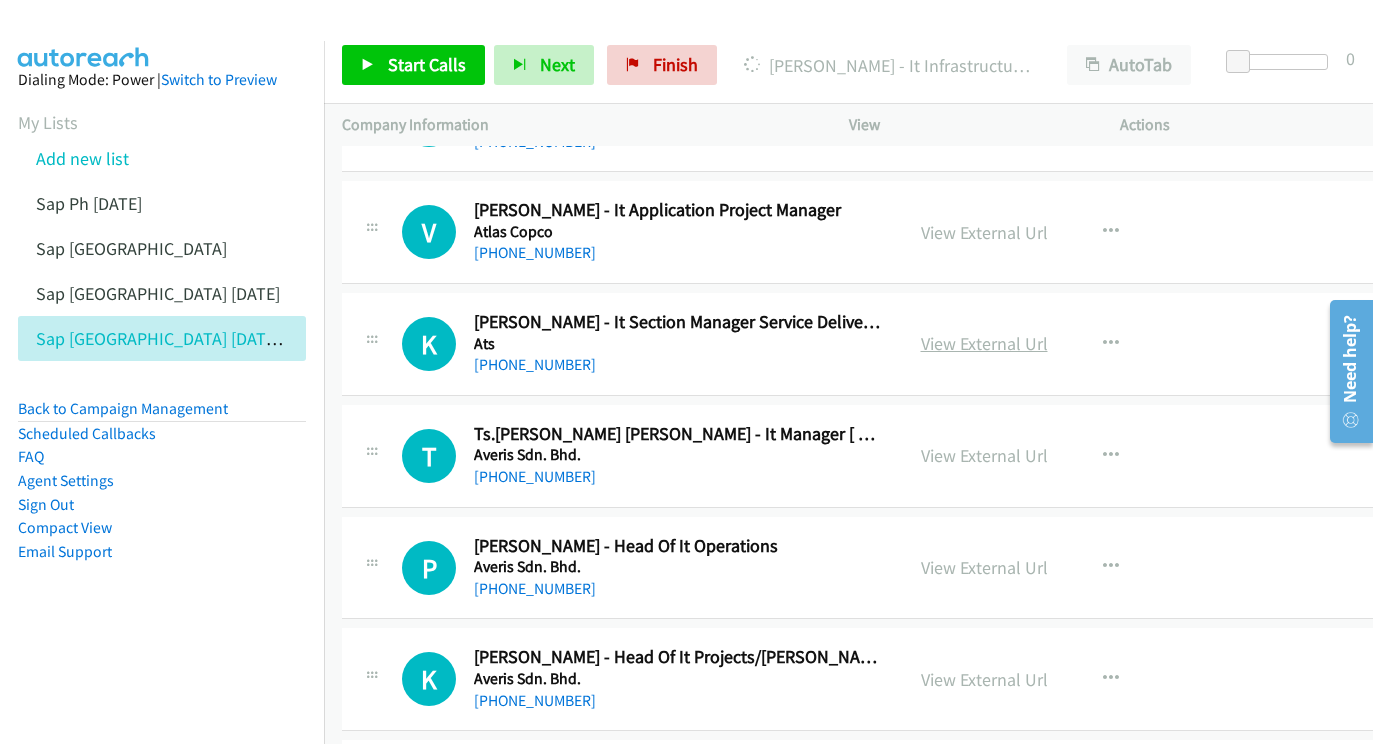 click on "View External Url" at bounding box center (984, 343) 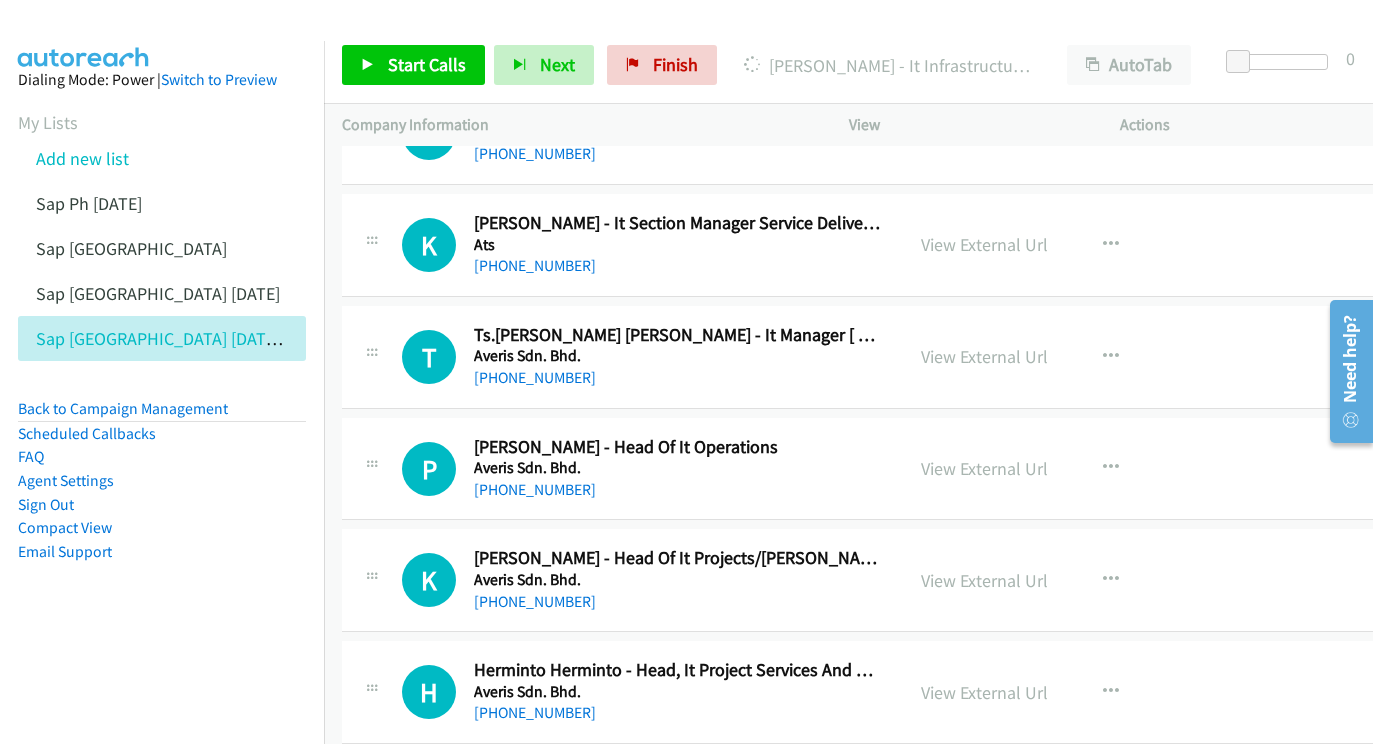 scroll, scrollTop: 6305, scrollLeft: 0, axis: vertical 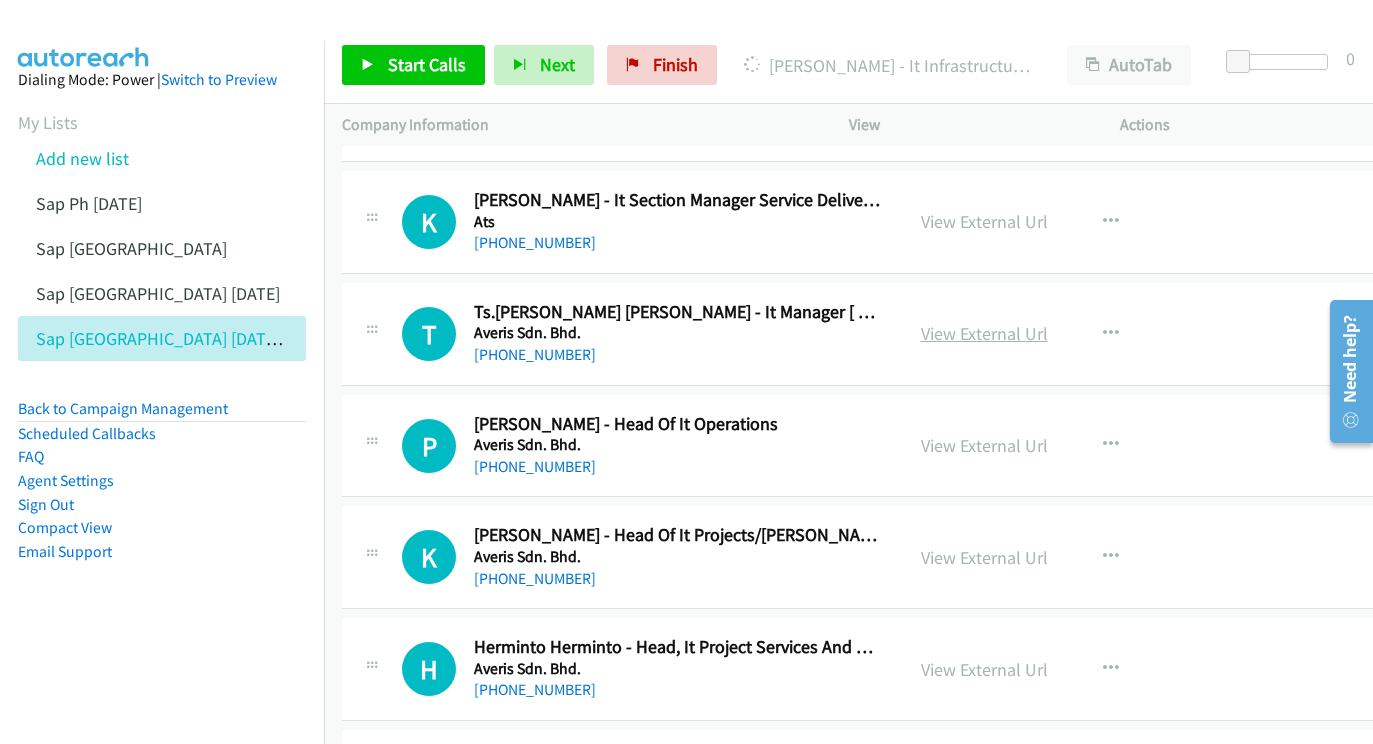 click on "View External Url" at bounding box center (984, 333) 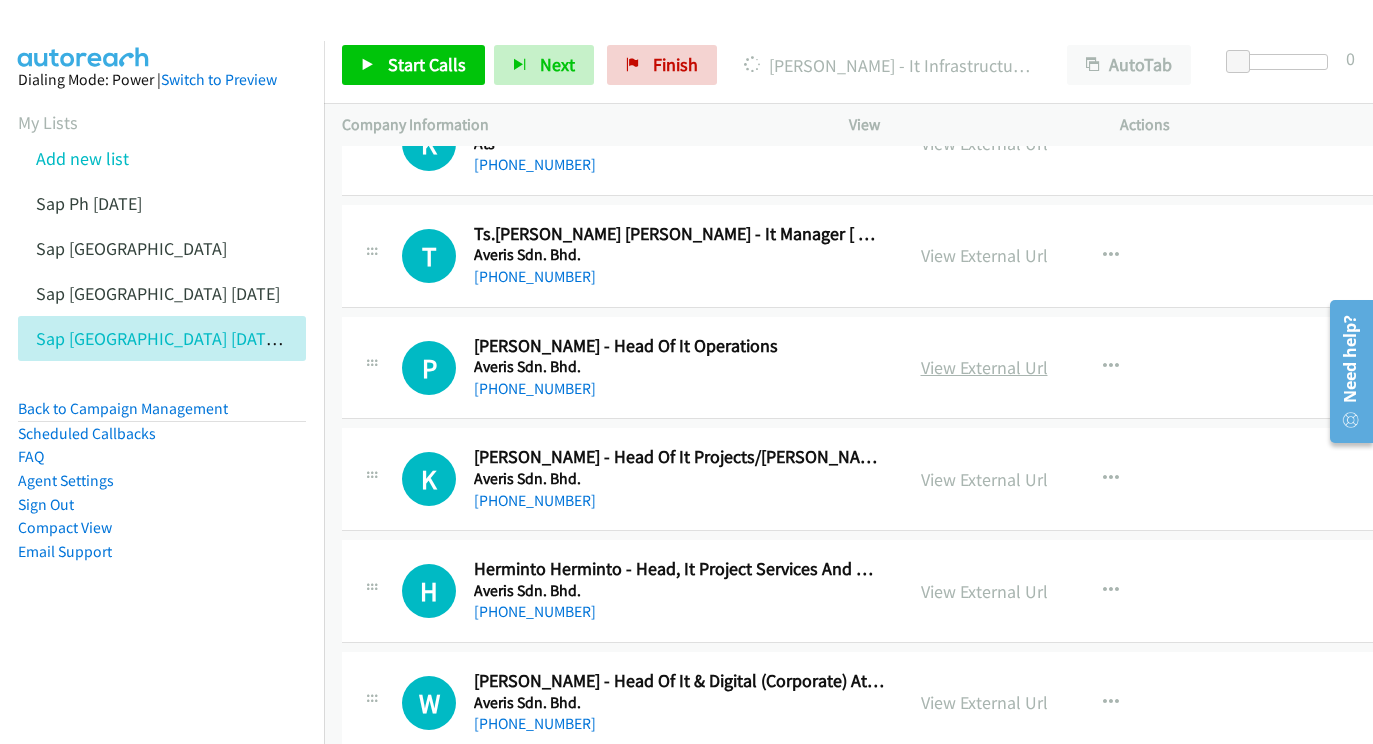 scroll, scrollTop: 6407, scrollLeft: 0, axis: vertical 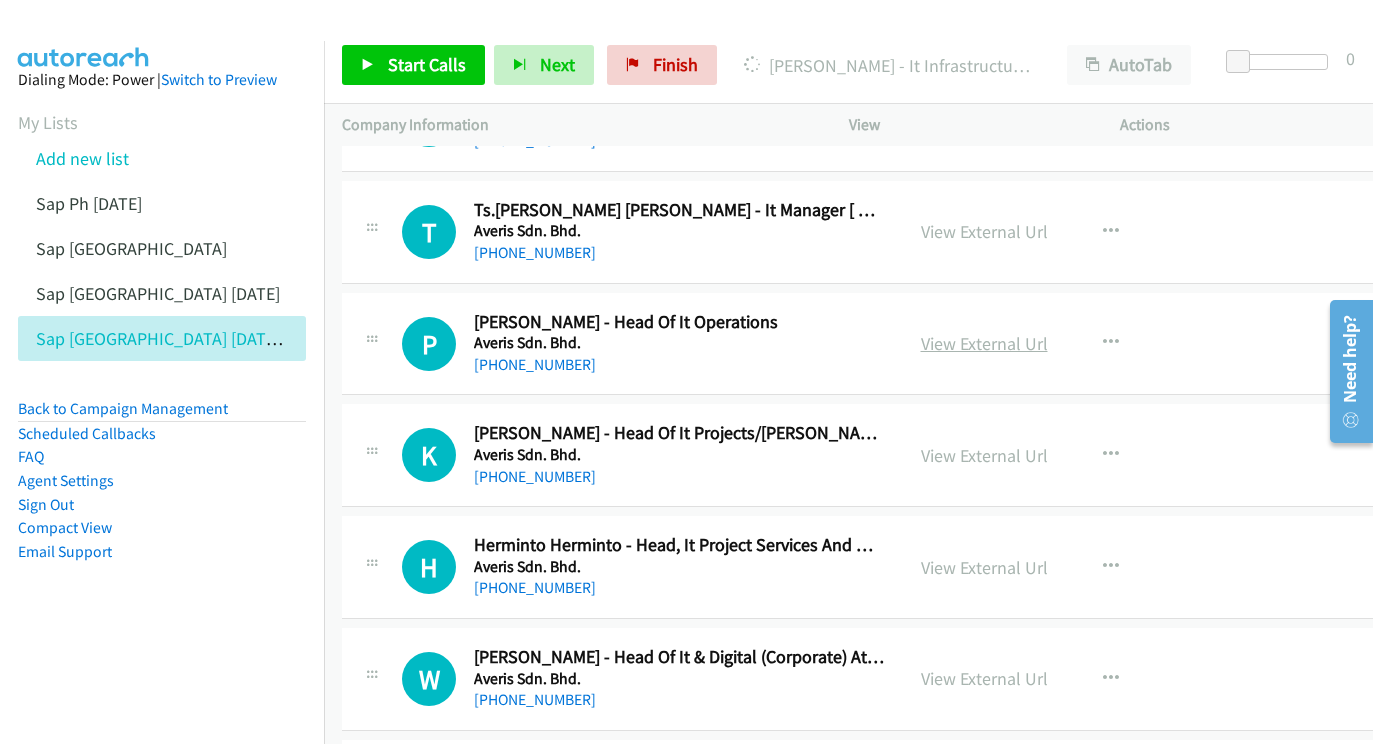 click on "View External Url" at bounding box center (984, 343) 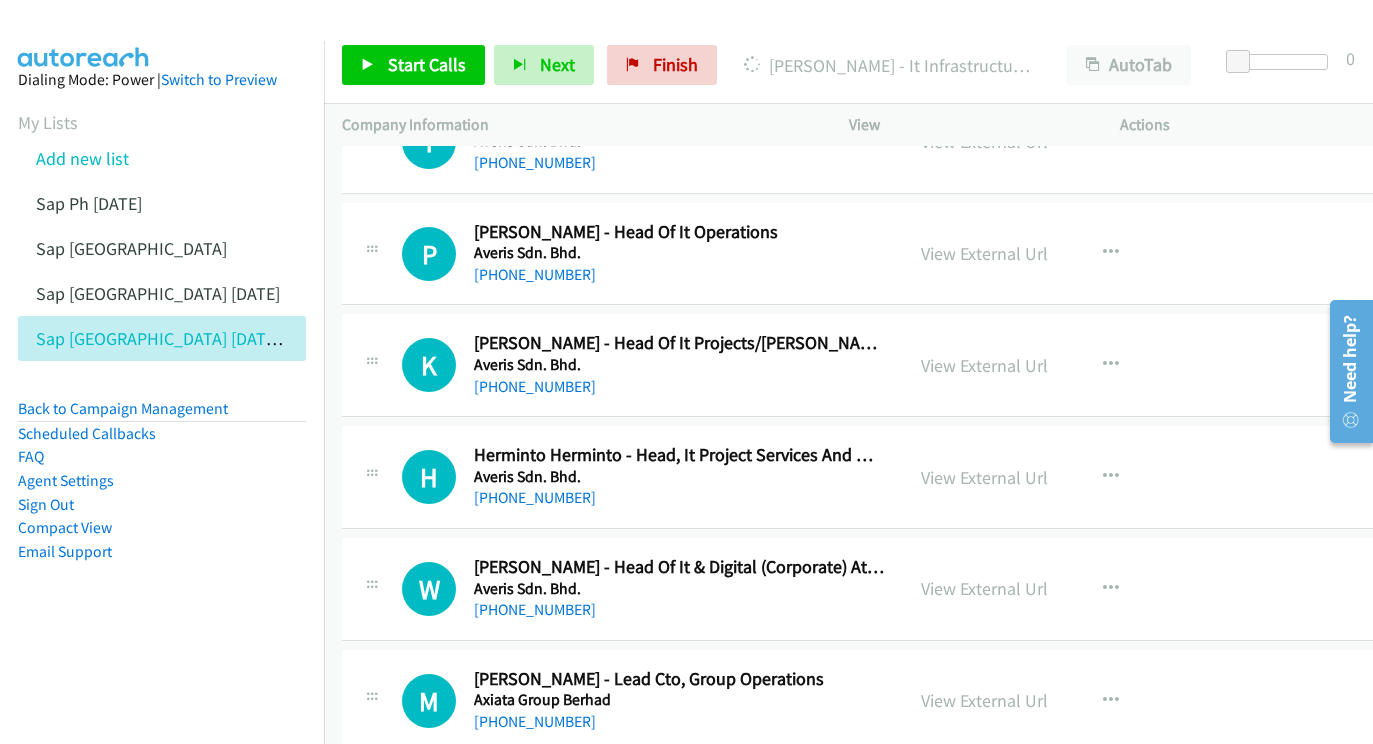 scroll, scrollTop: 6507, scrollLeft: 0, axis: vertical 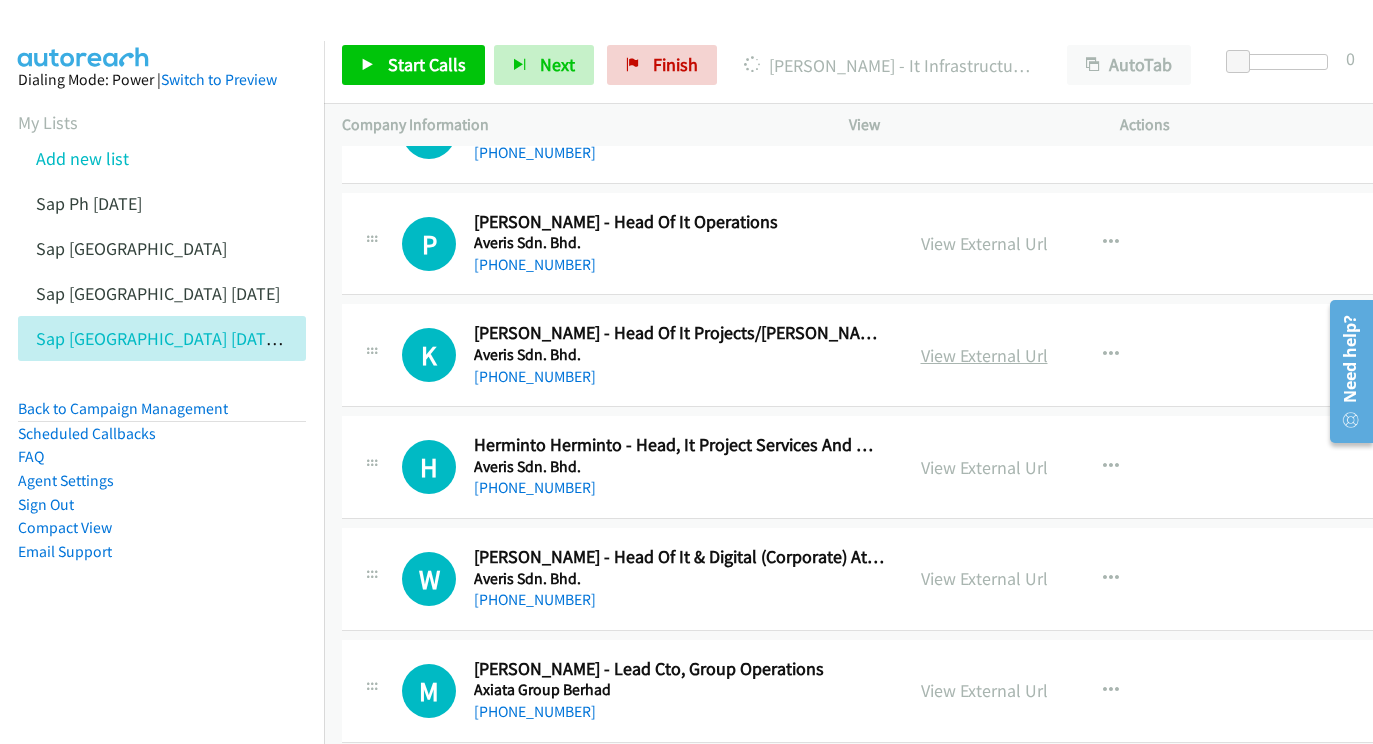 click on "View External Url" at bounding box center [984, 355] 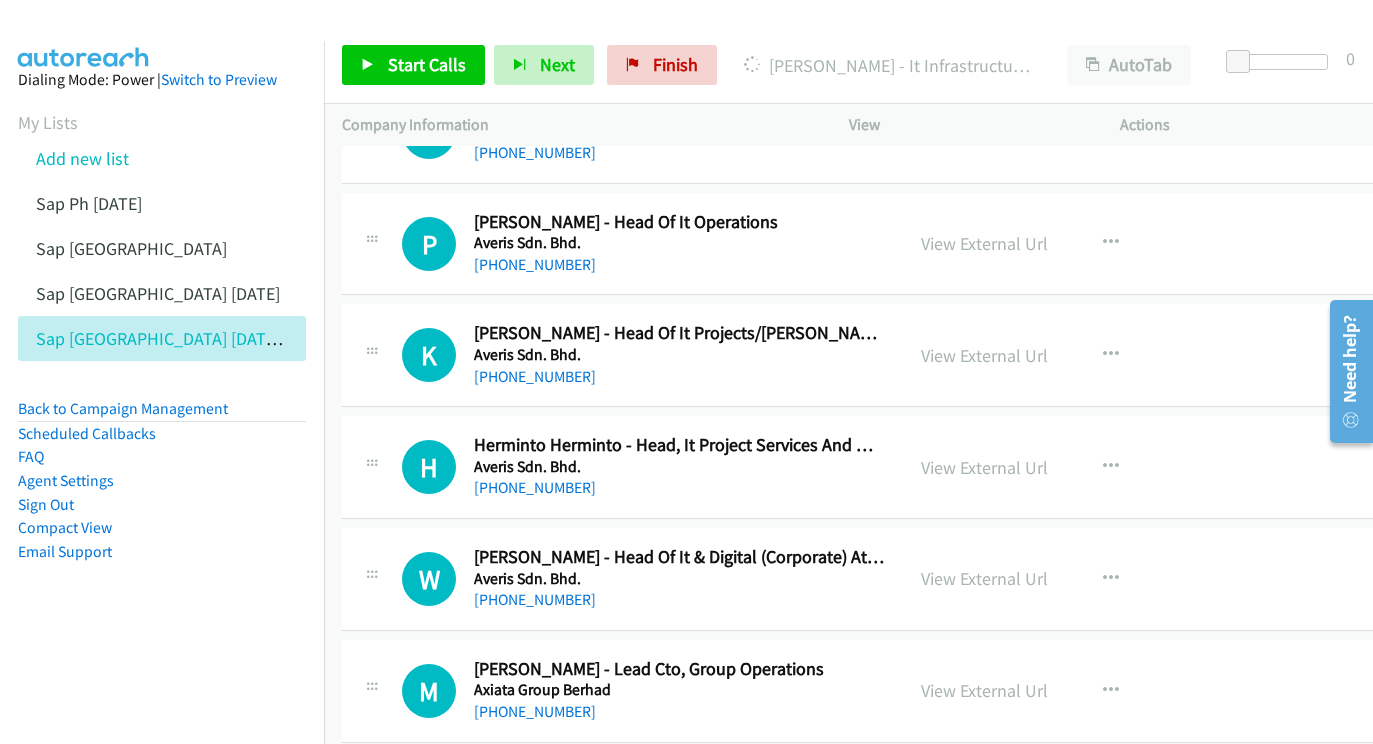 scroll, scrollTop: 6619, scrollLeft: 0, axis: vertical 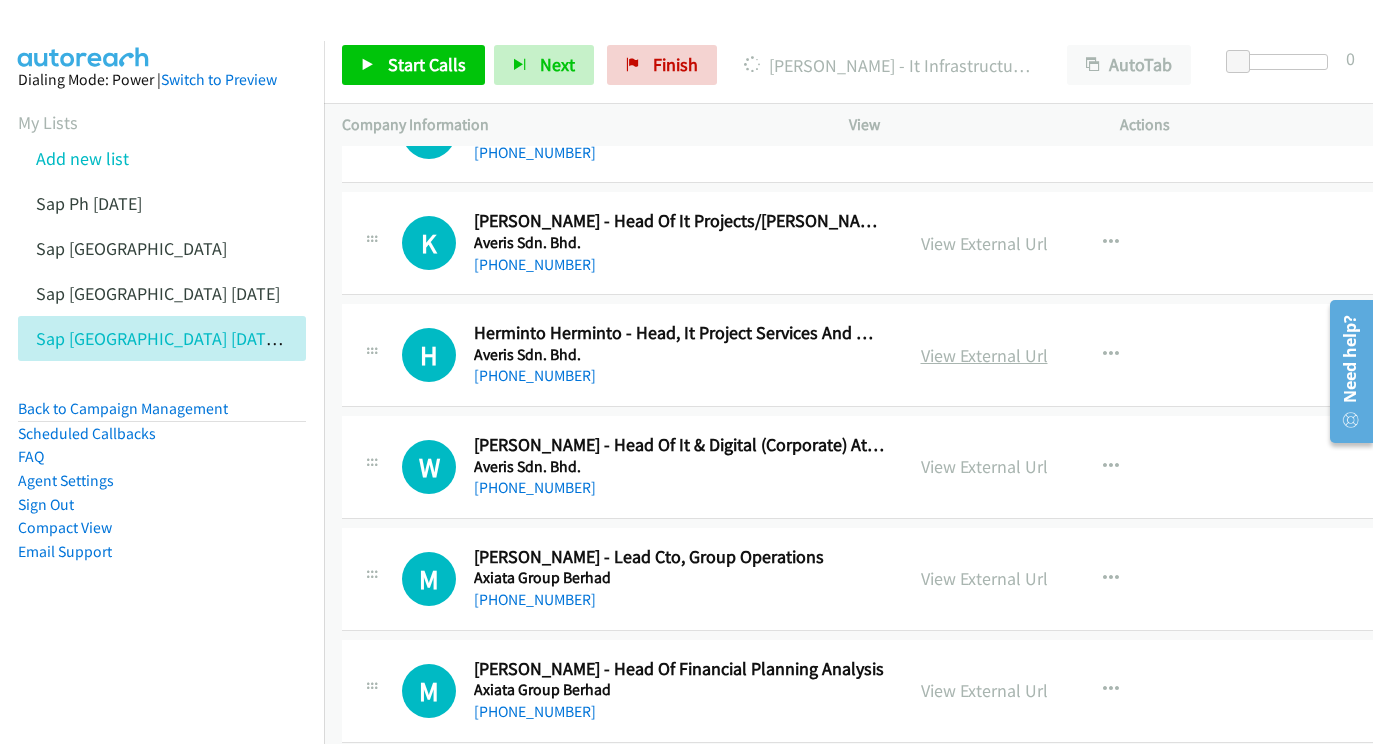 click on "View External Url" at bounding box center [984, 355] 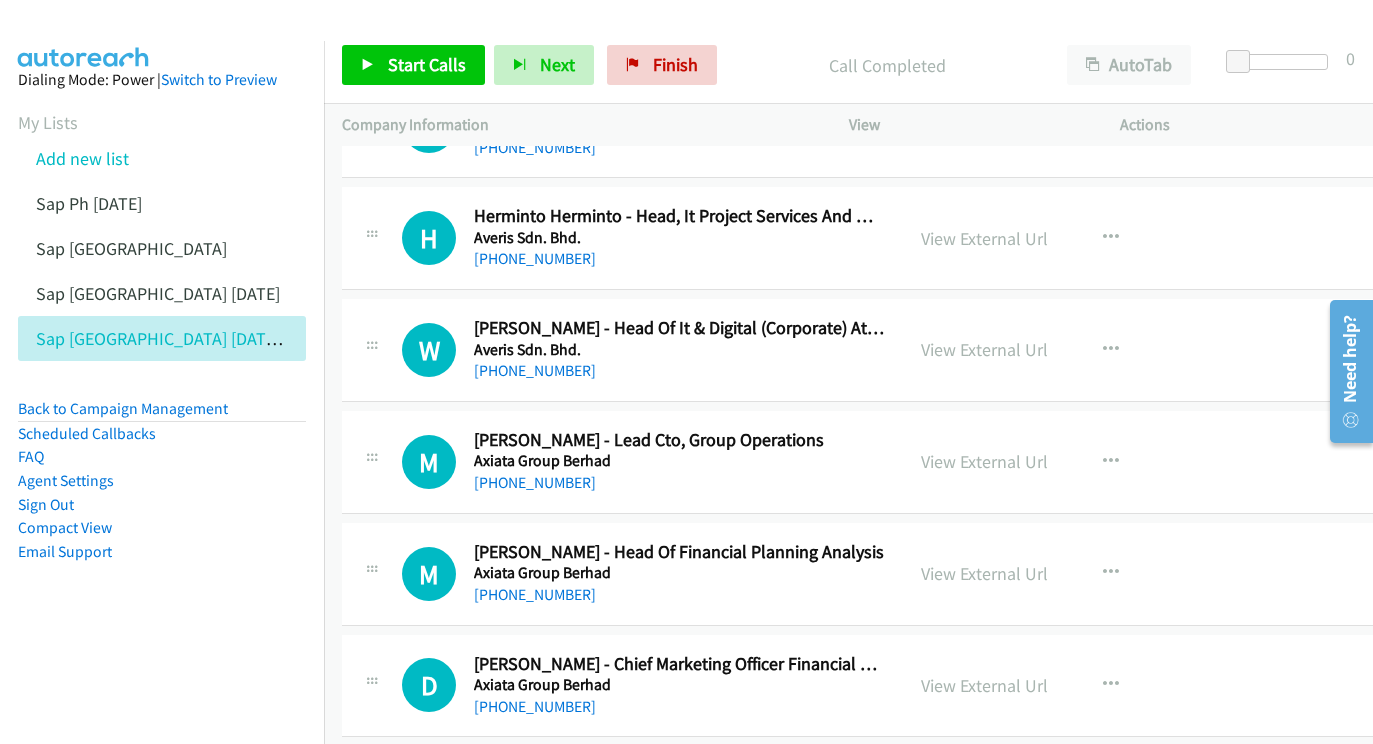 scroll, scrollTop: 6749, scrollLeft: 0, axis: vertical 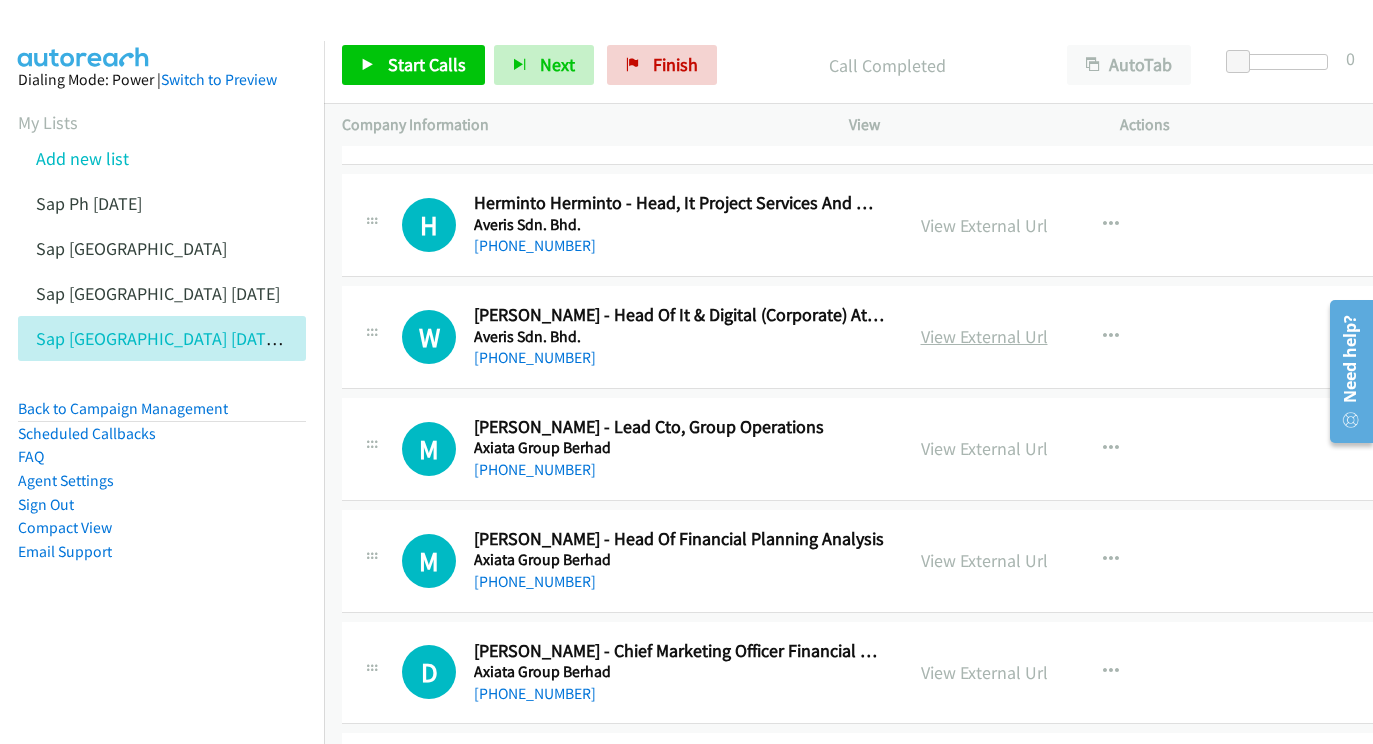 click on "View External Url" at bounding box center [984, 336] 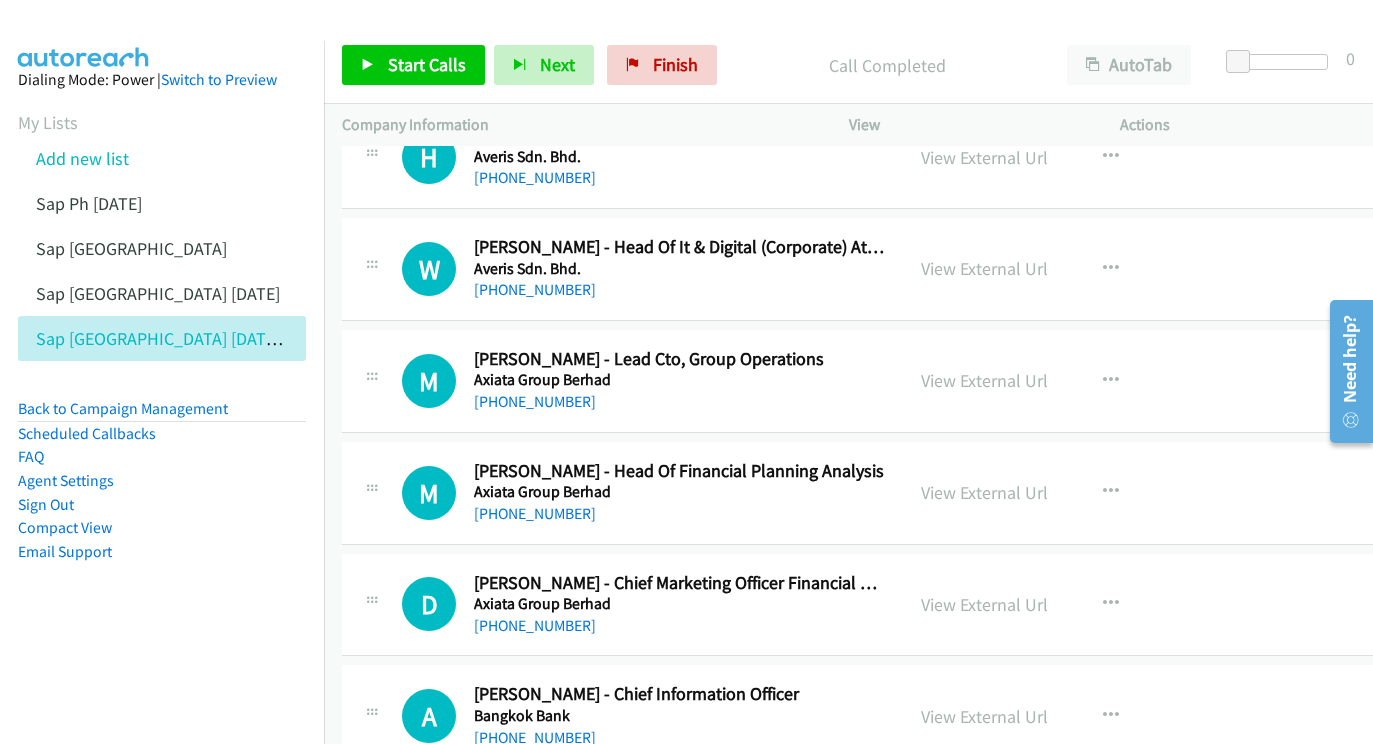 scroll, scrollTop: 6832, scrollLeft: 0, axis: vertical 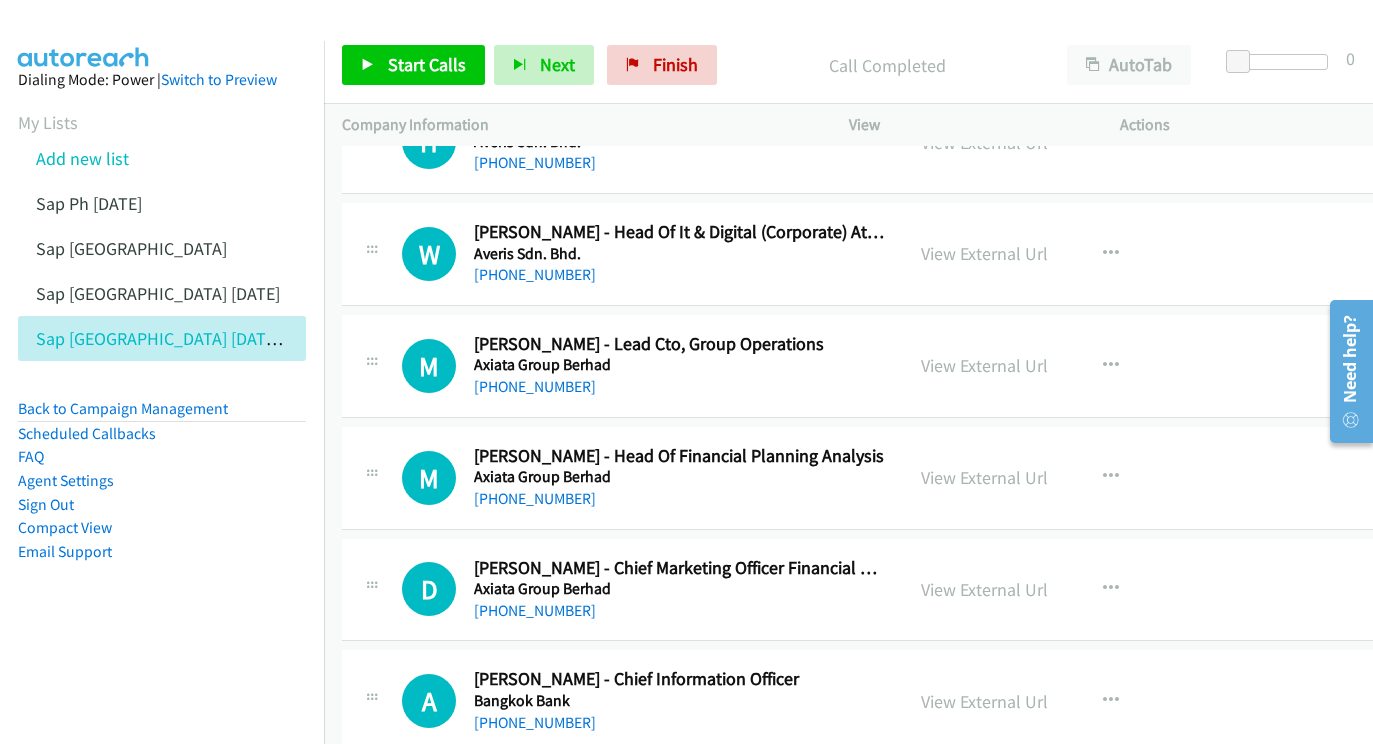 click on "View External Url
View External Url
Schedule/Manage Callback
Start Calls Here
Remove from list
Add to do not call list
Reset Call Status" at bounding box center (1052, 366) 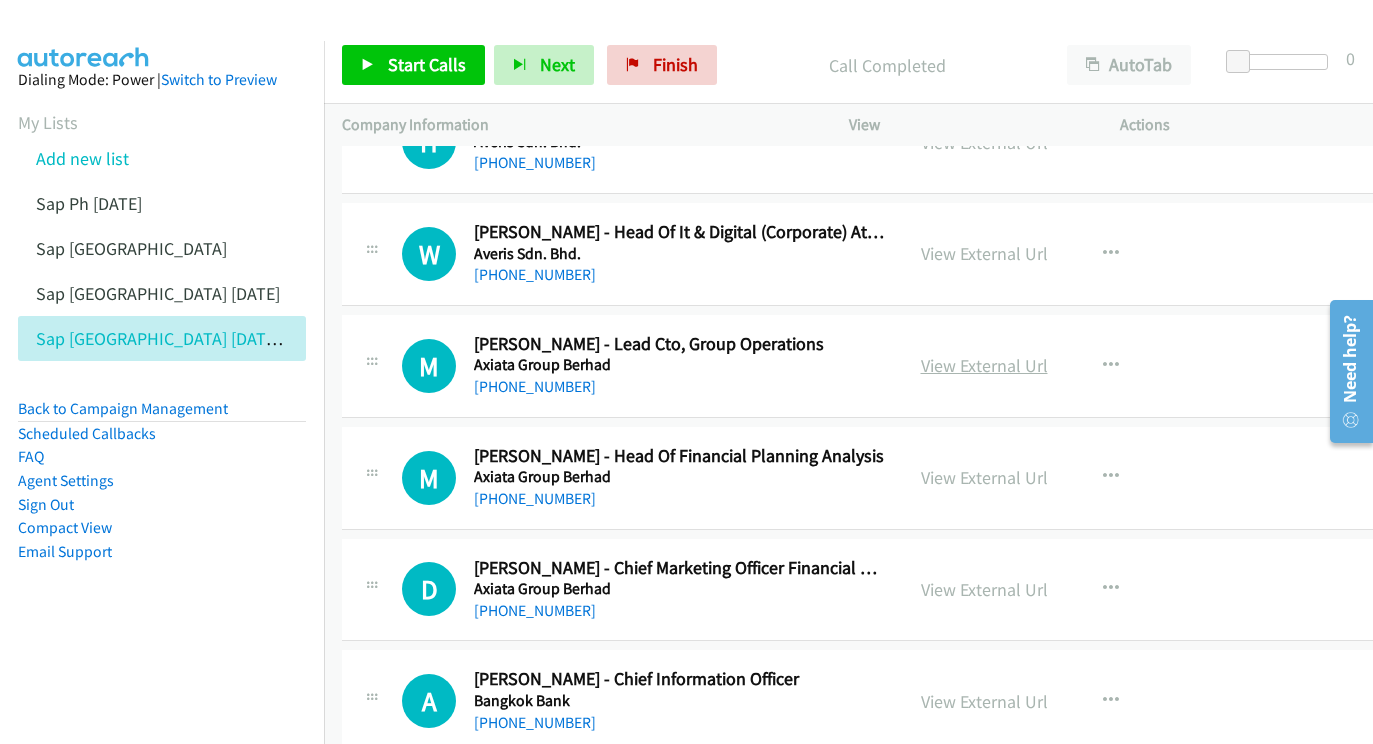 click on "View External Url" at bounding box center [984, 365] 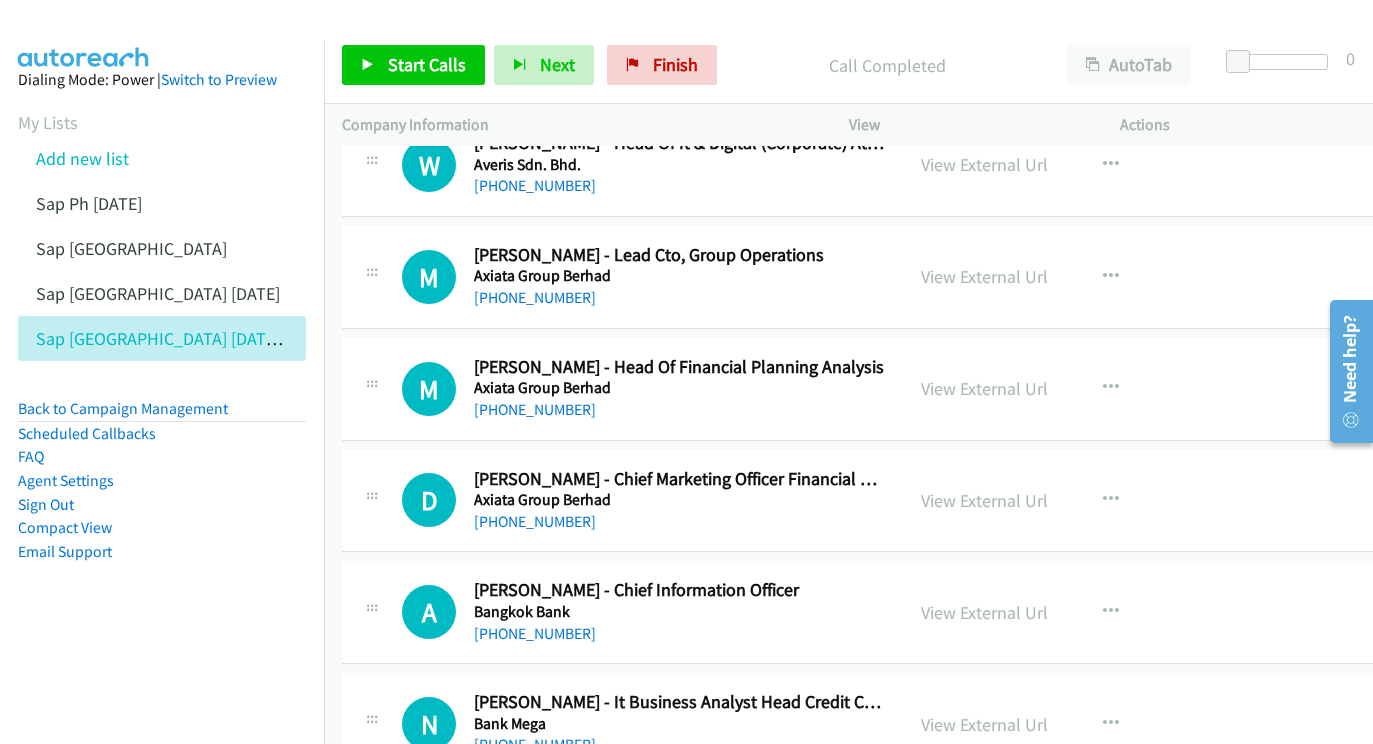 scroll, scrollTop: 6942, scrollLeft: 0, axis: vertical 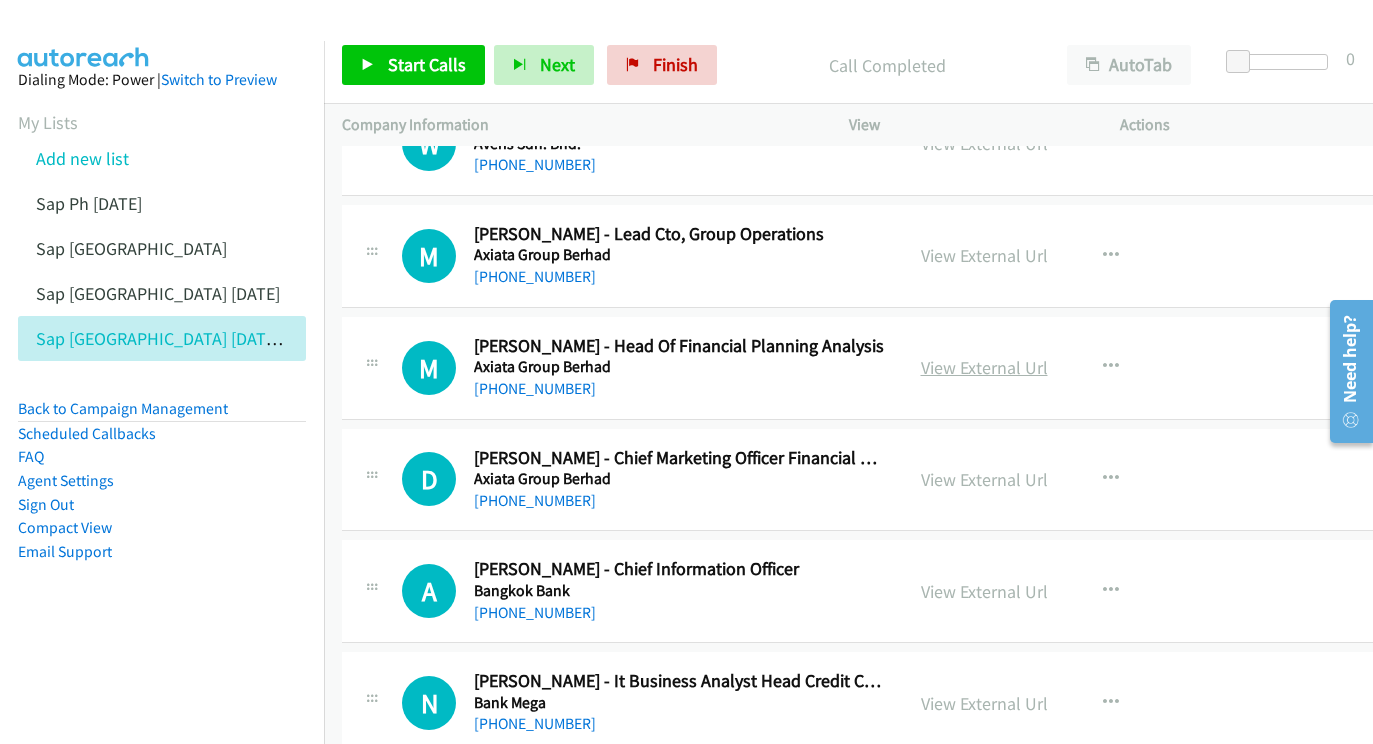 click on "View External Url" at bounding box center (984, 367) 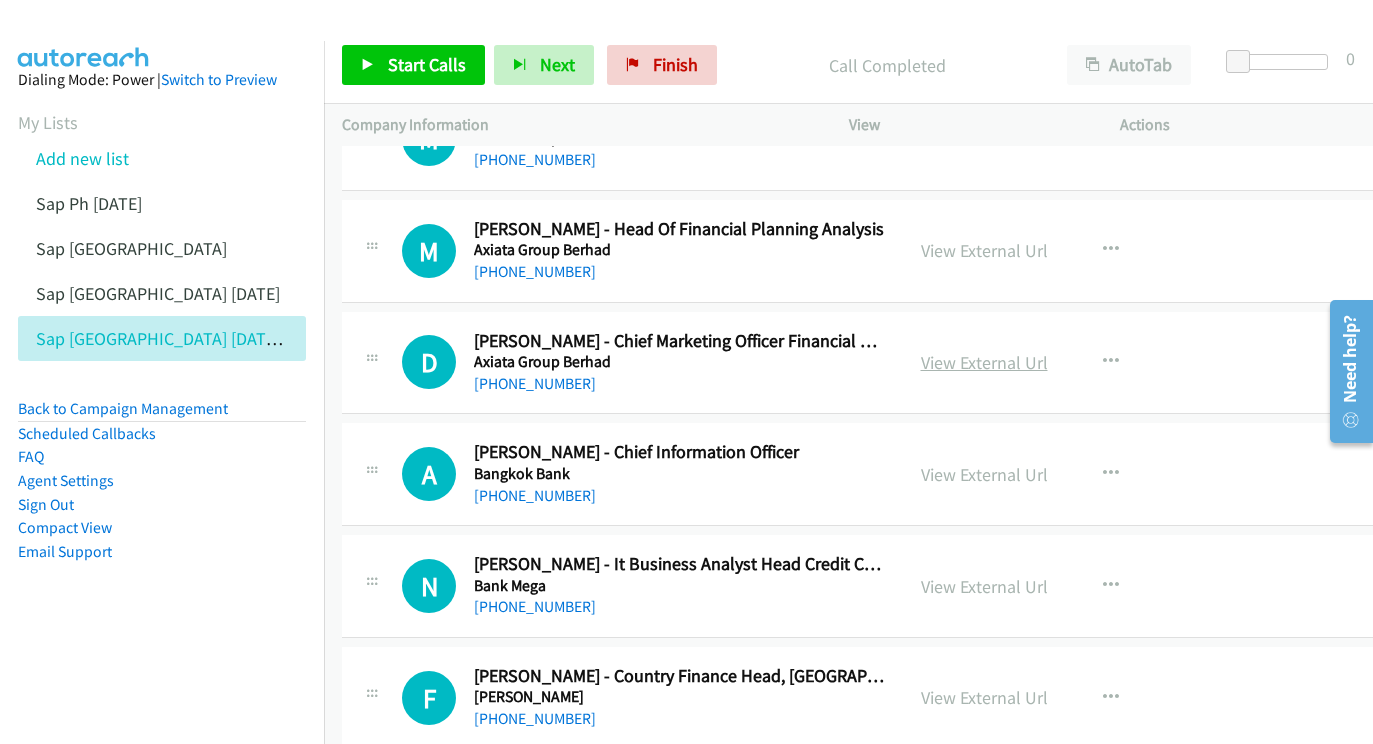 scroll, scrollTop: 7060, scrollLeft: 0, axis: vertical 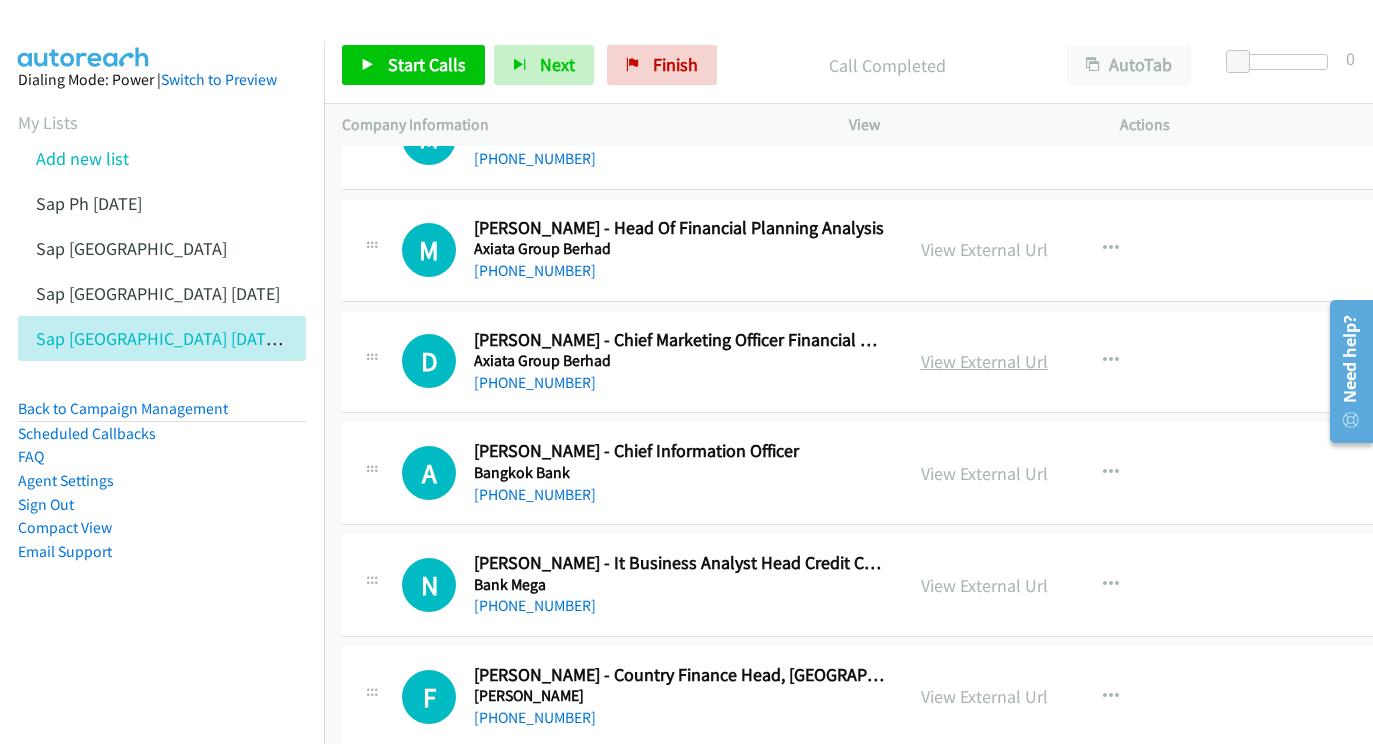 click on "View External Url" at bounding box center [984, 361] 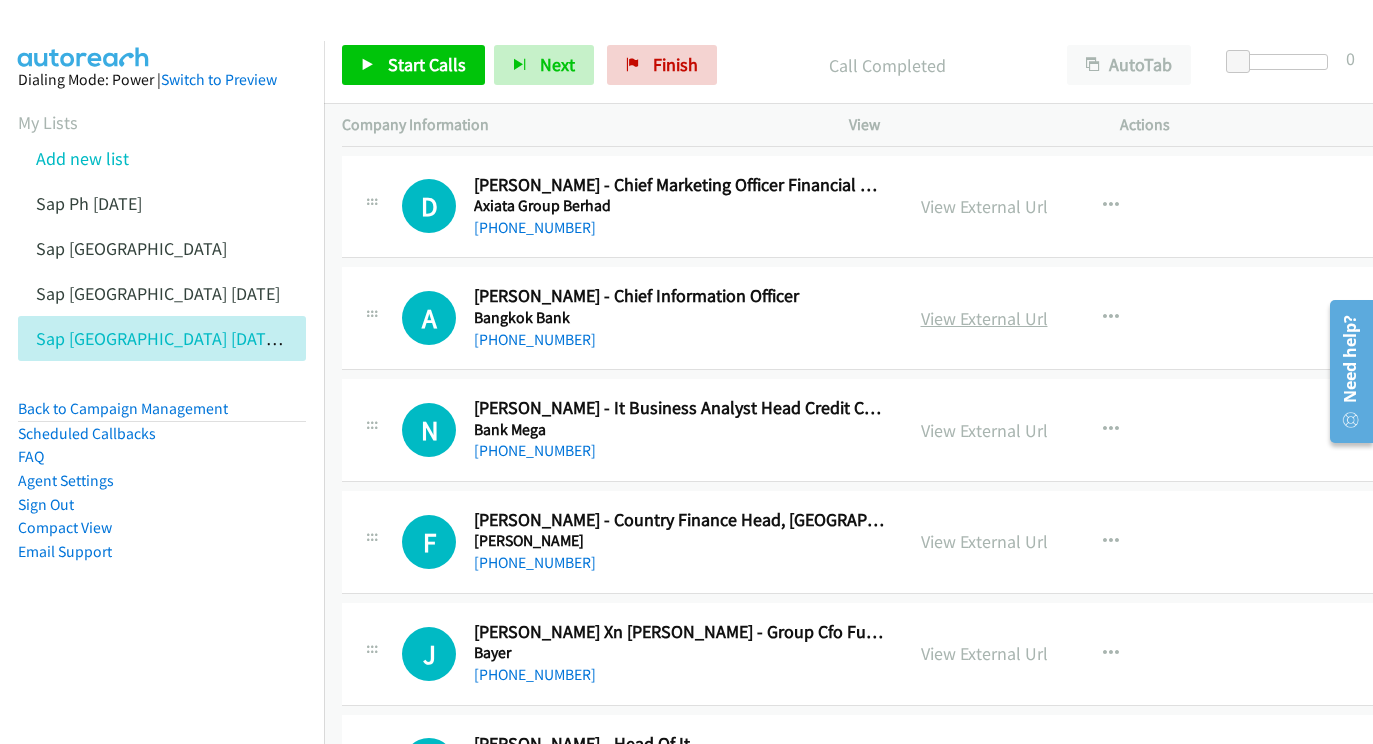 scroll, scrollTop: 7209, scrollLeft: 0, axis: vertical 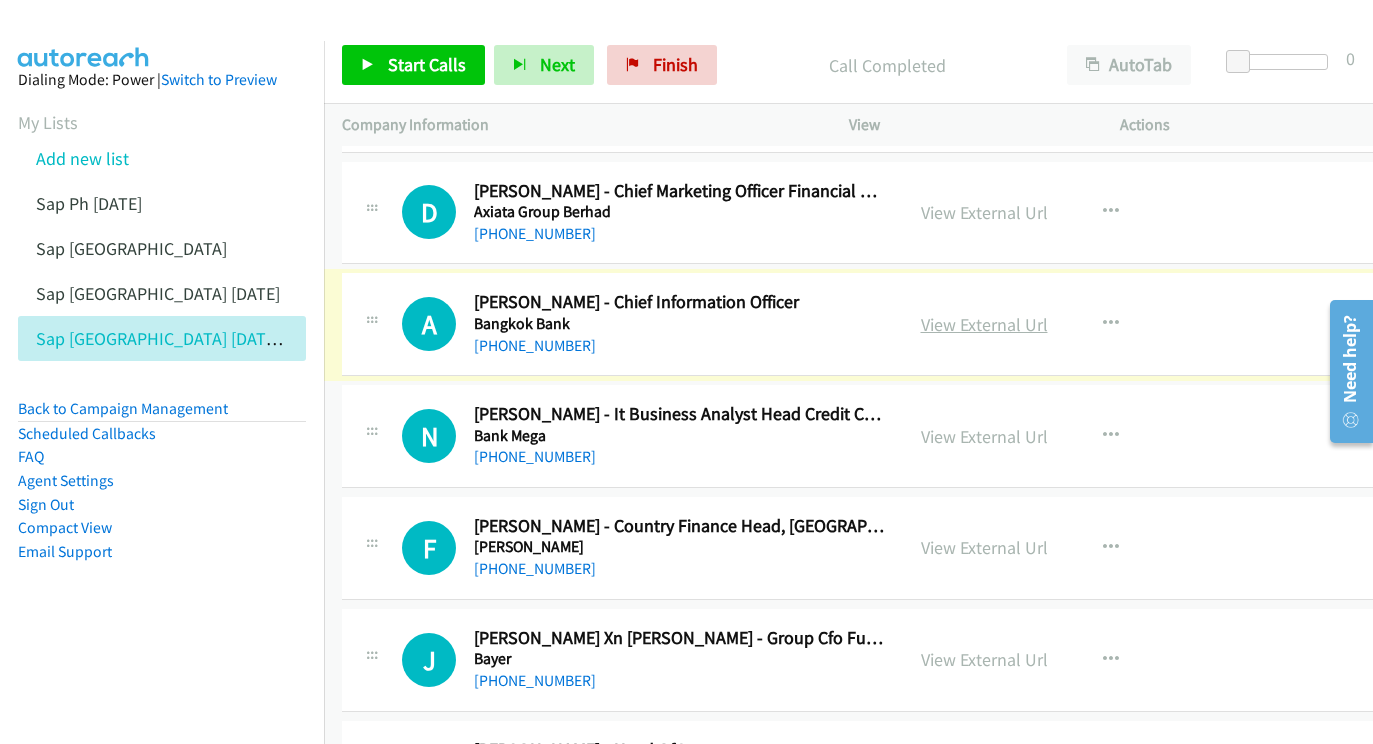 click on "View External Url" at bounding box center (984, 324) 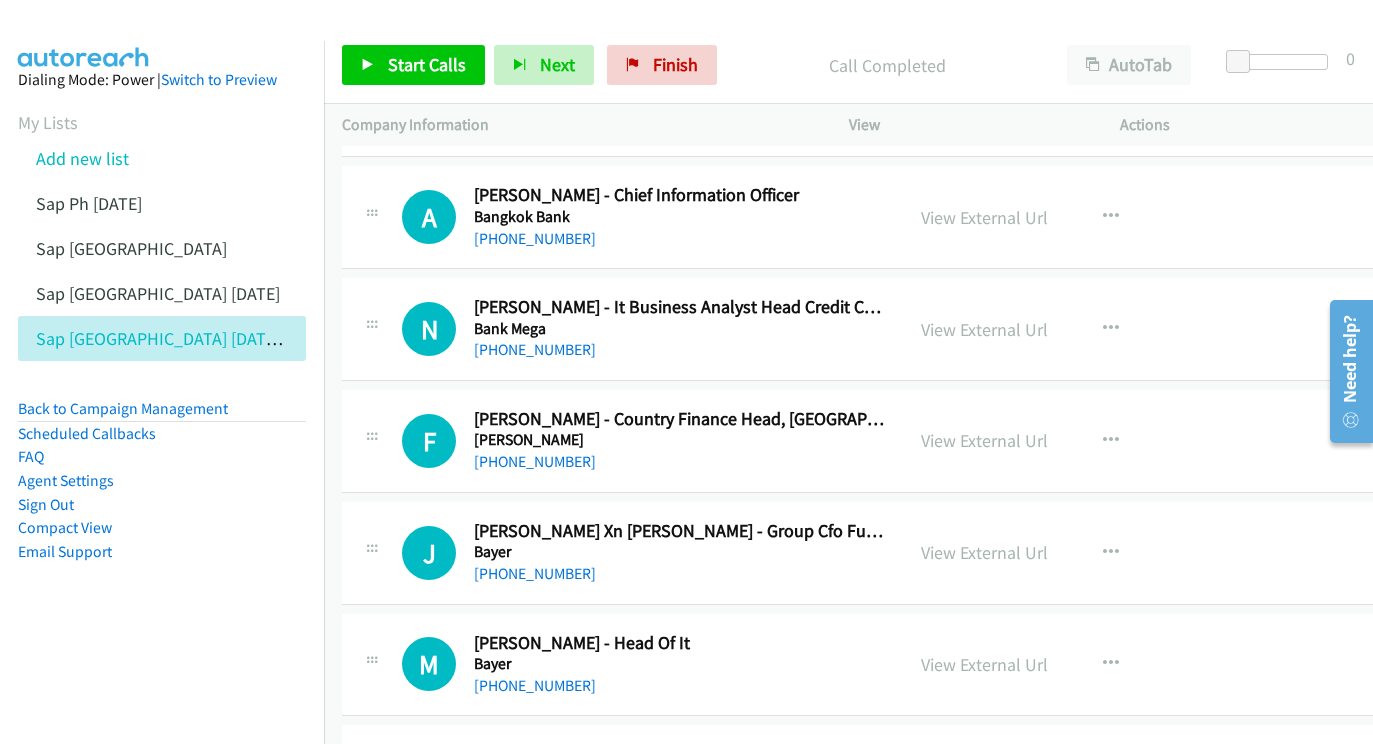 scroll, scrollTop: 7419, scrollLeft: 0, axis: vertical 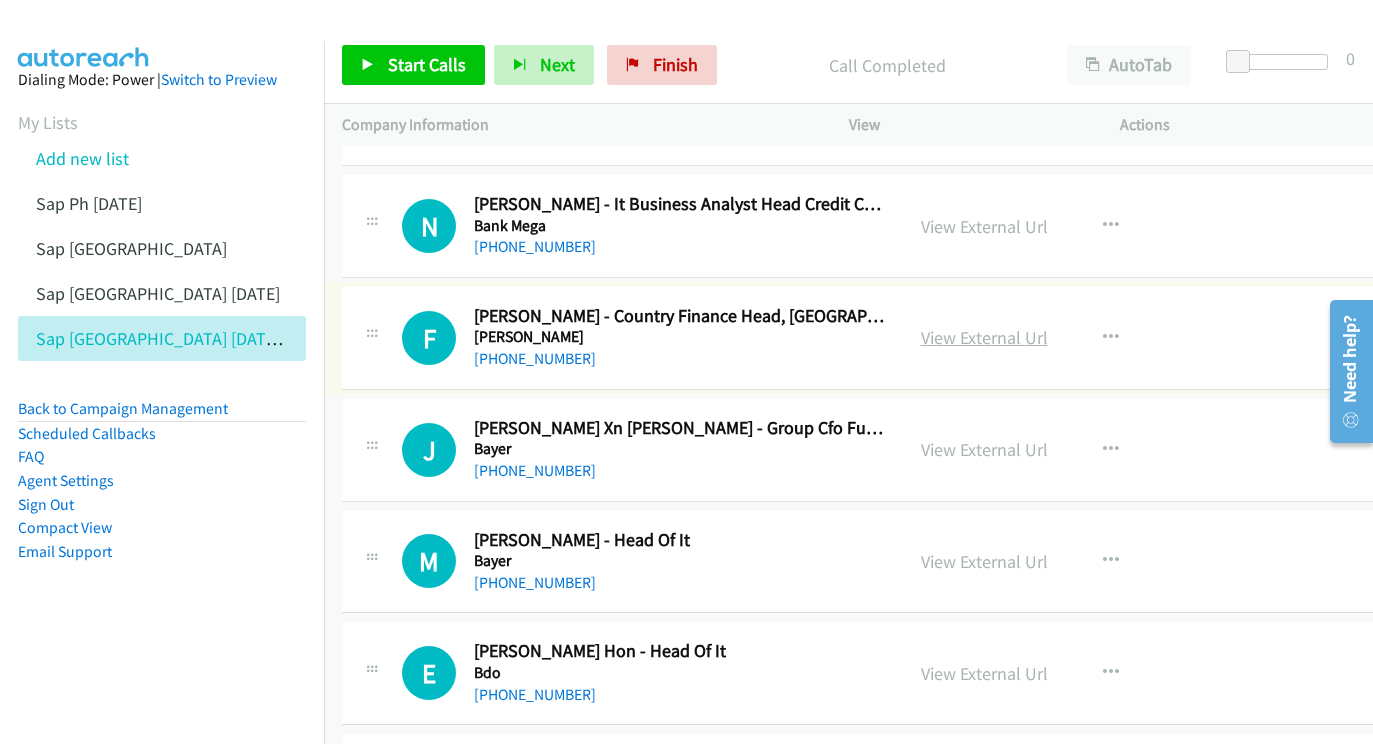 click on "View External Url" at bounding box center [984, 337] 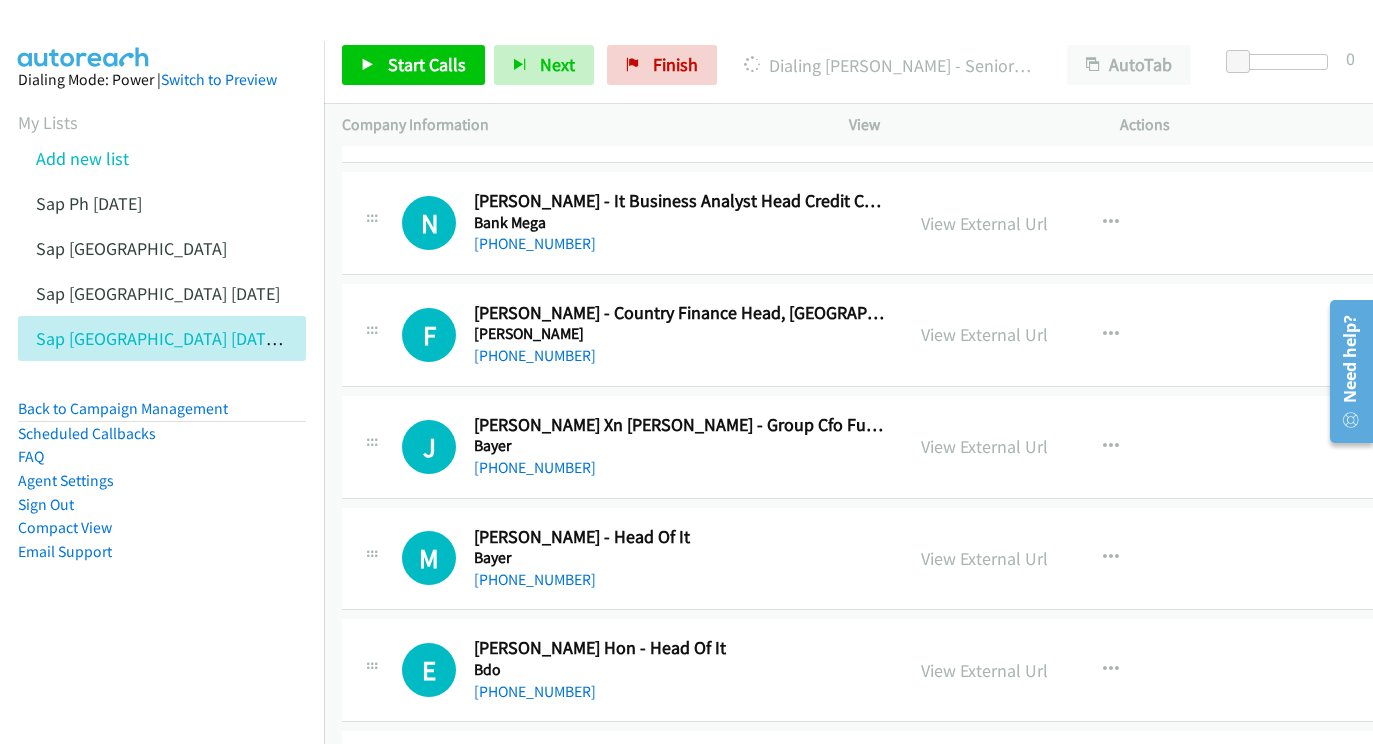 scroll, scrollTop: 7515, scrollLeft: 0, axis: vertical 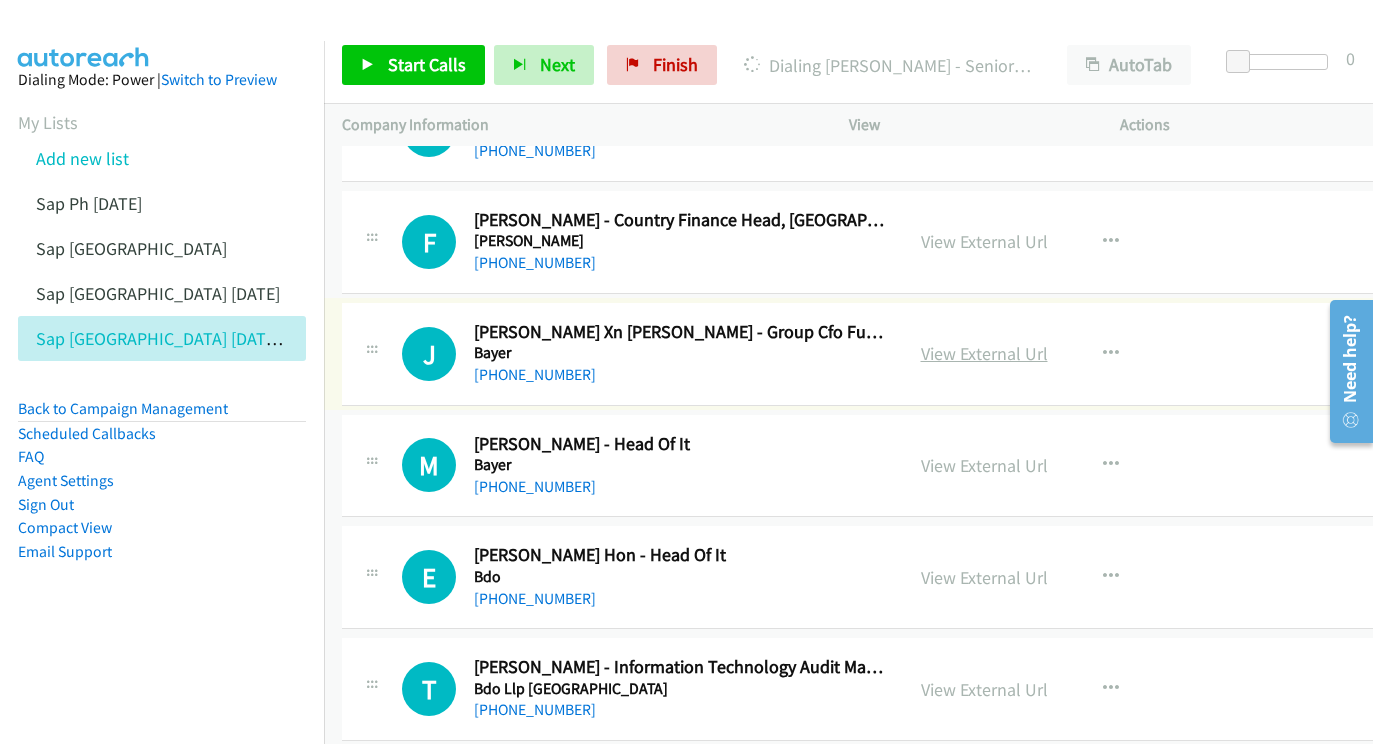 click on "View External Url" at bounding box center [984, 353] 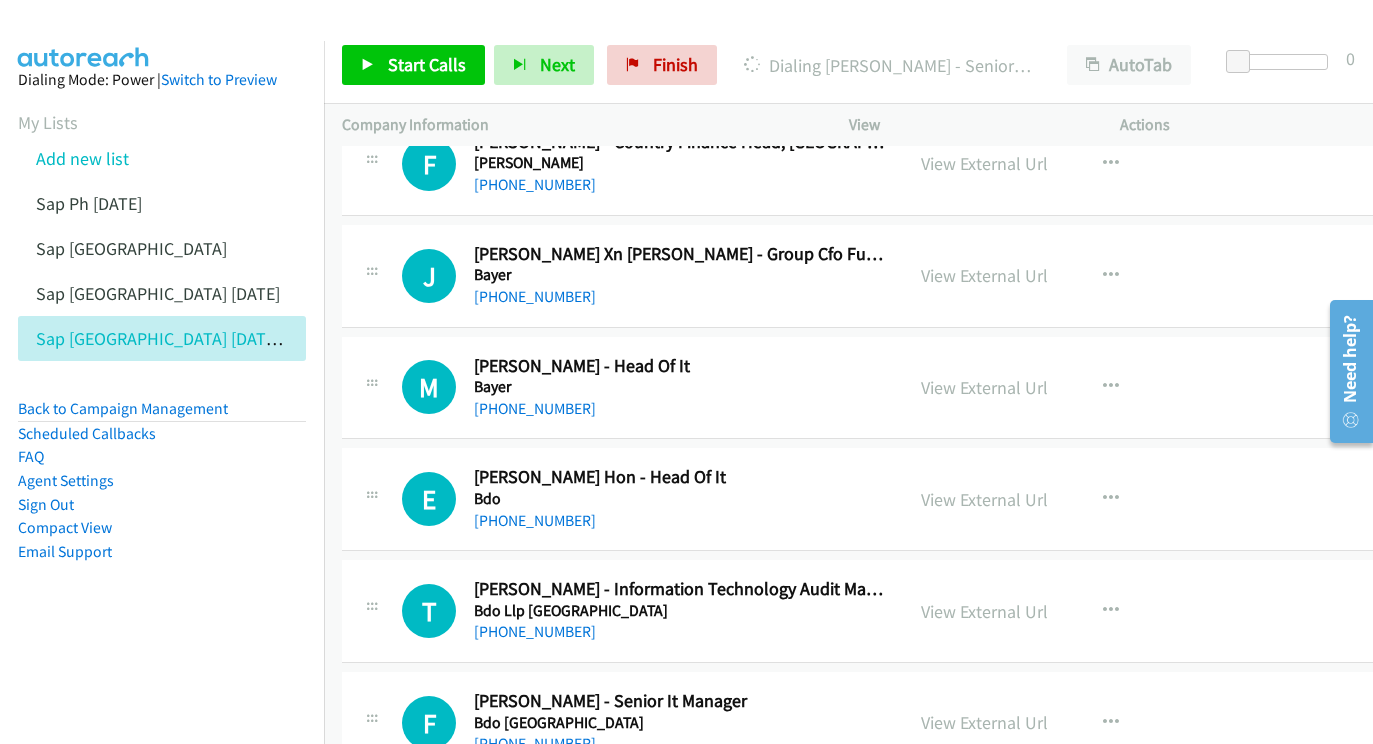scroll, scrollTop: 7601, scrollLeft: 0, axis: vertical 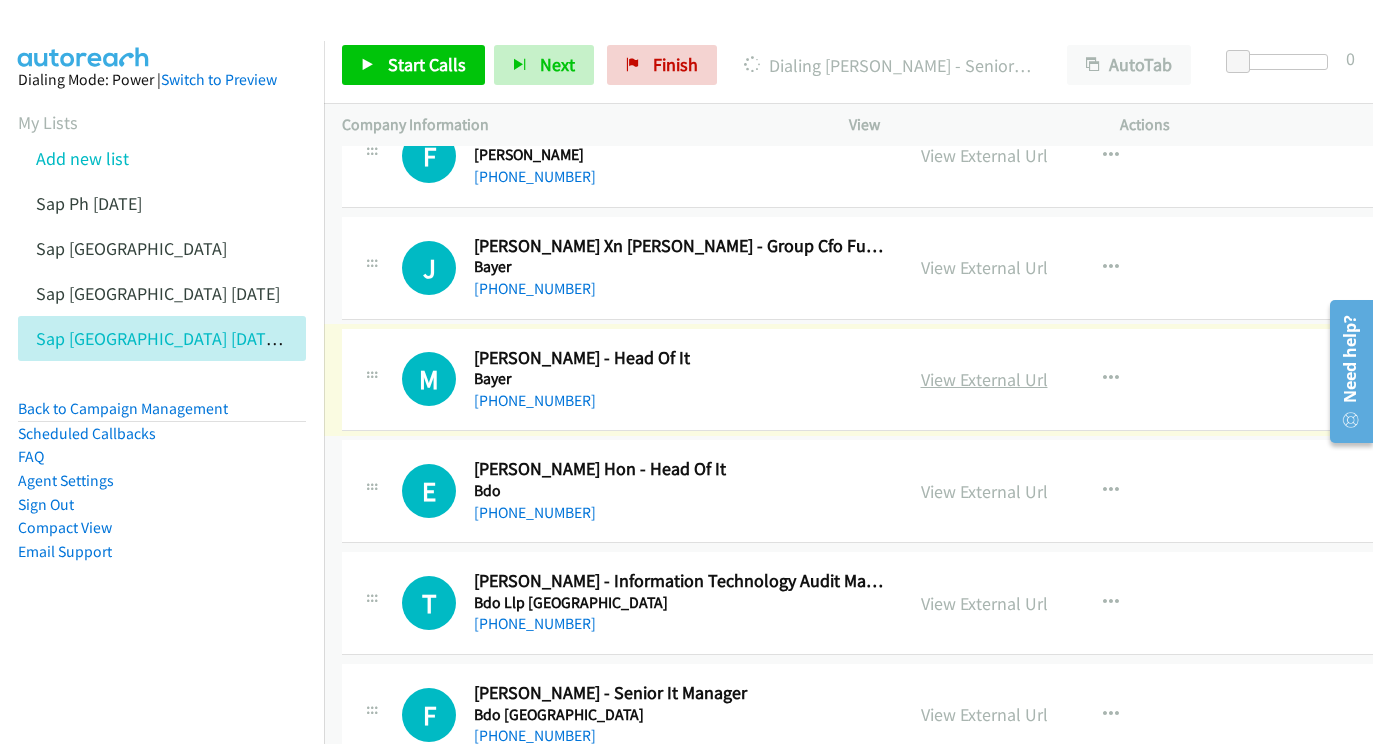 click on "View External Url" at bounding box center [984, 379] 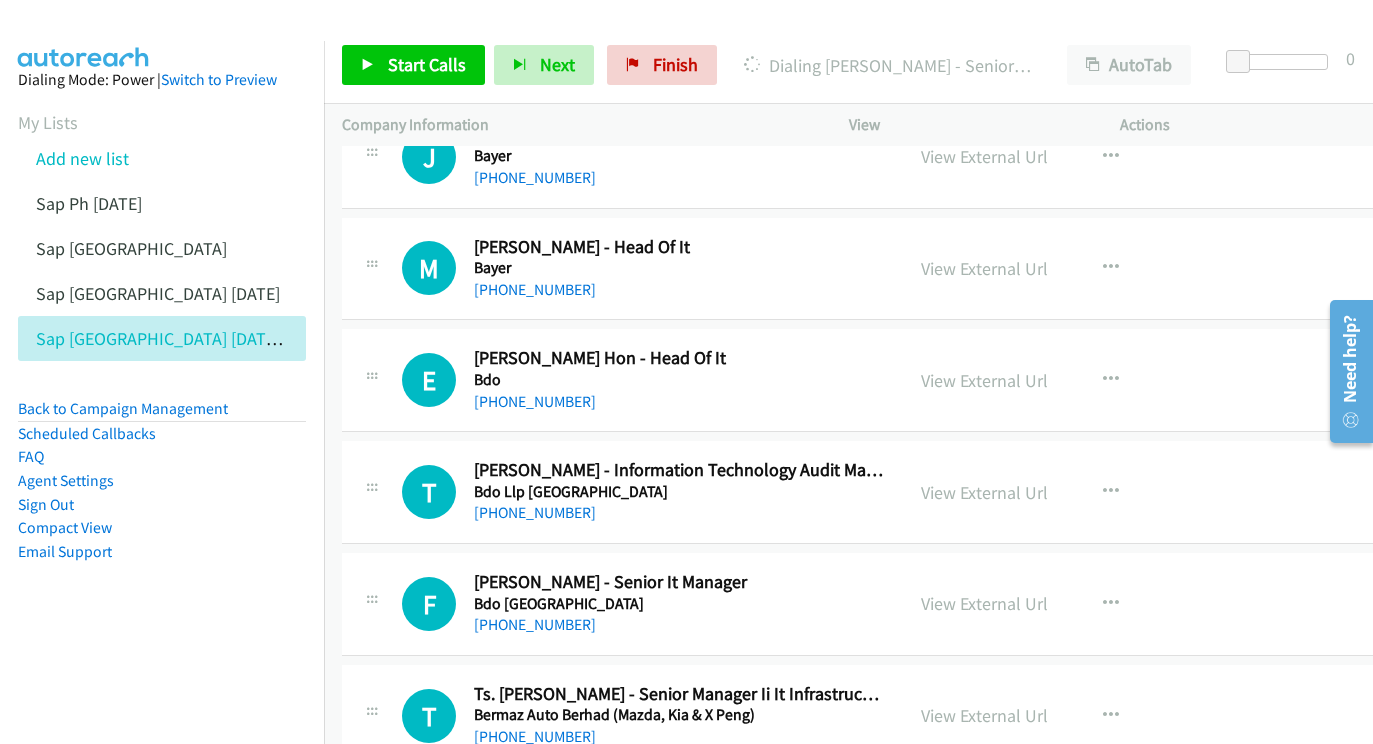 scroll, scrollTop: 7713, scrollLeft: 0, axis: vertical 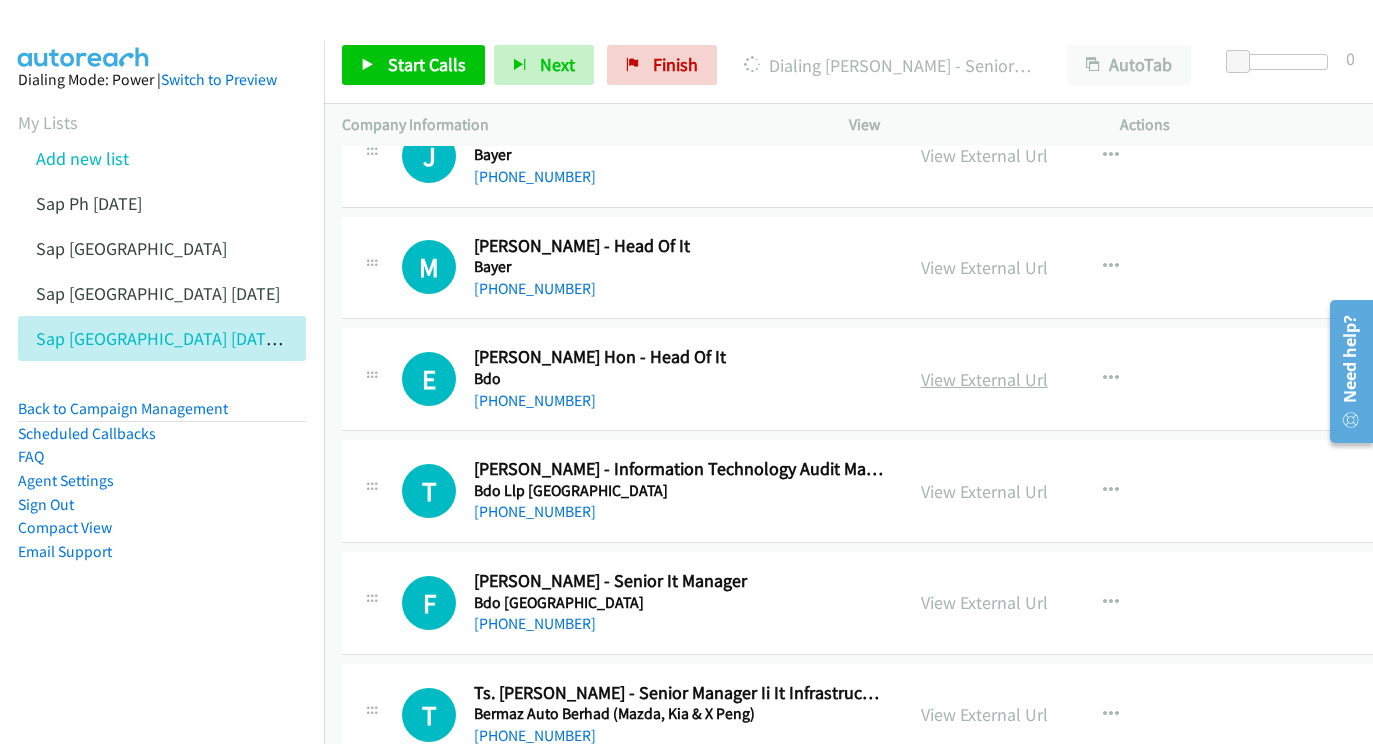 click on "View External Url" at bounding box center [984, 379] 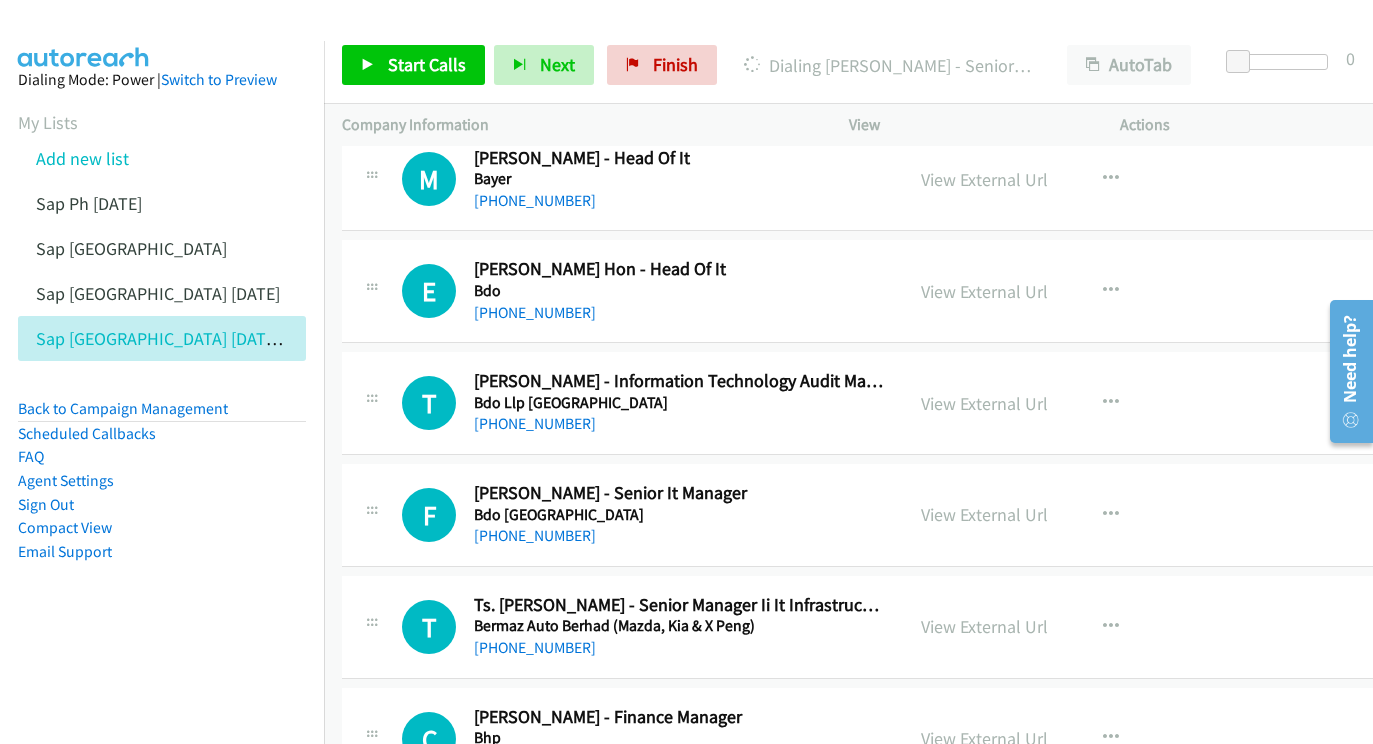 scroll, scrollTop: 7811, scrollLeft: 0, axis: vertical 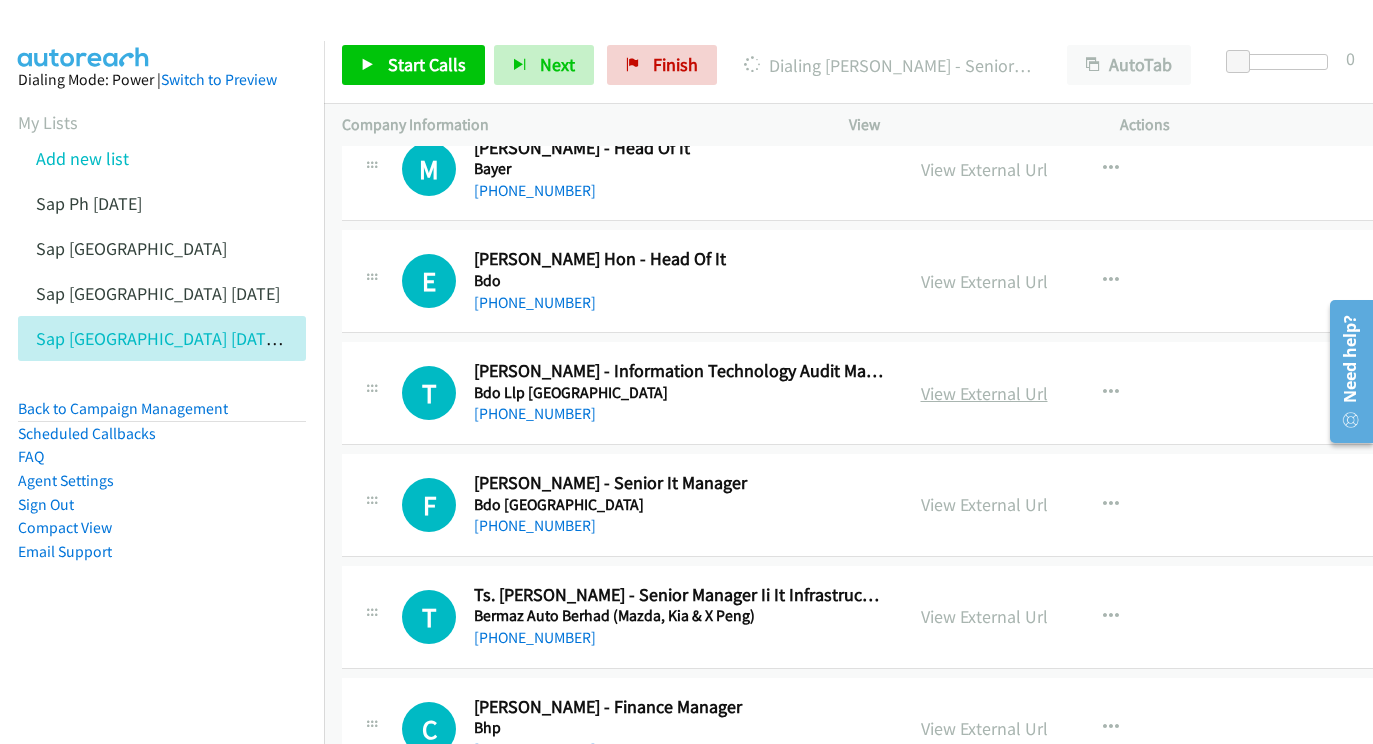 click on "View External Url" at bounding box center (984, 393) 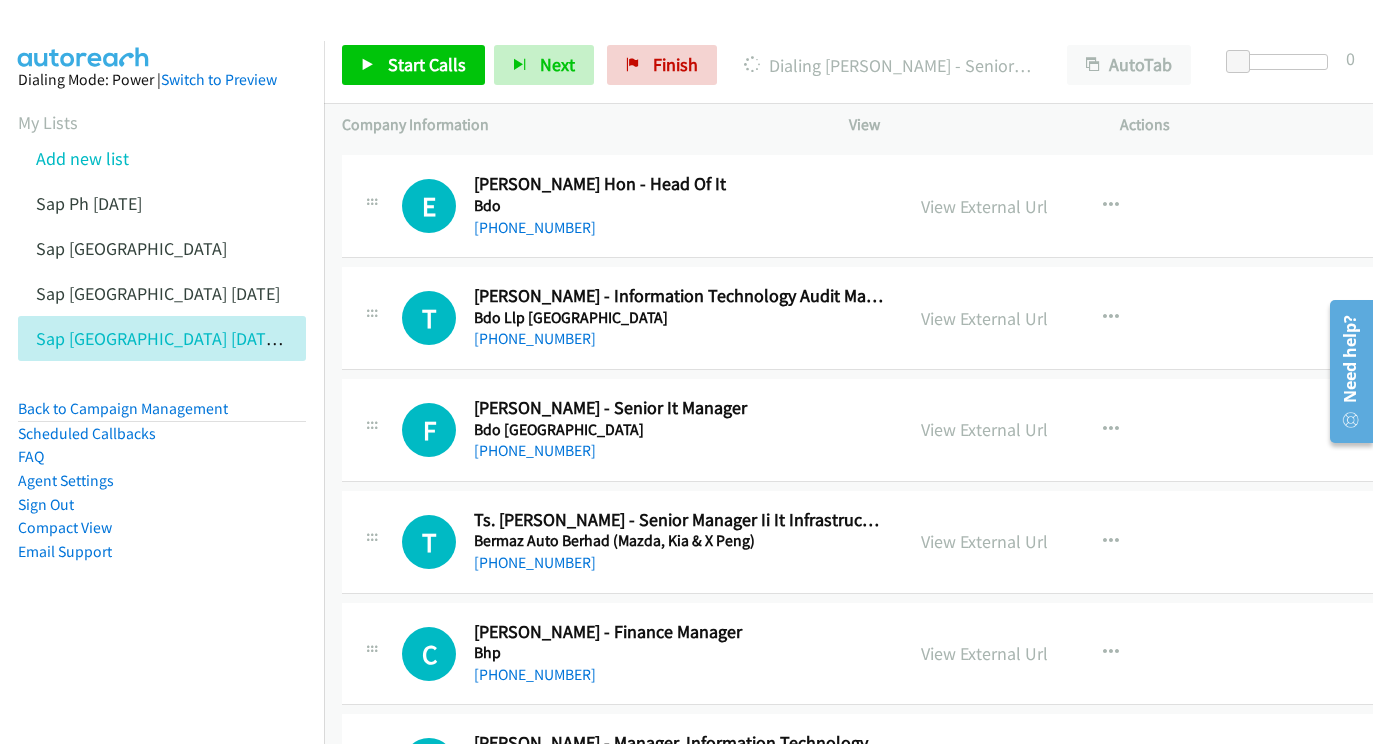 scroll, scrollTop: 7911, scrollLeft: 0, axis: vertical 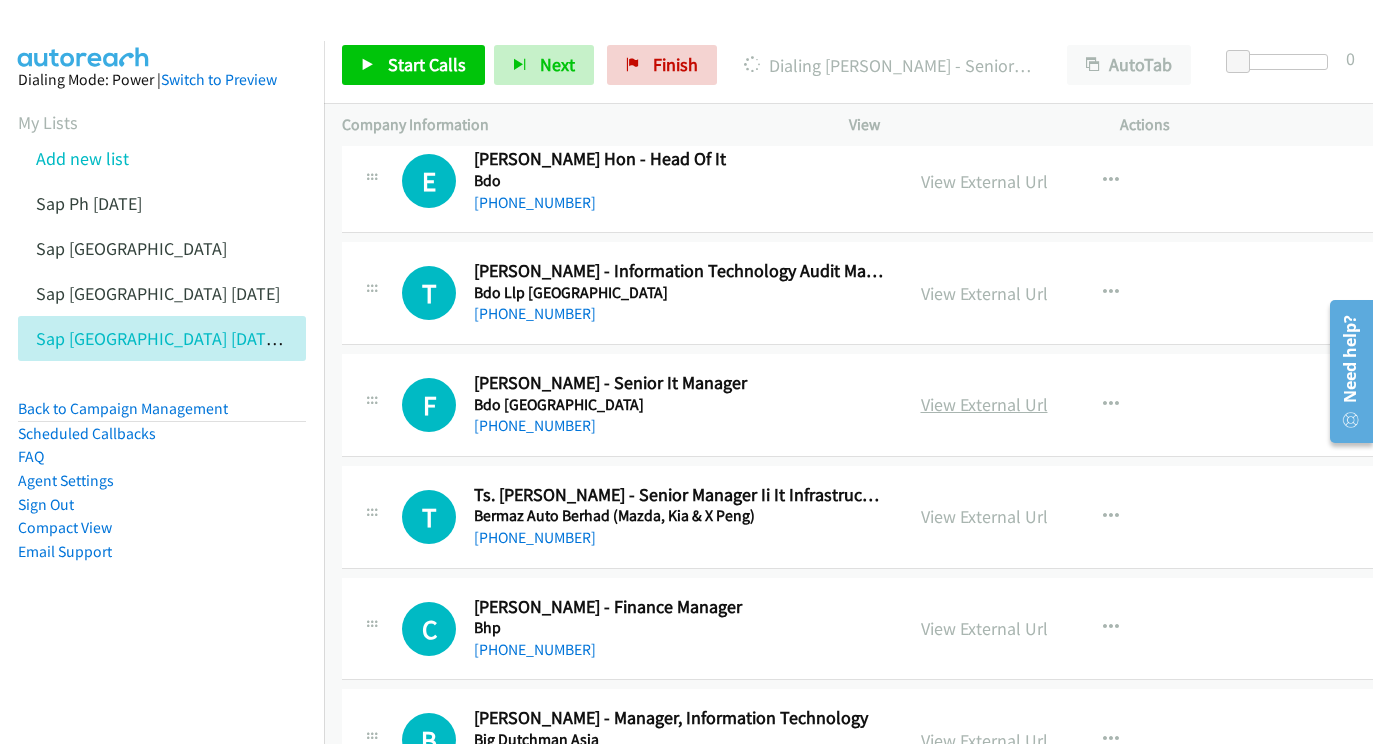click on "View External Url" at bounding box center (984, 404) 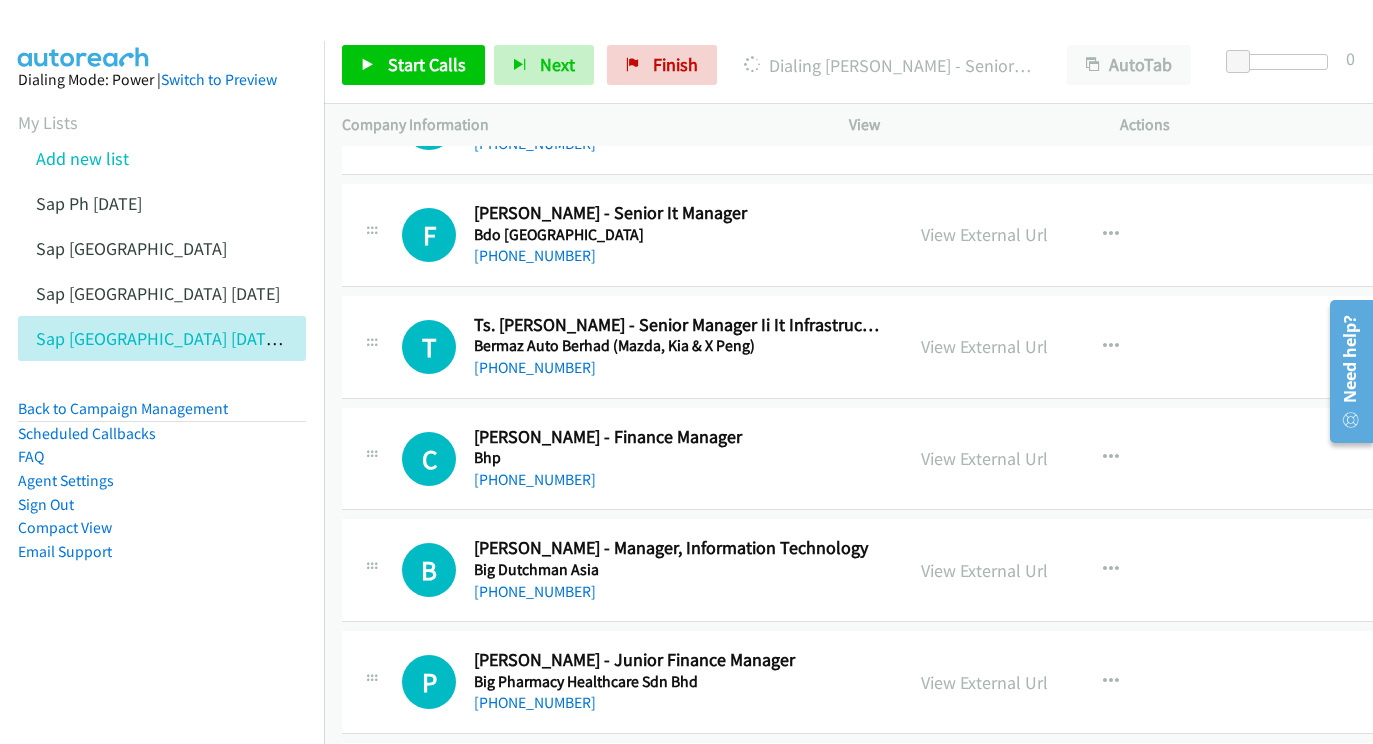 scroll, scrollTop: 8085, scrollLeft: 0, axis: vertical 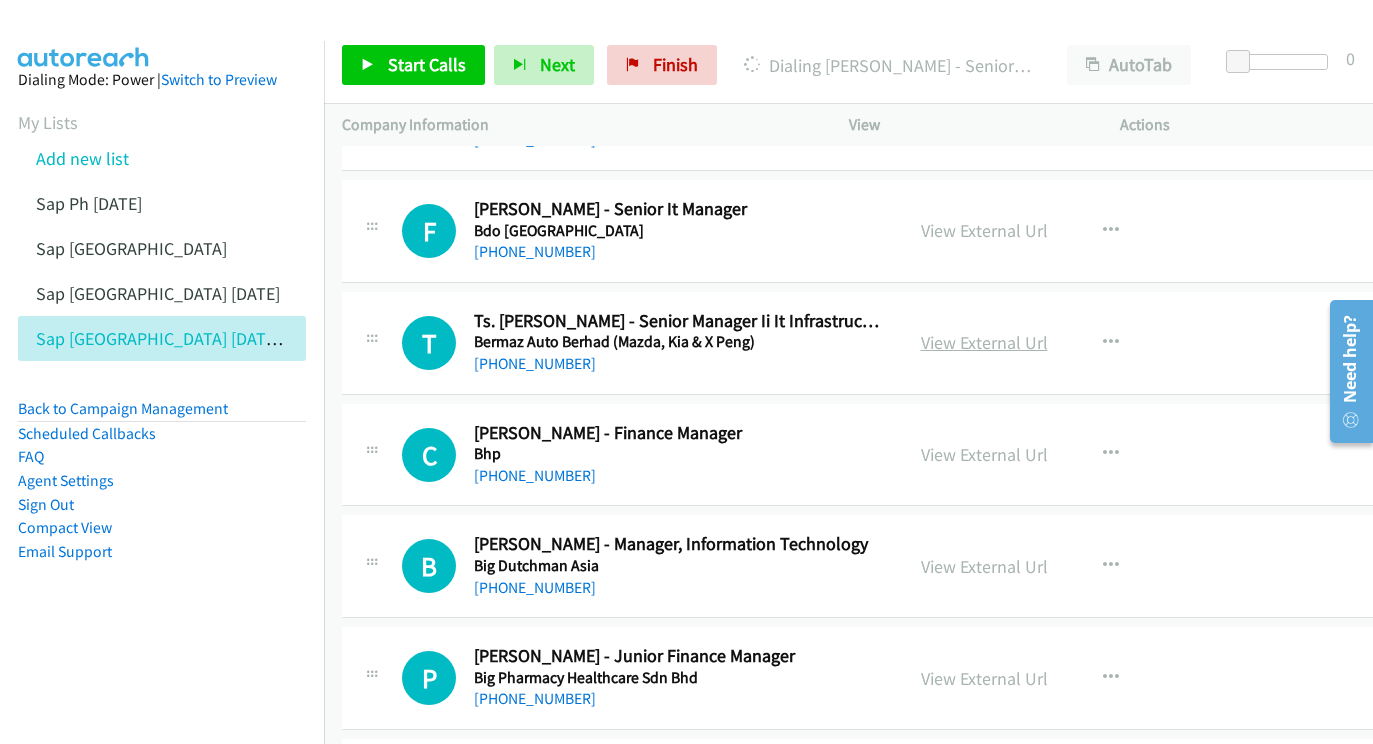click on "View External Url" at bounding box center [984, 342] 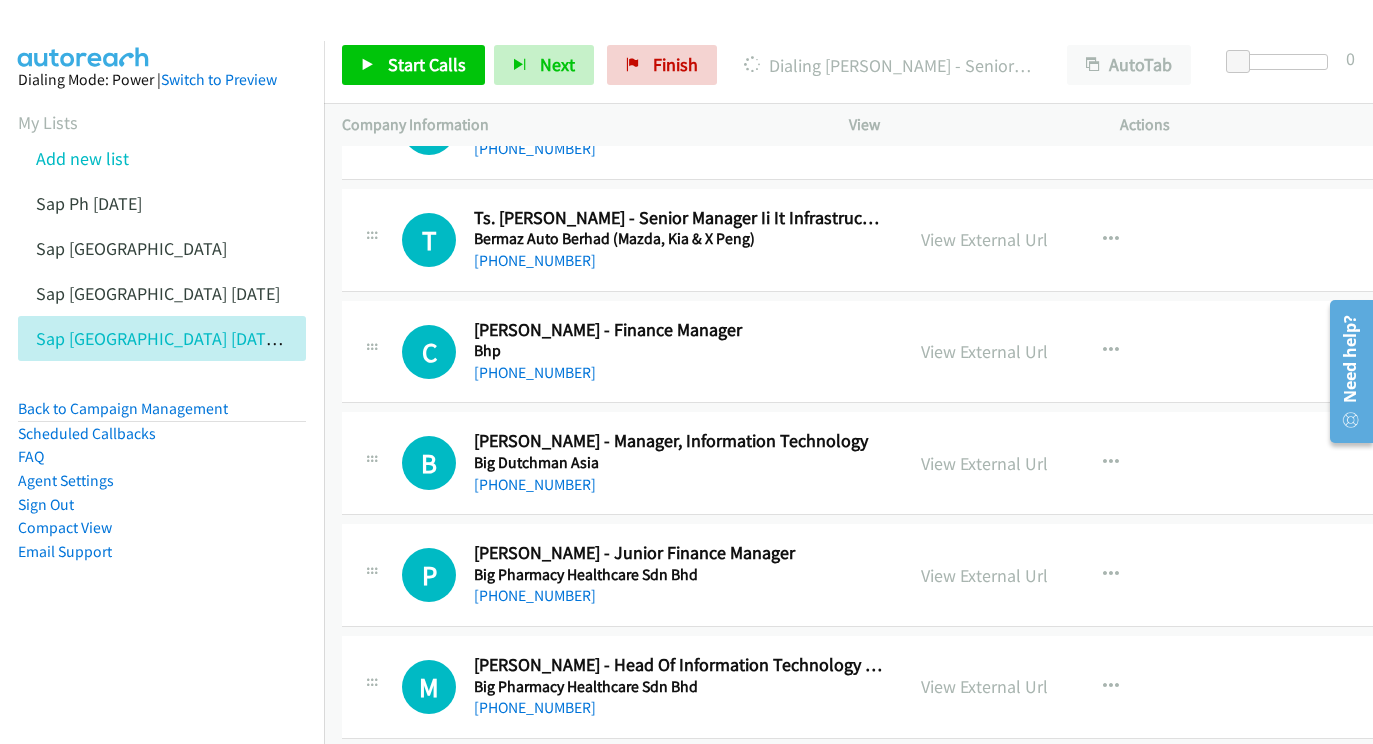 scroll, scrollTop: 8213, scrollLeft: 0, axis: vertical 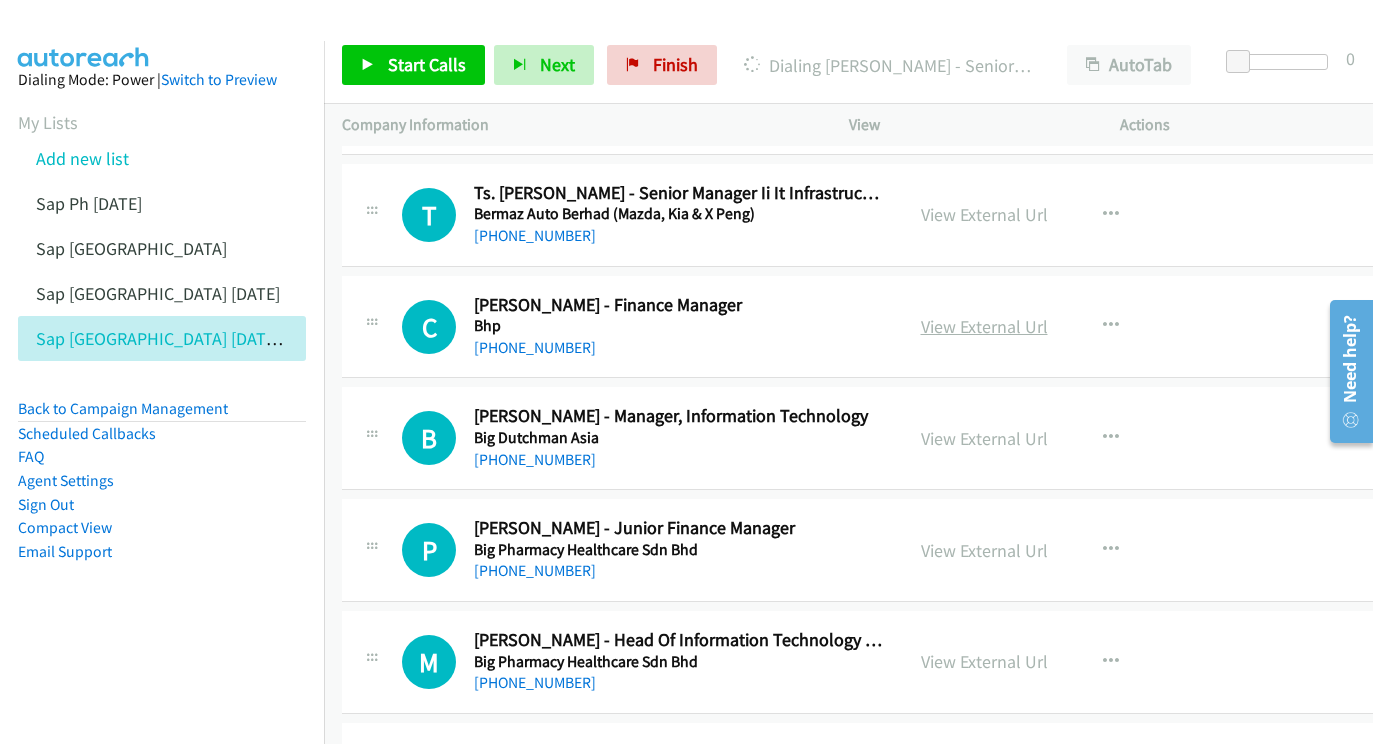 click on "View External Url" at bounding box center (984, 326) 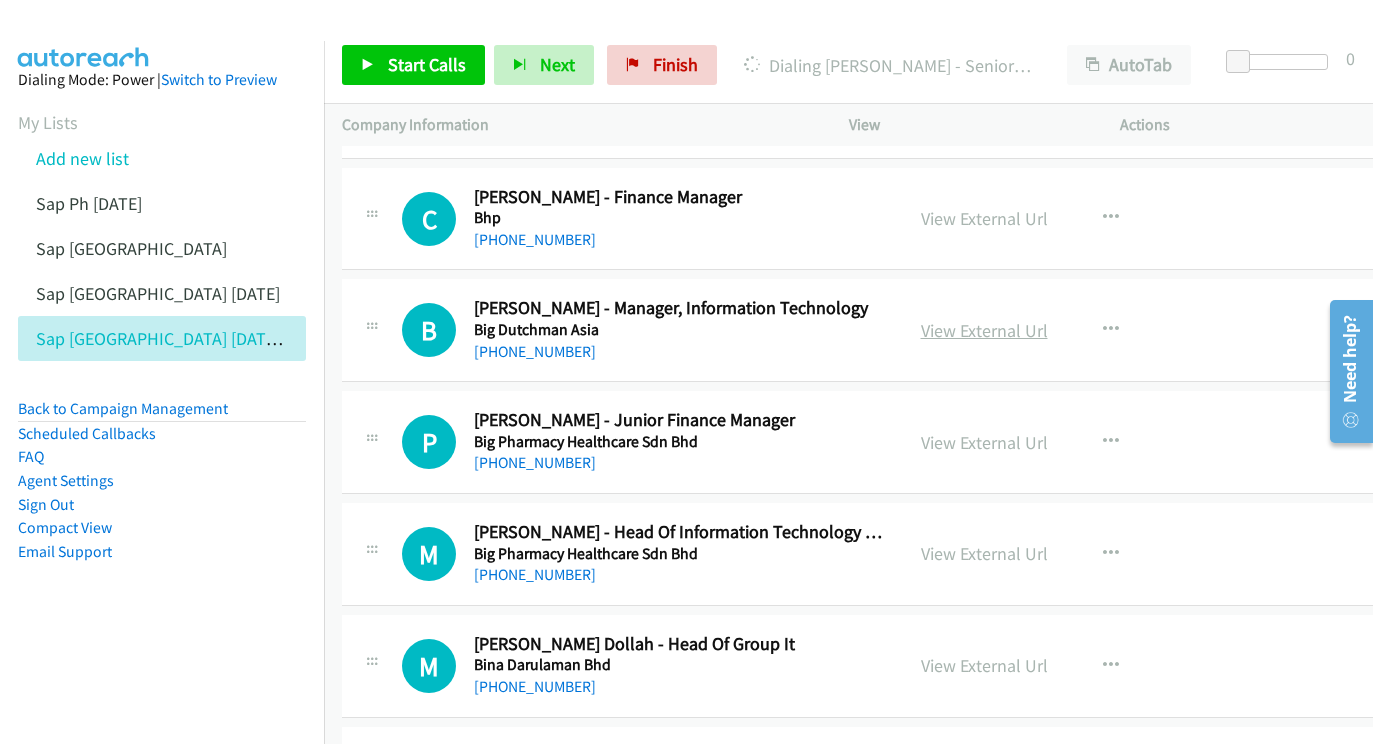 scroll, scrollTop: 8321, scrollLeft: 0, axis: vertical 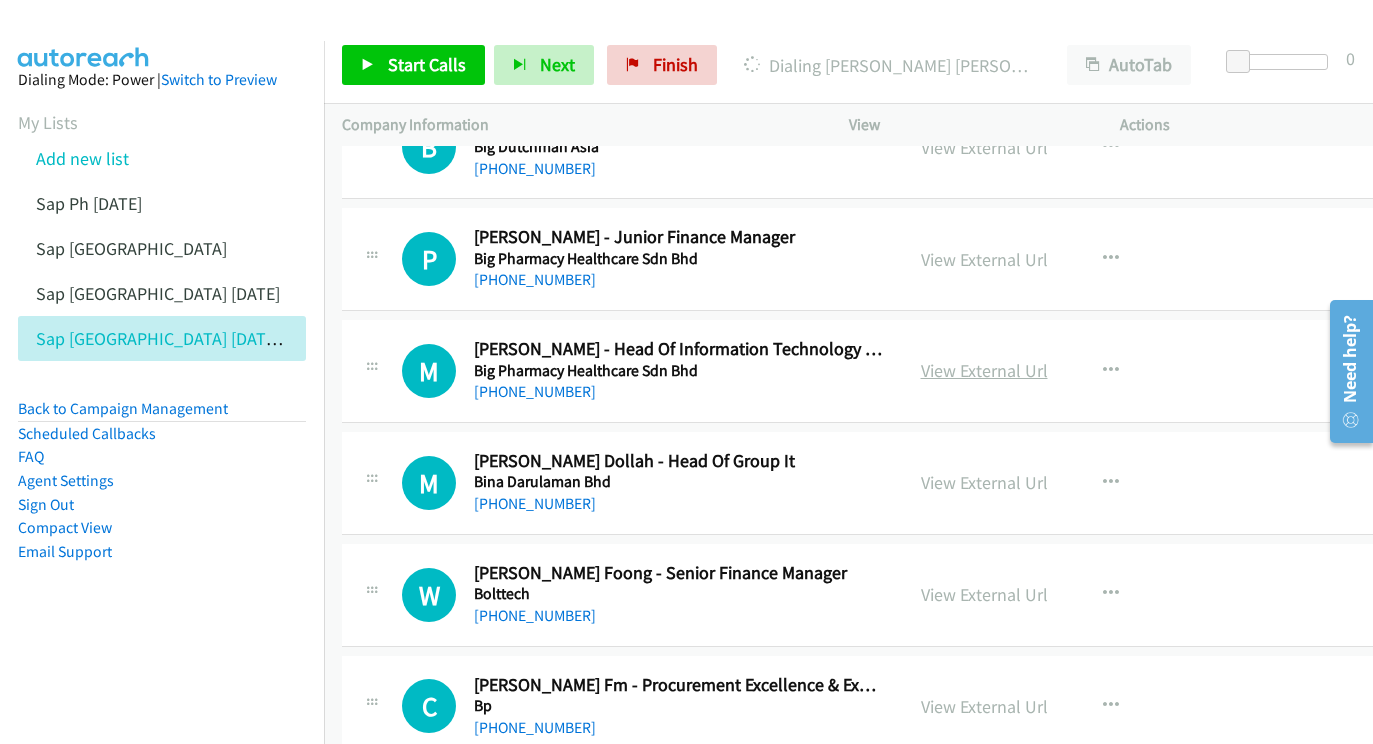 click on "View External Url" at bounding box center [984, 370] 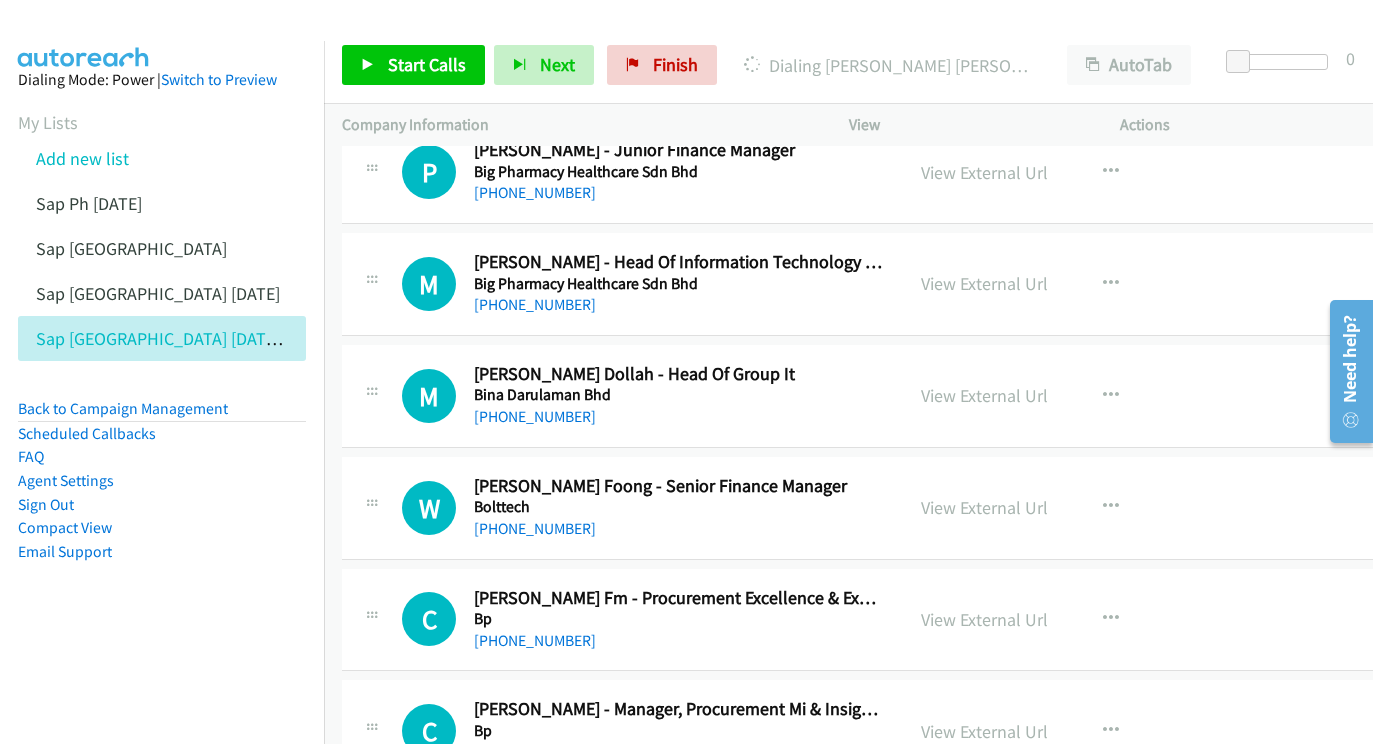 scroll, scrollTop: 8609, scrollLeft: 0, axis: vertical 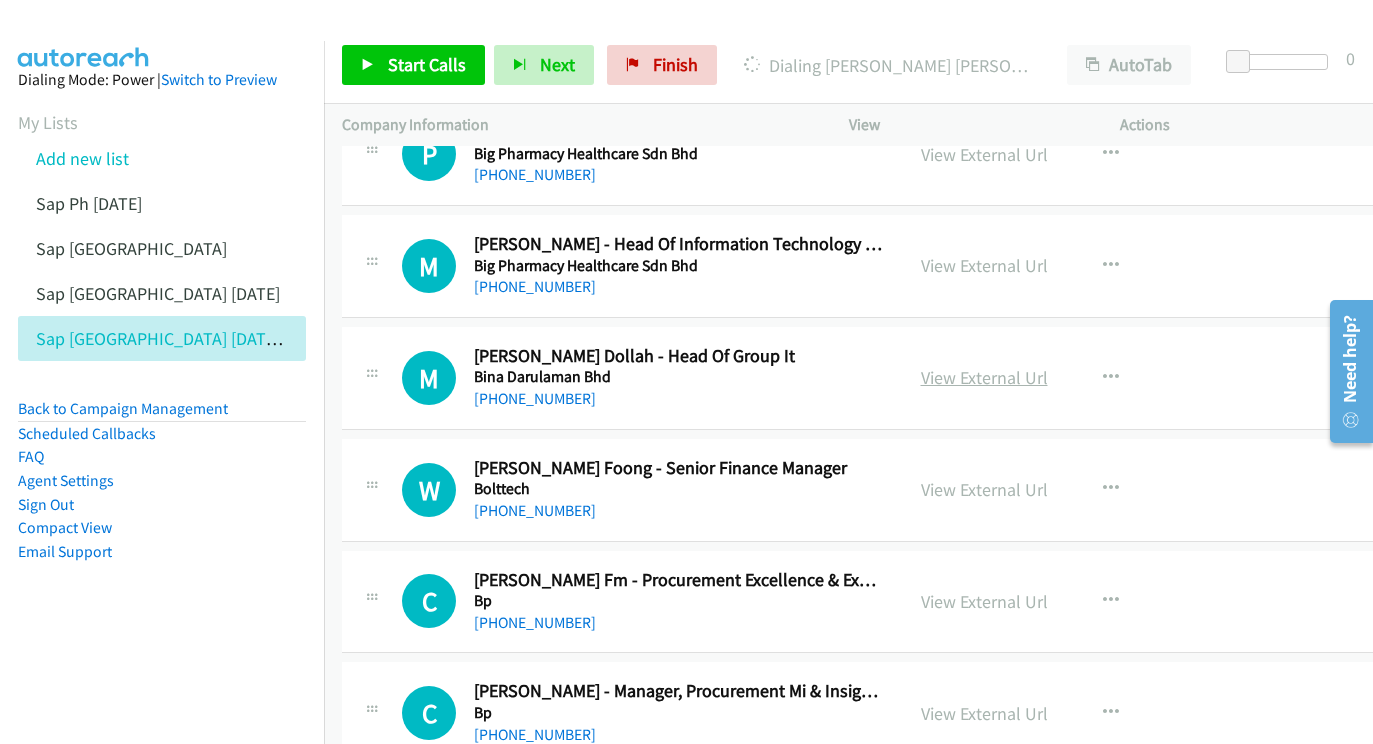click on "View External Url" at bounding box center (984, 377) 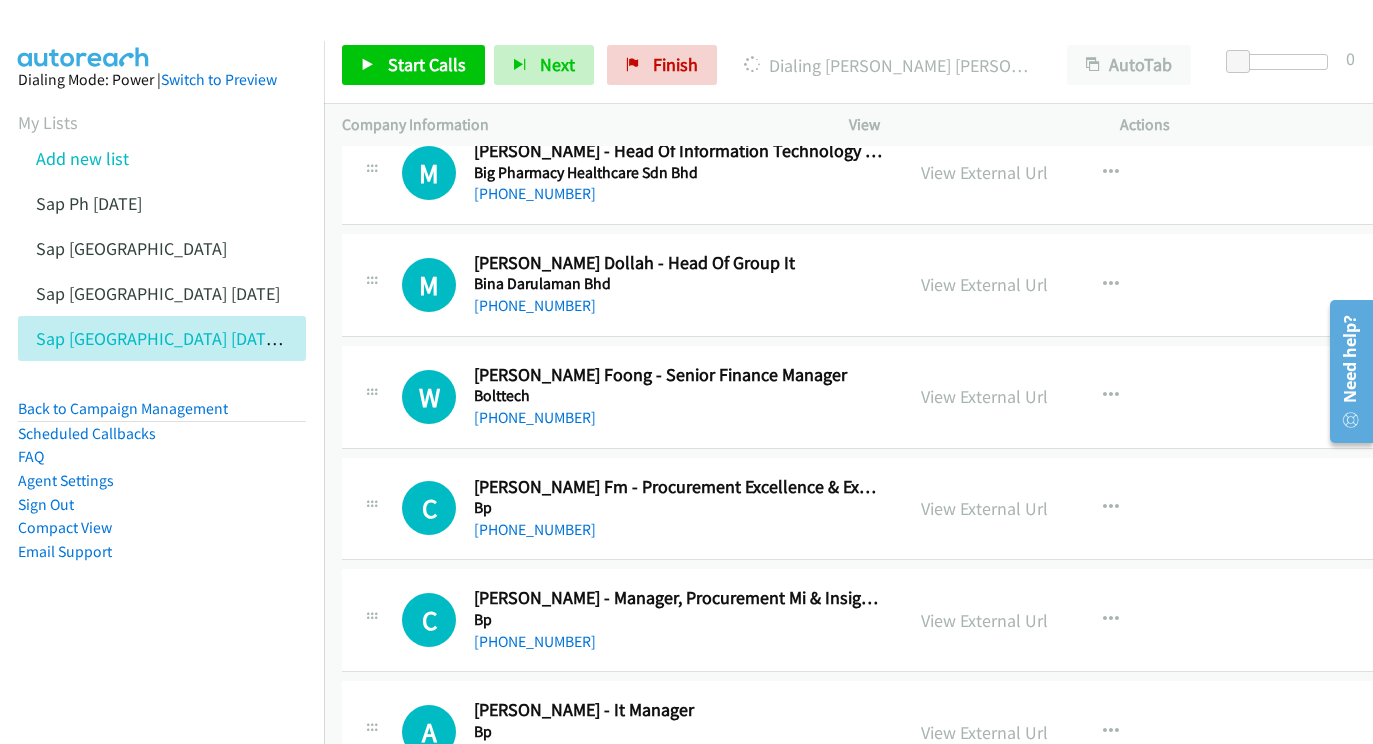 scroll, scrollTop: 8711, scrollLeft: 0, axis: vertical 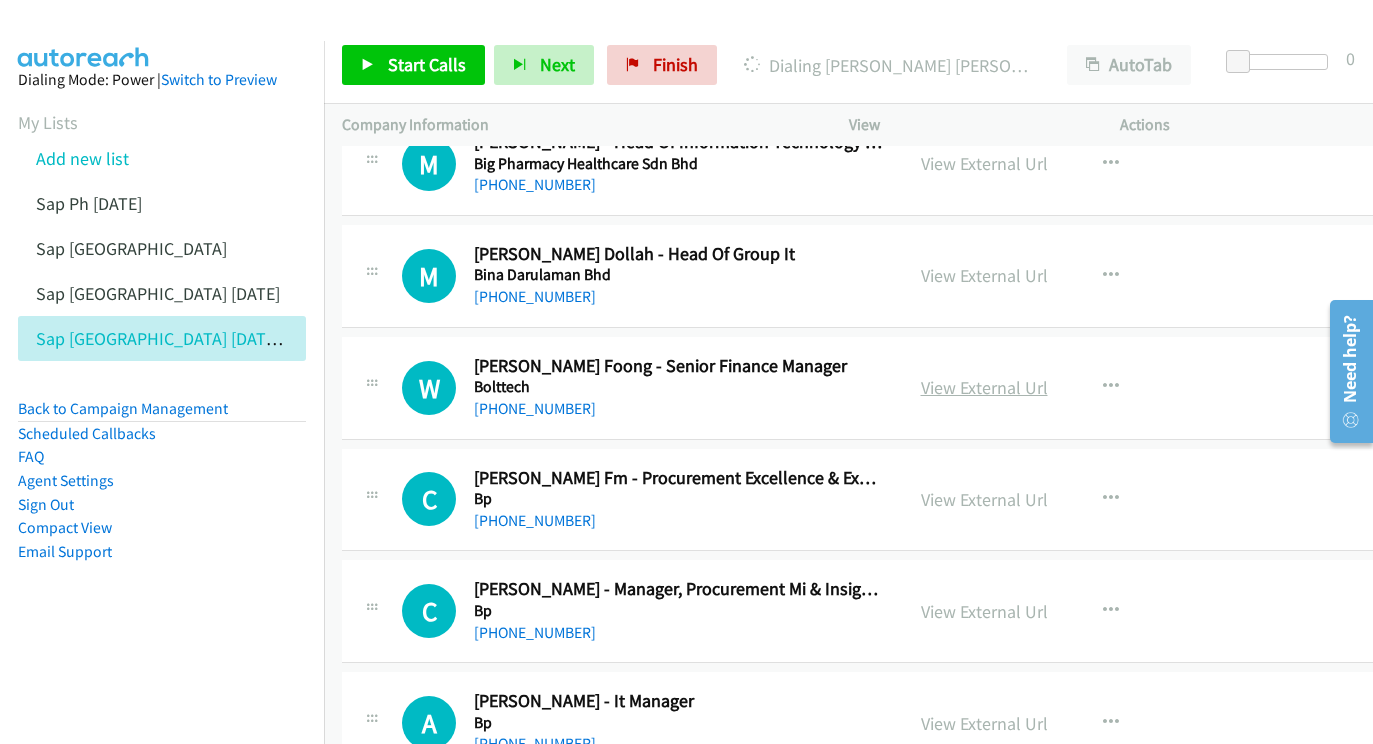 click on "View External Url" at bounding box center (984, 387) 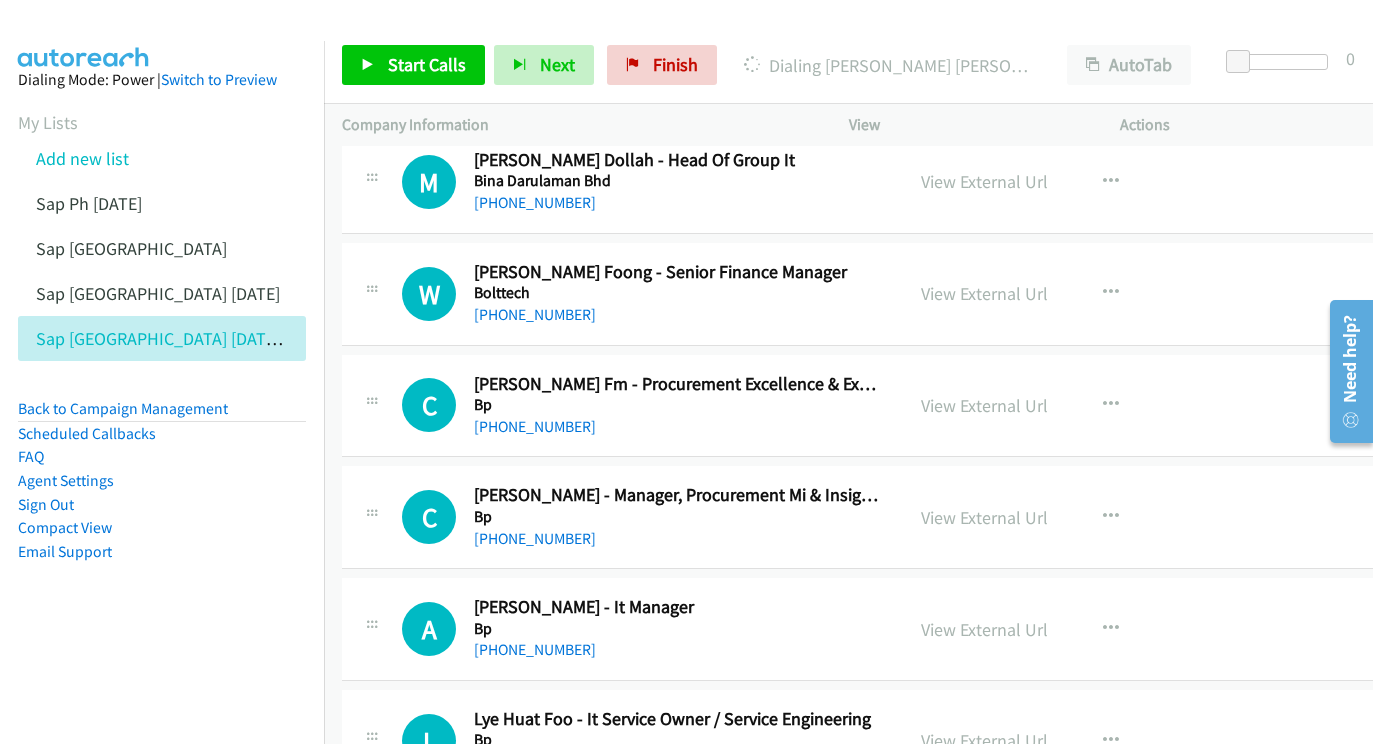 scroll, scrollTop: 8833, scrollLeft: 0, axis: vertical 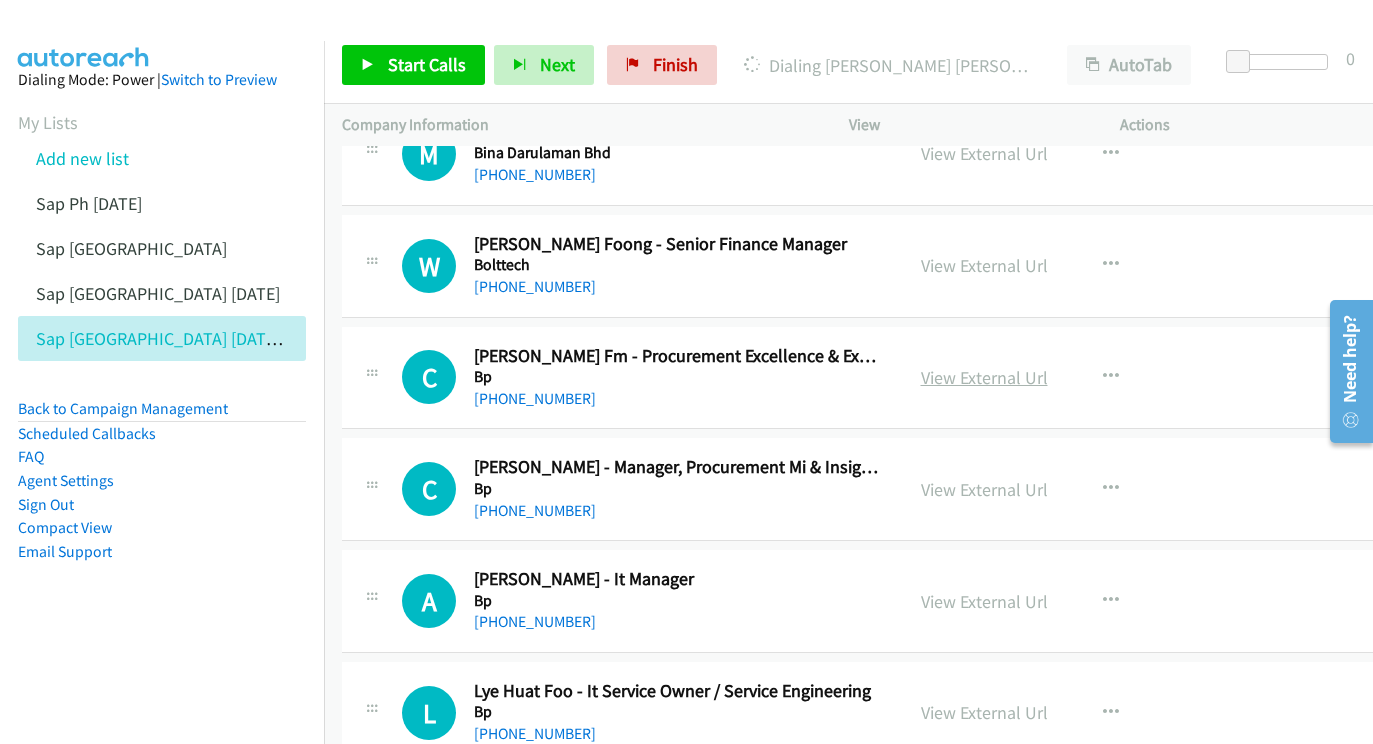 click on "View External Url" at bounding box center [984, 377] 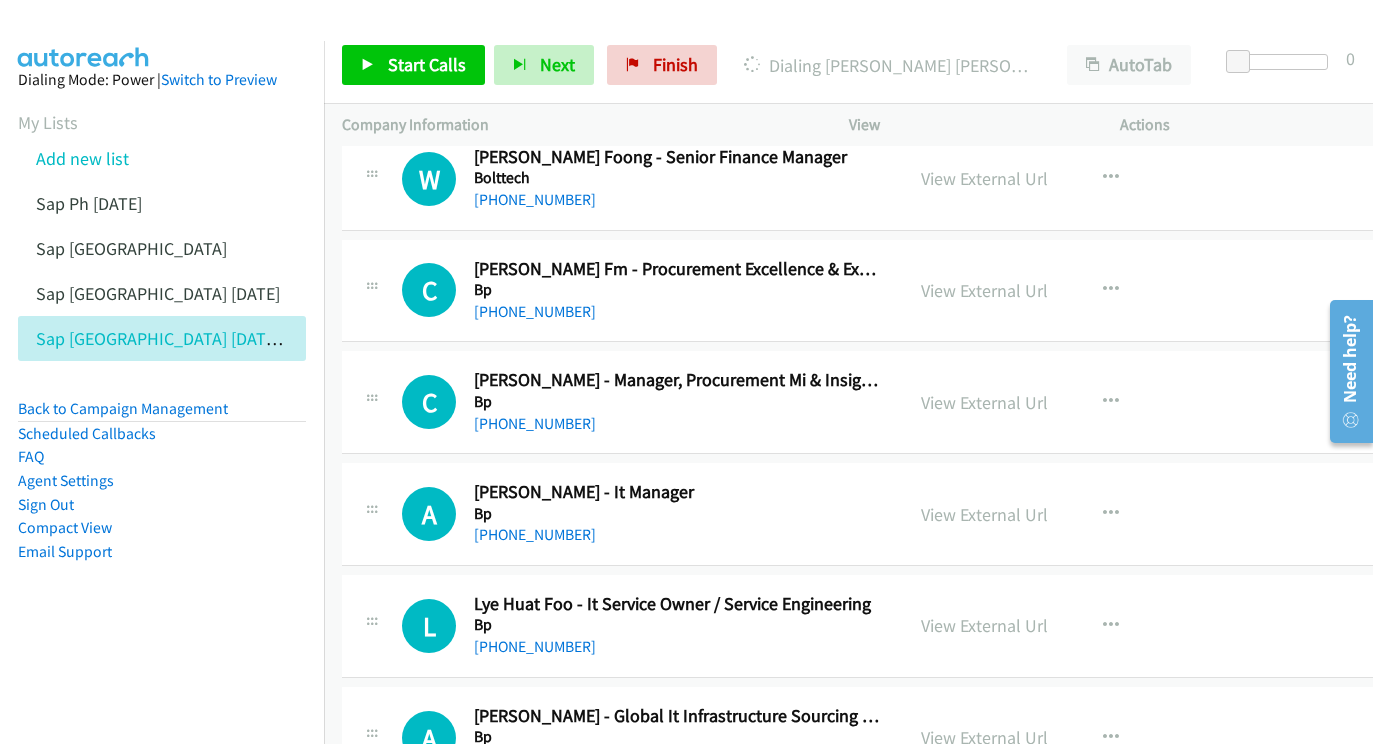 scroll, scrollTop: 8961, scrollLeft: 0, axis: vertical 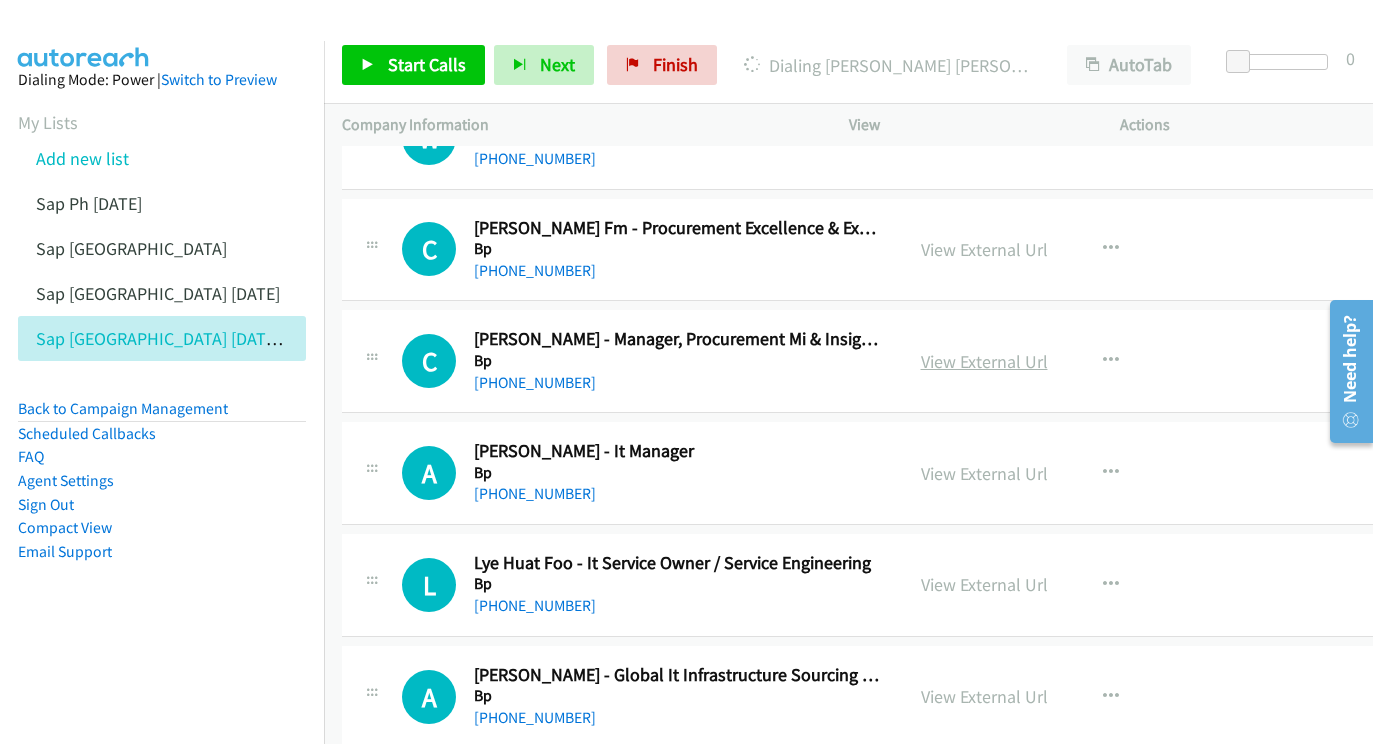 click on "View External Url" at bounding box center (984, 361) 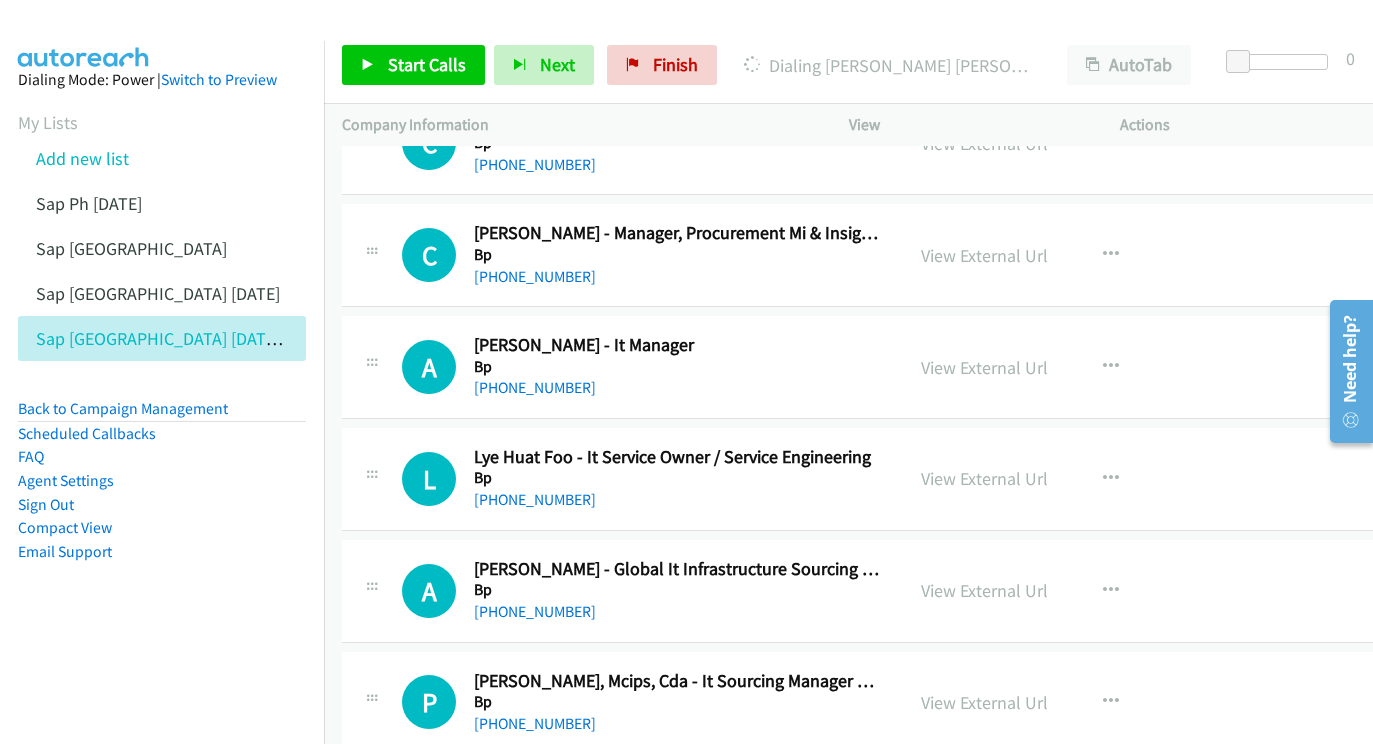 scroll, scrollTop: 9103, scrollLeft: 0, axis: vertical 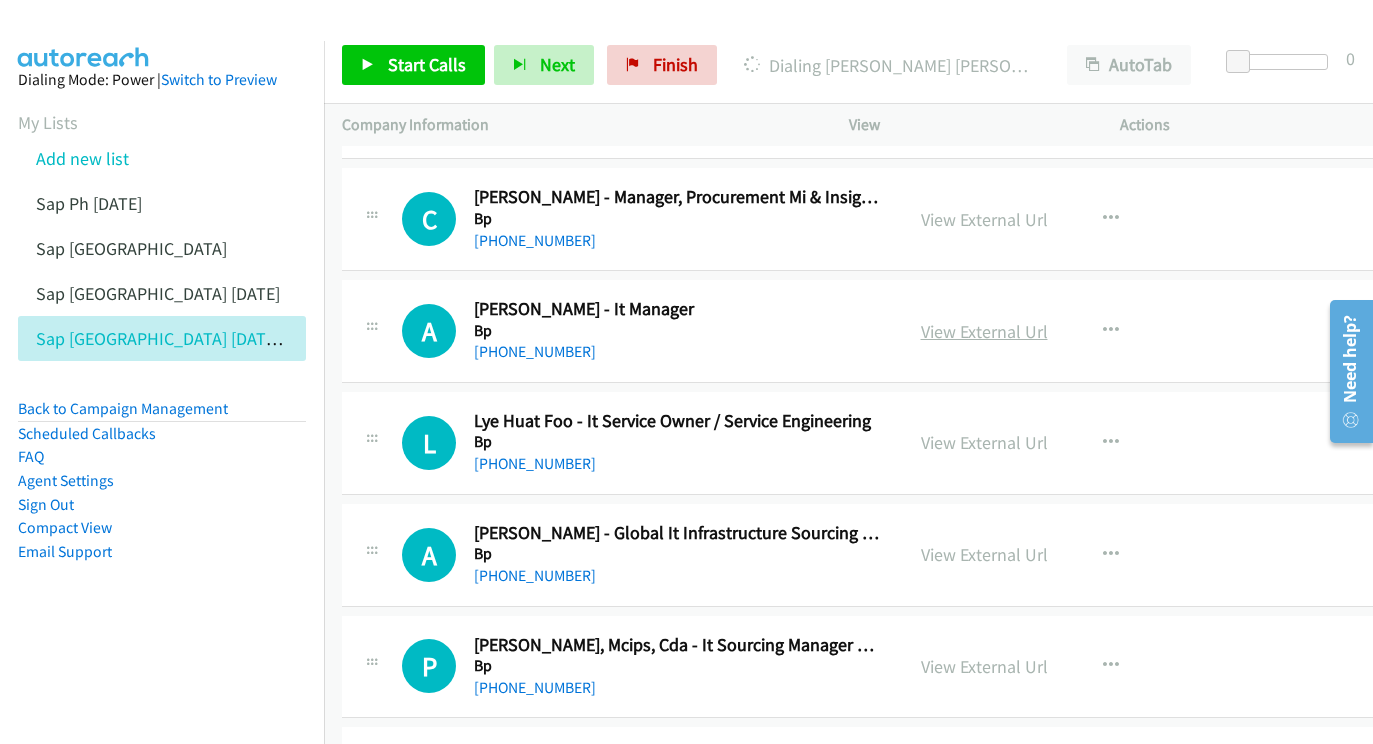 click on "View External Url" at bounding box center [984, 331] 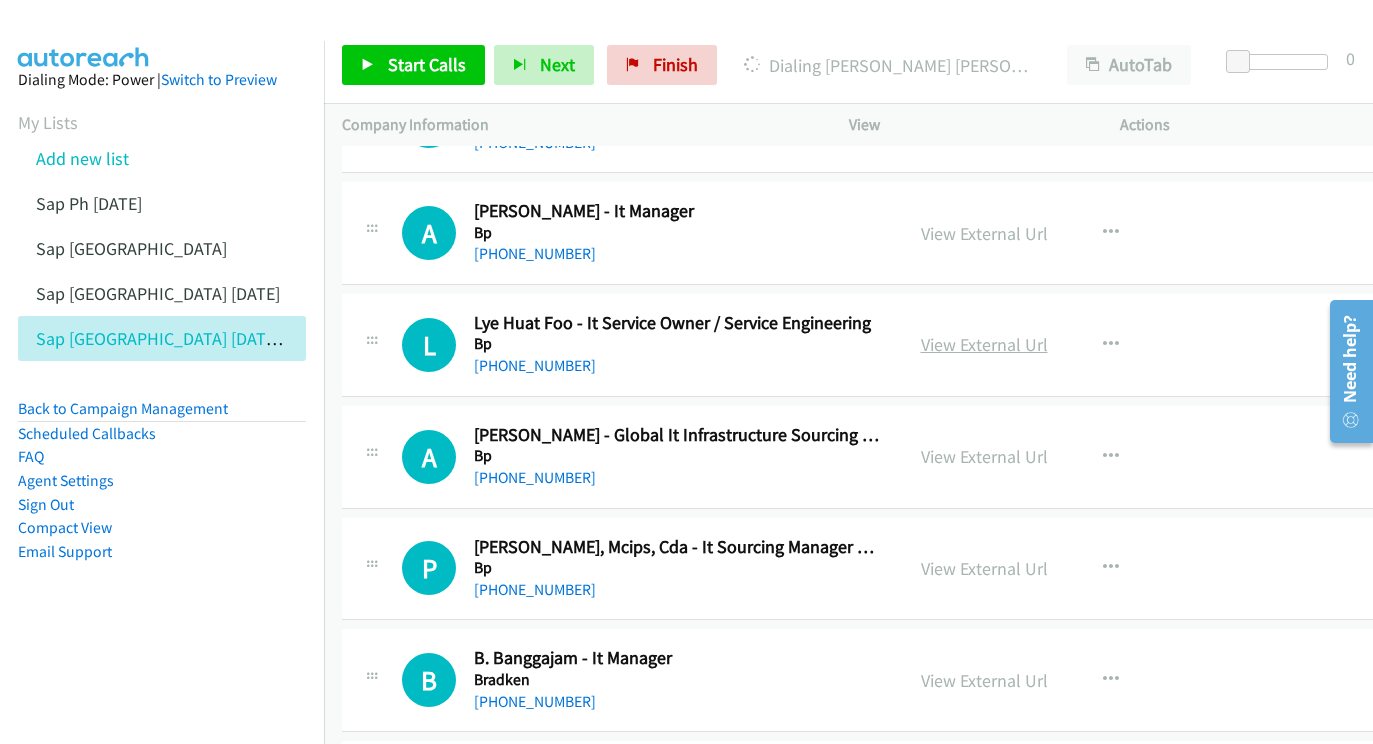 scroll, scrollTop: 9202, scrollLeft: 0, axis: vertical 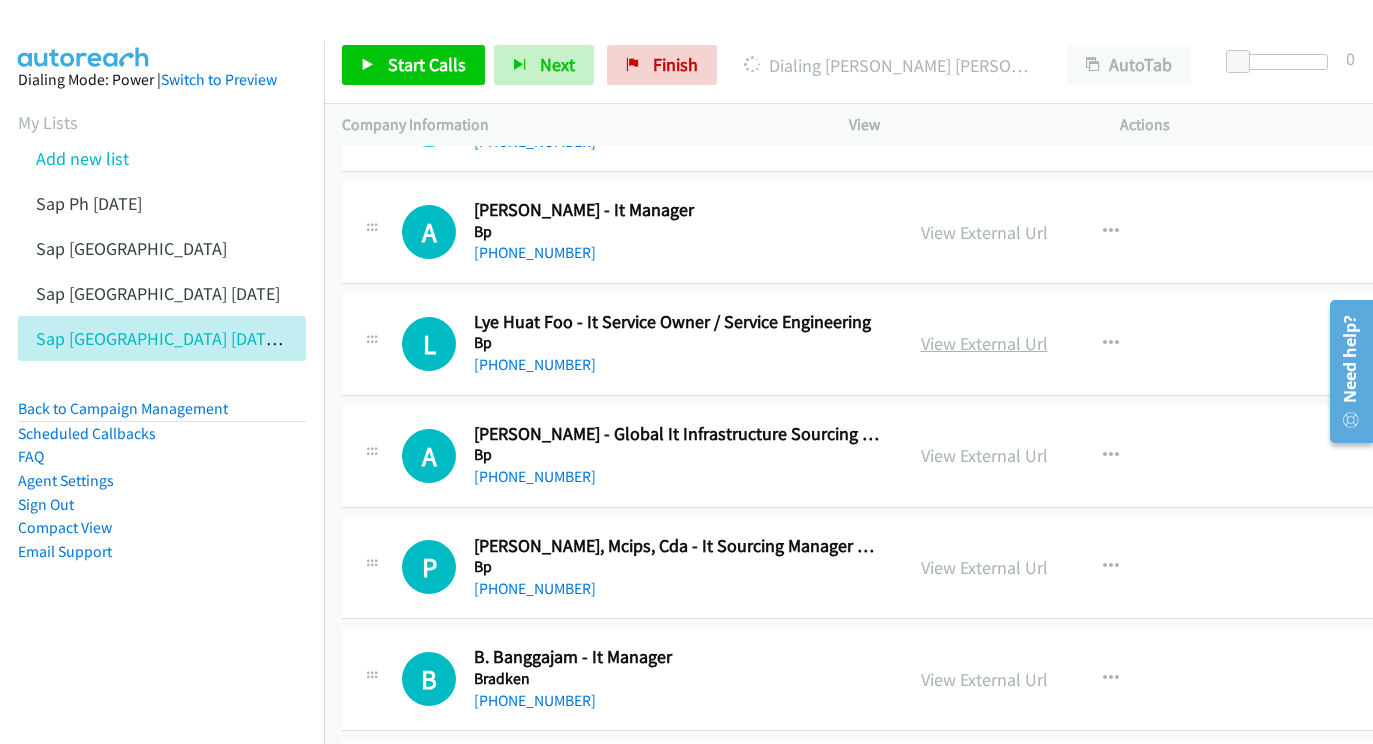click on "View External Url" at bounding box center [984, 343] 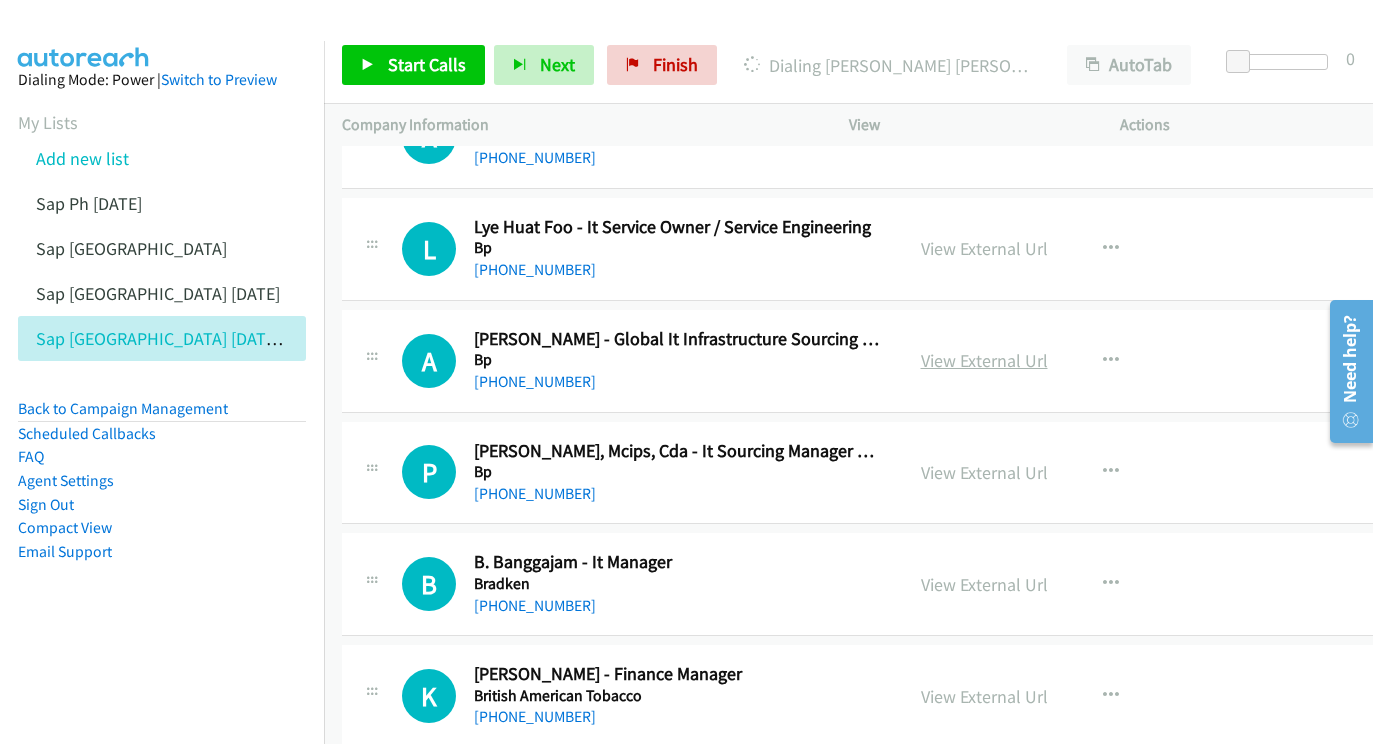 scroll, scrollTop: 9298, scrollLeft: 0, axis: vertical 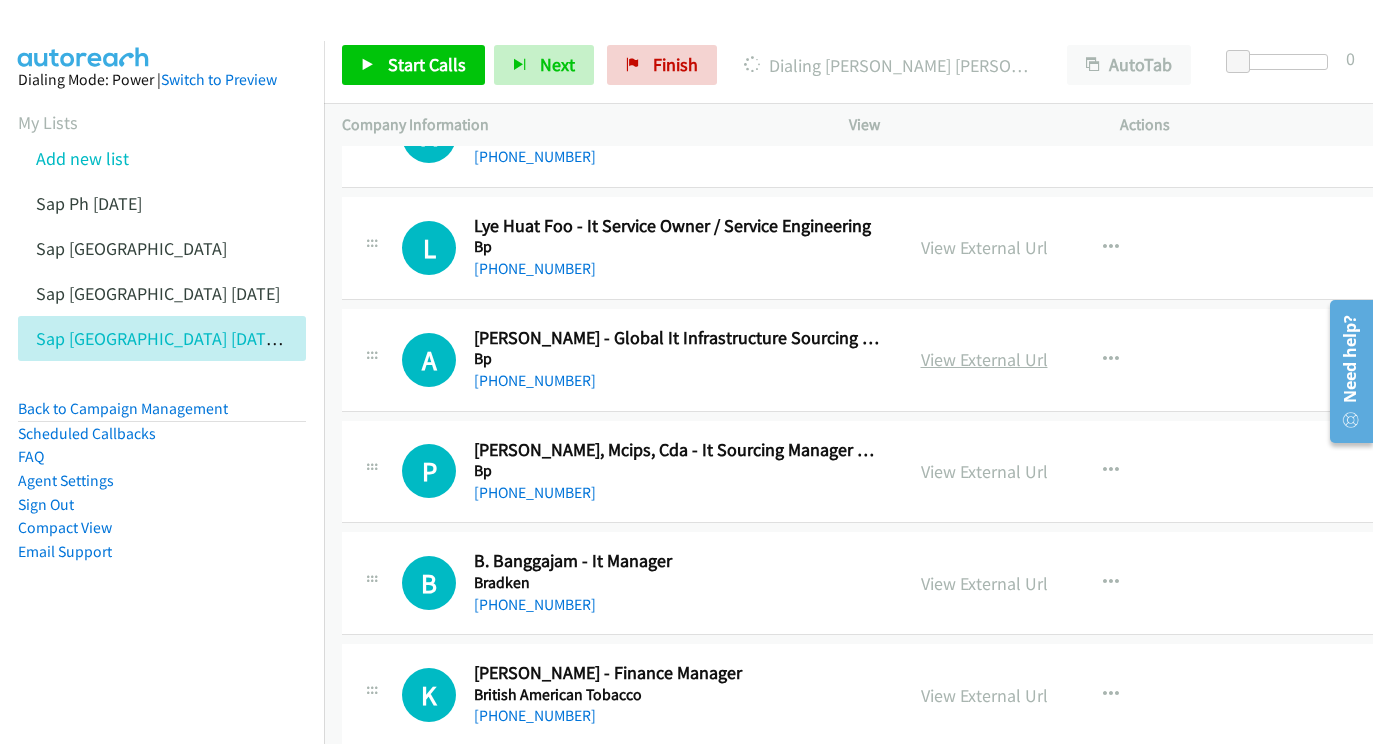 click on "View External Url" at bounding box center (984, 359) 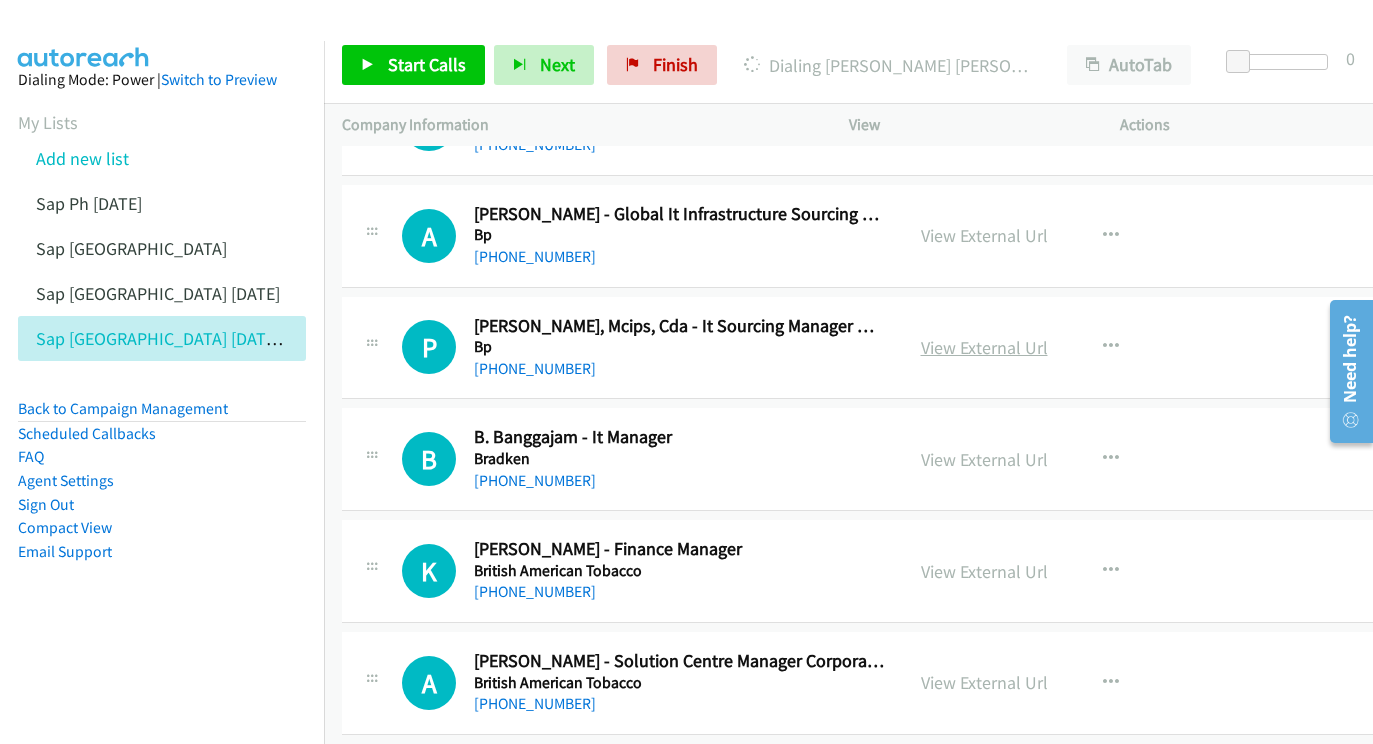 scroll, scrollTop: 9419, scrollLeft: 0, axis: vertical 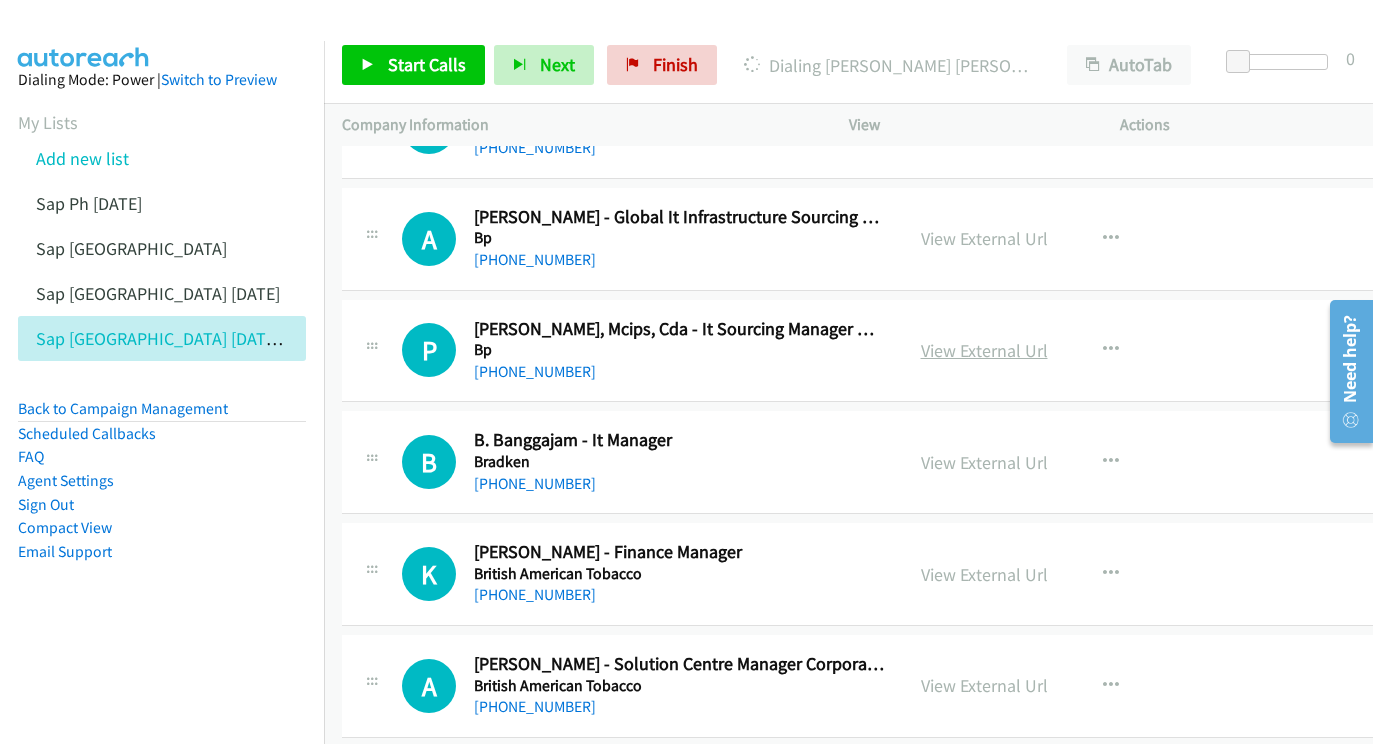 click on "View External Url" at bounding box center (984, 350) 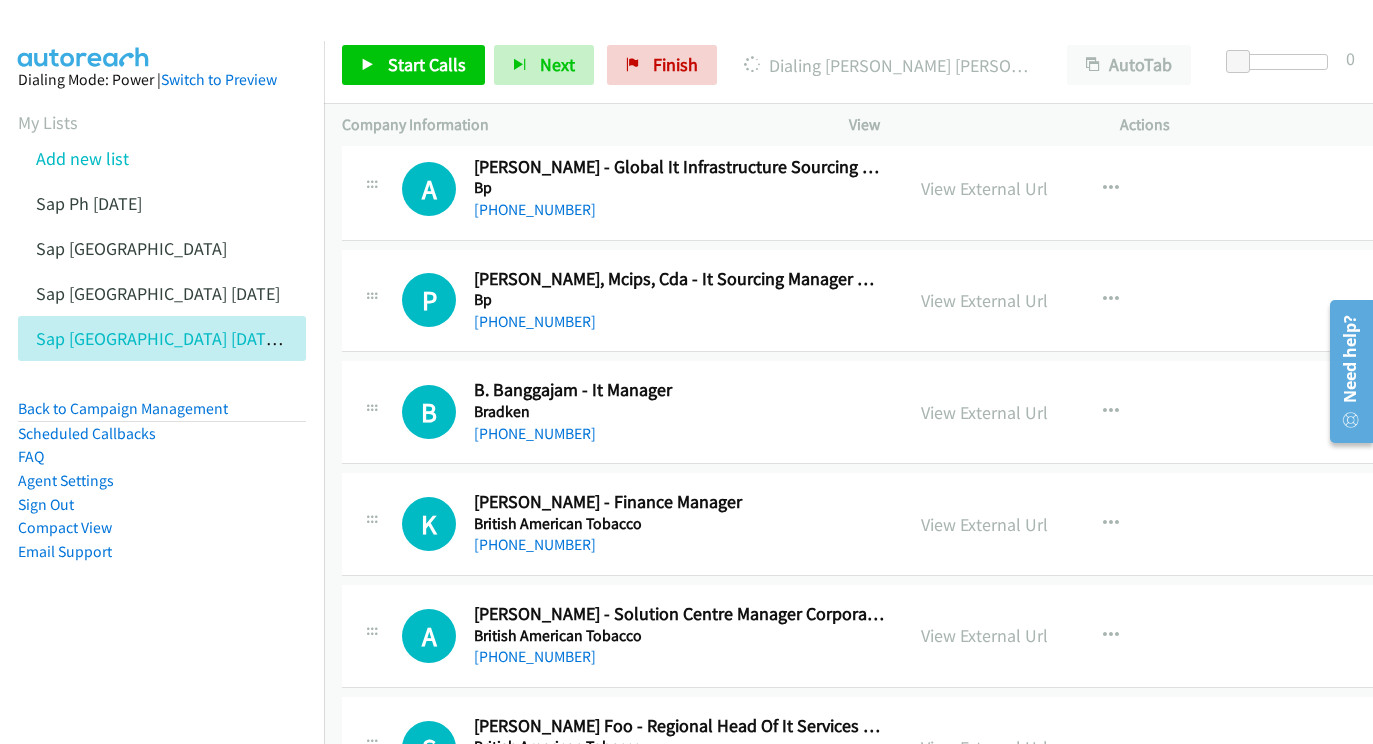 scroll, scrollTop: 9491, scrollLeft: 0, axis: vertical 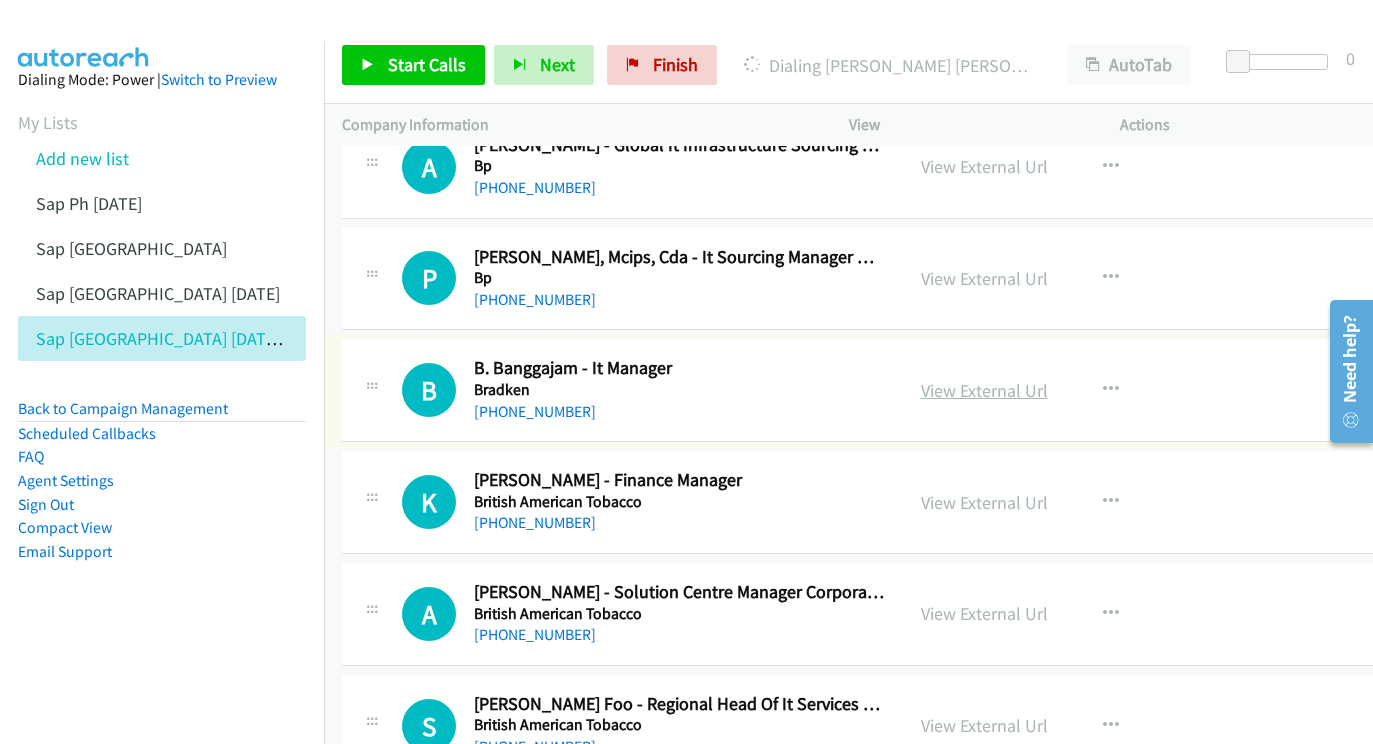 click on "View External Url" at bounding box center (984, 390) 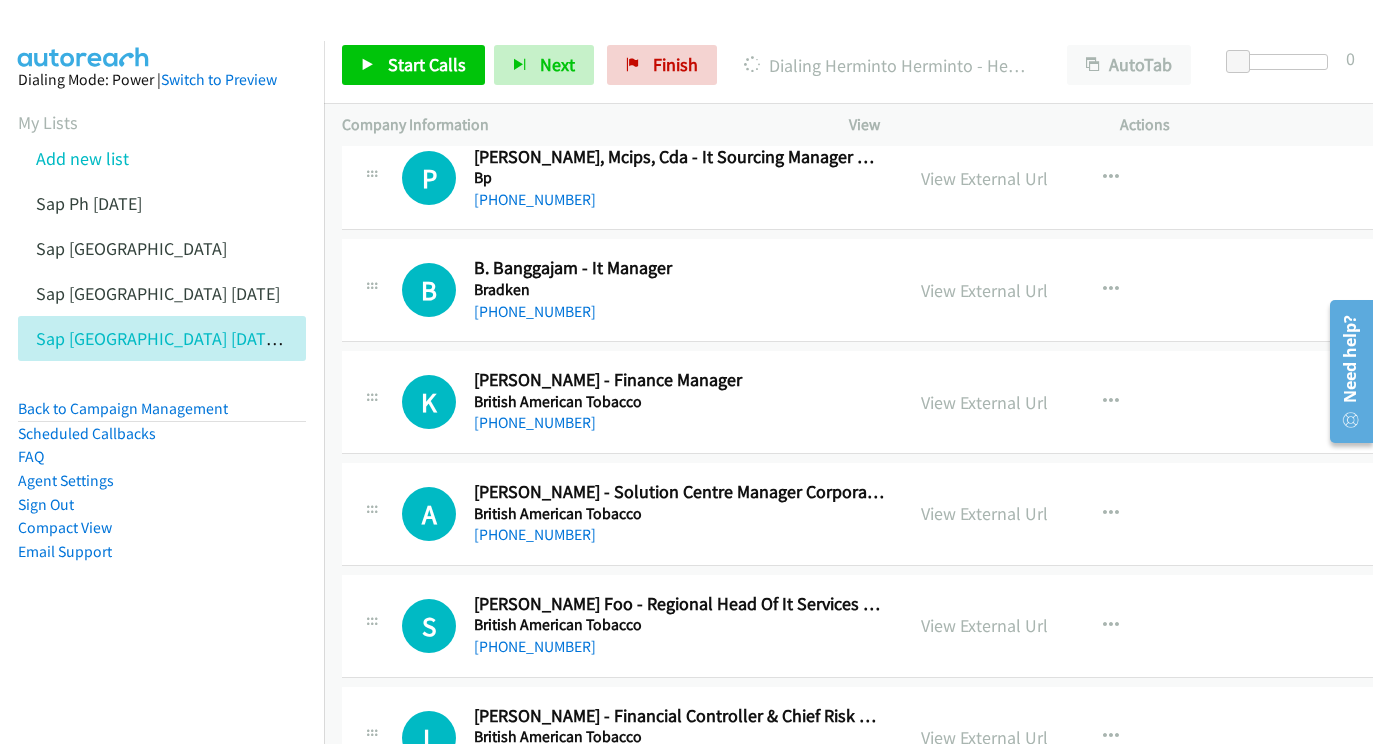 scroll, scrollTop: 9601, scrollLeft: 0, axis: vertical 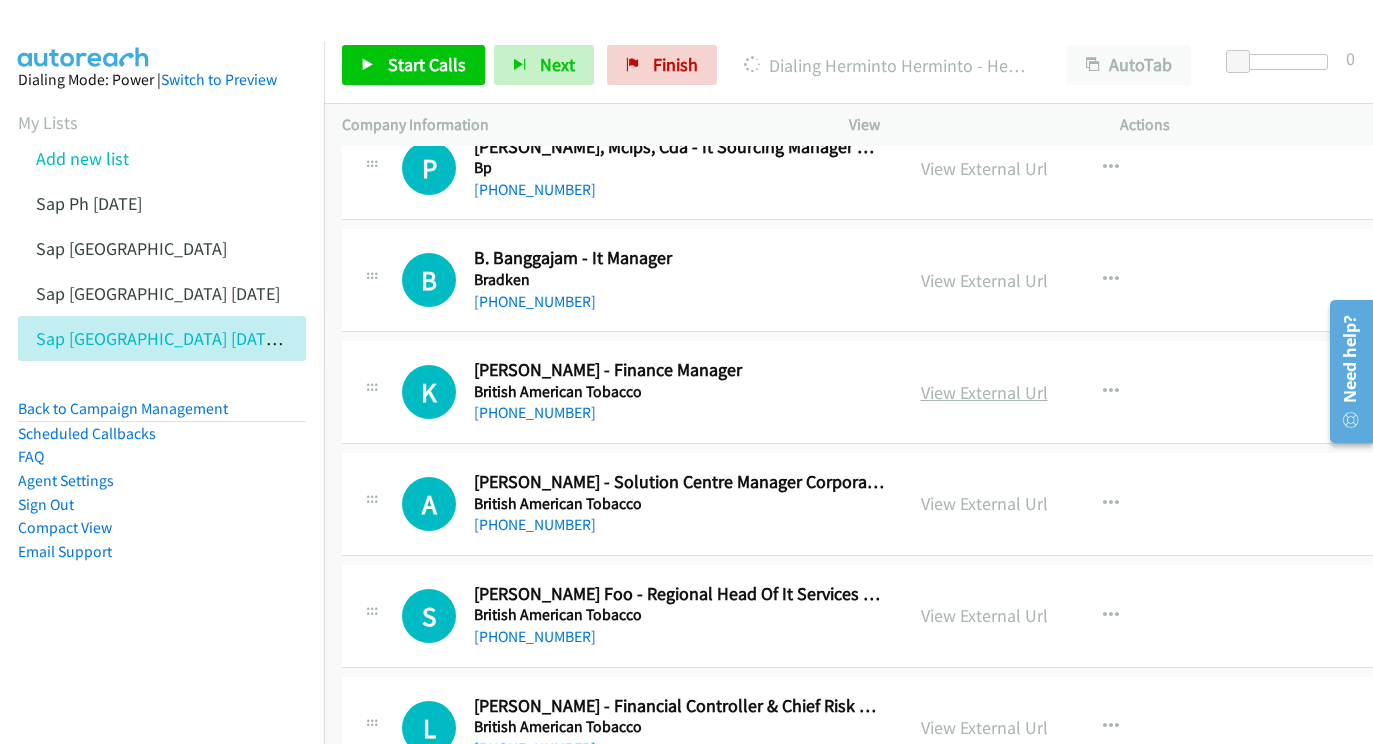 click on "View External Url" at bounding box center [984, 392] 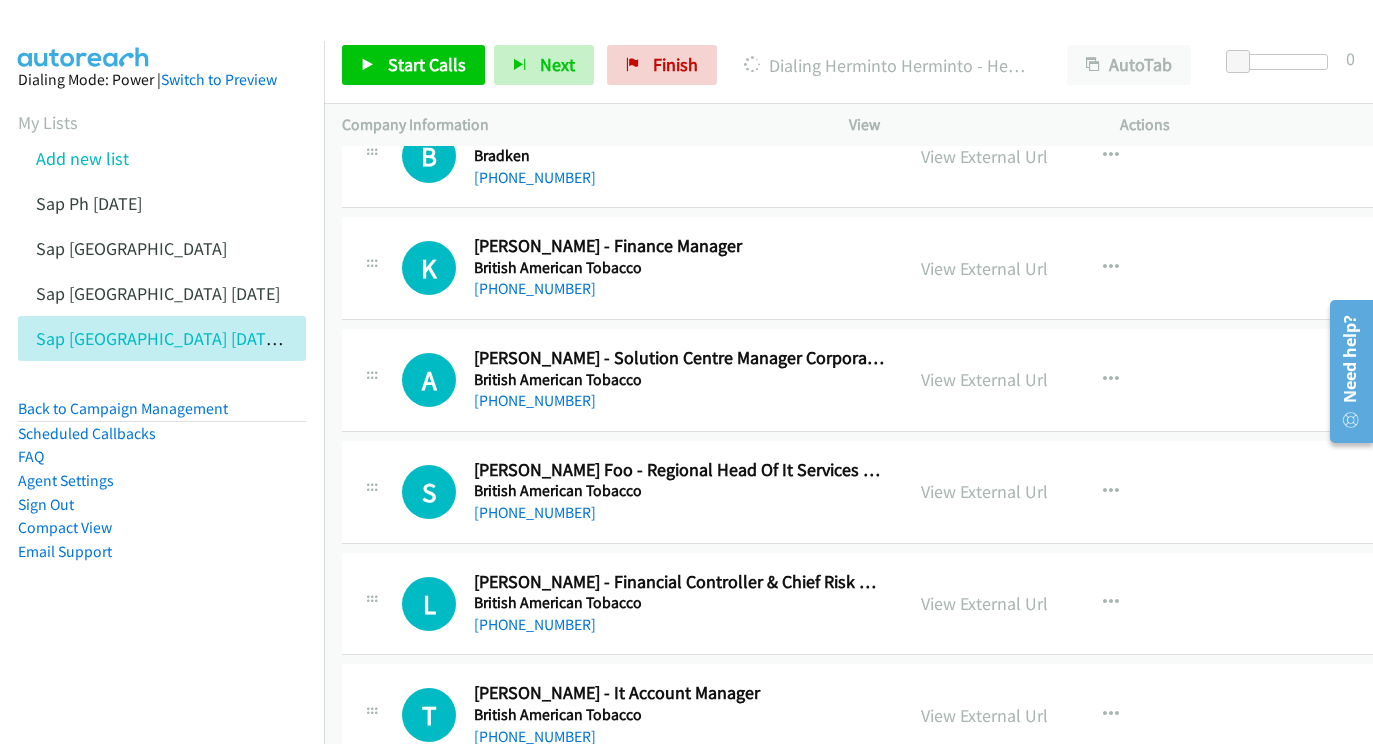 scroll, scrollTop: 9726, scrollLeft: 0, axis: vertical 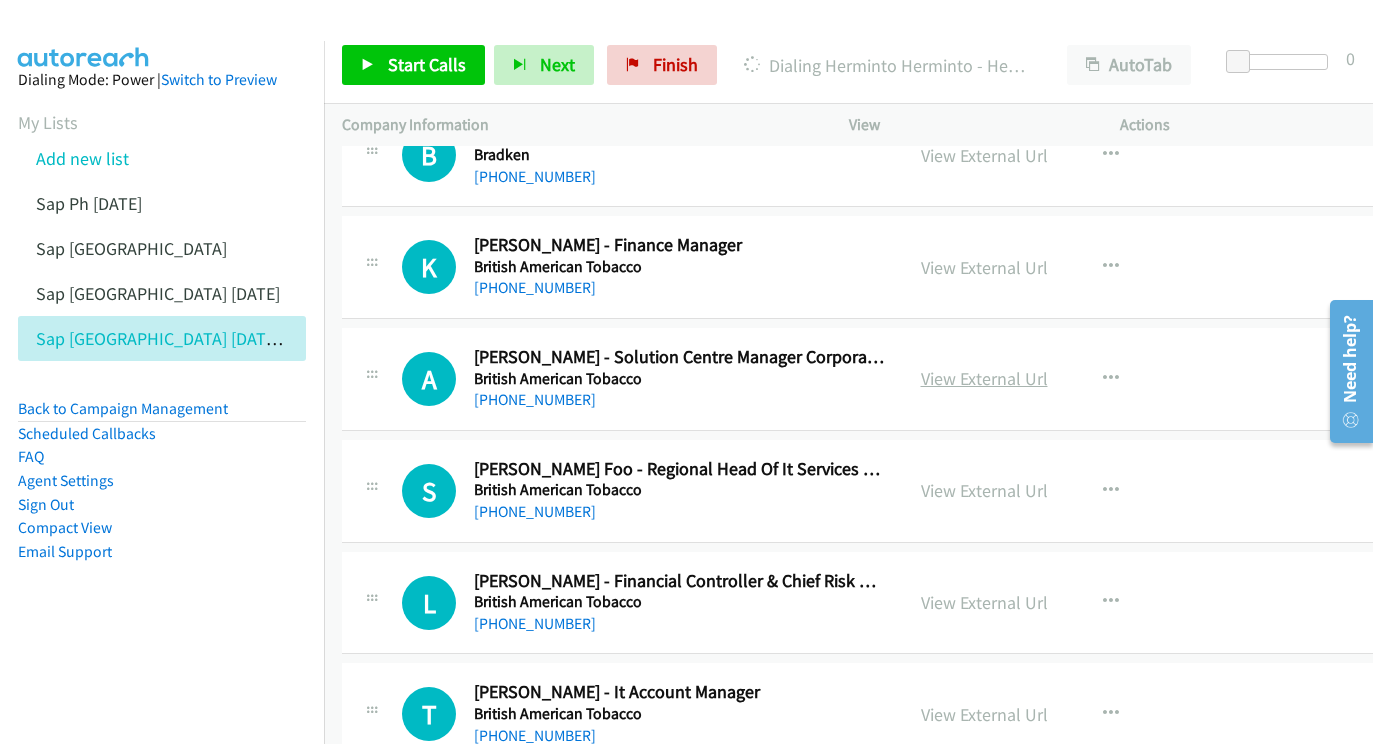 click on "View External Url" at bounding box center [984, 378] 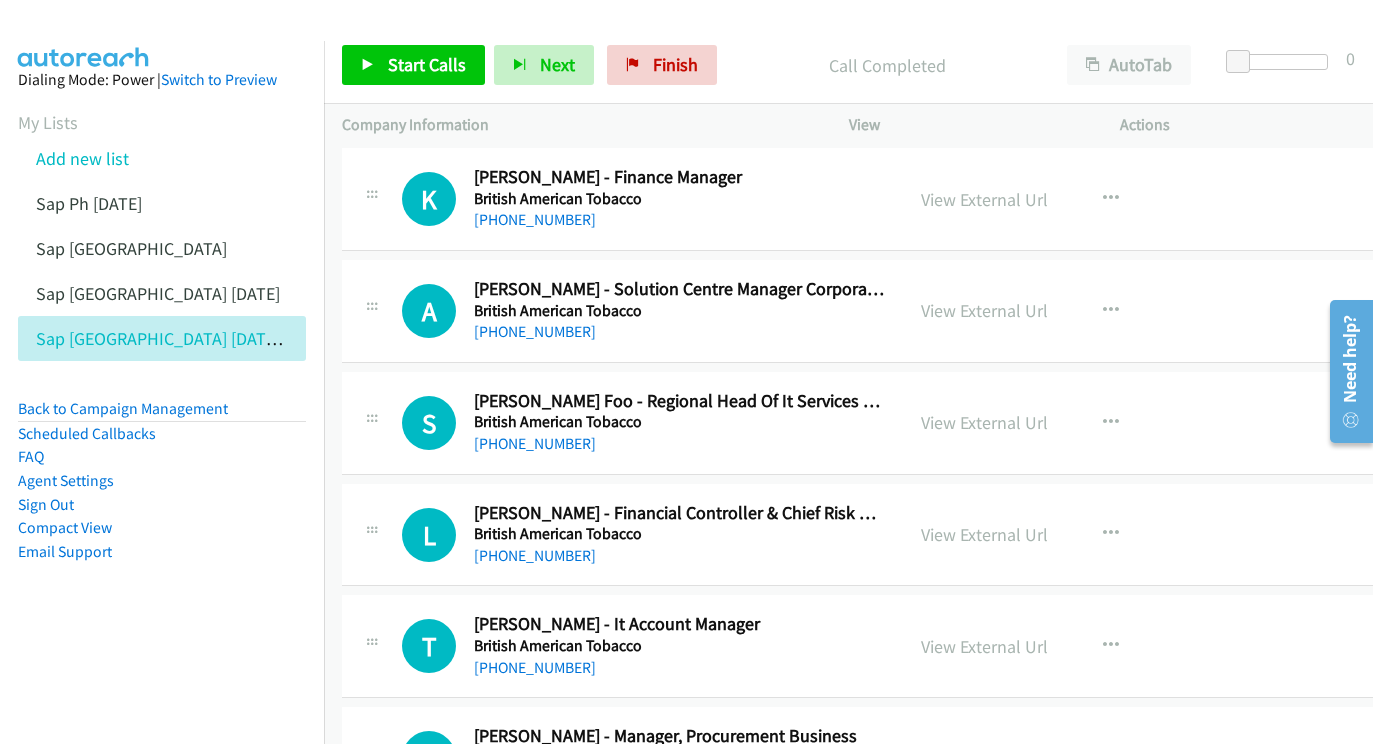 scroll, scrollTop: 9824, scrollLeft: 0, axis: vertical 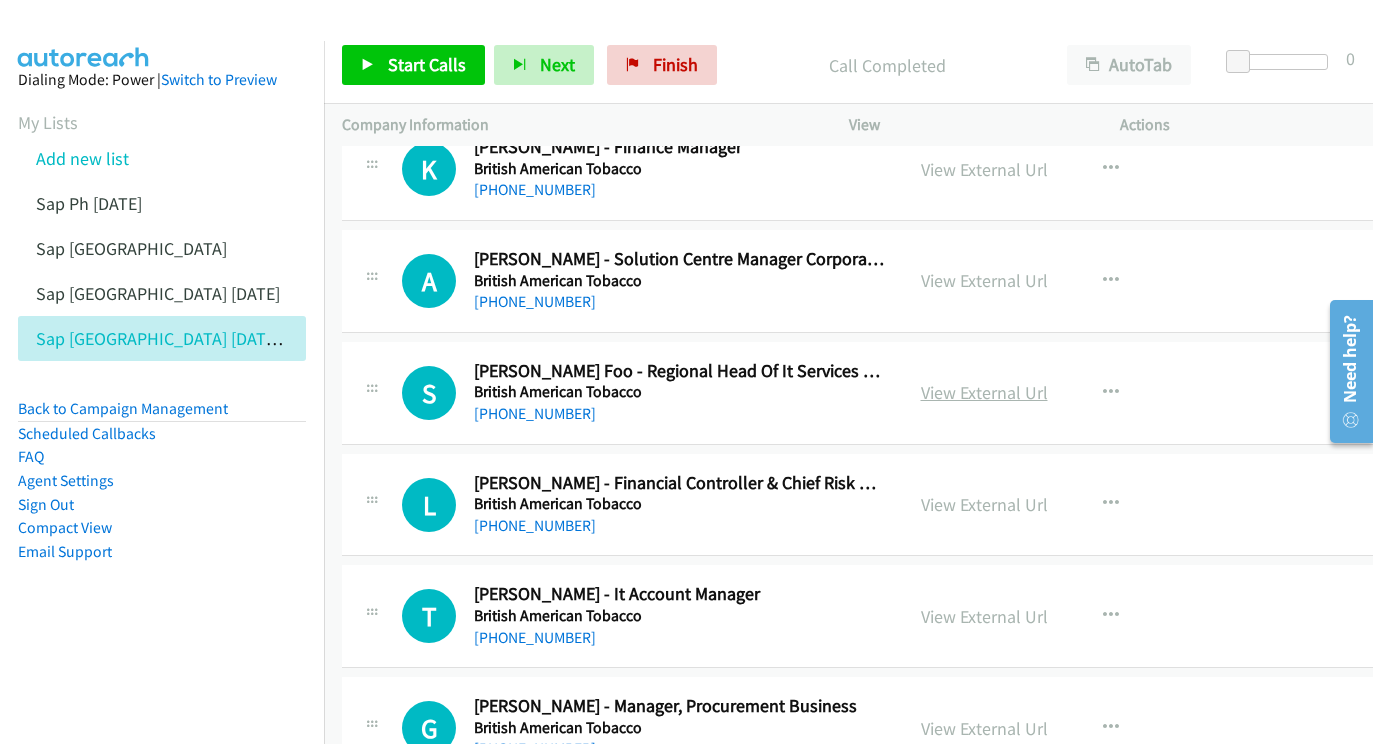 click on "View External Url" at bounding box center [984, 392] 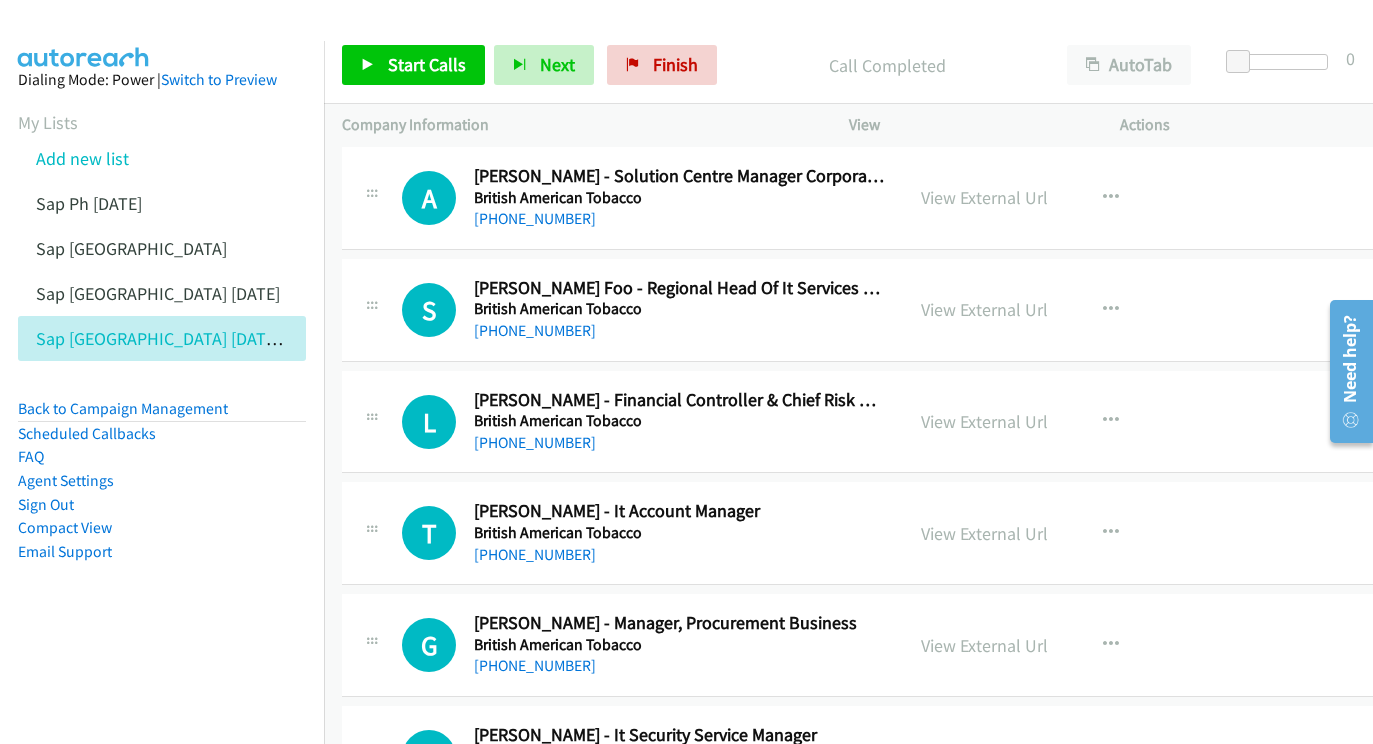 scroll, scrollTop: 9908, scrollLeft: 0, axis: vertical 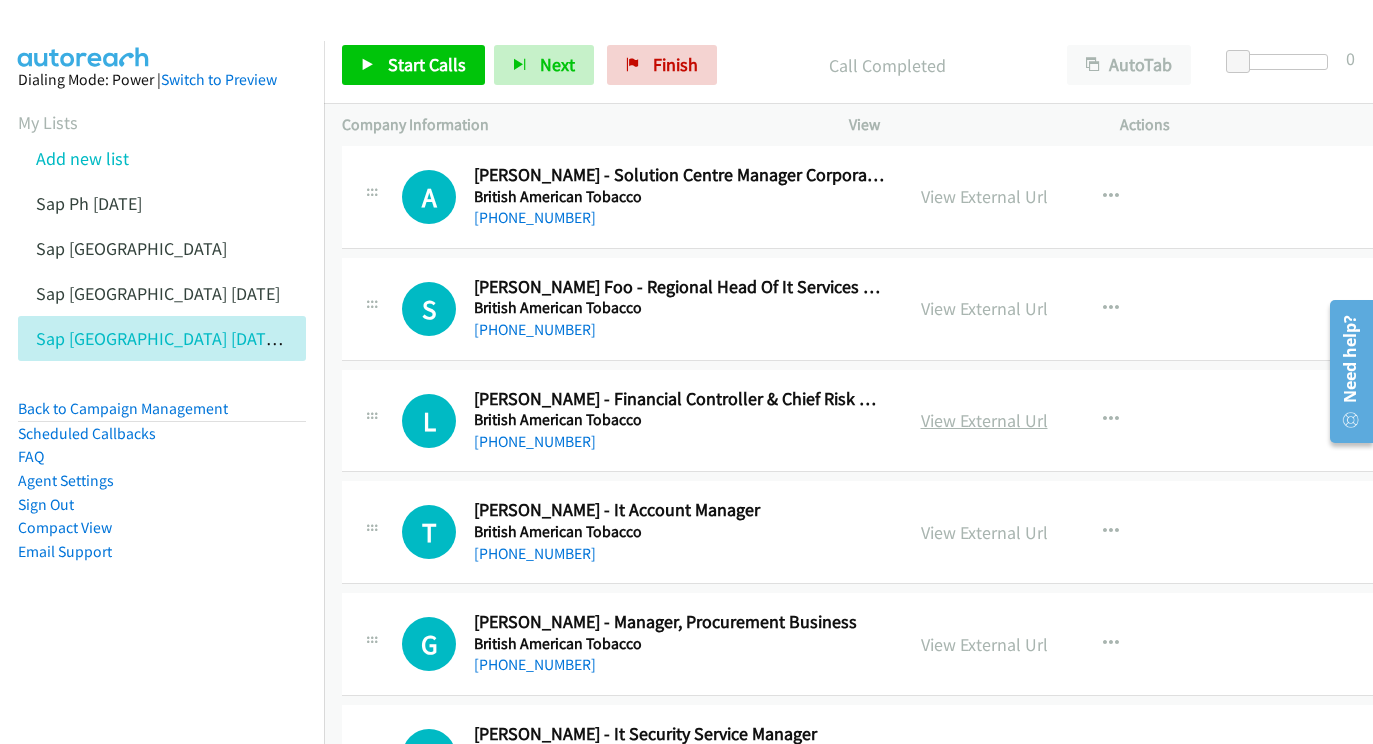 click on "View External Url" at bounding box center (984, 420) 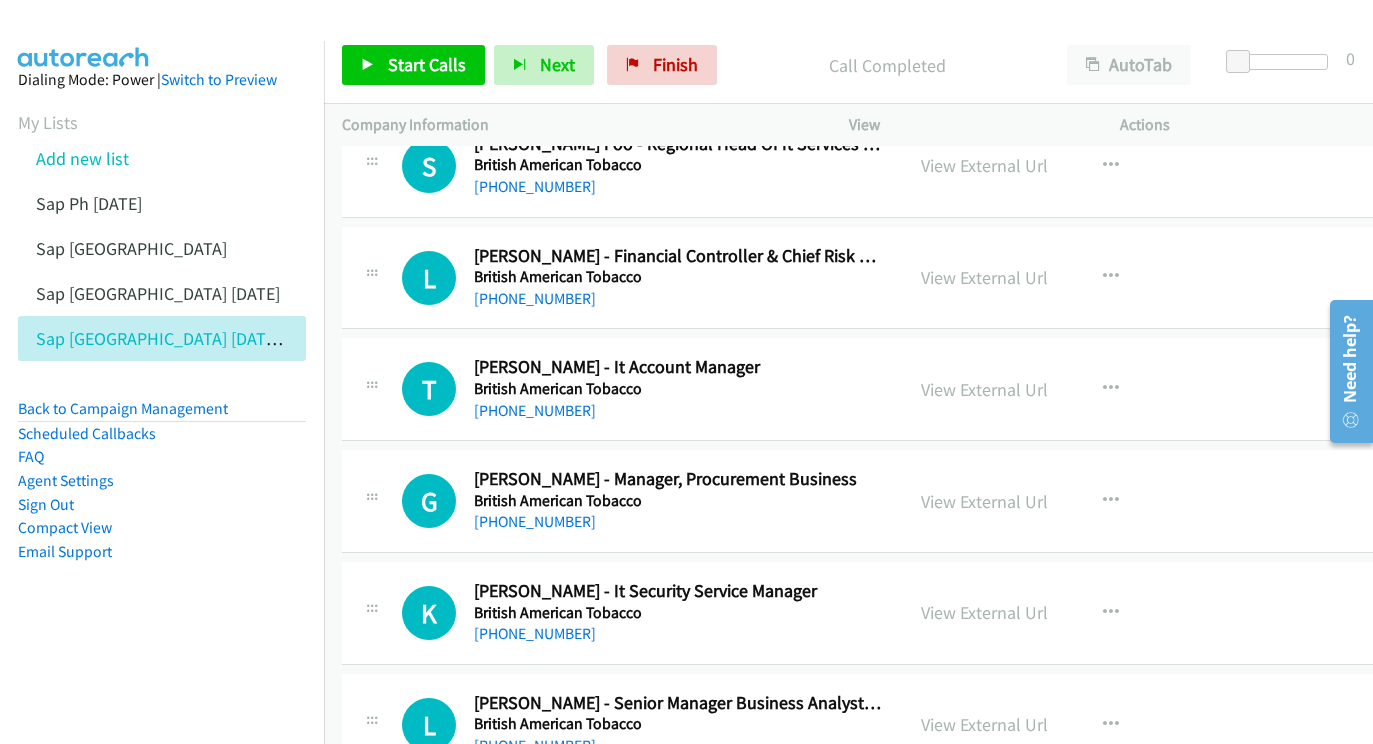 scroll, scrollTop: 10057, scrollLeft: 0, axis: vertical 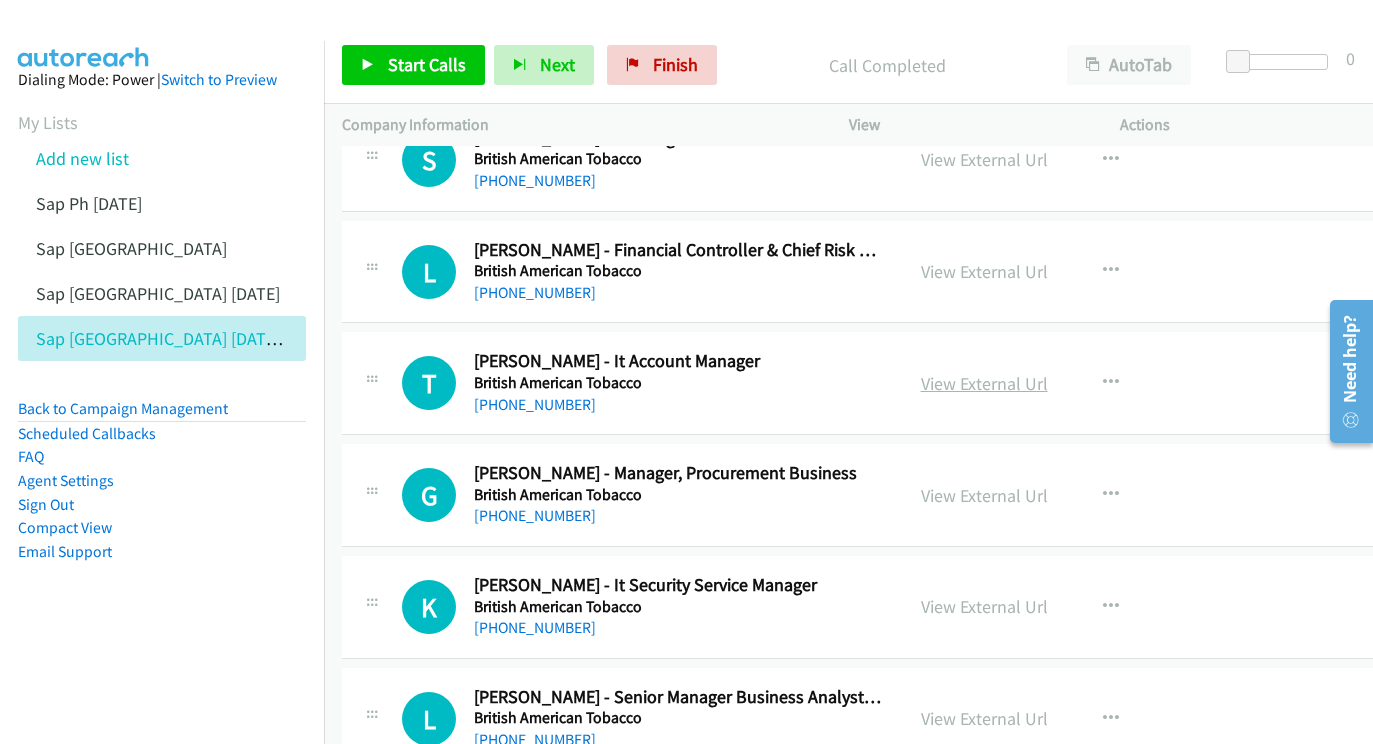 click on "View External Url" at bounding box center [984, 383] 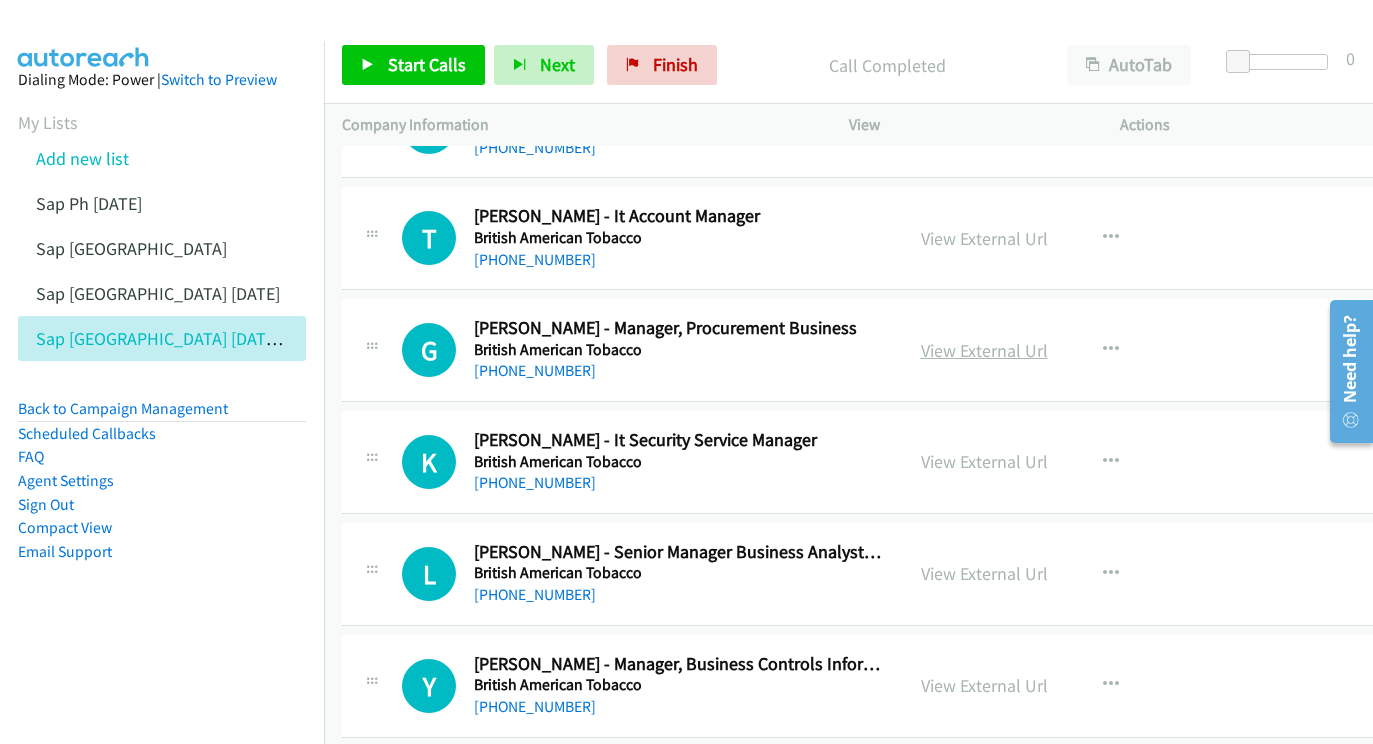 scroll, scrollTop: 10194, scrollLeft: 0, axis: vertical 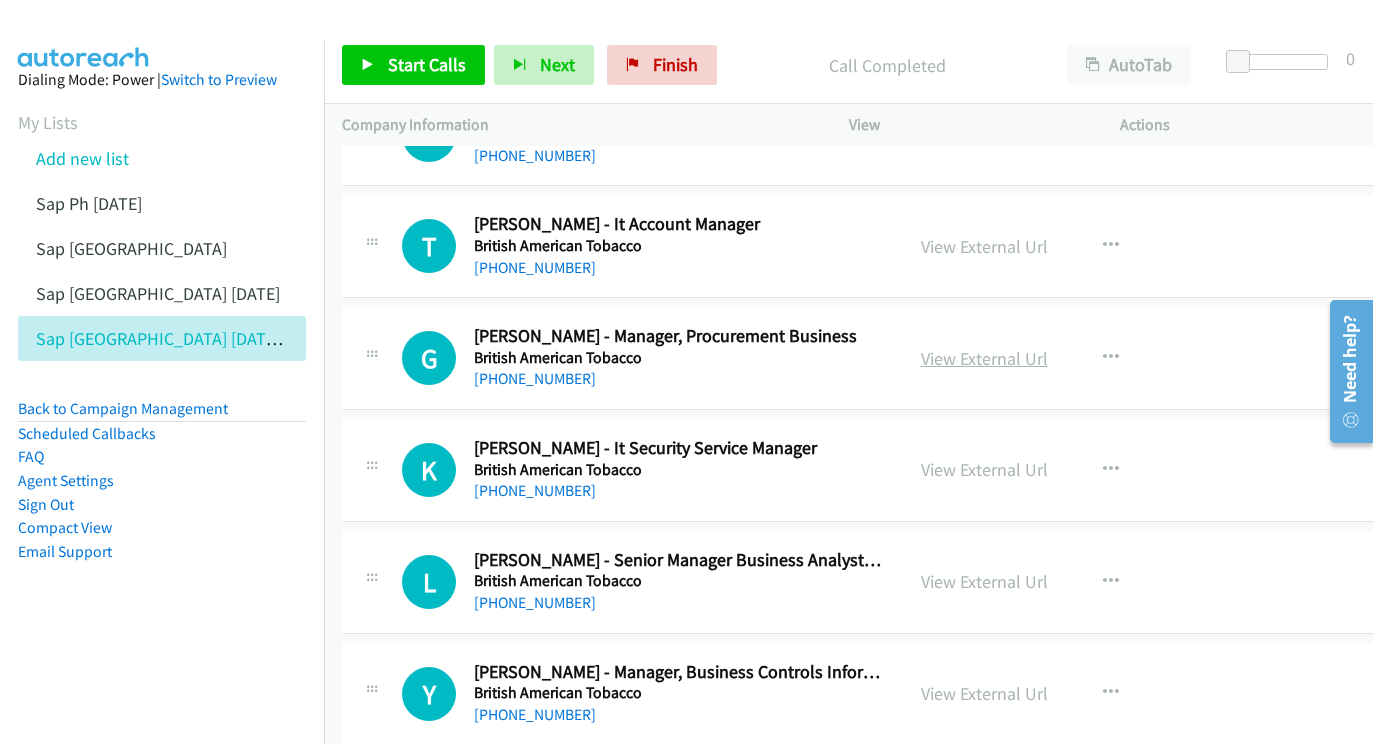 click on "View External Url" at bounding box center (984, 358) 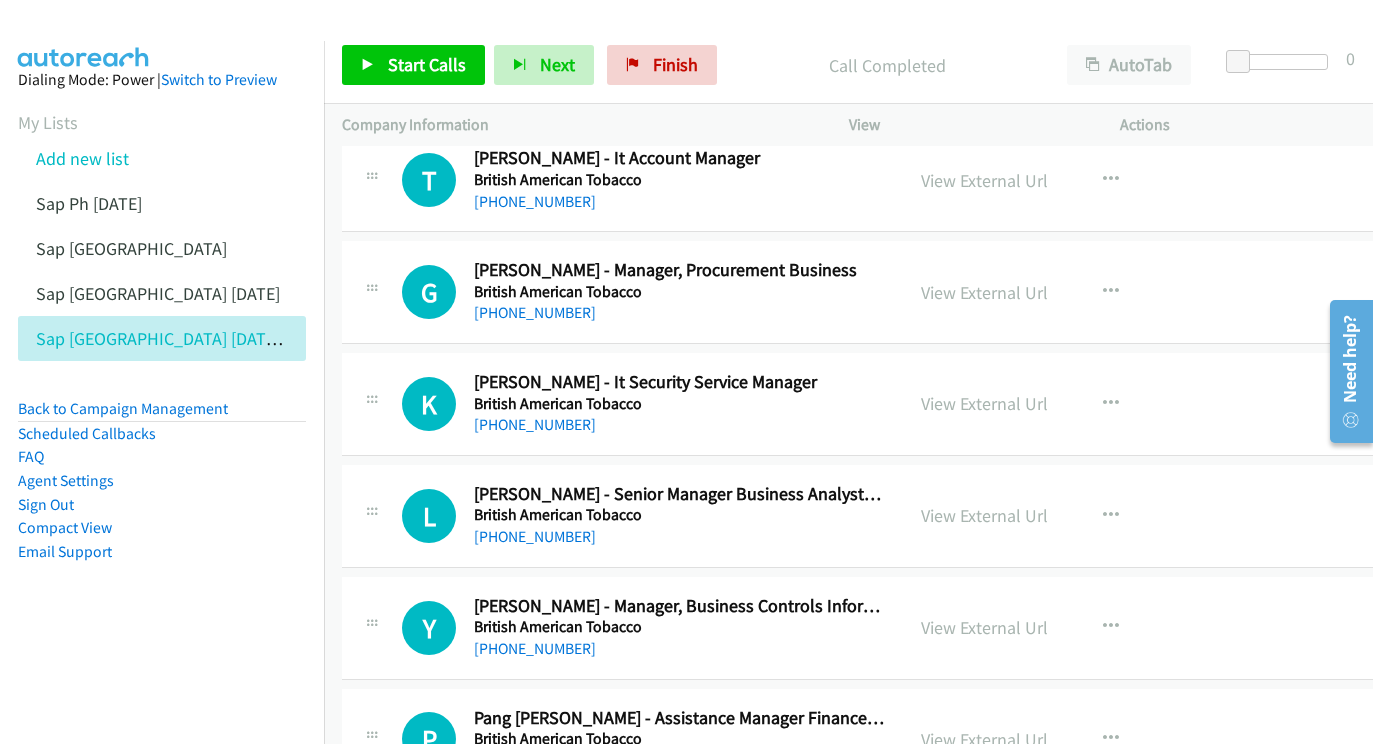 scroll, scrollTop: 10285, scrollLeft: 0, axis: vertical 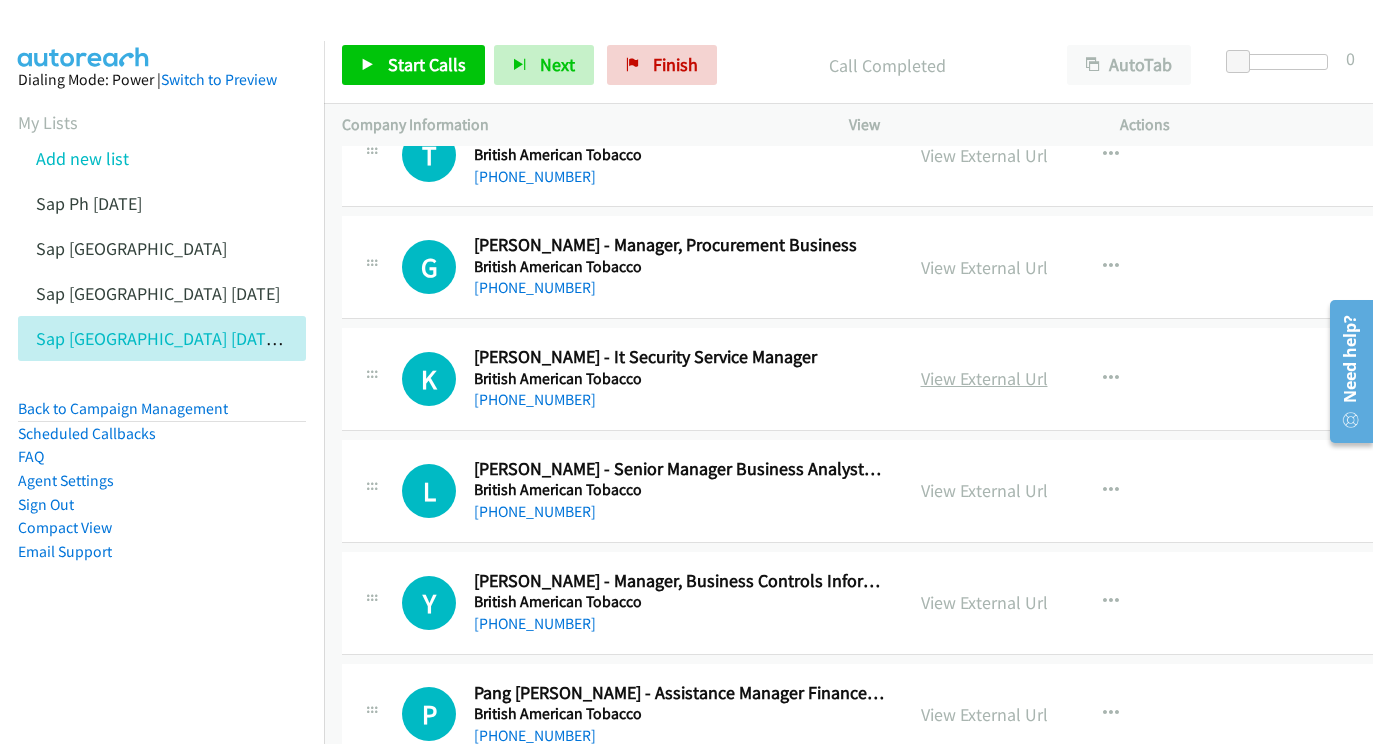 click on "View External Url" at bounding box center [984, 378] 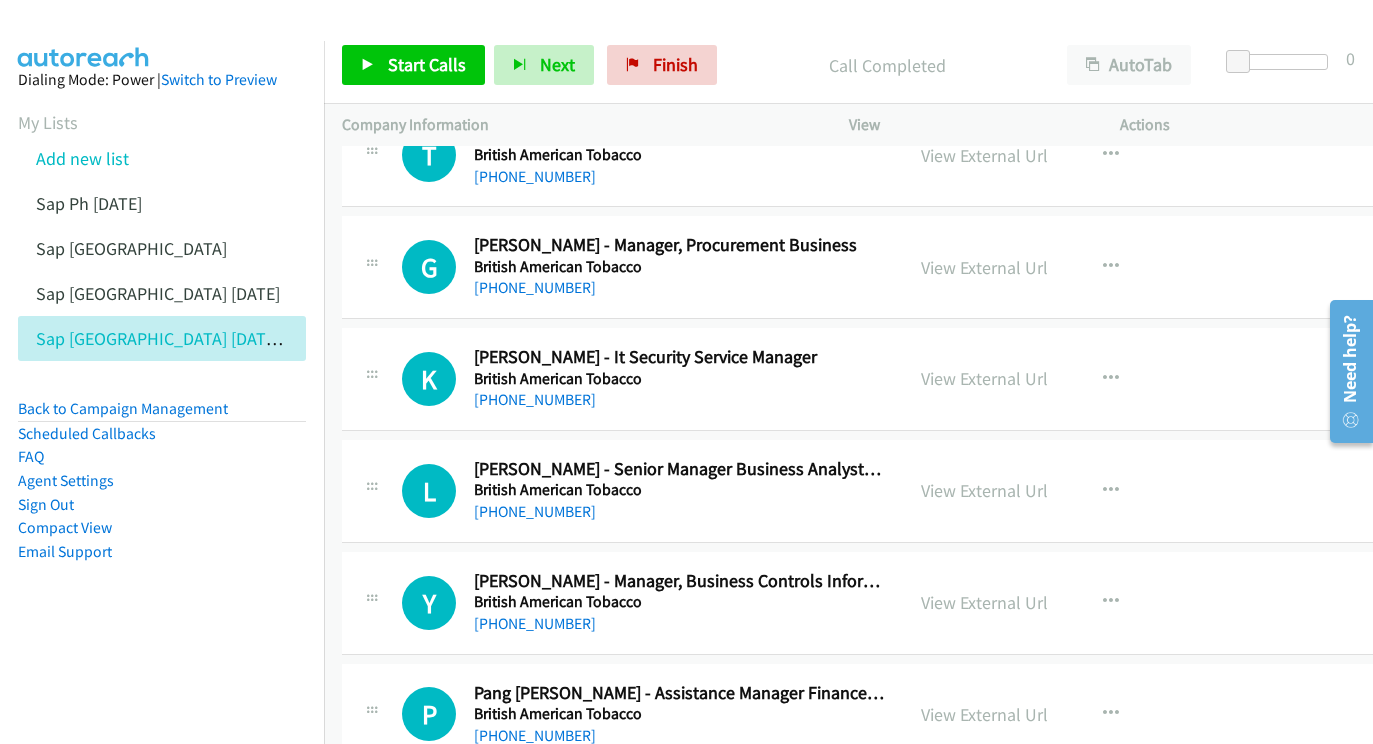 scroll, scrollTop: 10382, scrollLeft: 0, axis: vertical 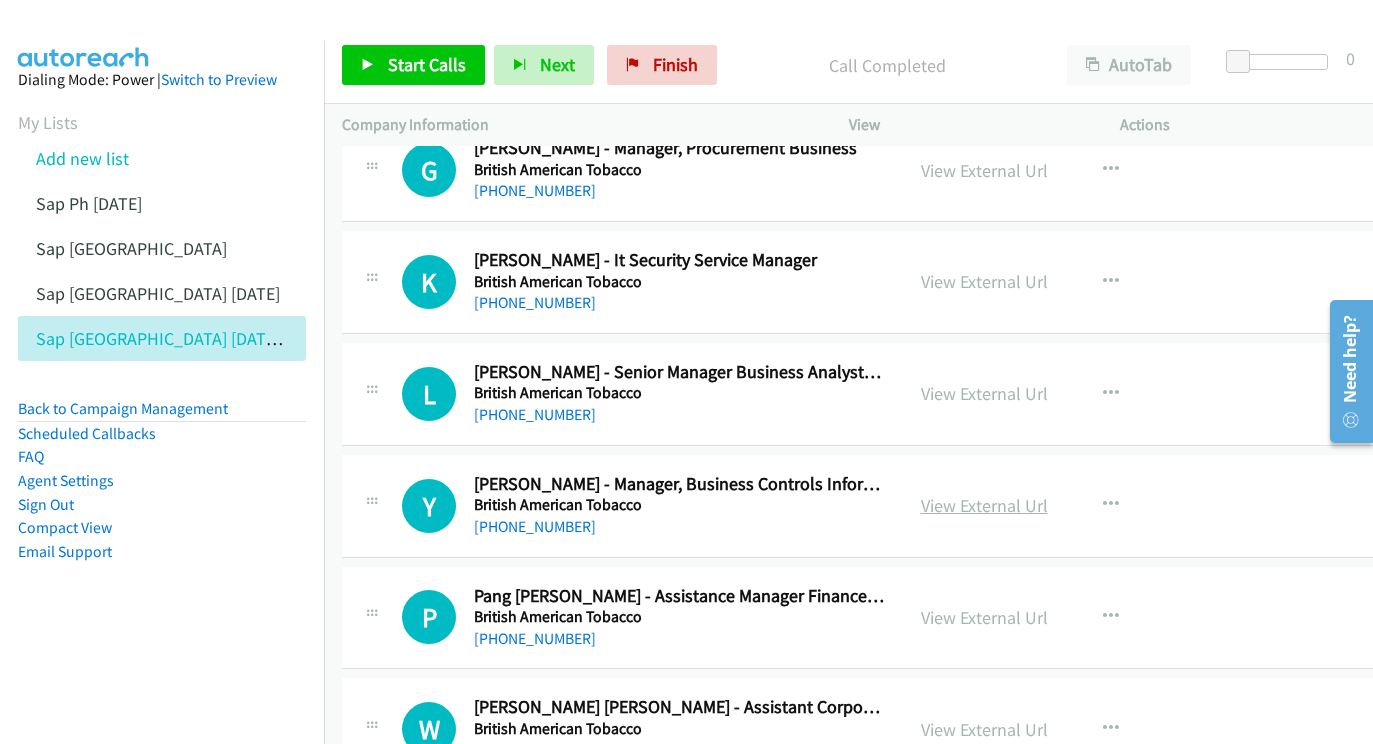 click on "View External Url" at bounding box center (984, 505) 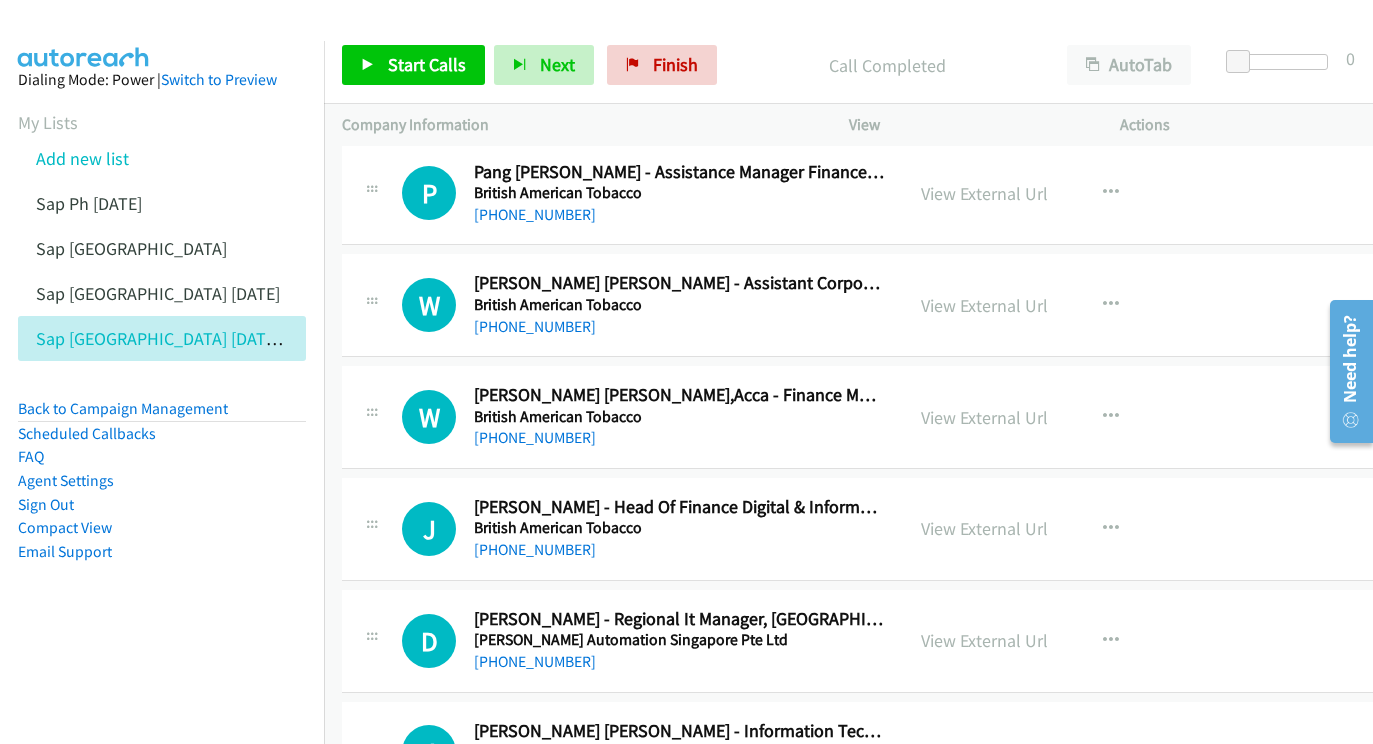 scroll, scrollTop: 10826, scrollLeft: 0, axis: vertical 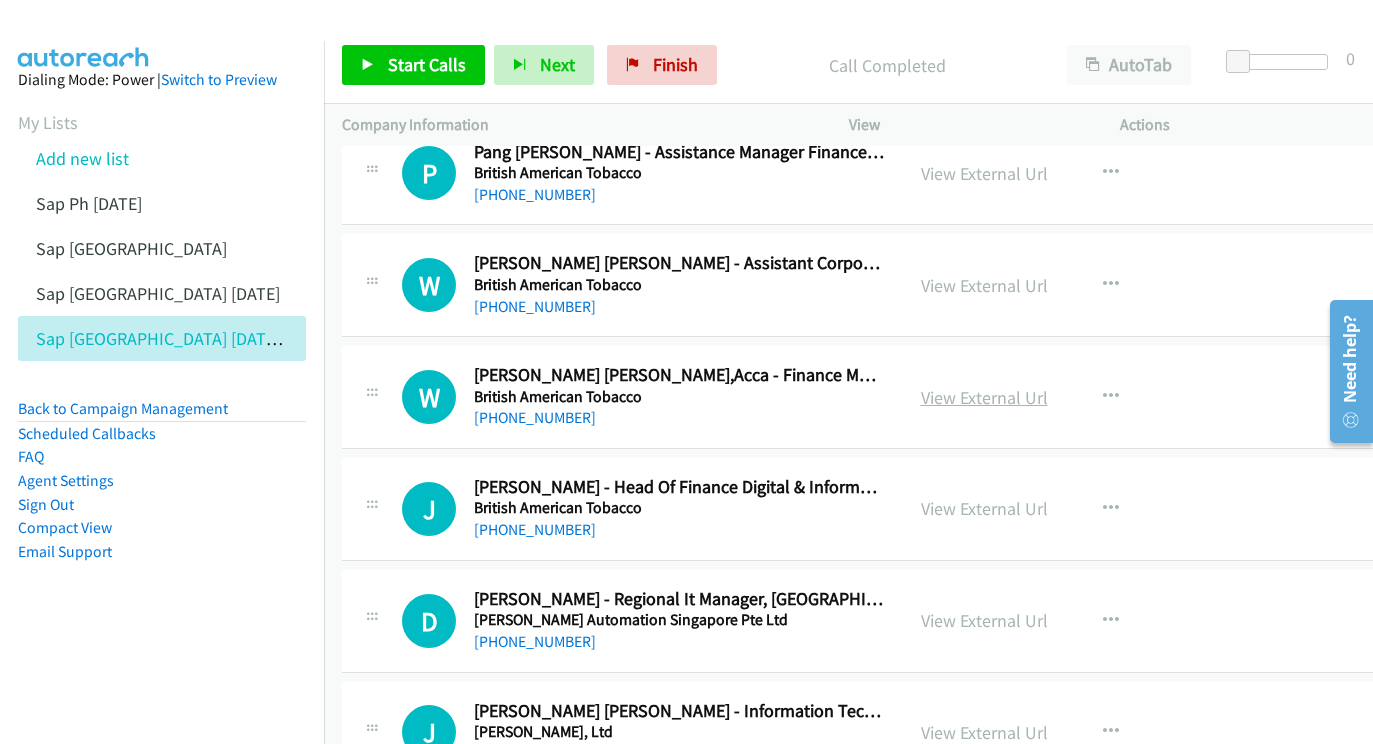 click on "View External Url" at bounding box center [984, 397] 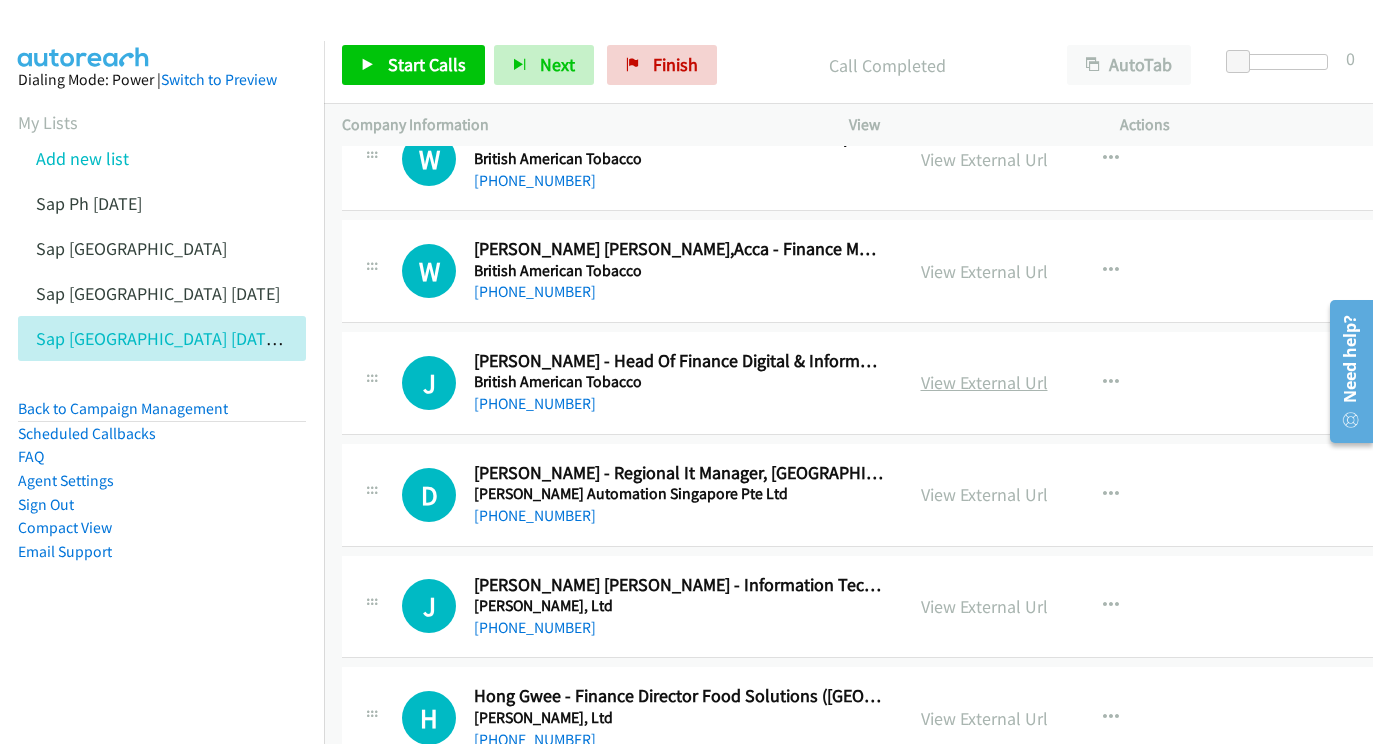 scroll, scrollTop: 10950, scrollLeft: 1, axis: both 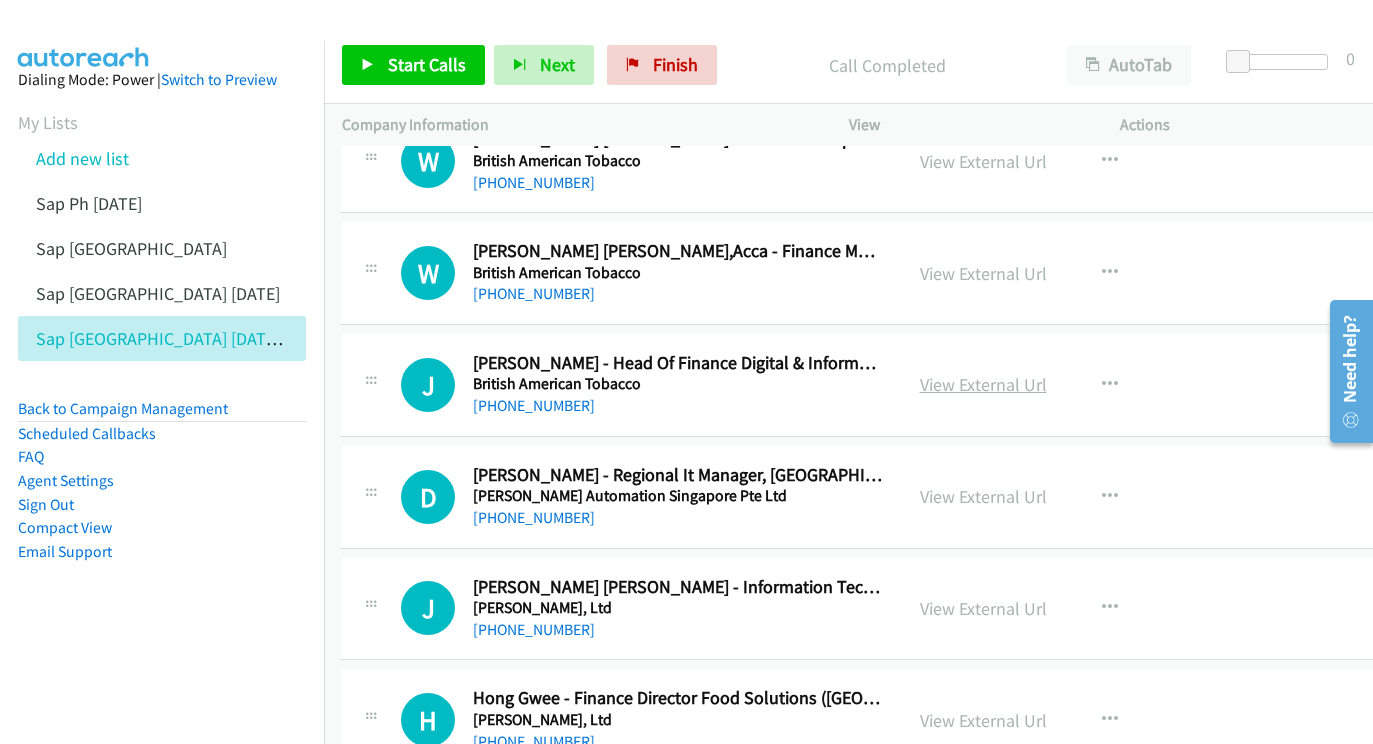 click on "View External Url" at bounding box center (983, 384) 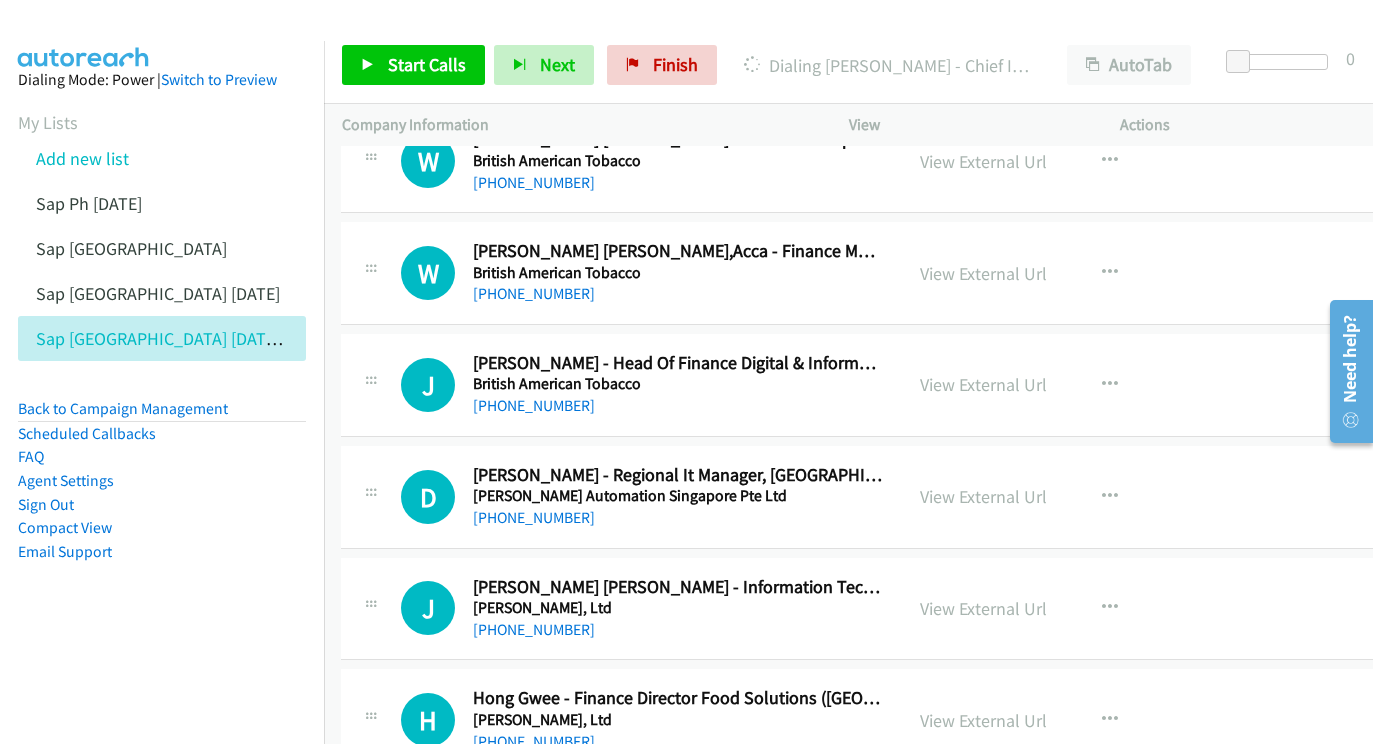 scroll, scrollTop: 11016, scrollLeft: 1, axis: both 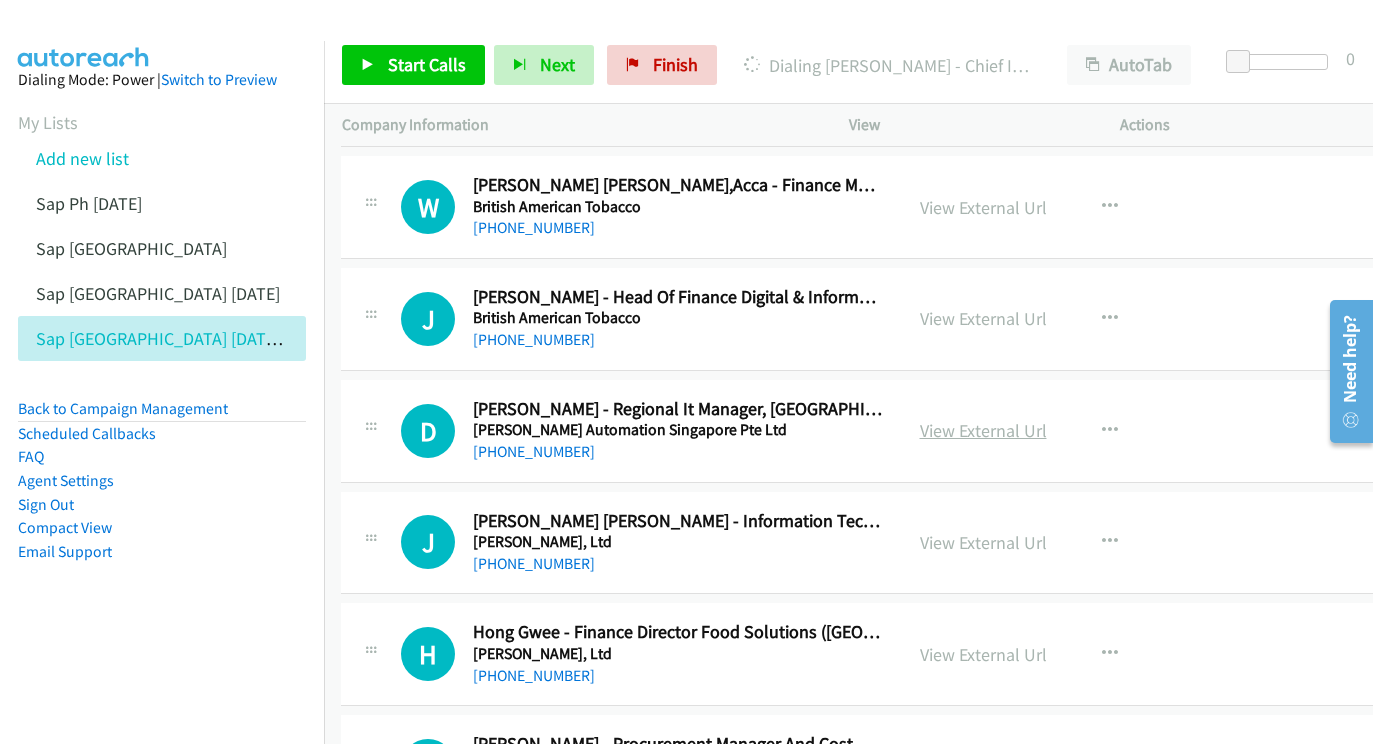 click on "View External Url" at bounding box center [983, 430] 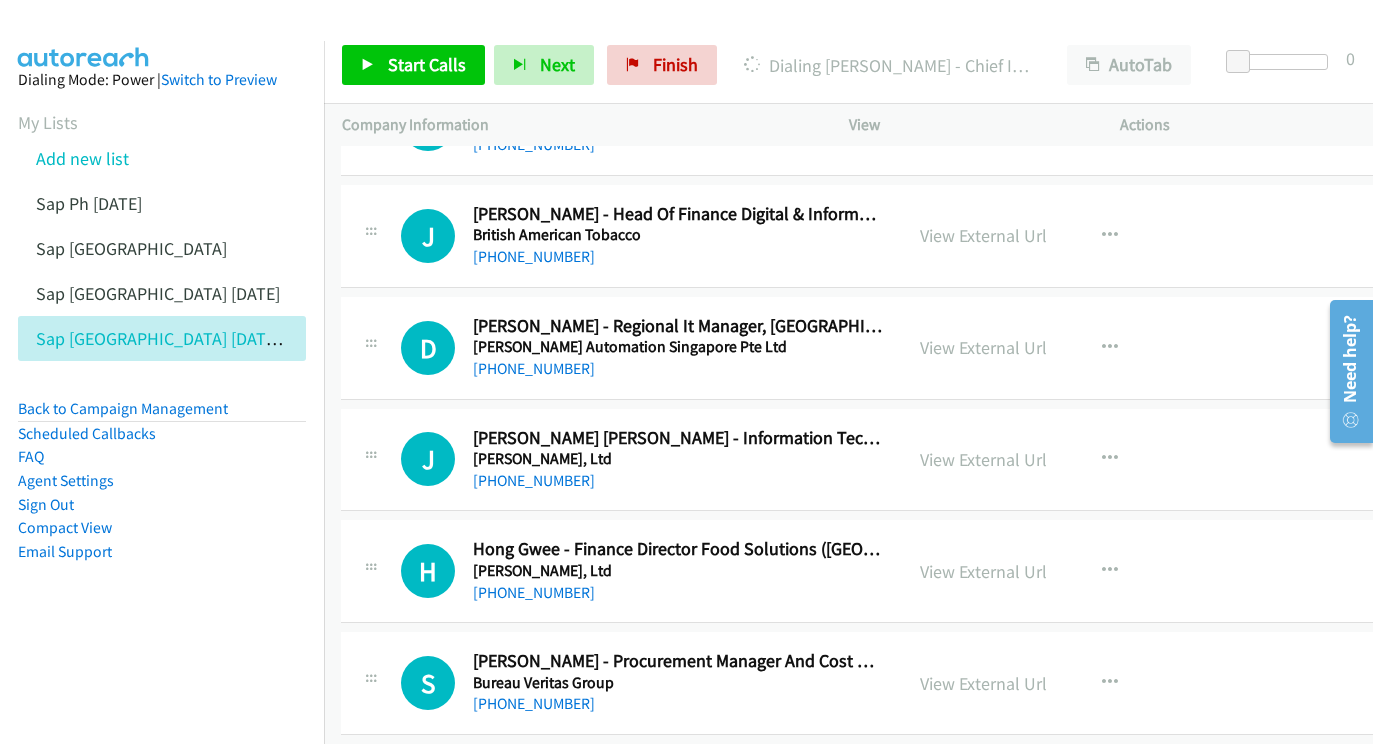 scroll, scrollTop: 11118, scrollLeft: 1, axis: both 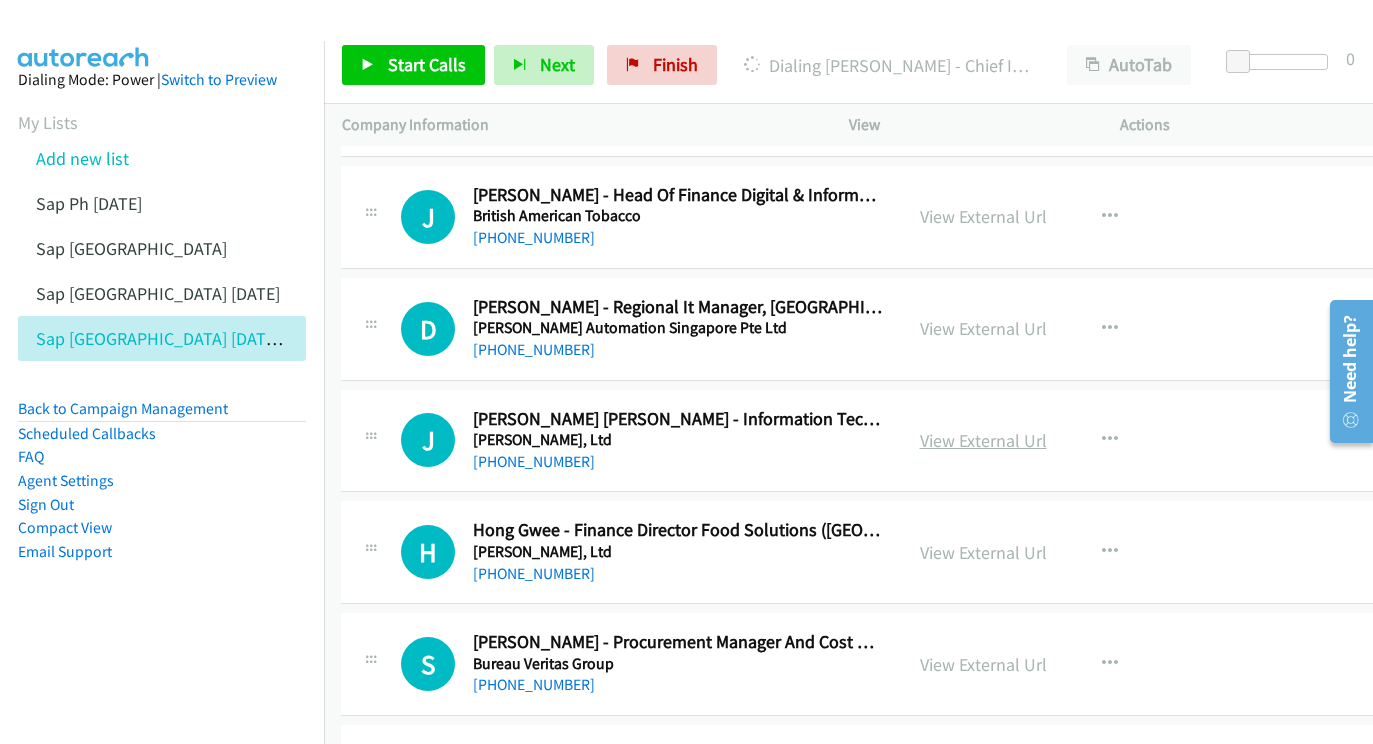 click on "View External Url" at bounding box center [983, 440] 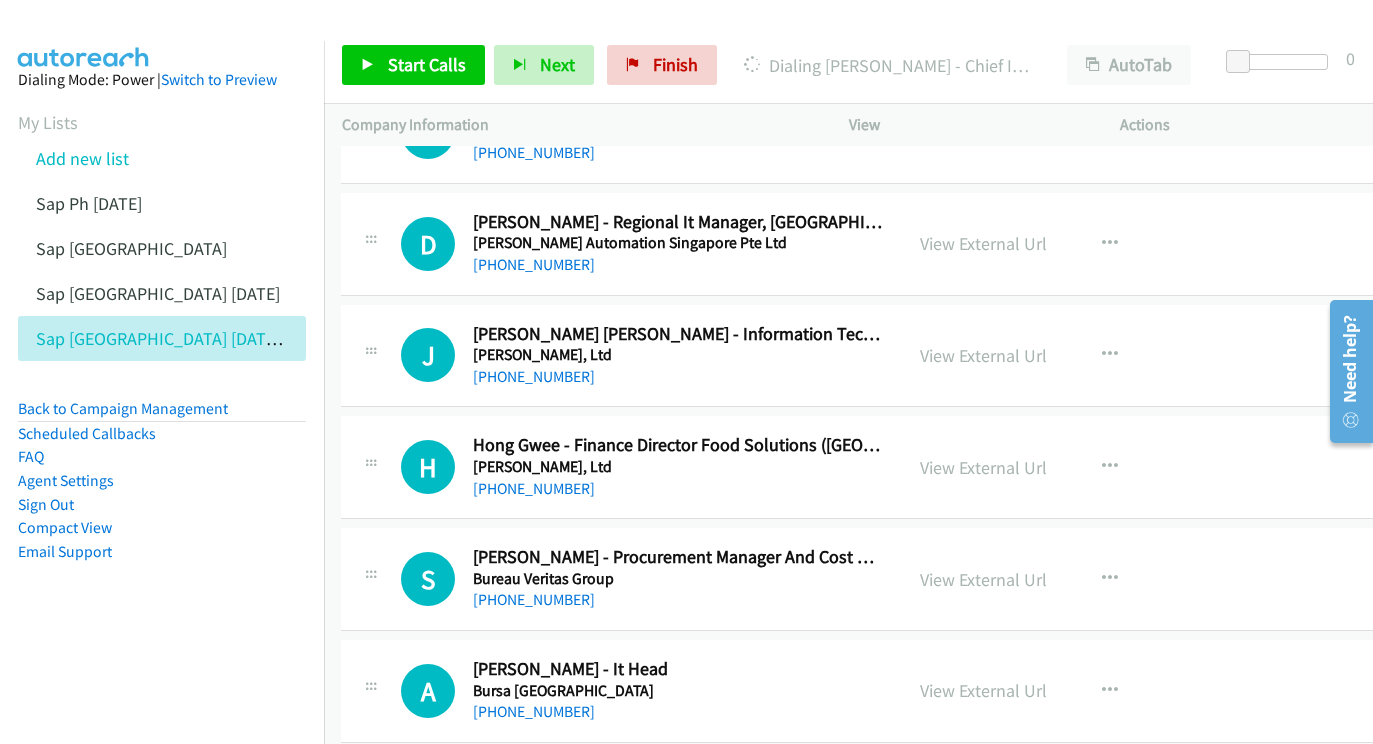 scroll, scrollTop: 11224, scrollLeft: 1, axis: both 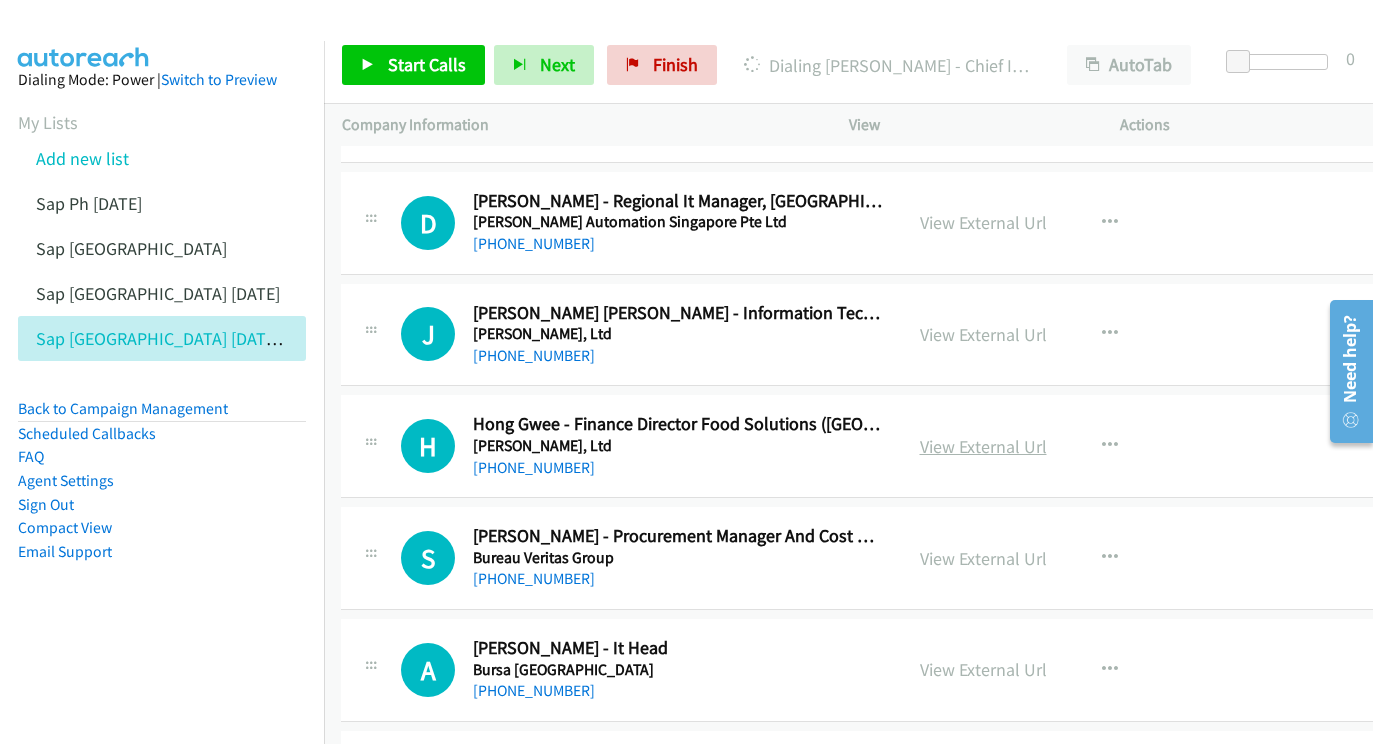 click on "View External Url" at bounding box center [983, 446] 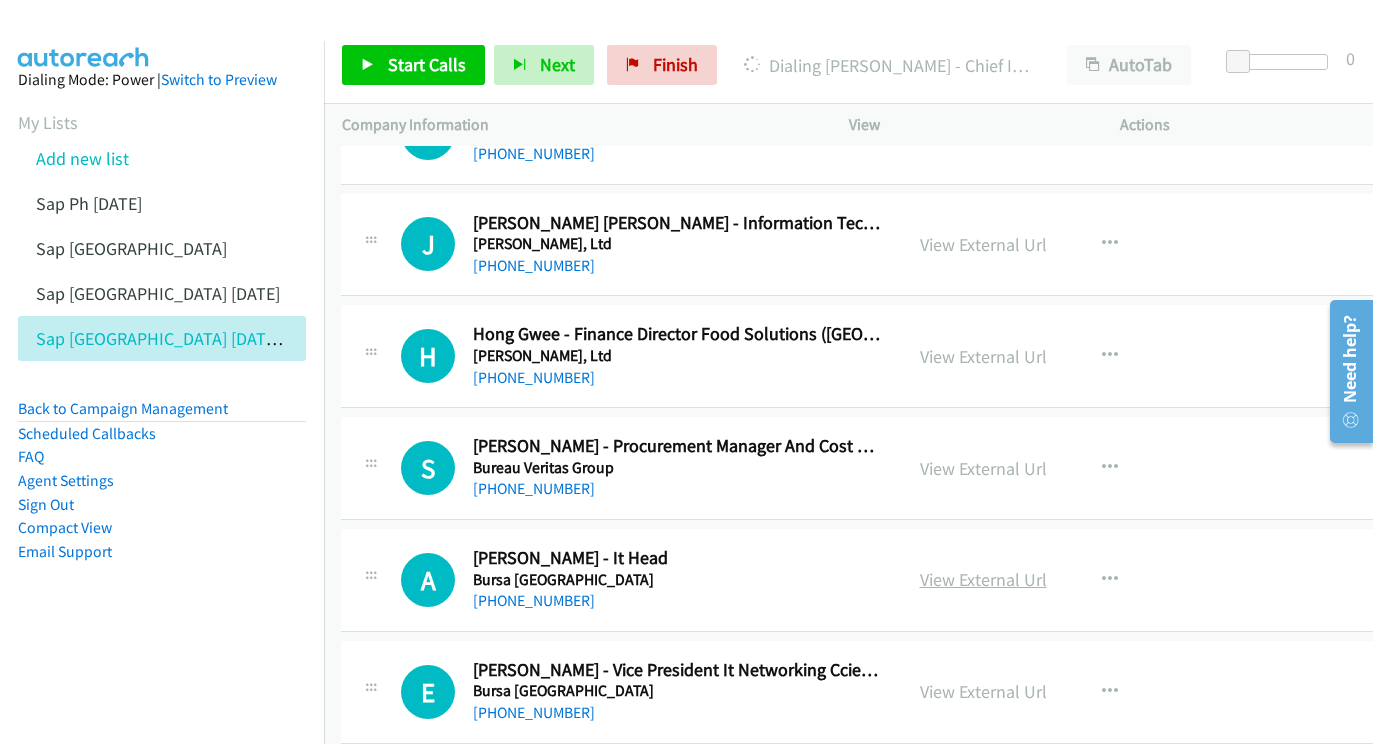 scroll, scrollTop: 11325, scrollLeft: 1, axis: both 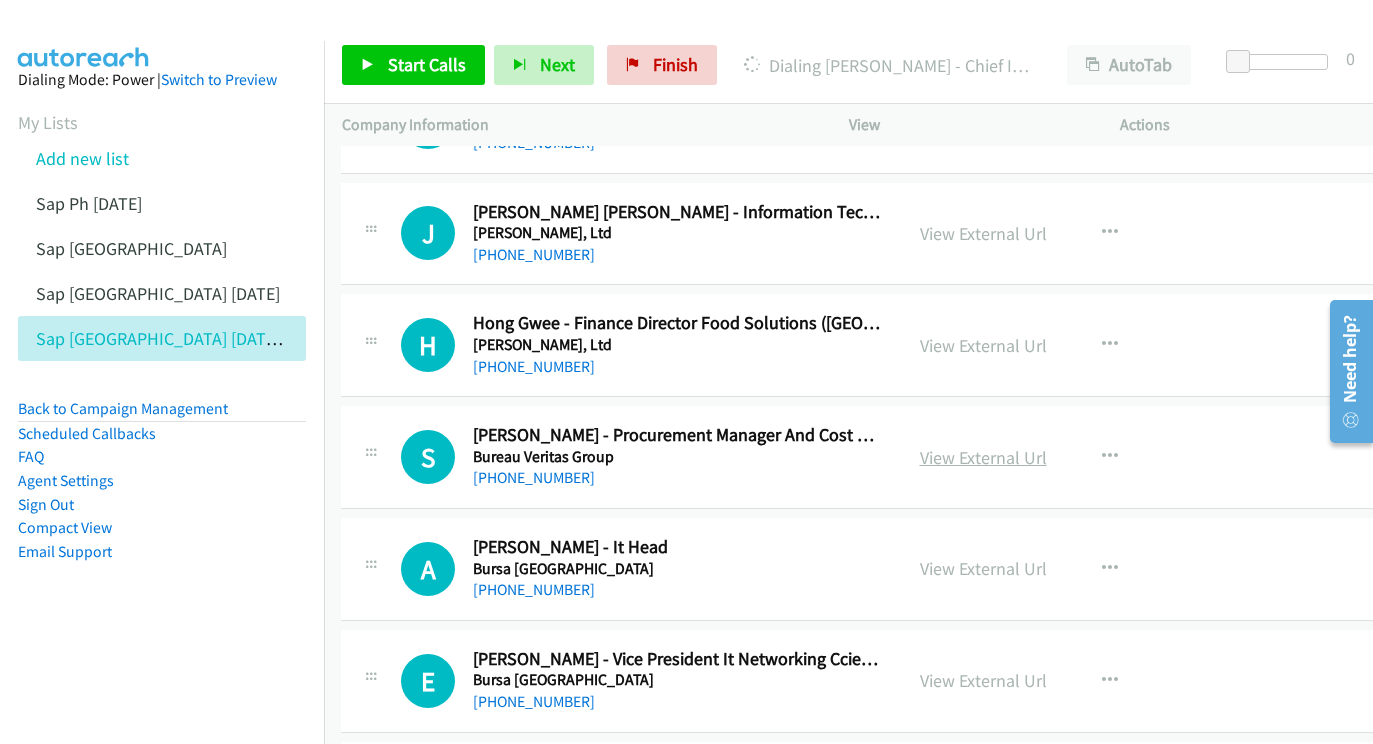 click on "View External Url" at bounding box center (983, 457) 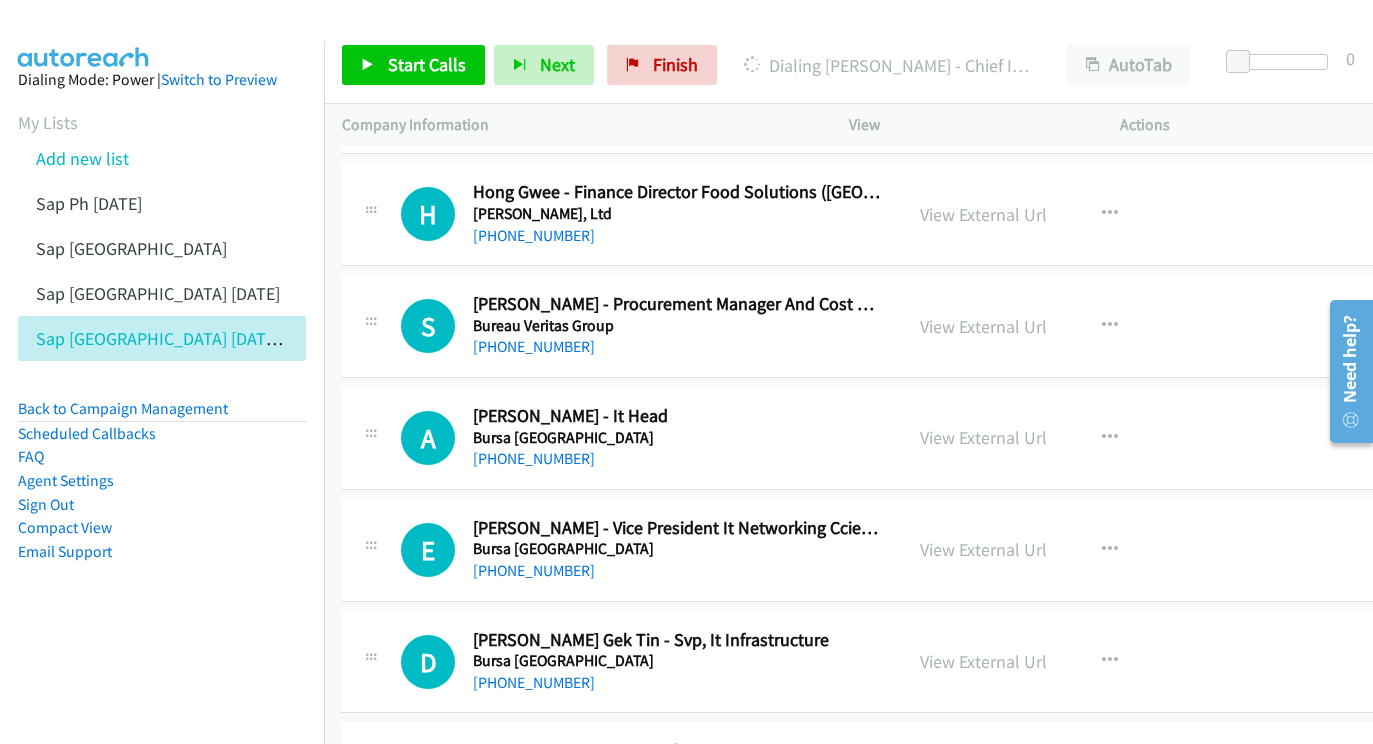 scroll, scrollTop: 11457, scrollLeft: 1, axis: both 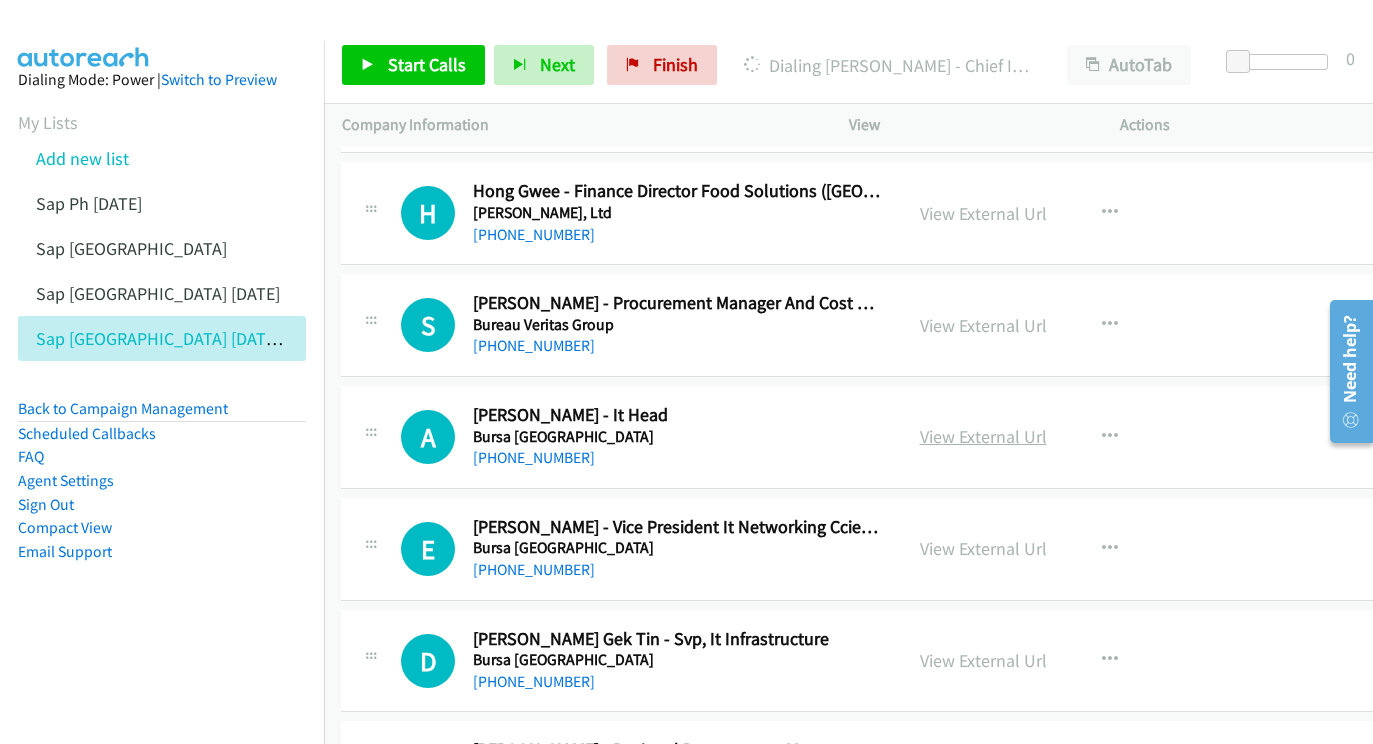 click on "View External Url" at bounding box center [983, 436] 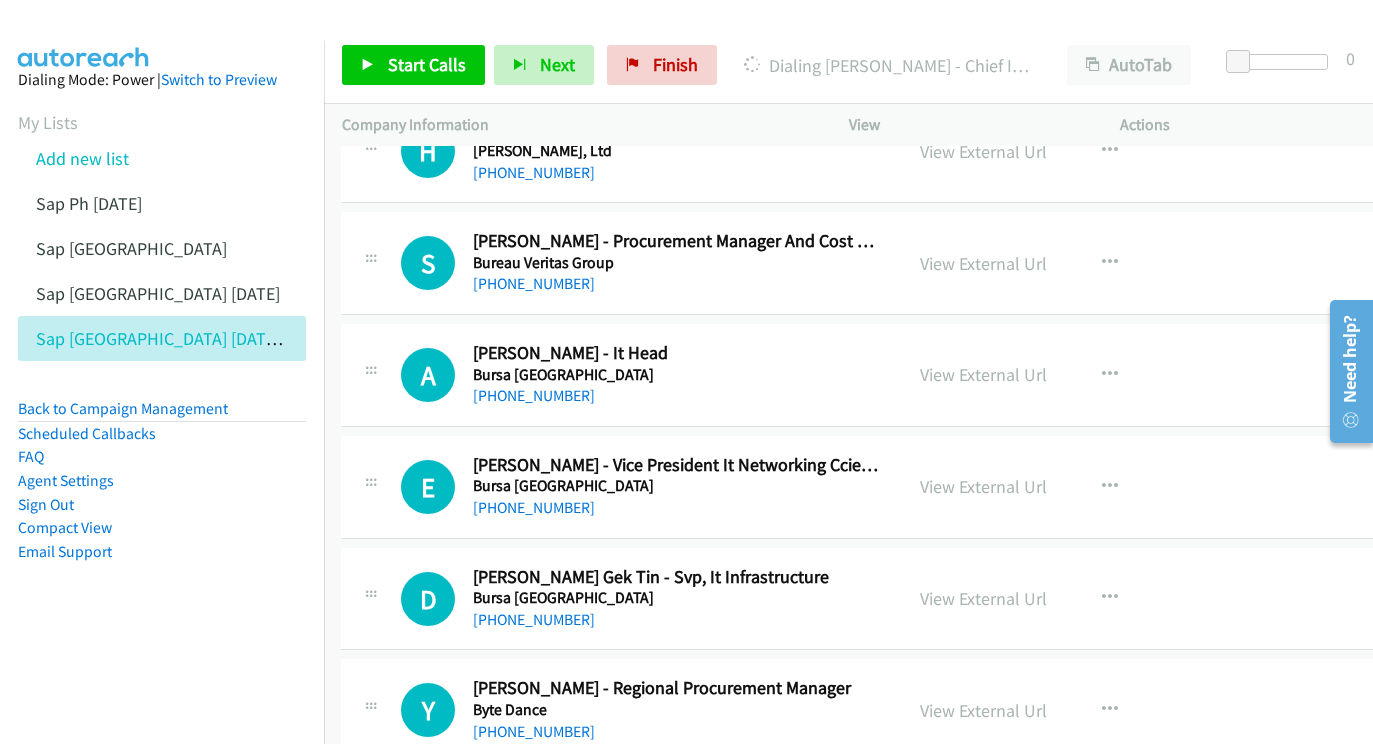 scroll, scrollTop: 11590, scrollLeft: 1, axis: both 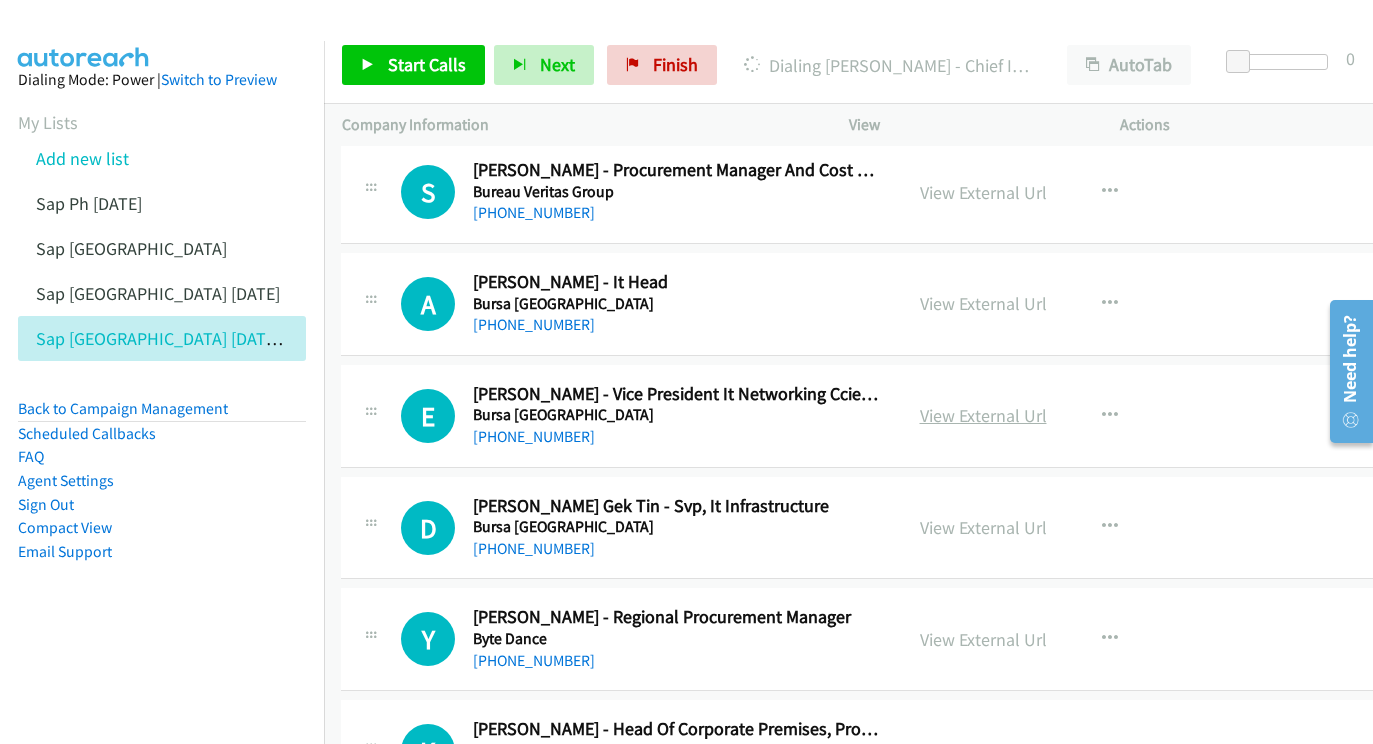 click on "View External Url" at bounding box center (983, 415) 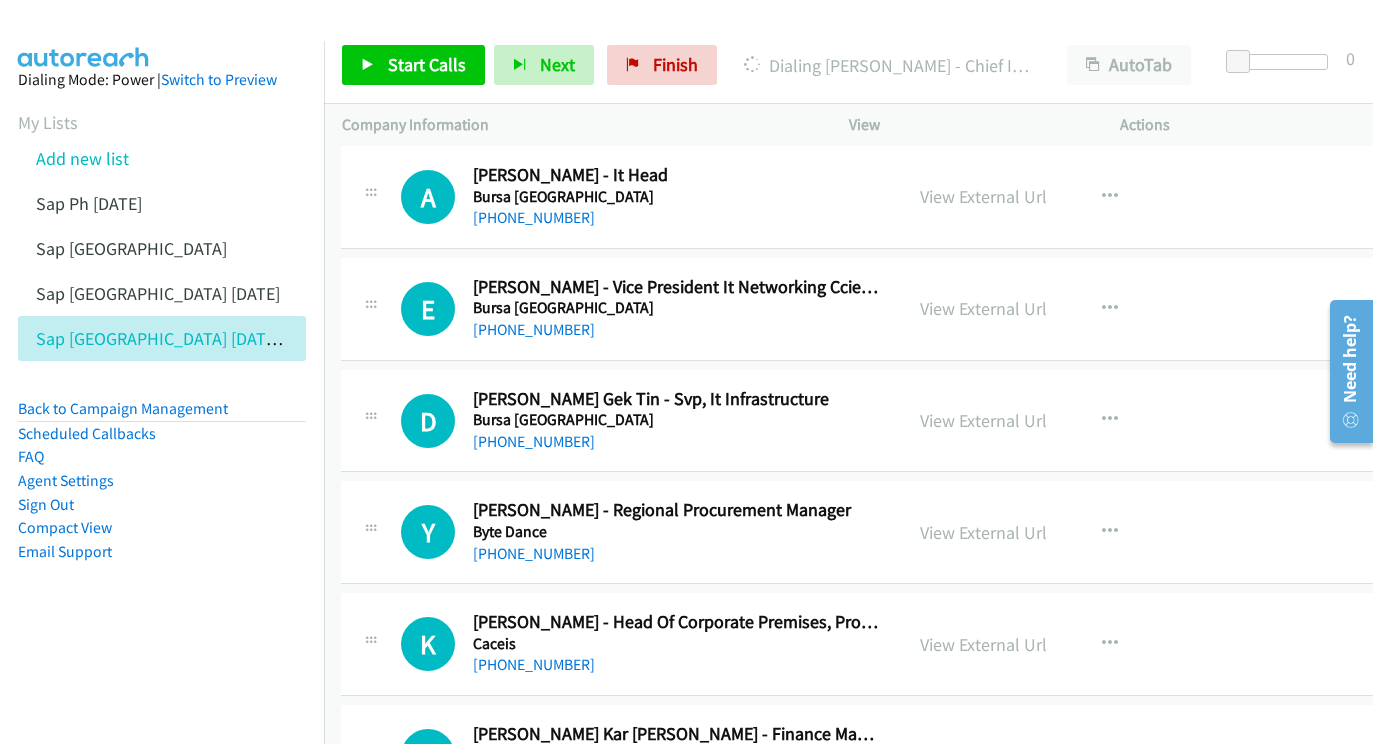 scroll, scrollTop: 11719, scrollLeft: 0, axis: vertical 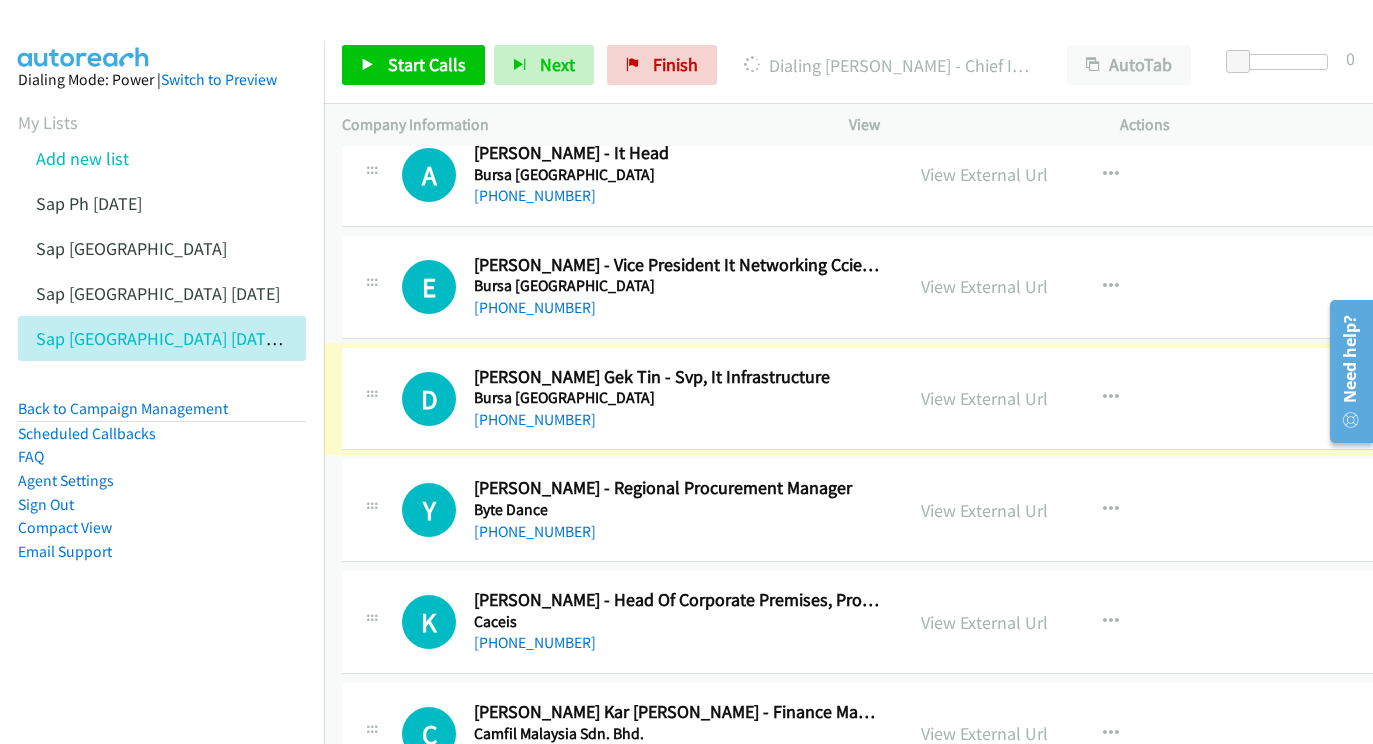click on "View External Url" at bounding box center [984, 398] 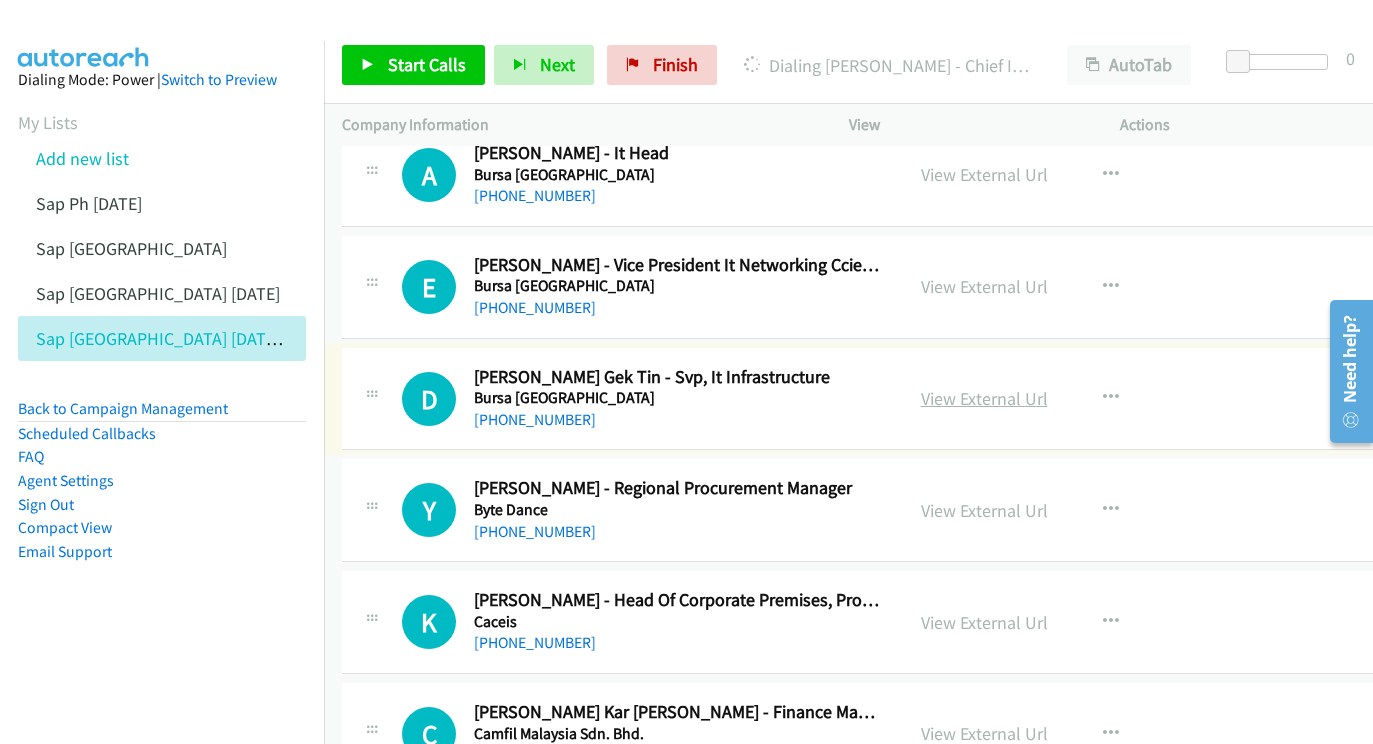 click on "View External Url" at bounding box center [984, 398] 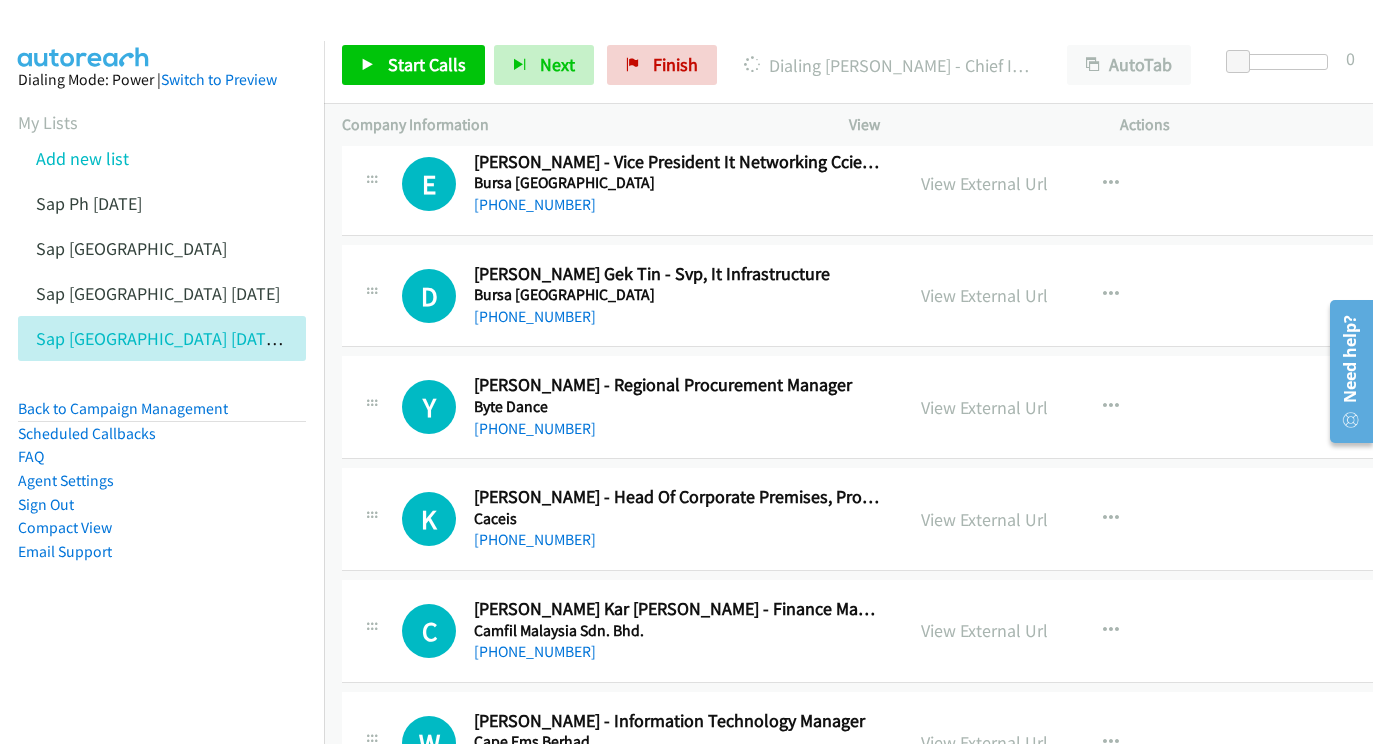 scroll, scrollTop: 11823, scrollLeft: 0, axis: vertical 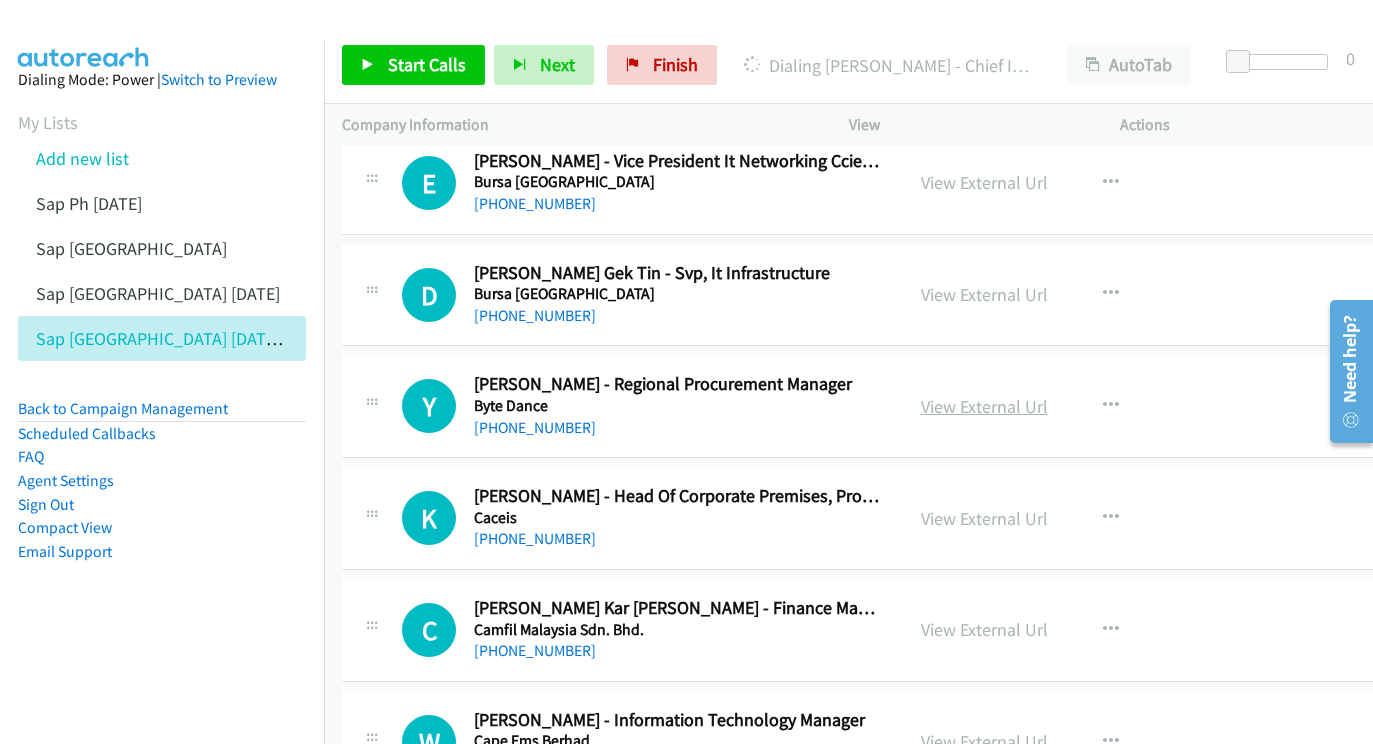 click on "View External Url" at bounding box center (984, 406) 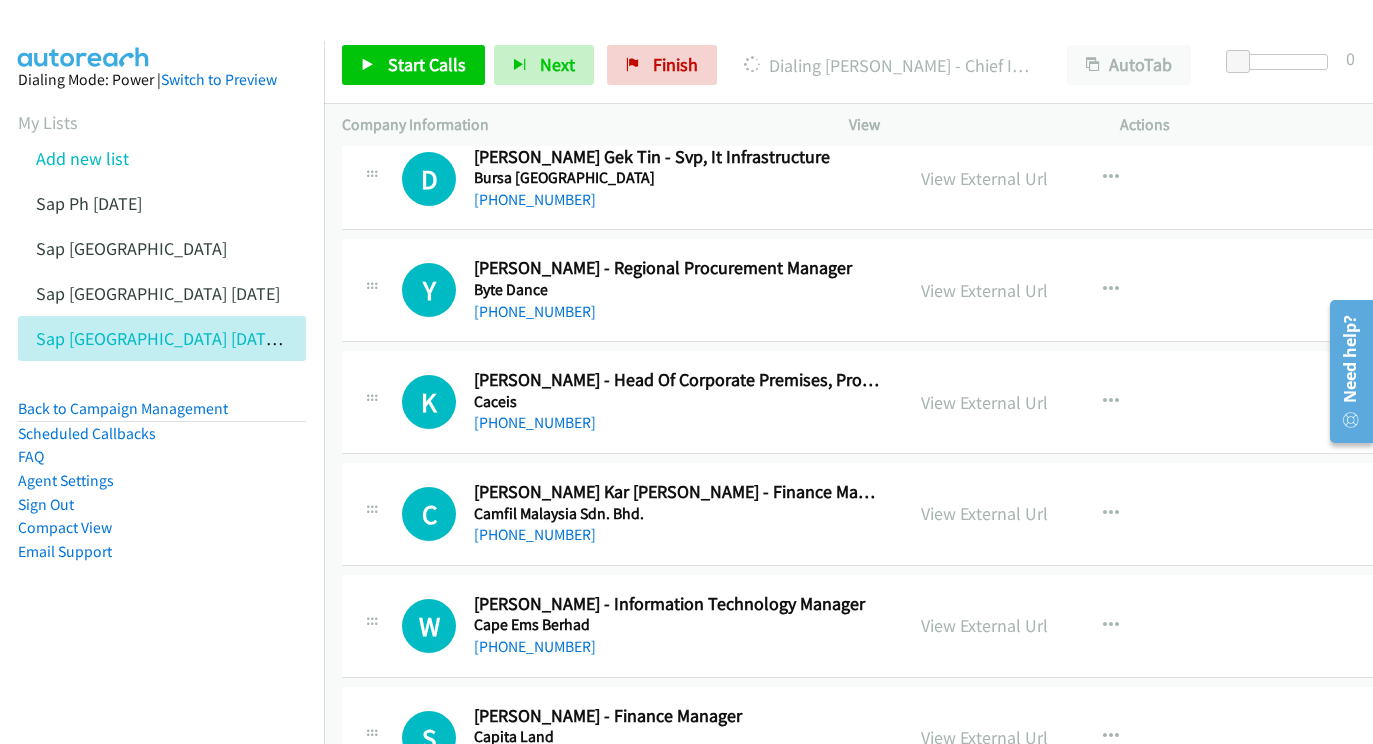 scroll, scrollTop: 11947, scrollLeft: 0, axis: vertical 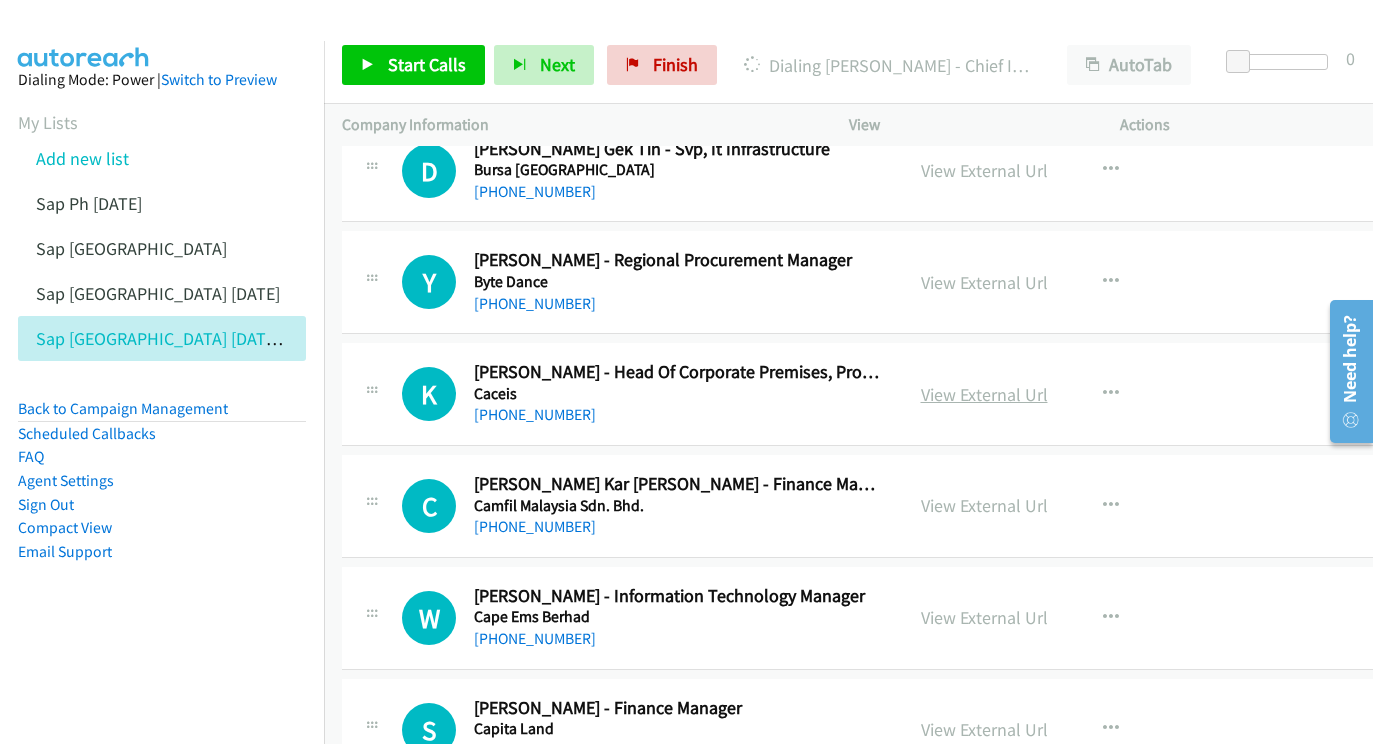 click on "View External Url" at bounding box center (984, 394) 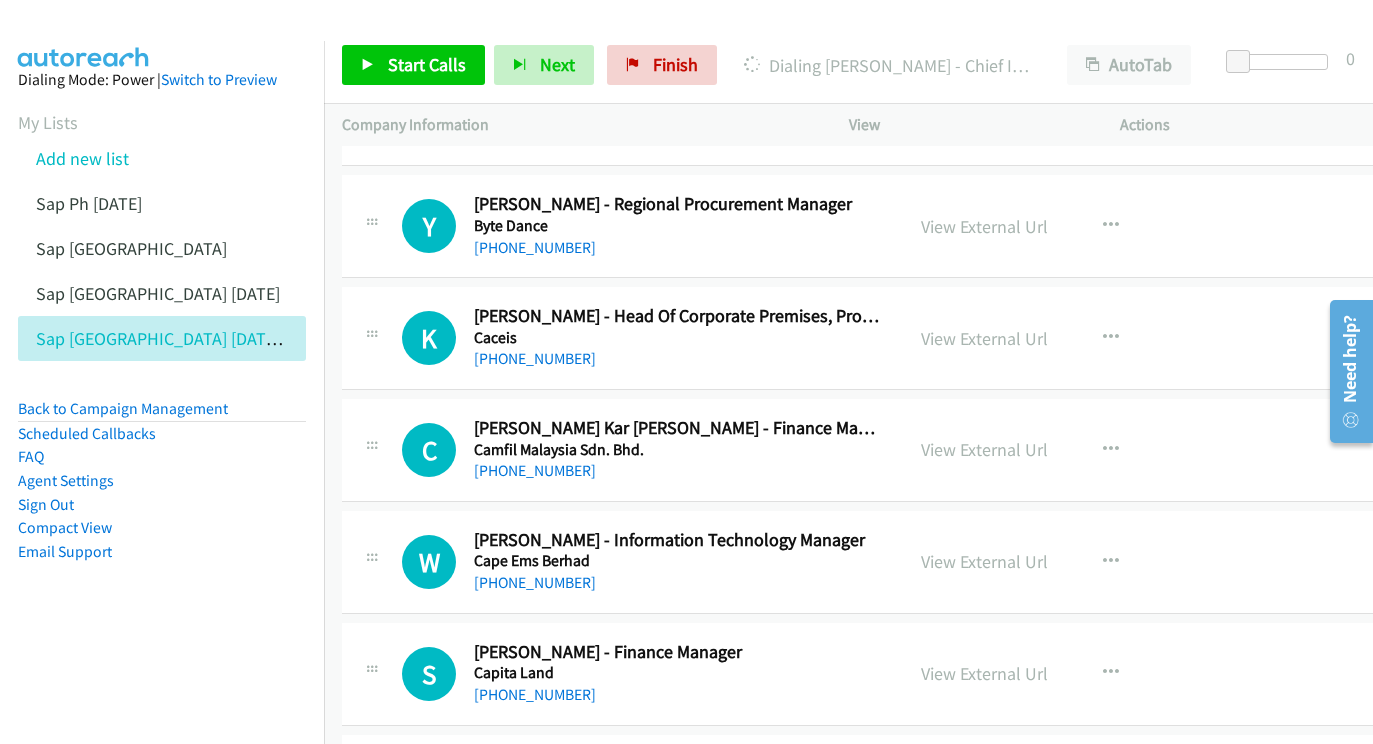 scroll, scrollTop: 12051, scrollLeft: 0, axis: vertical 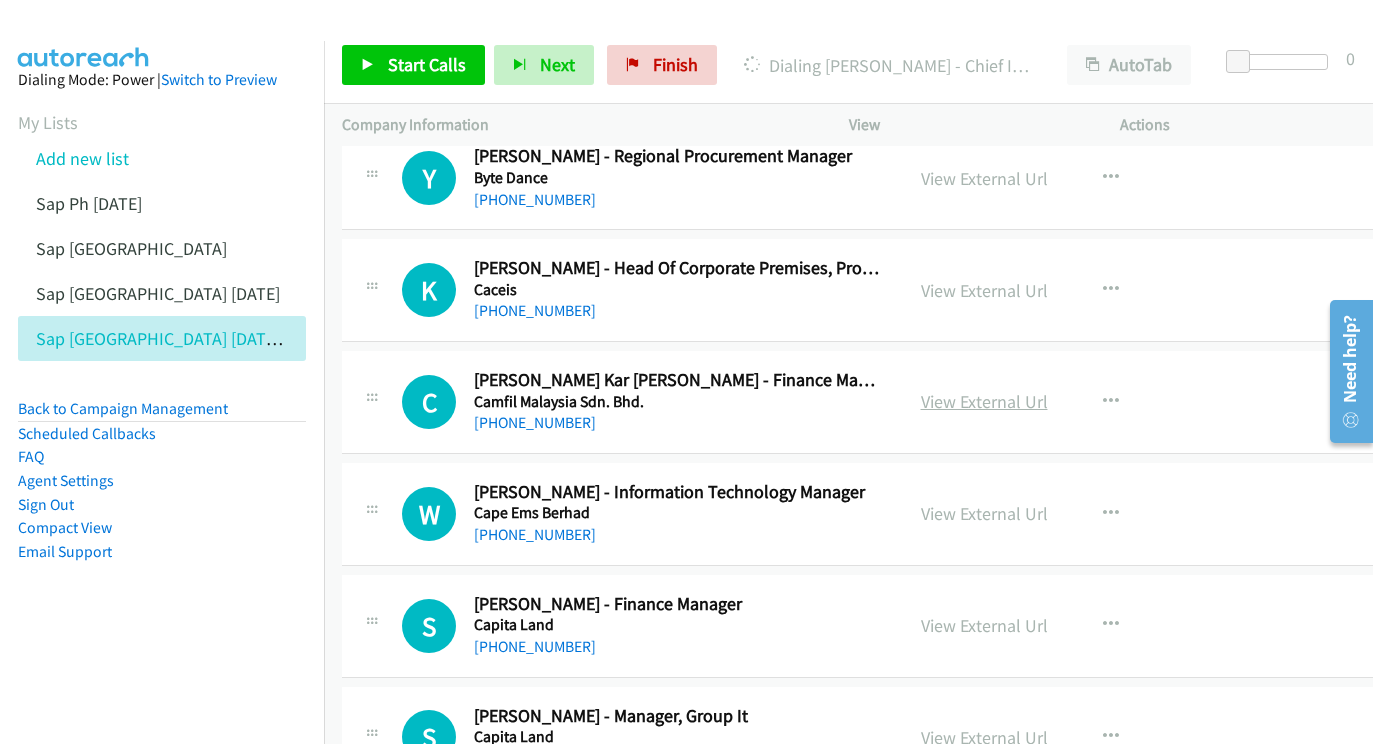click on "View External Url" at bounding box center (984, 401) 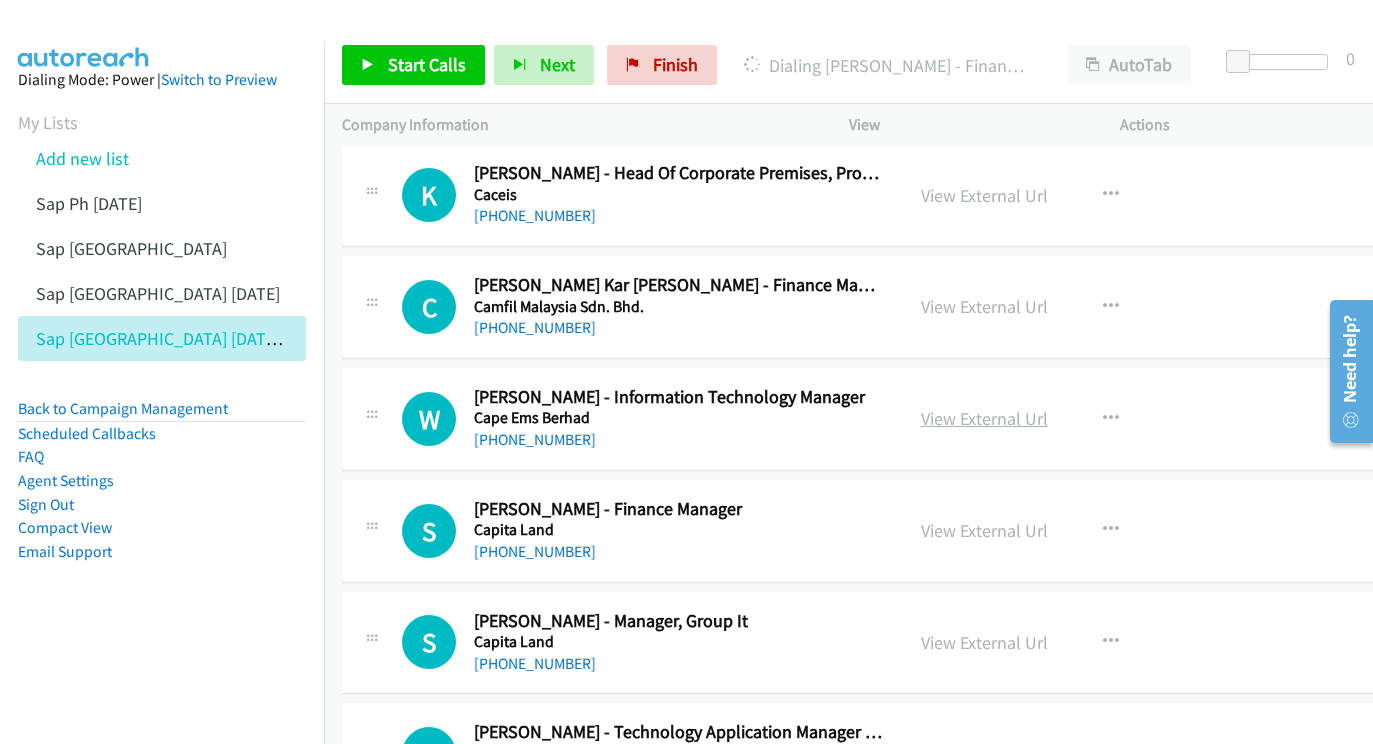 scroll, scrollTop: 12150, scrollLeft: 0, axis: vertical 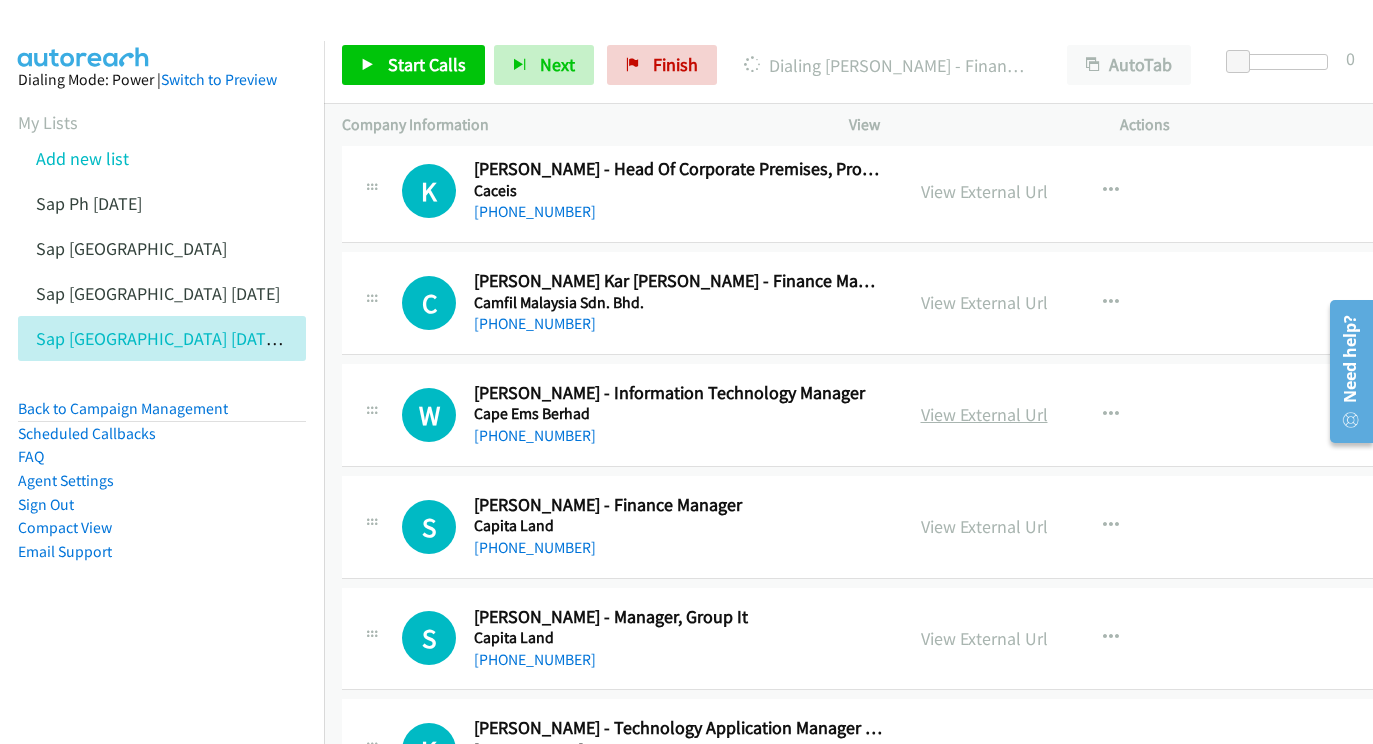 click on "View External Url" at bounding box center [984, 414] 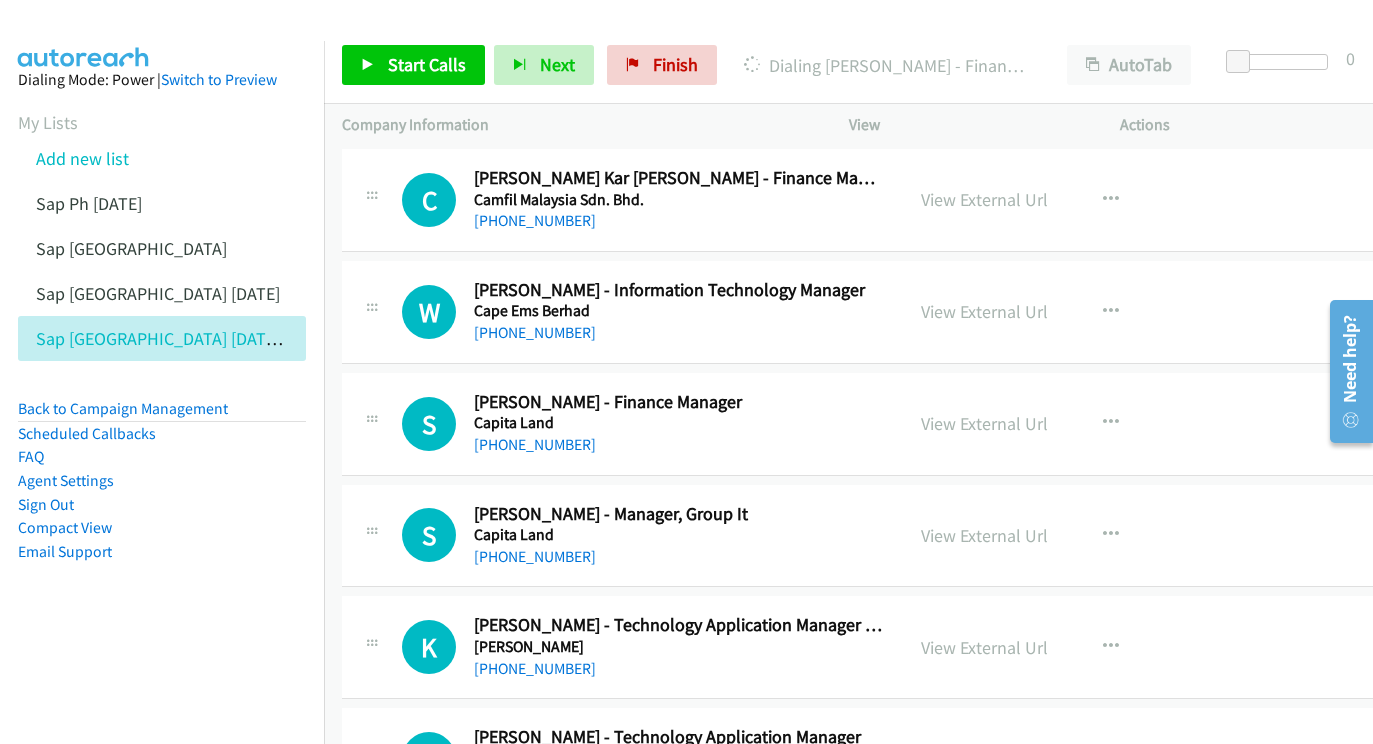 scroll, scrollTop: 12276, scrollLeft: 0, axis: vertical 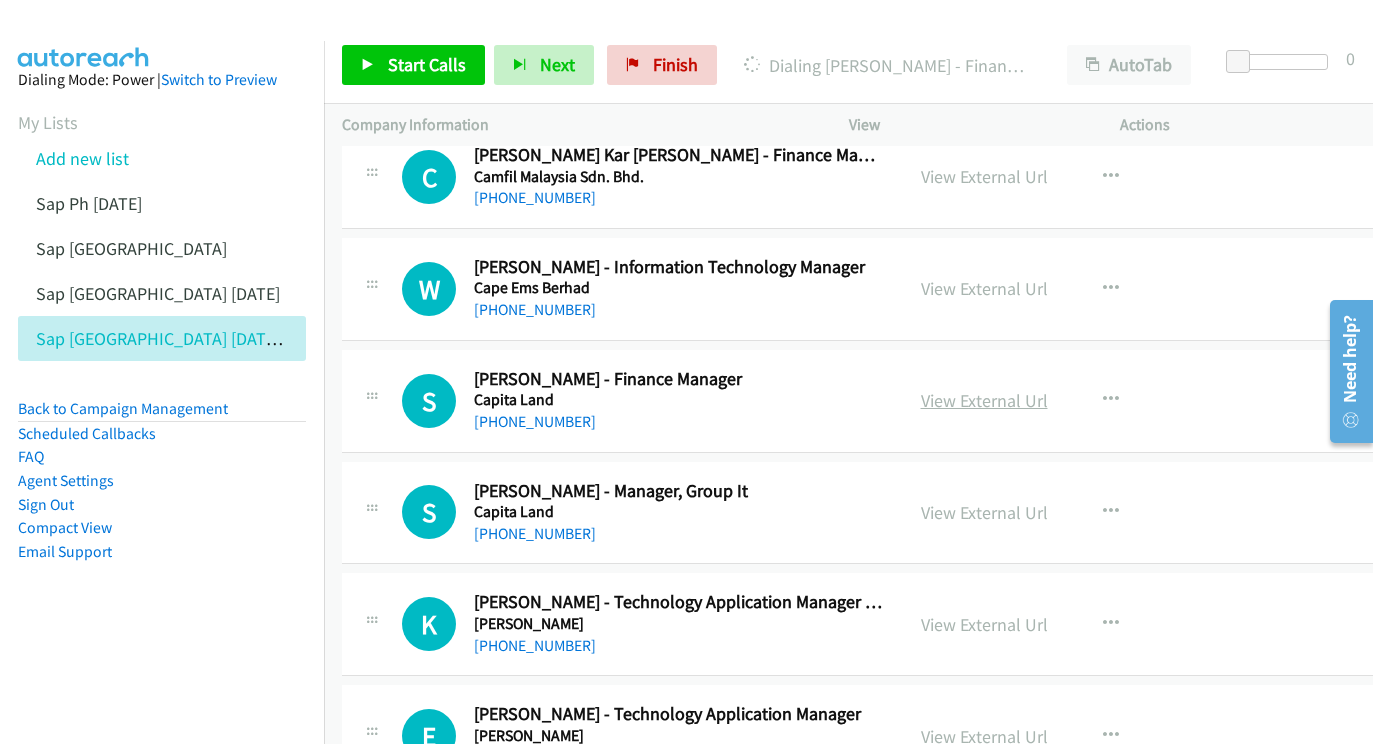 click on "View External Url" at bounding box center (984, 400) 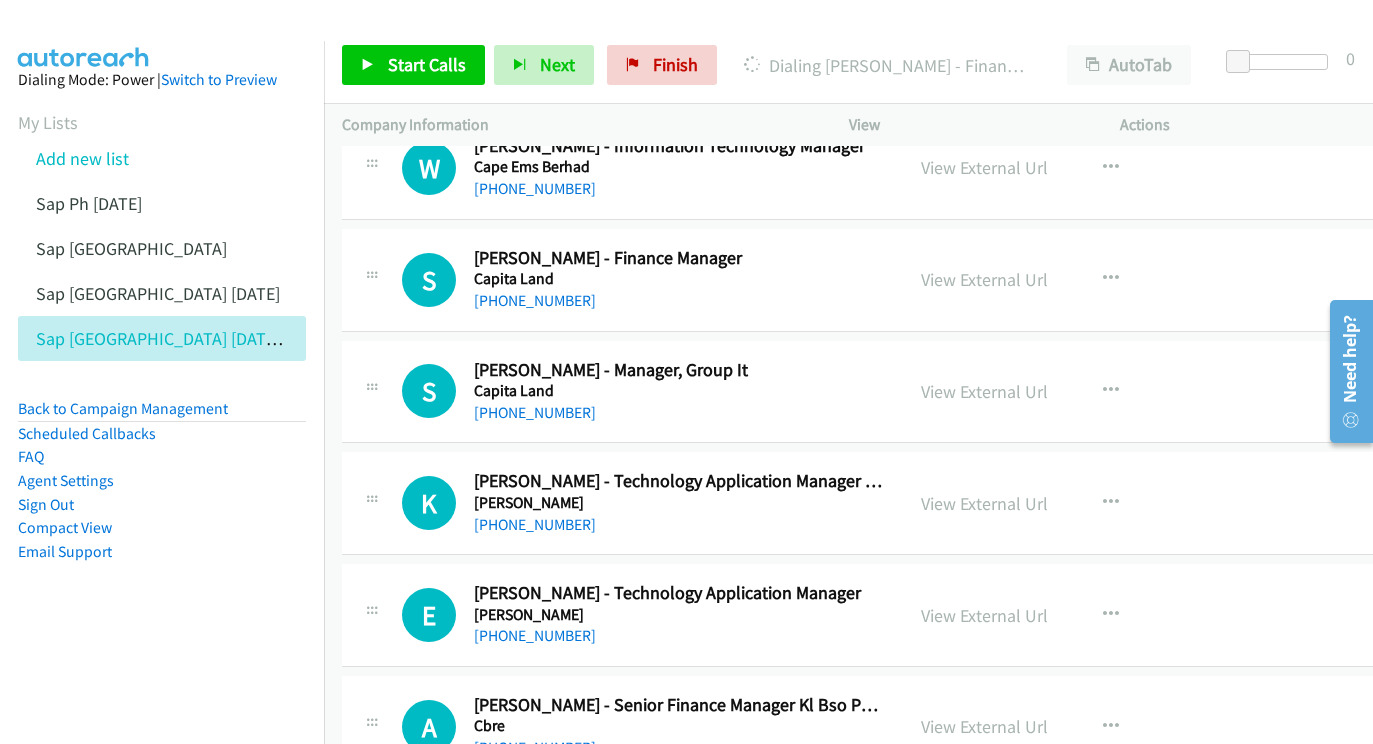 scroll, scrollTop: 12389, scrollLeft: 0, axis: vertical 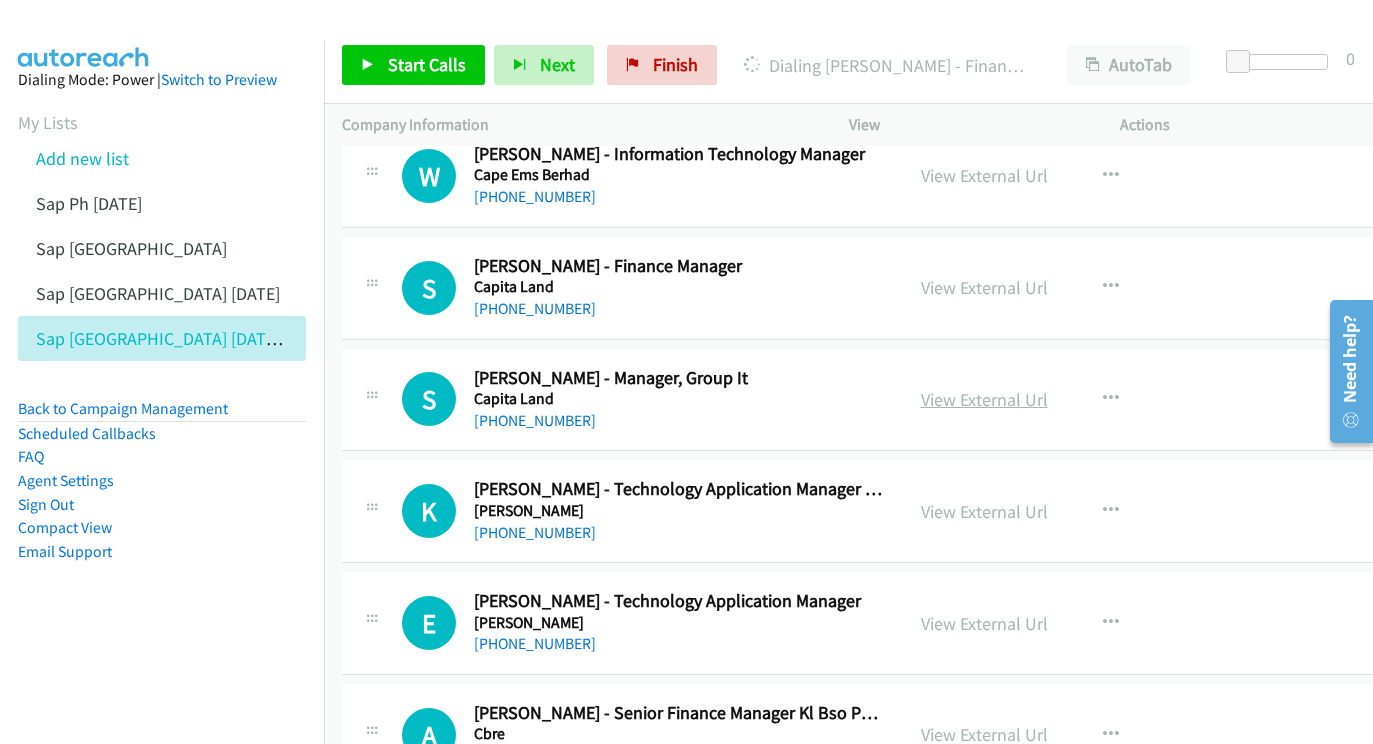 click on "View External Url" at bounding box center (984, 399) 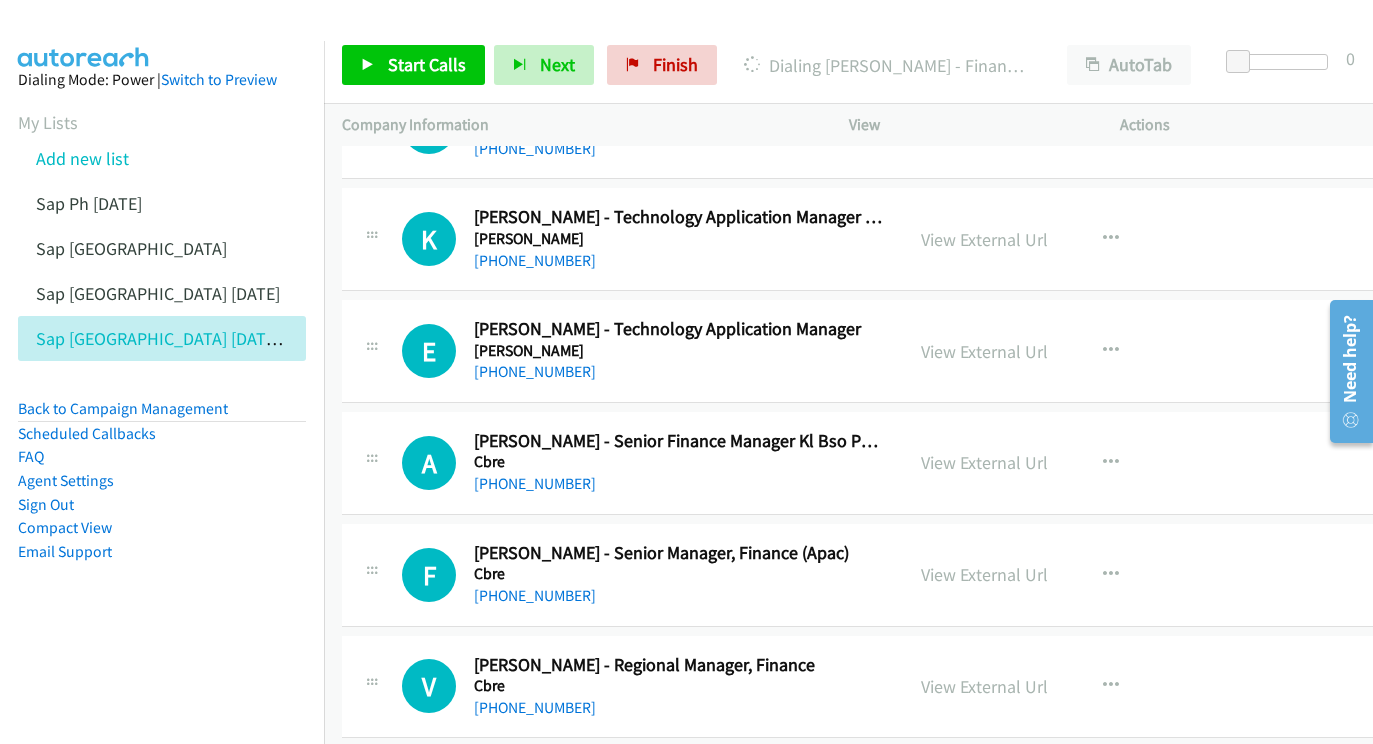 scroll, scrollTop: 12684, scrollLeft: 0, axis: vertical 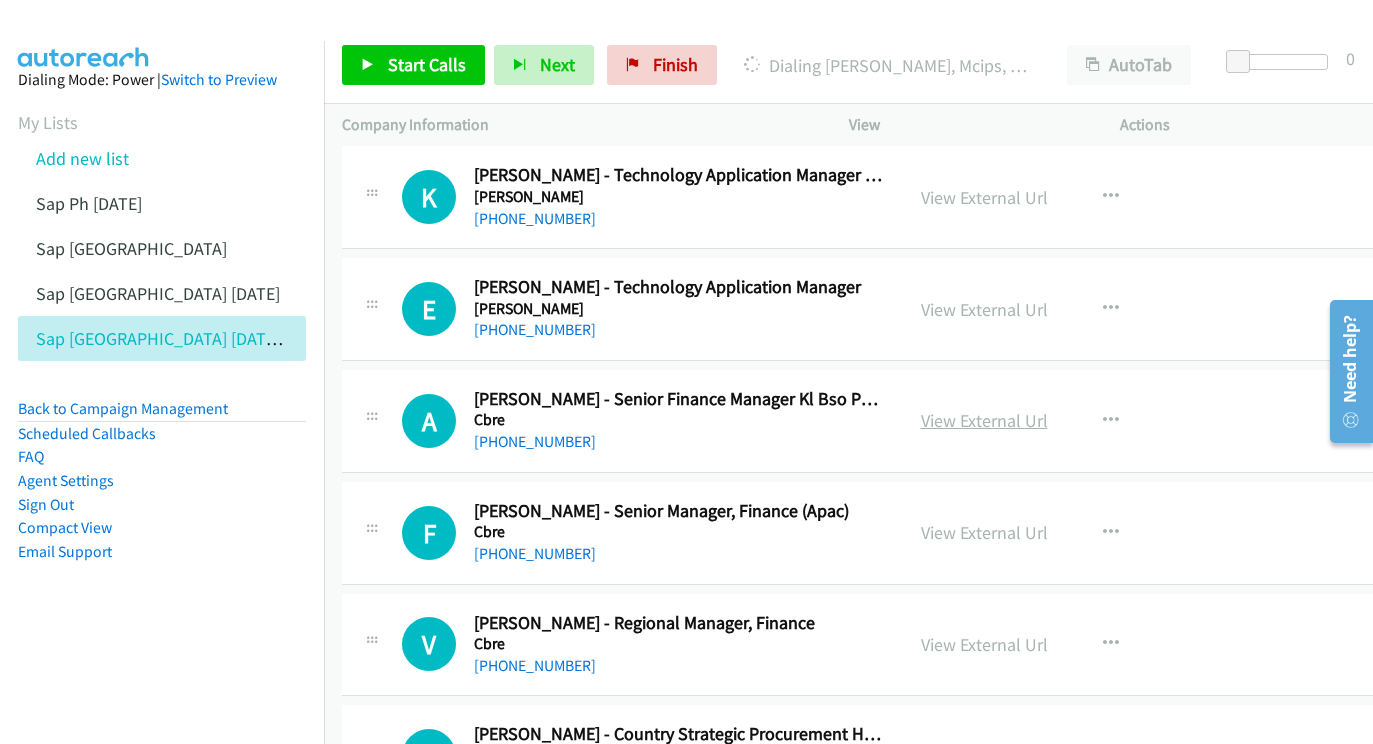 click on "View External Url" at bounding box center [984, 420] 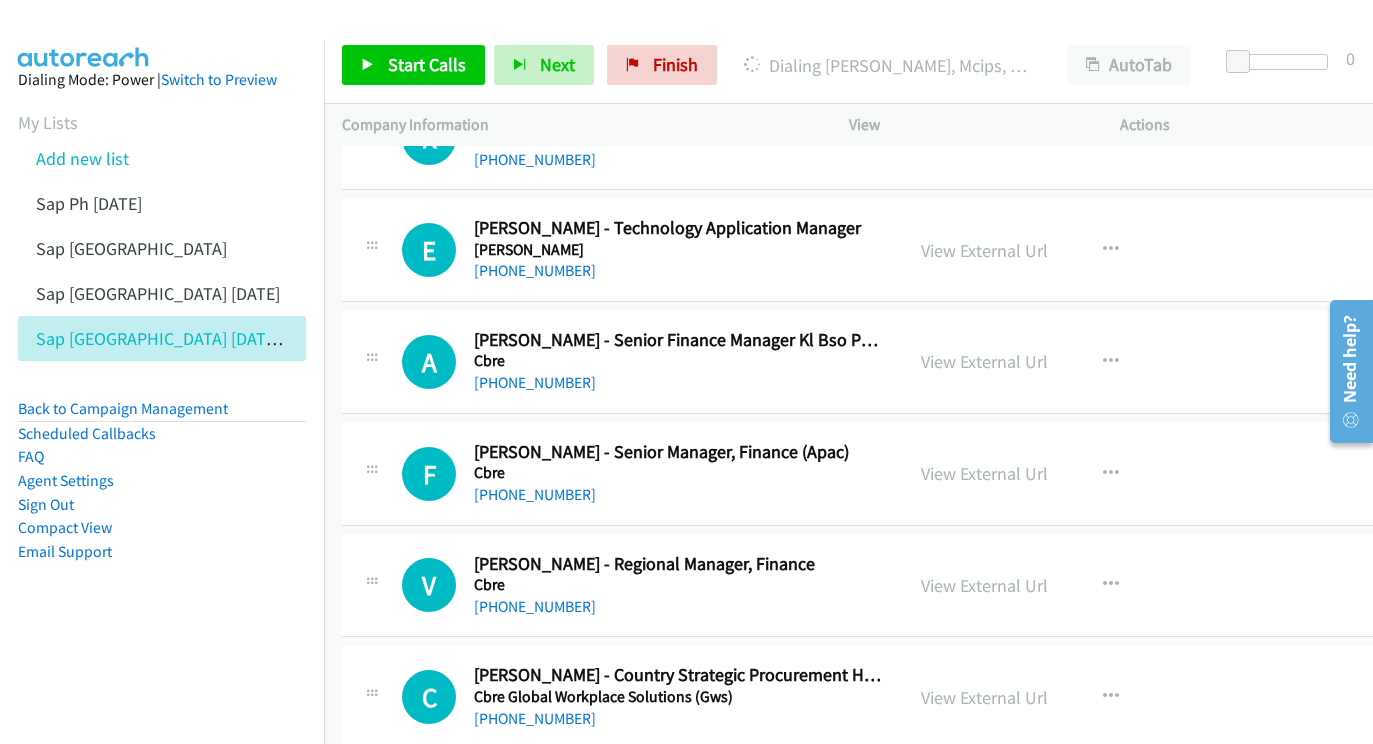 scroll, scrollTop: 12765, scrollLeft: 0, axis: vertical 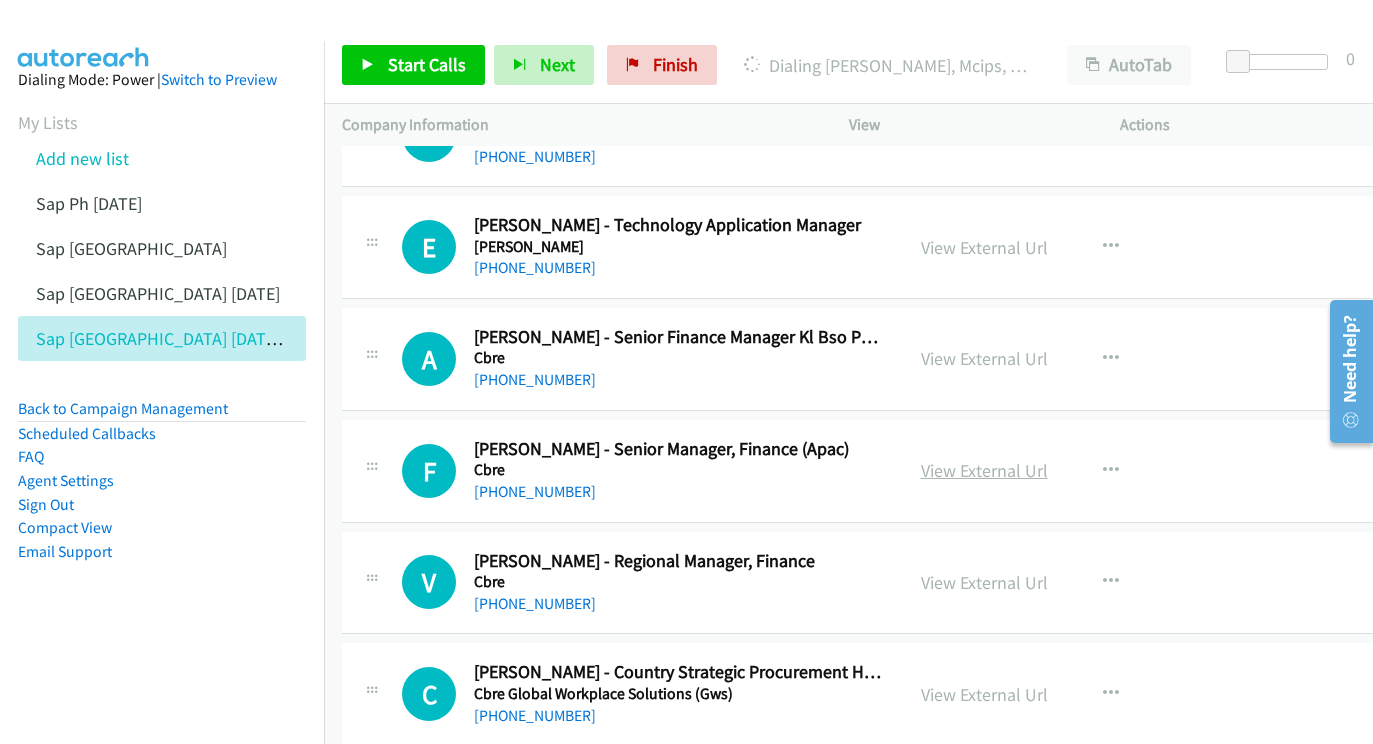 click on "View External Url" at bounding box center [984, 470] 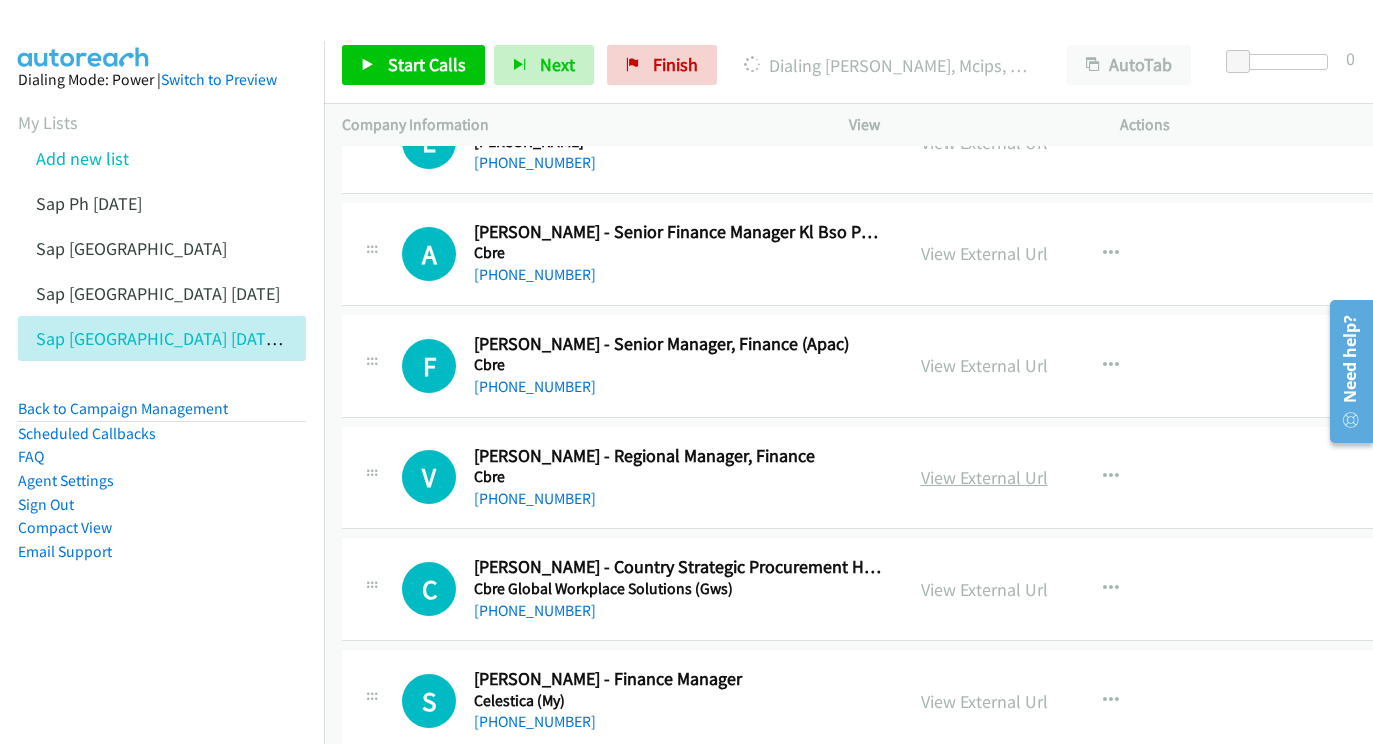 scroll, scrollTop: 12872, scrollLeft: 0, axis: vertical 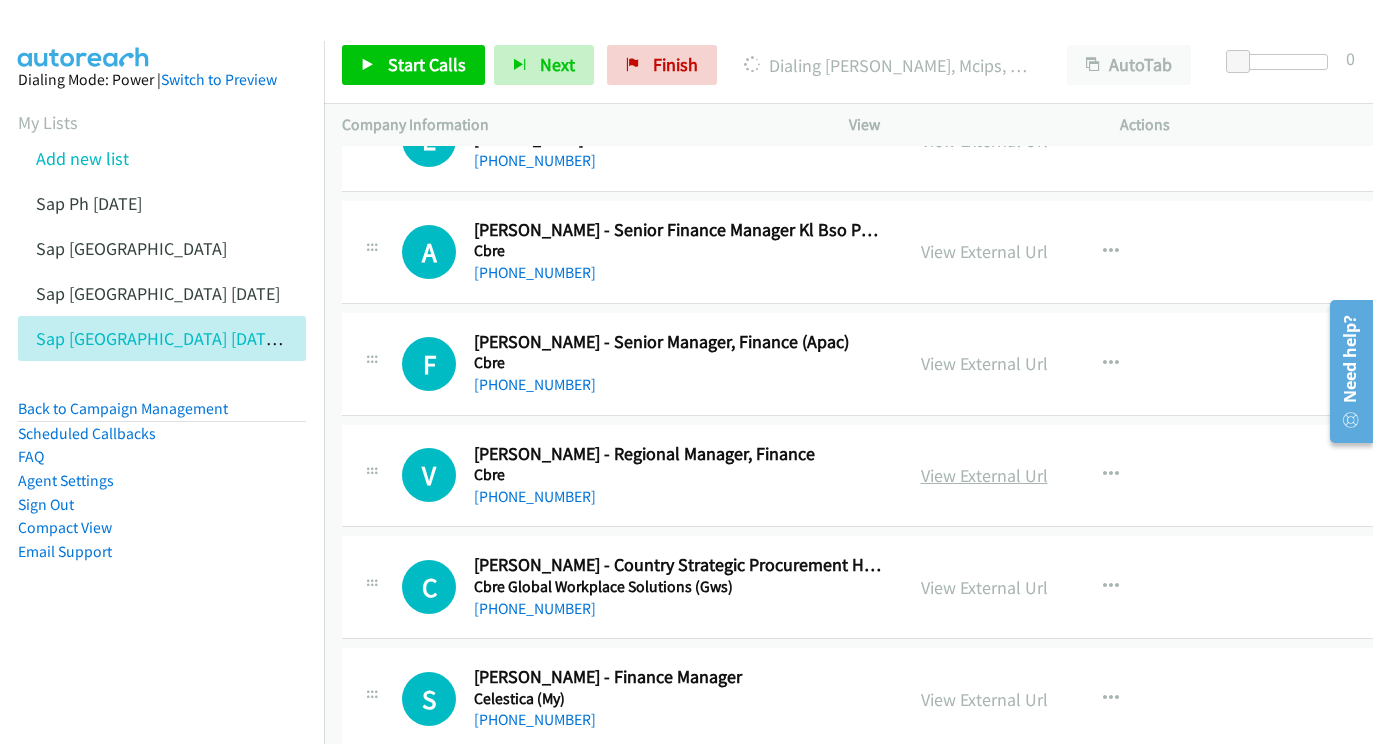 click on "View External Url" at bounding box center (984, 475) 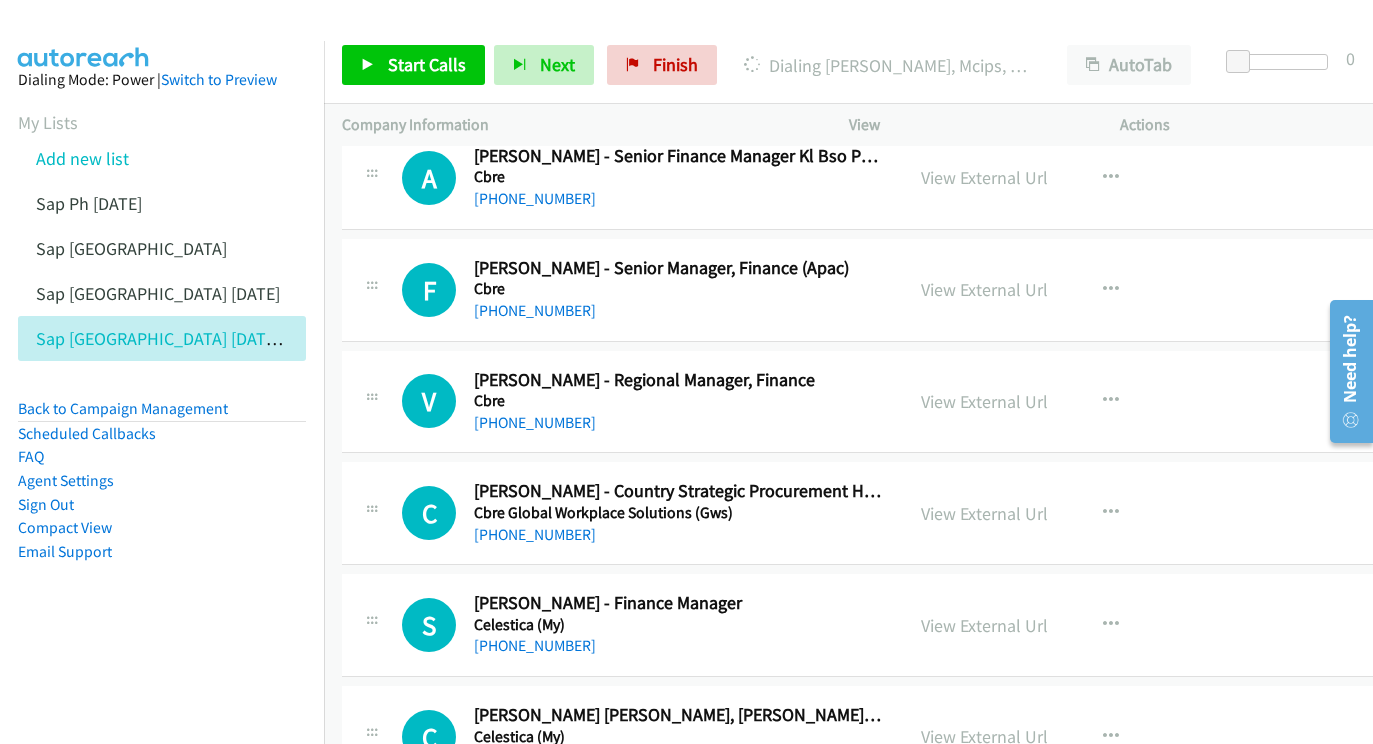 scroll, scrollTop: 12959, scrollLeft: 0, axis: vertical 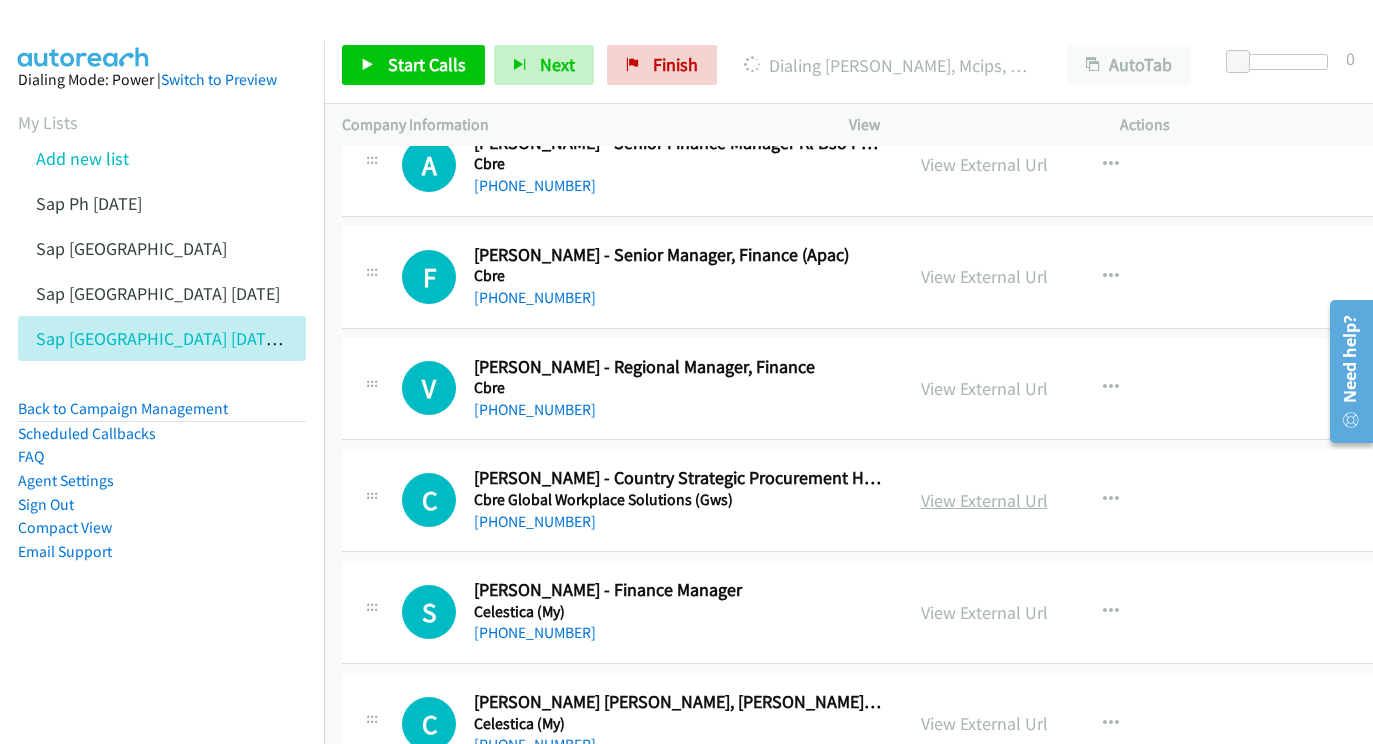 click on "View External Url" at bounding box center [984, 500] 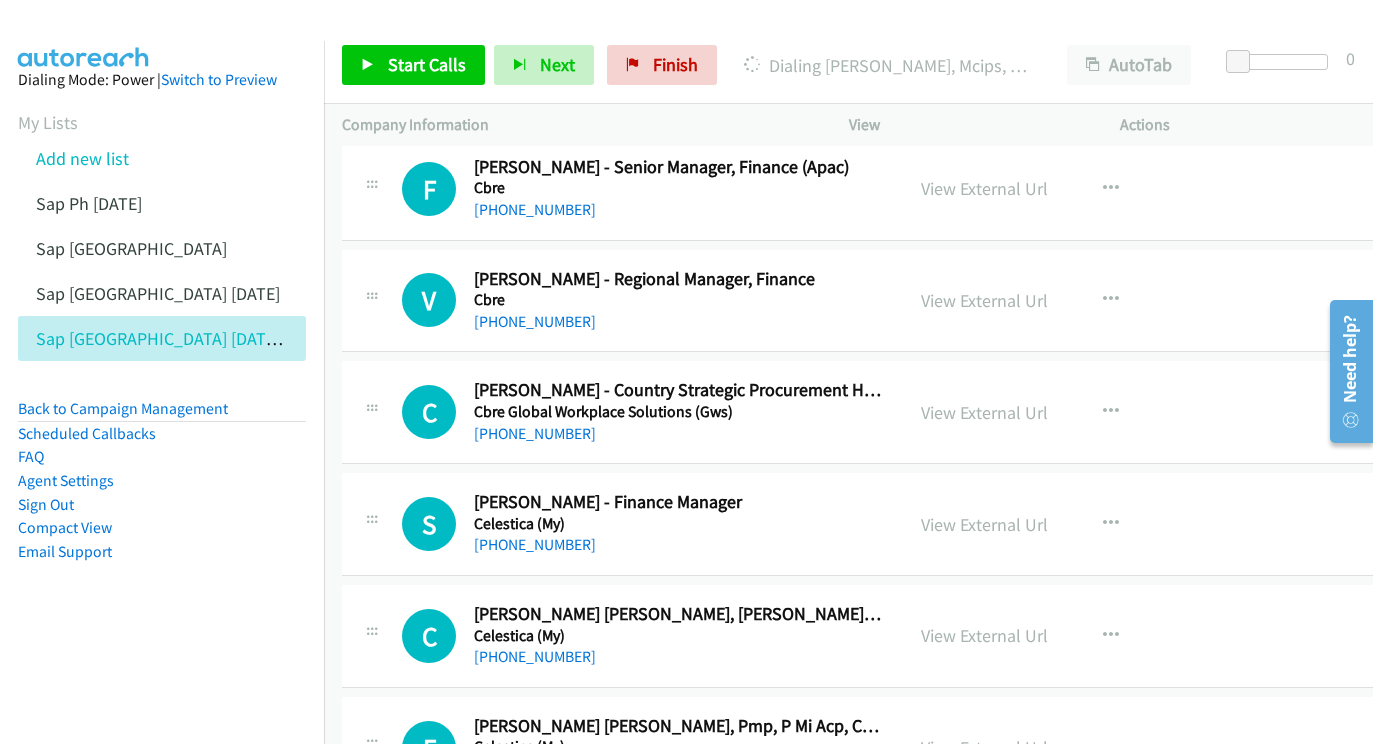 scroll, scrollTop: 13090, scrollLeft: 0, axis: vertical 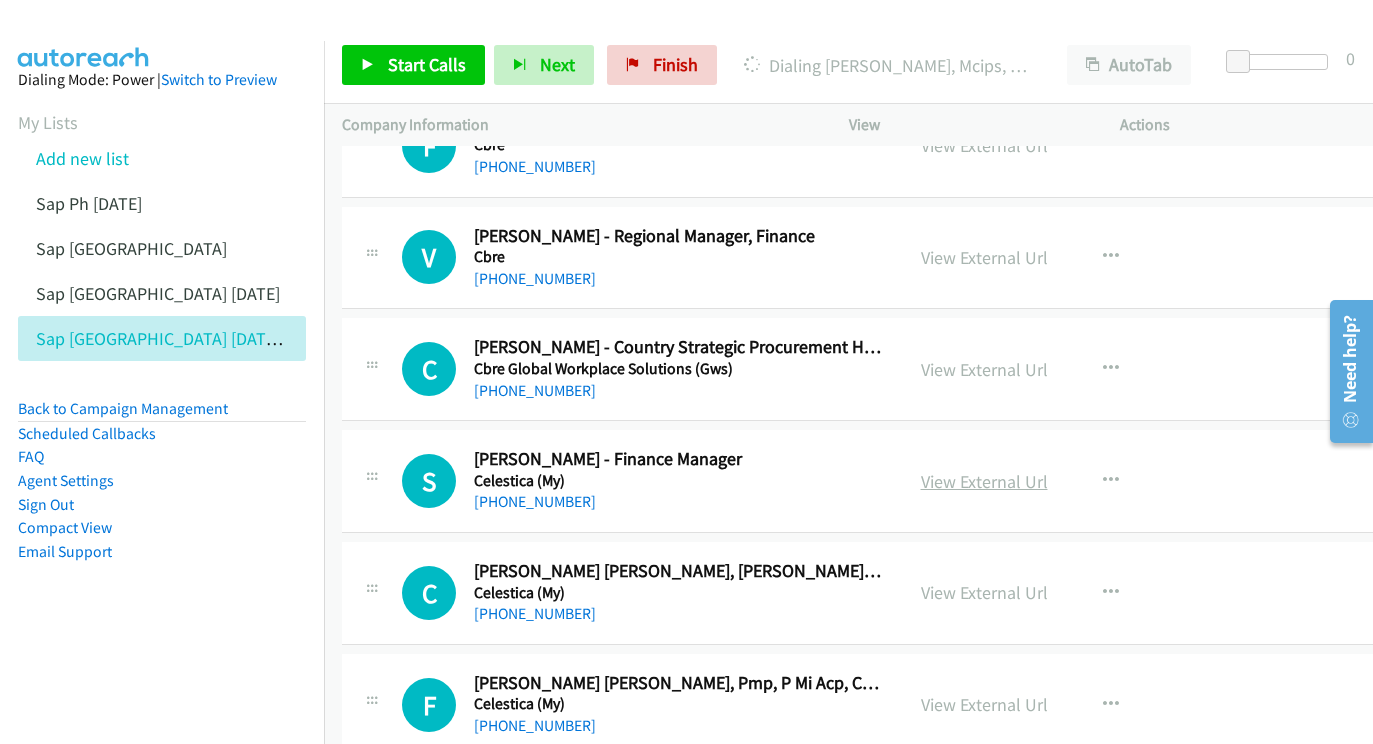 click on "View External Url" at bounding box center [984, 481] 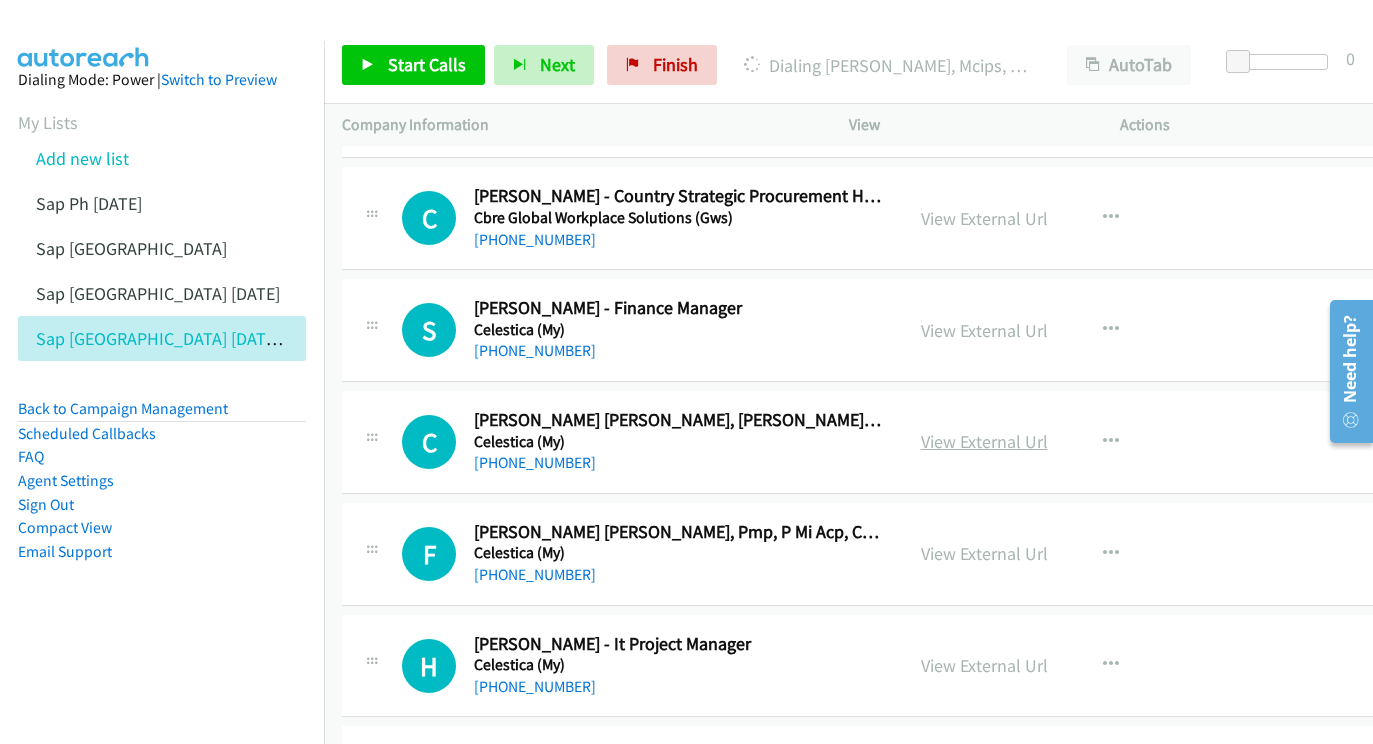 scroll, scrollTop: 13241, scrollLeft: 1, axis: both 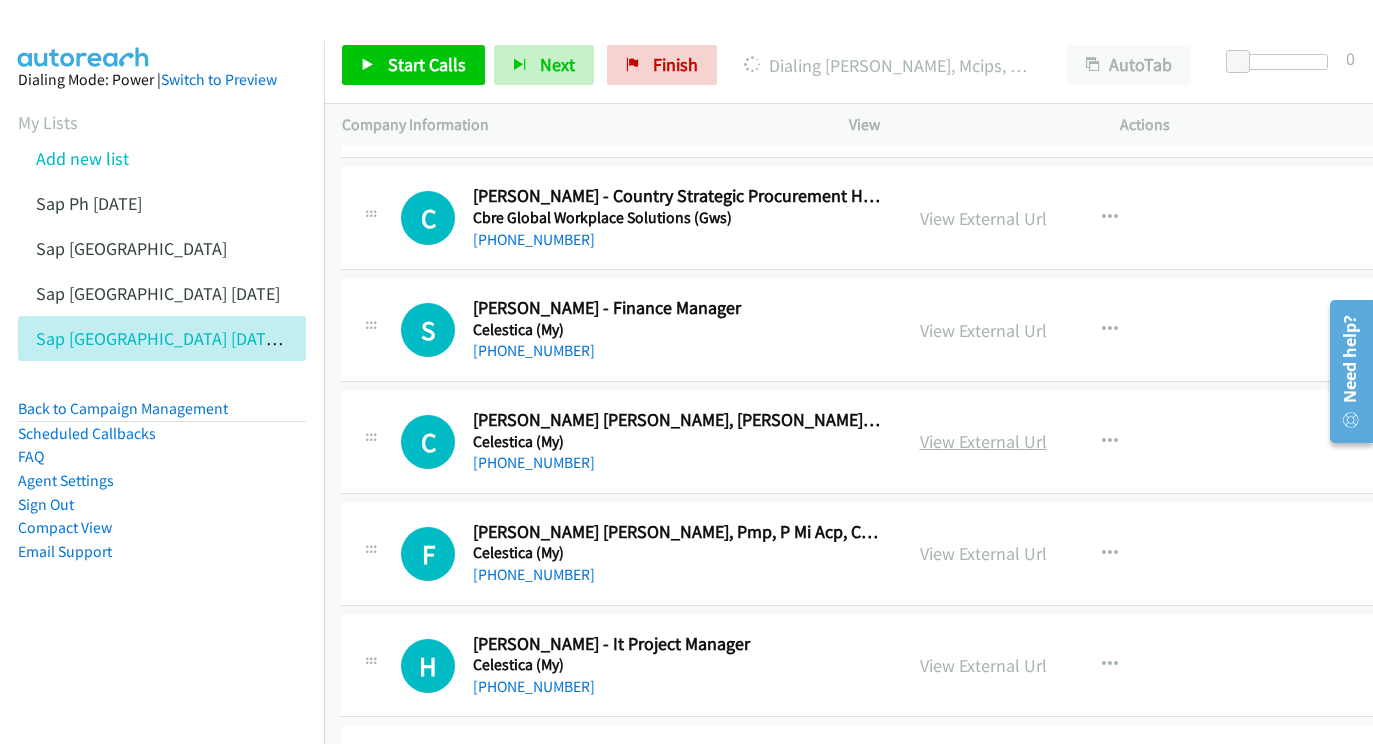 click on "View External Url" at bounding box center [983, 441] 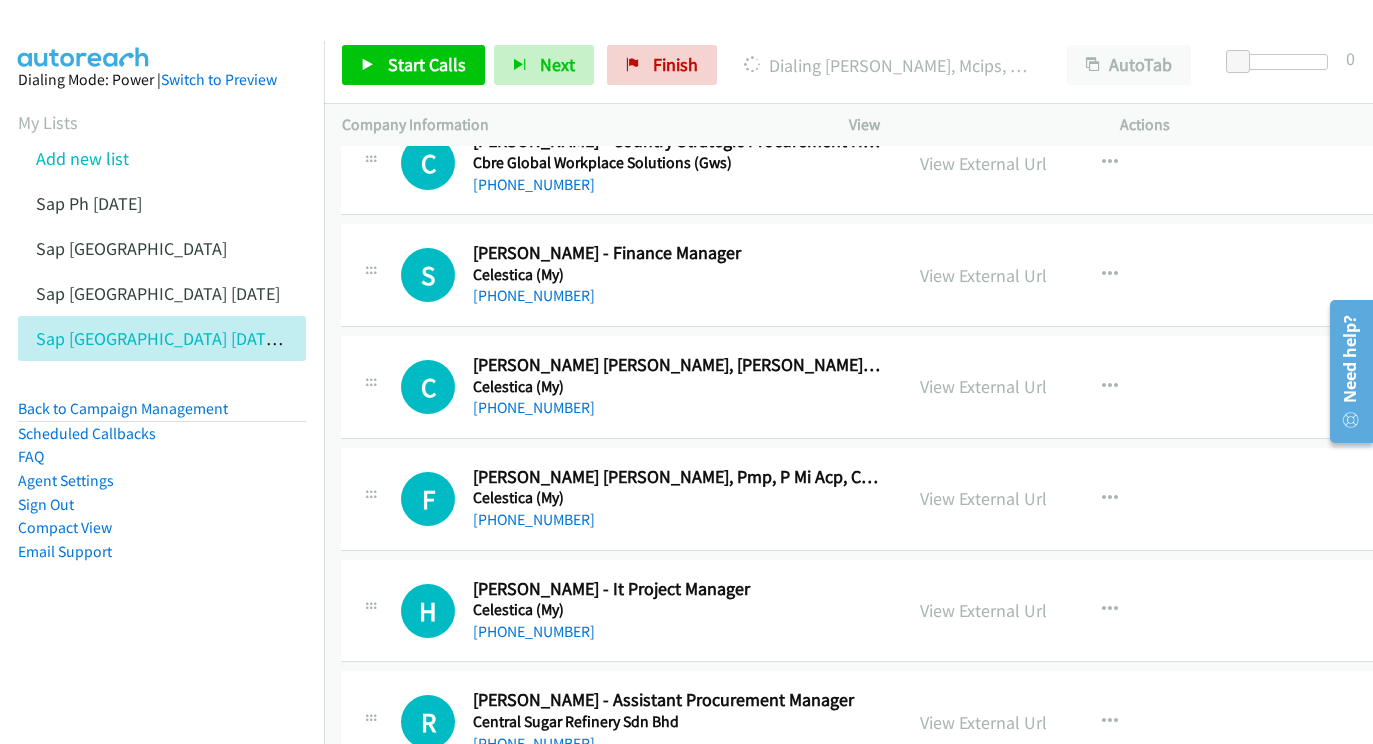 scroll, scrollTop: 13306, scrollLeft: 1, axis: both 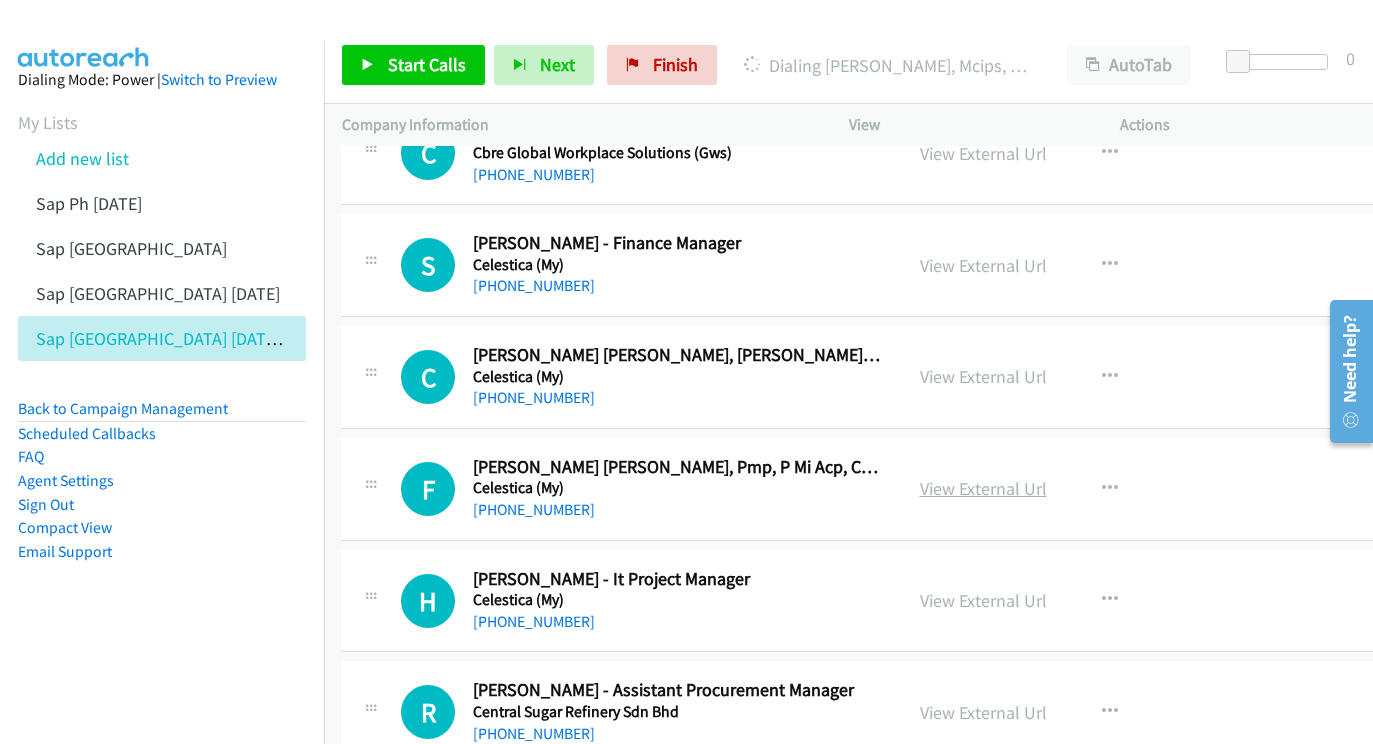 click on "View External Url
View External Url
Schedule/Manage Callback
Start Calls Here
Remove from list
Add to do not call list
Reset Call Status" at bounding box center [1051, 489] 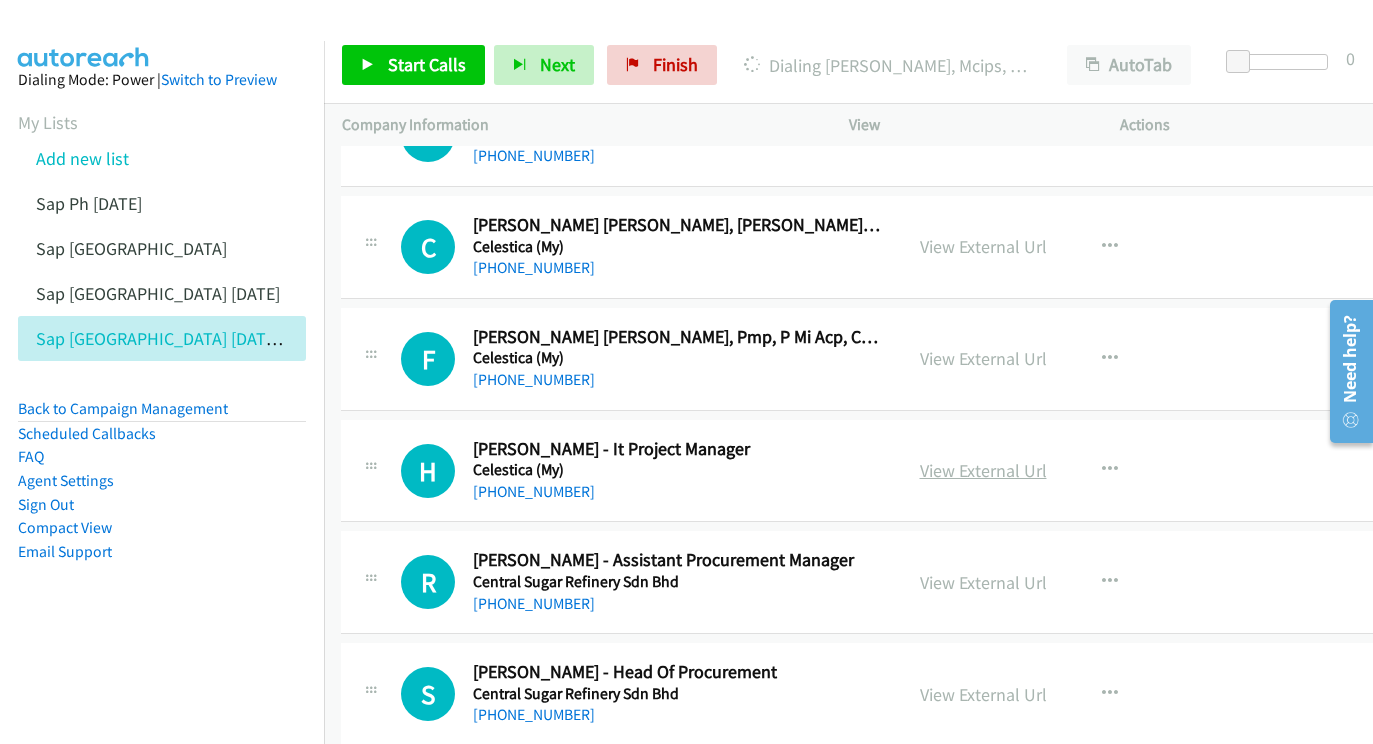 scroll, scrollTop: 13438, scrollLeft: 0, axis: vertical 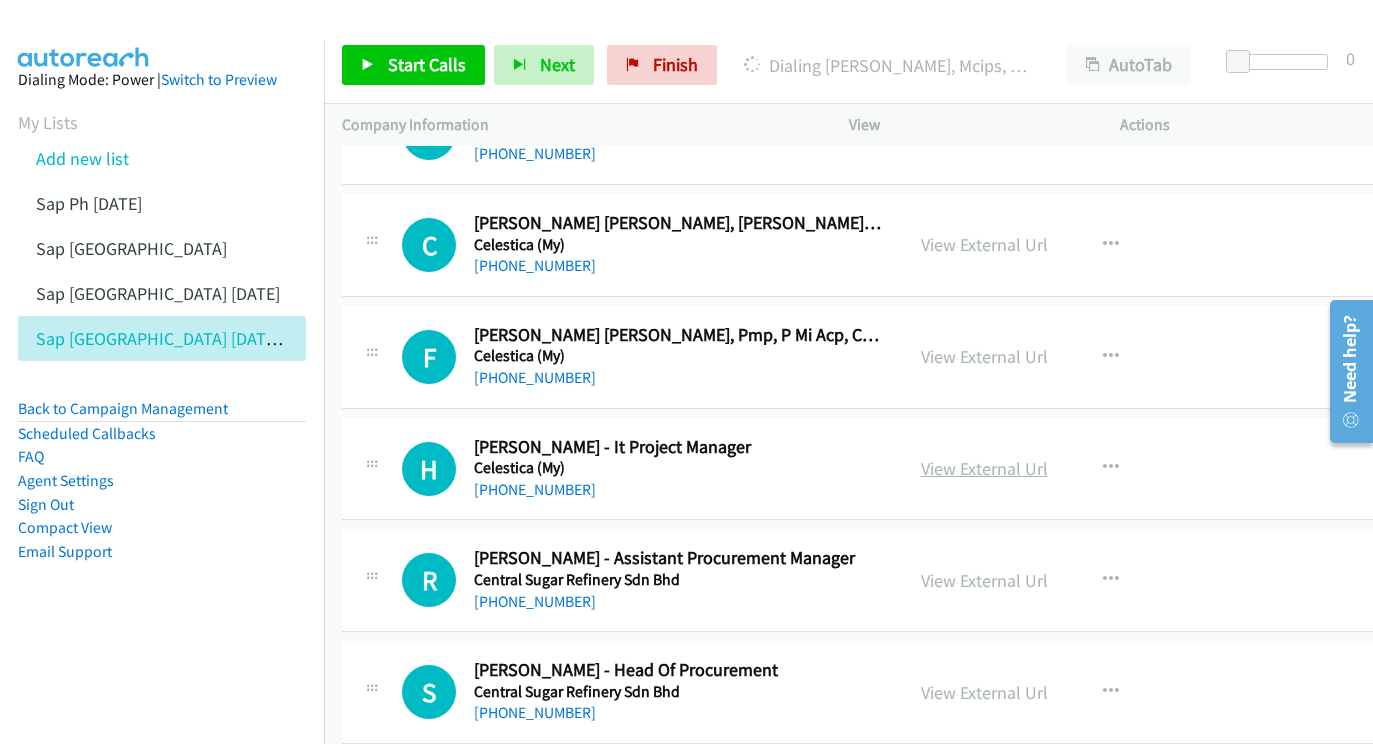 click on "View External Url" at bounding box center [984, 468] 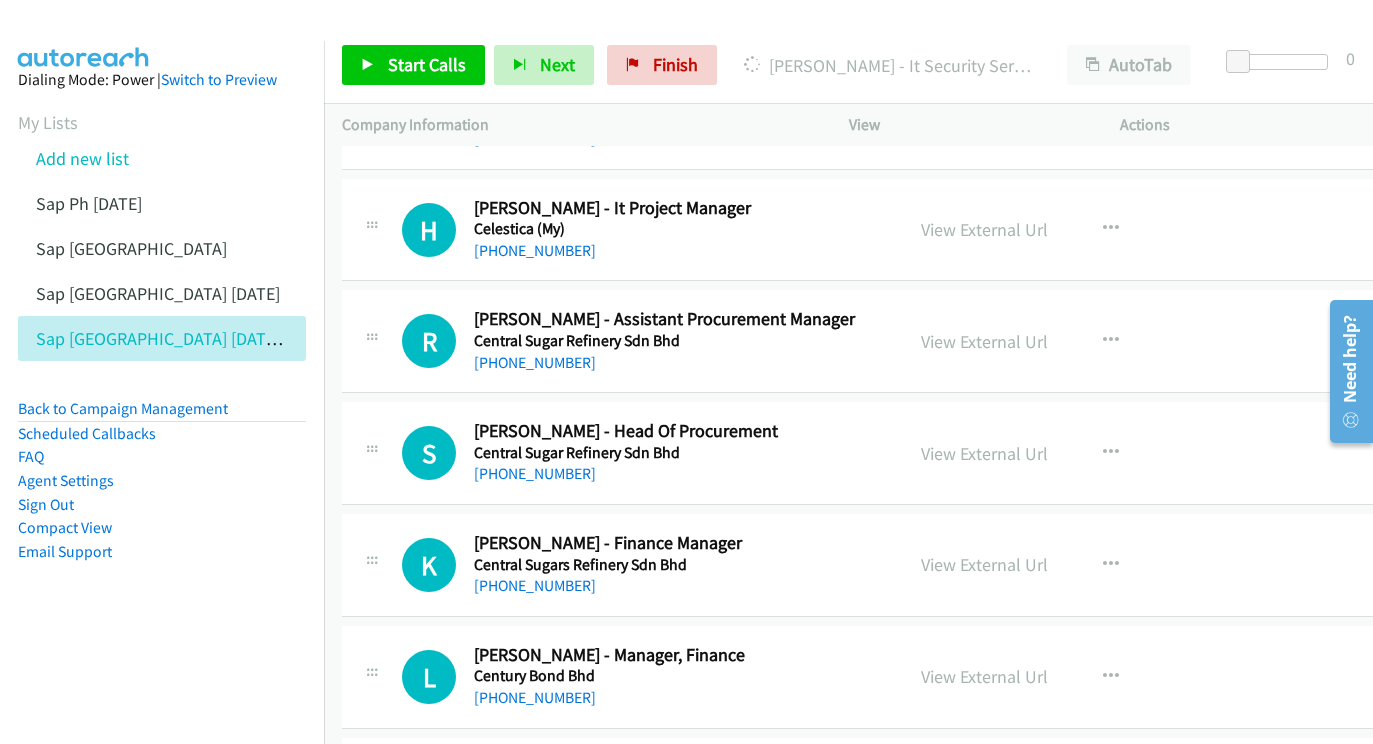scroll, scrollTop: 13700, scrollLeft: 0, axis: vertical 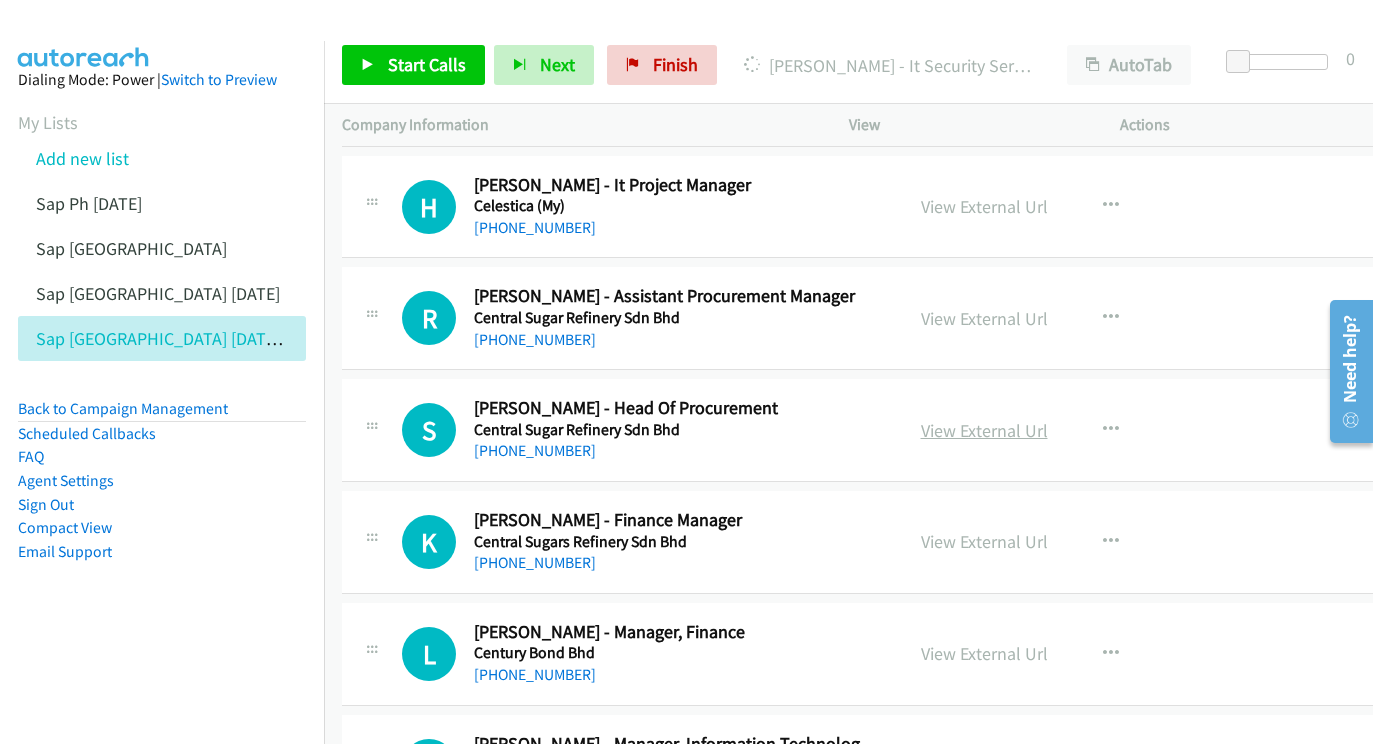 click on "View External Url" at bounding box center [984, 430] 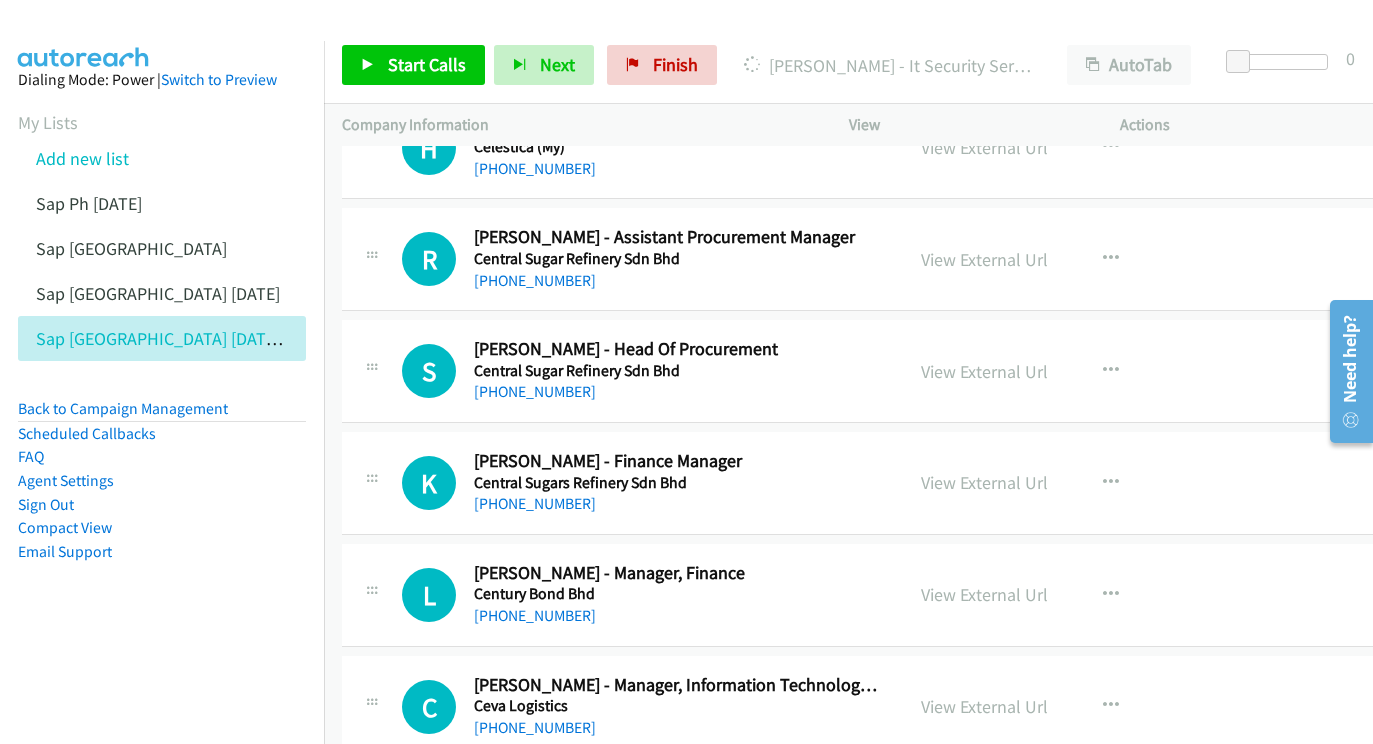 scroll, scrollTop: 13776, scrollLeft: 0, axis: vertical 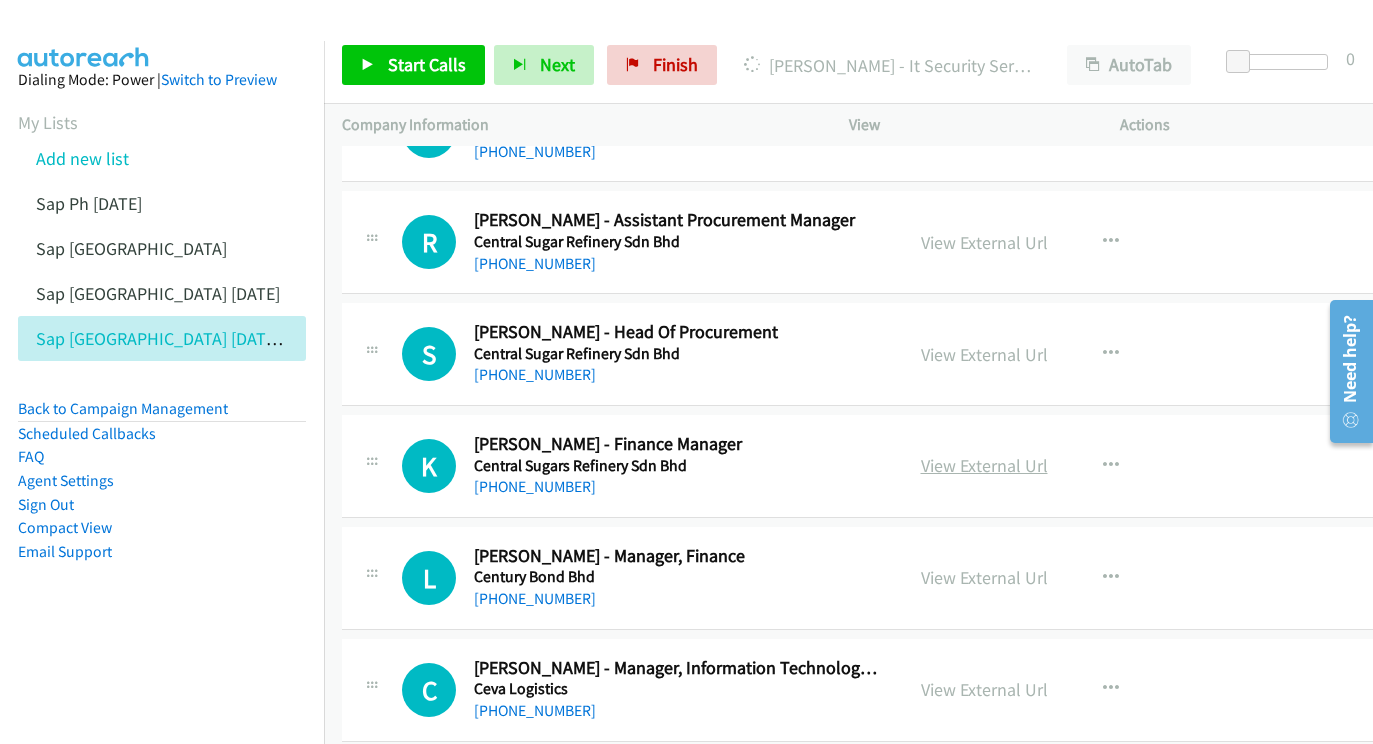 click on "View External Url" at bounding box center [984, 465] 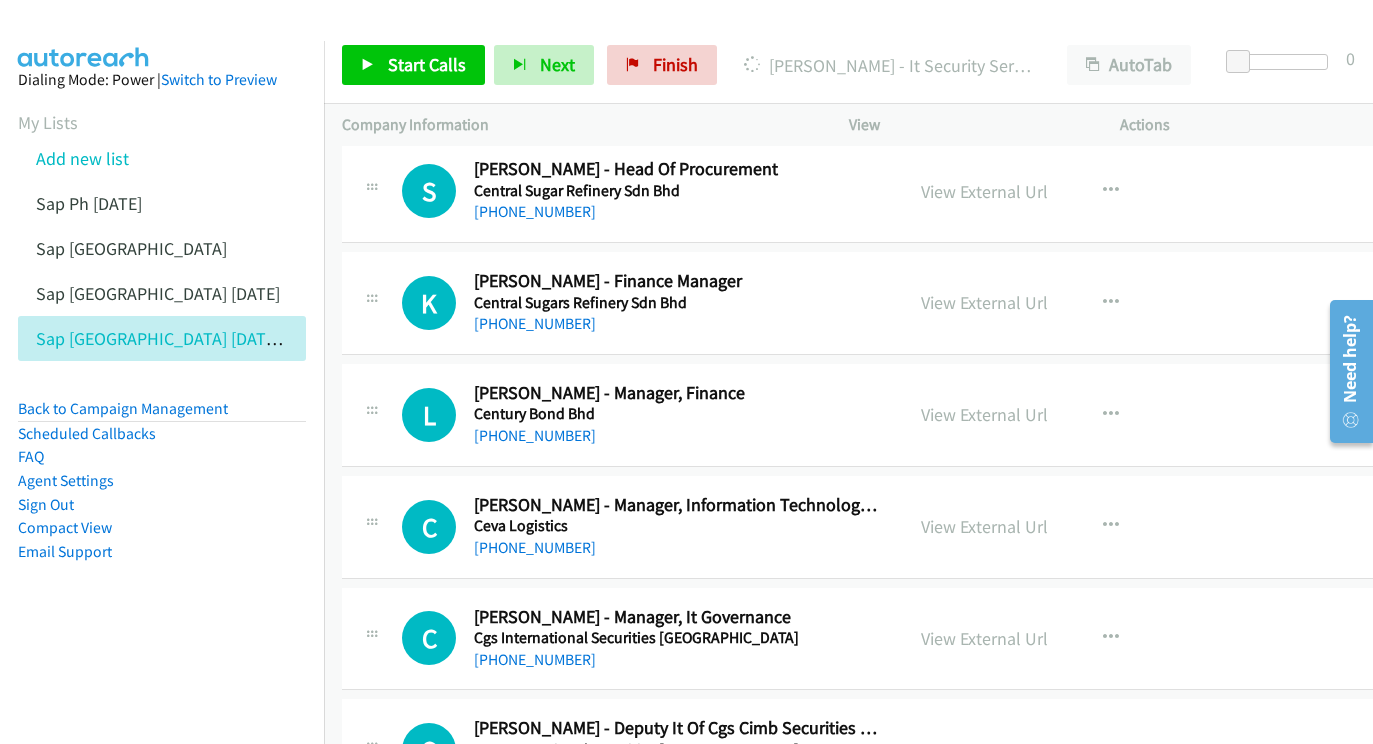 scroll, scrollTop: 13936, scrollLeft: 0, axis: vertical 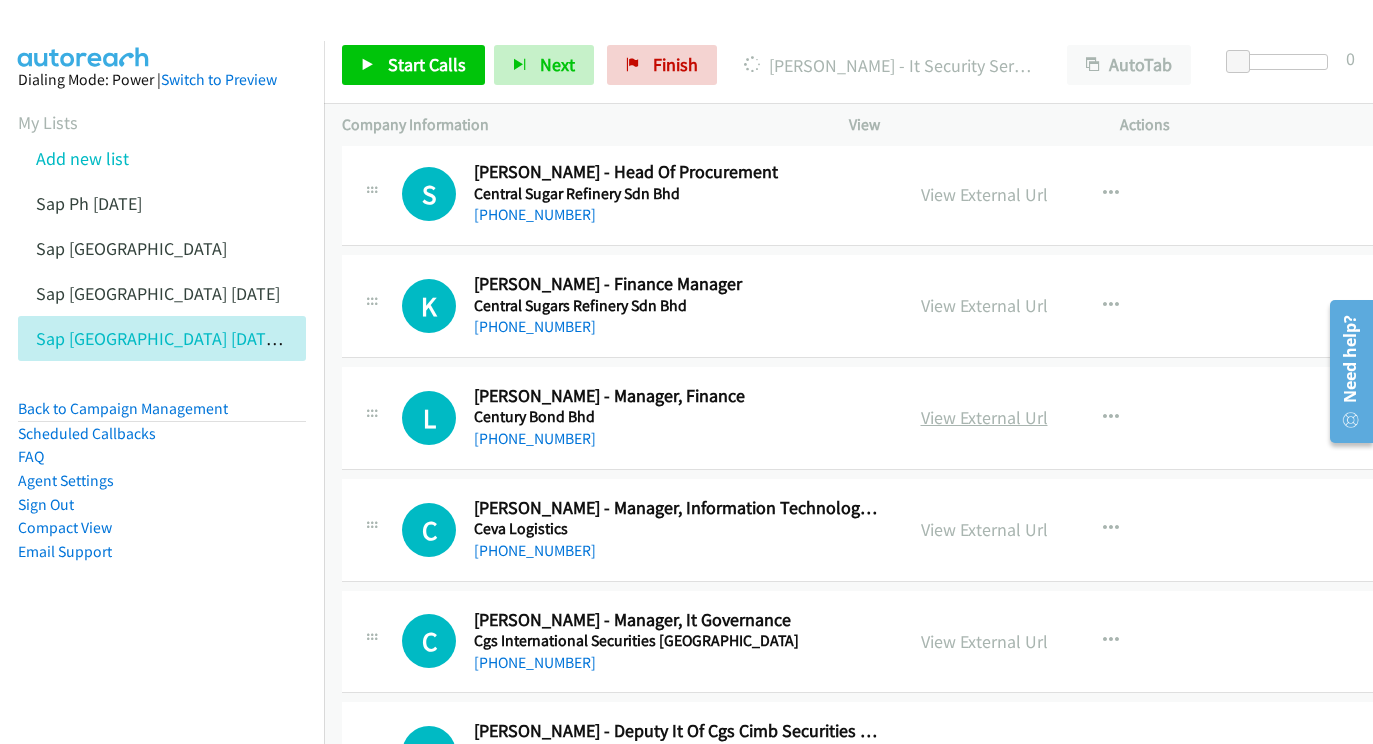 click on "View External Url" at bounding box center [984, 417] 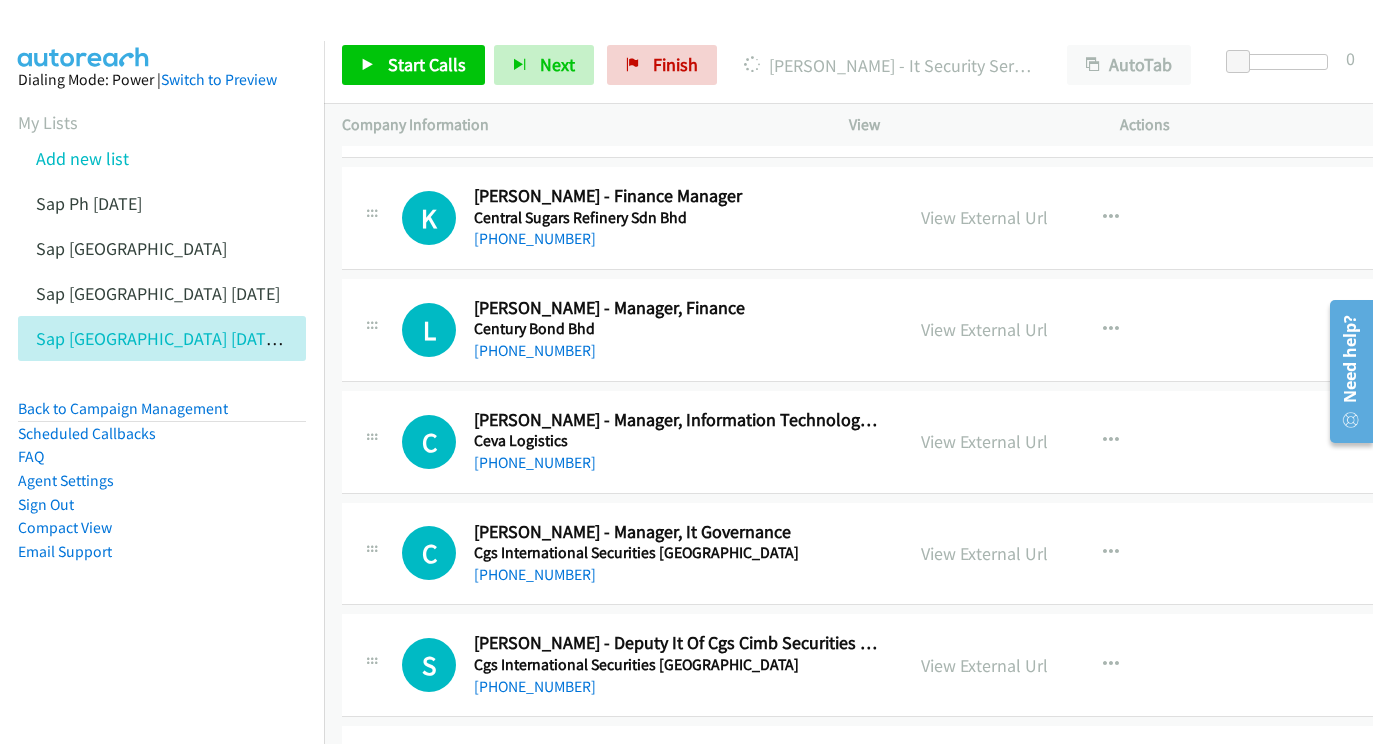scroll, scrollTop: 14026, scrollLeft: 0, axis: vertical 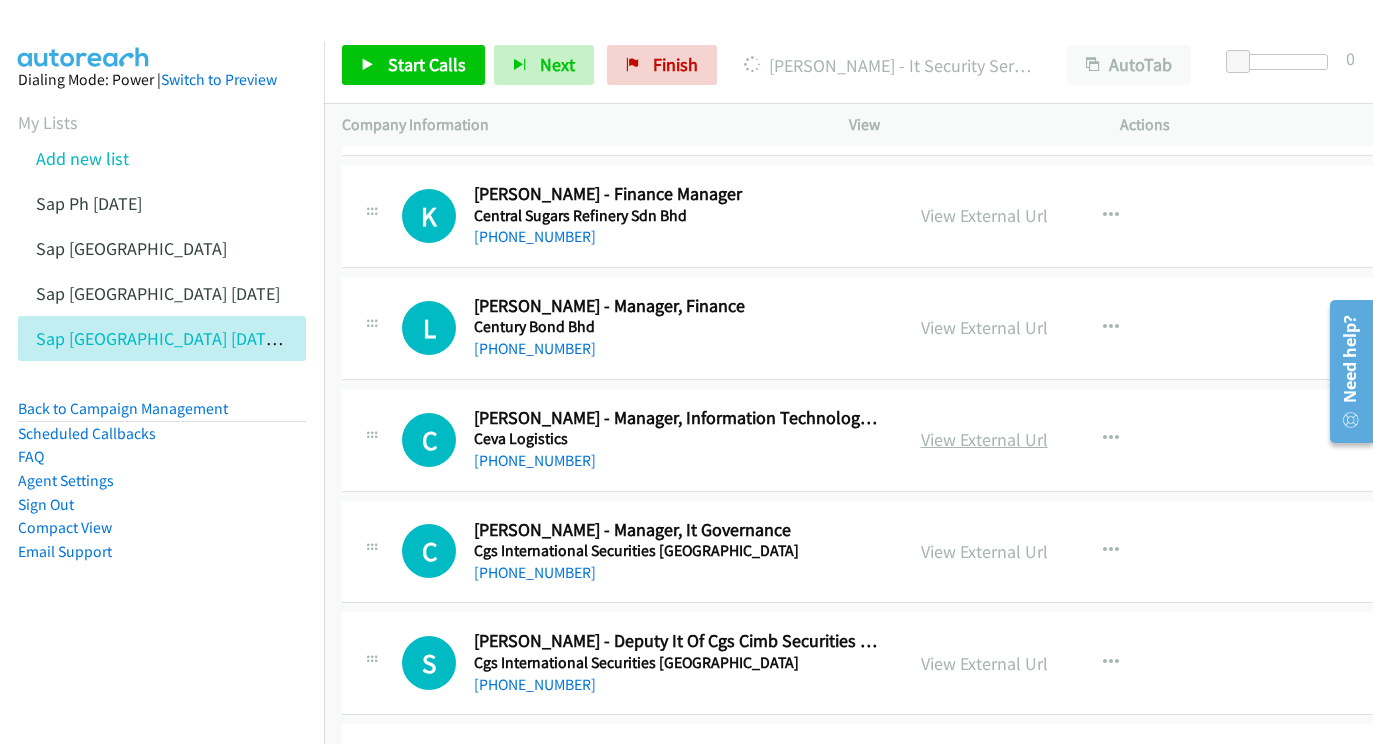 click on "View External Url" at bounding box center [984, 439] 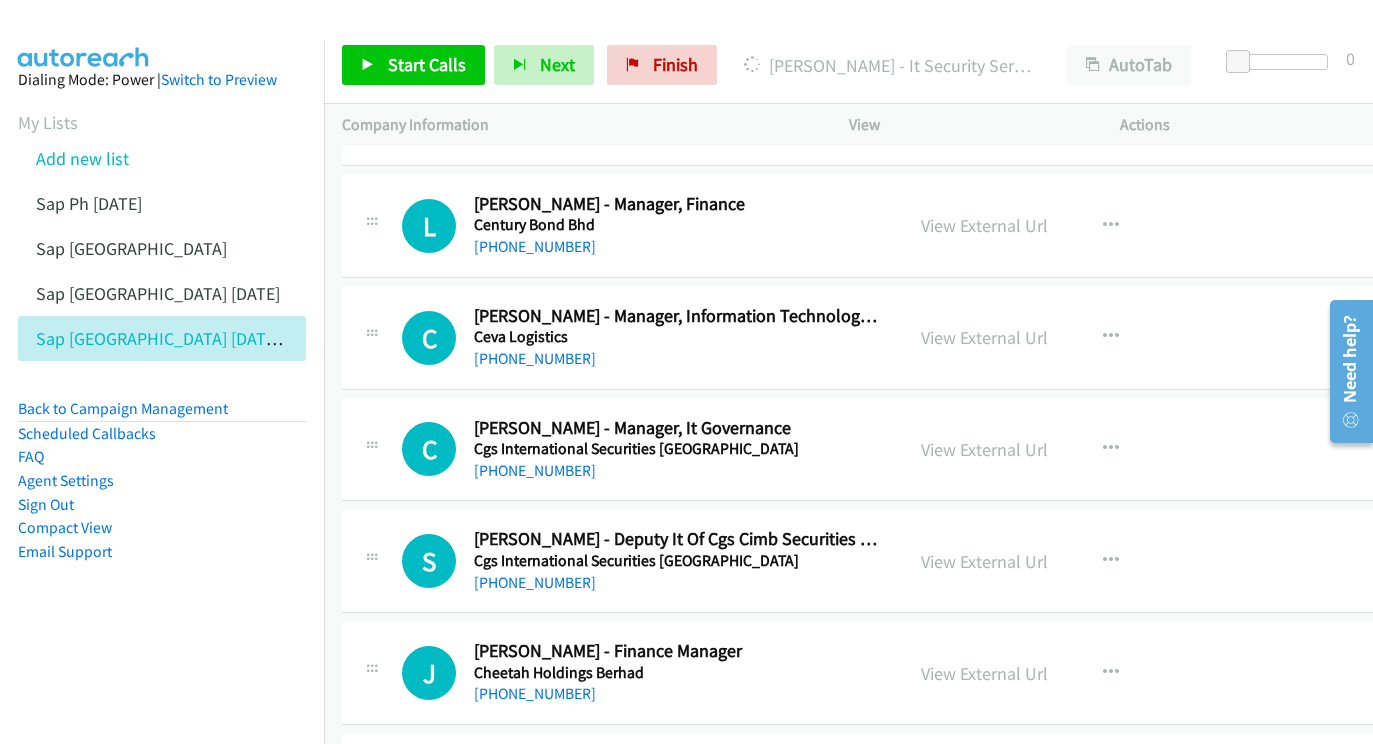 scroll, scrollTop: 14129, scrollLeft: 0, axis: vertical 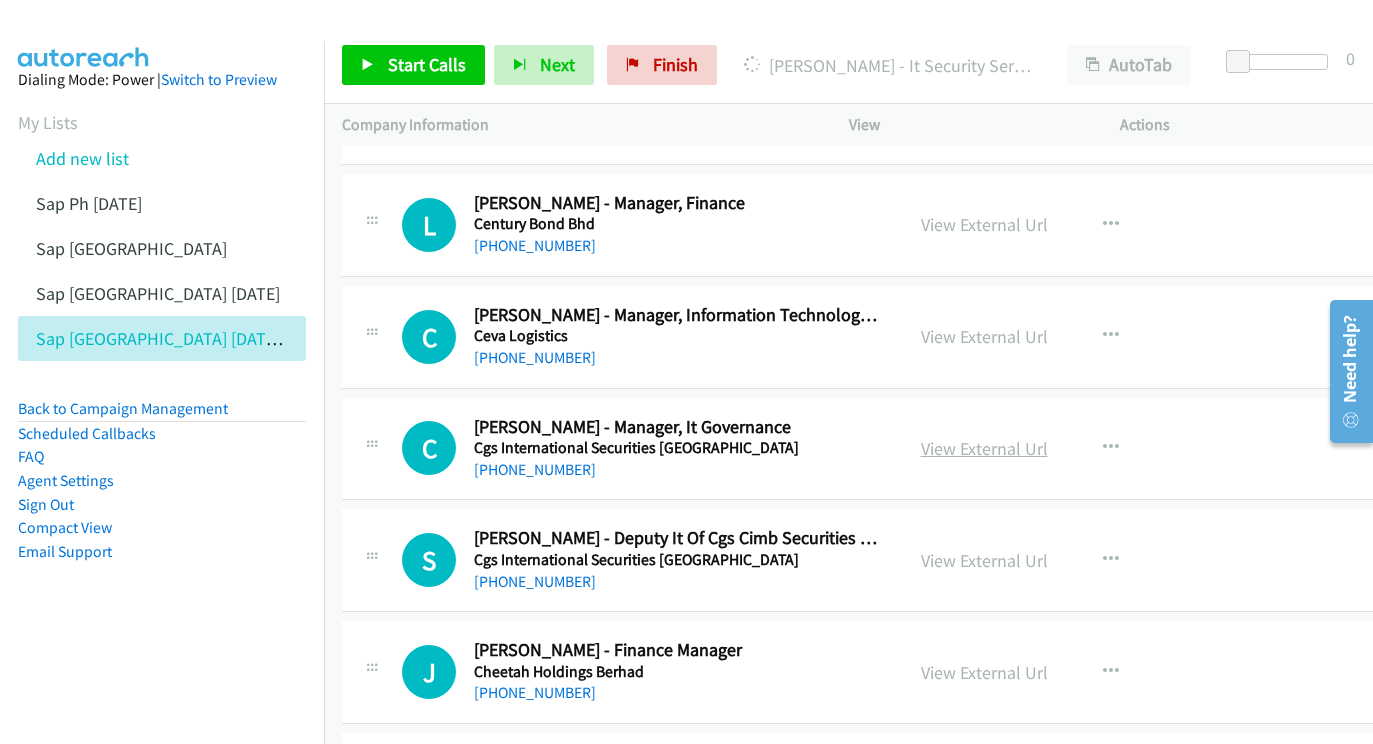 click on "View External Url" at bounding box center [984, 448] 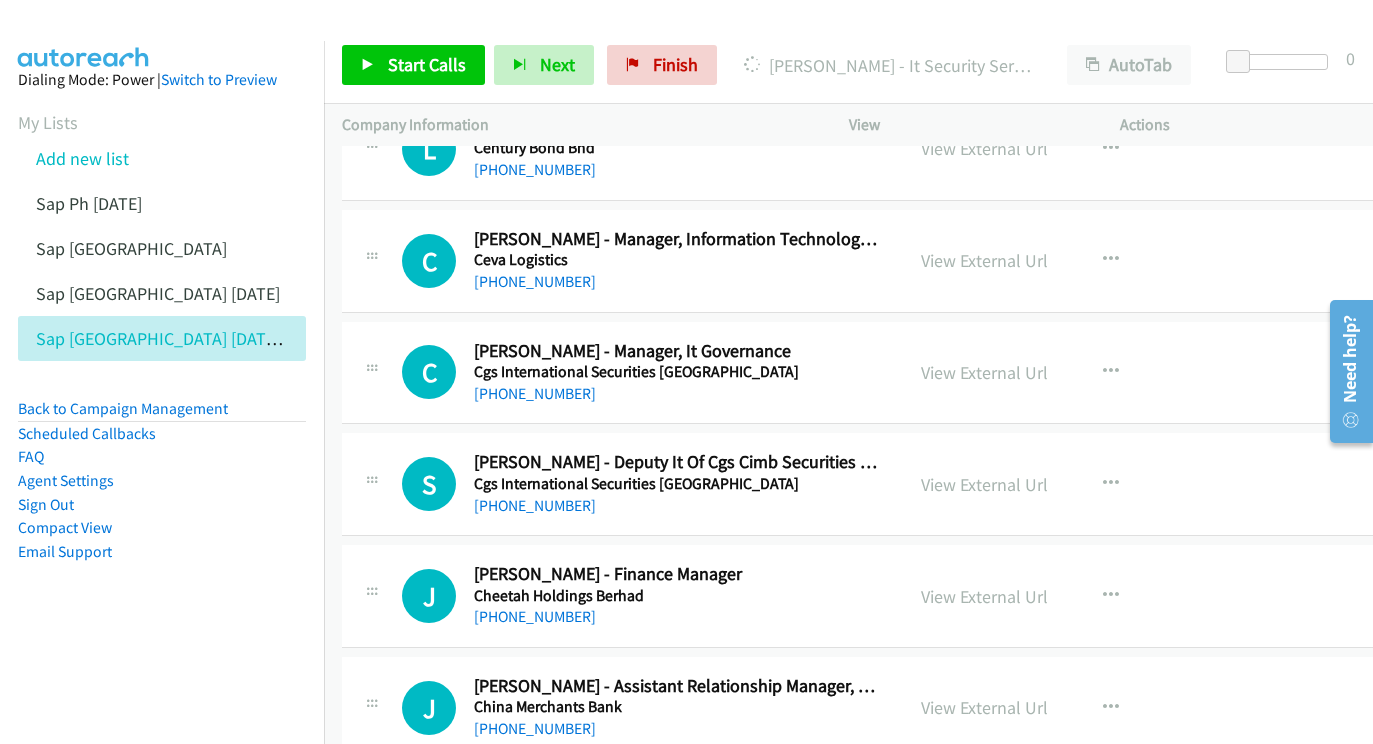 scroll, scrollTop: 14221, scrollLeft: 0, axis: vertical 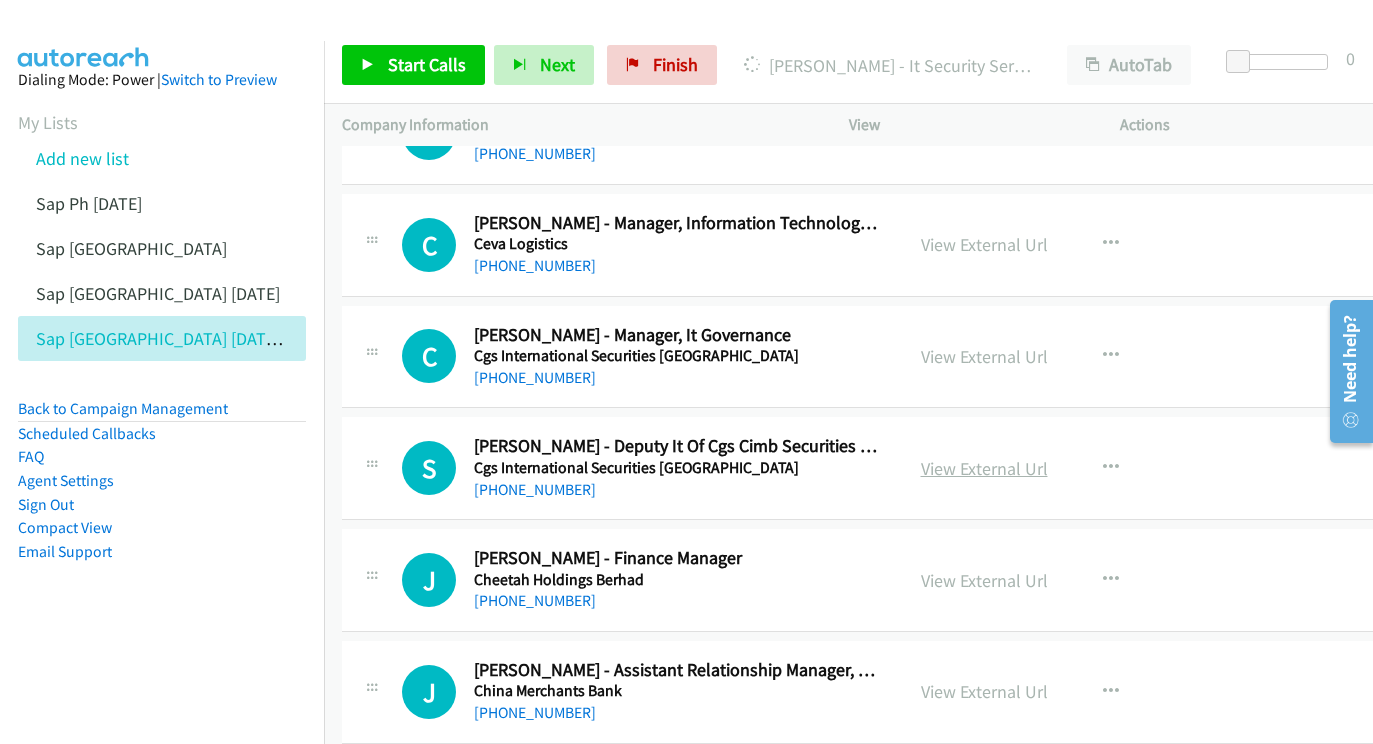 click on "View External Url" at bounding box center (984, 468) 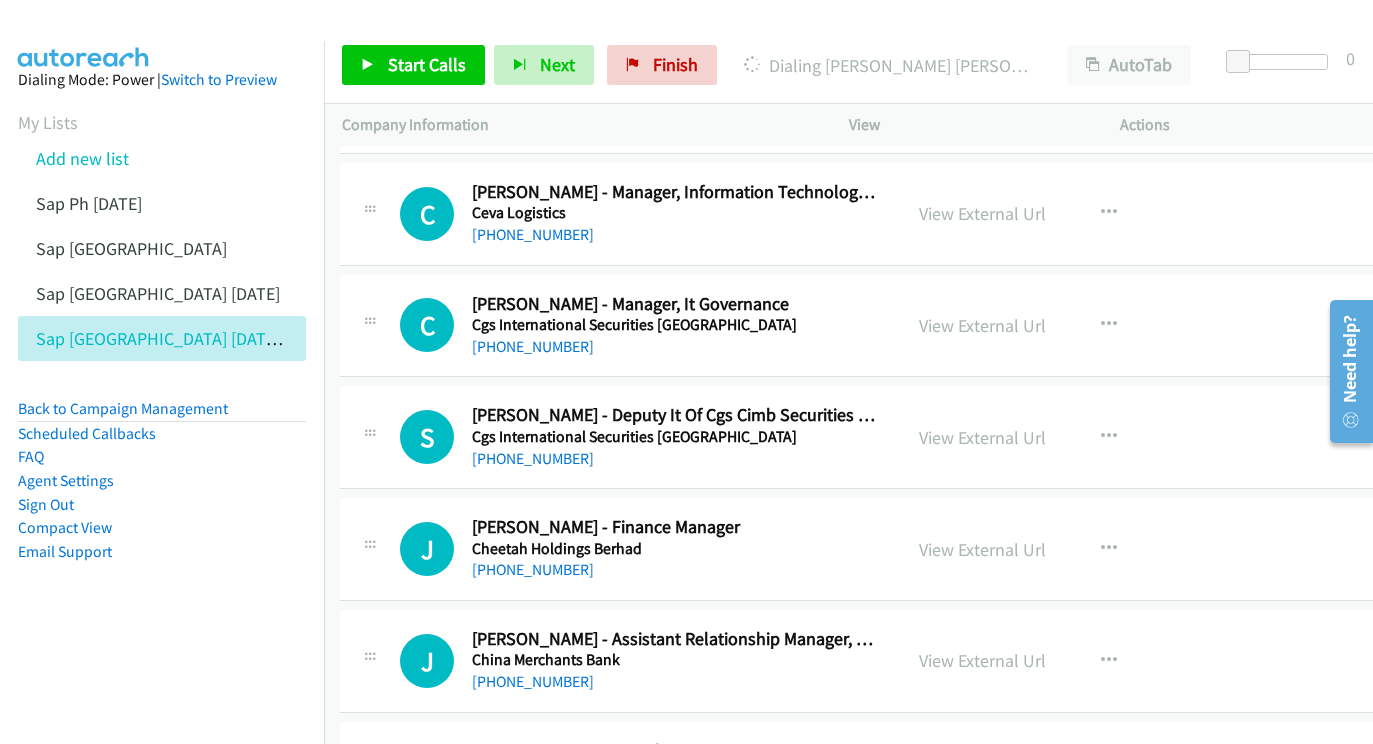 scroll, scrollTop: 14269, scrollLeft: 2, axis: both 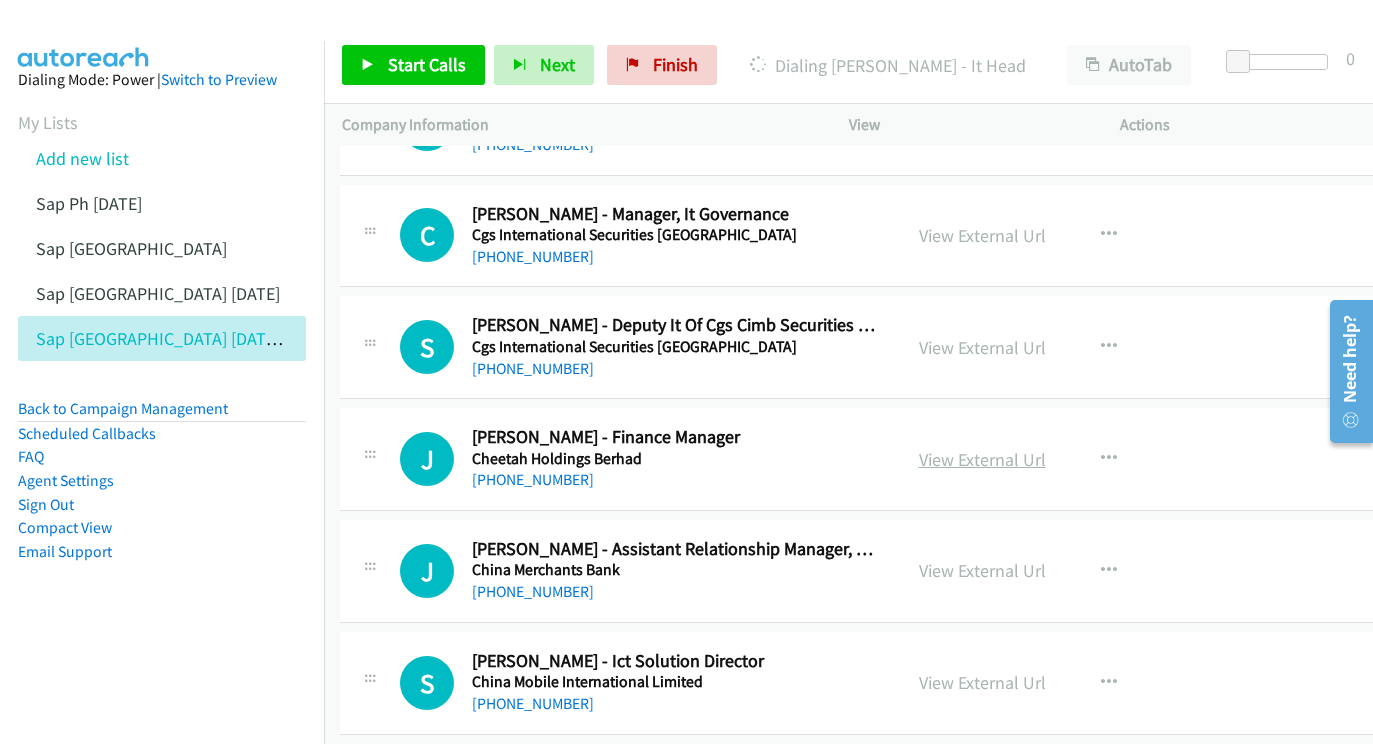 click on "View External Url" at bounding box center [982, 459] 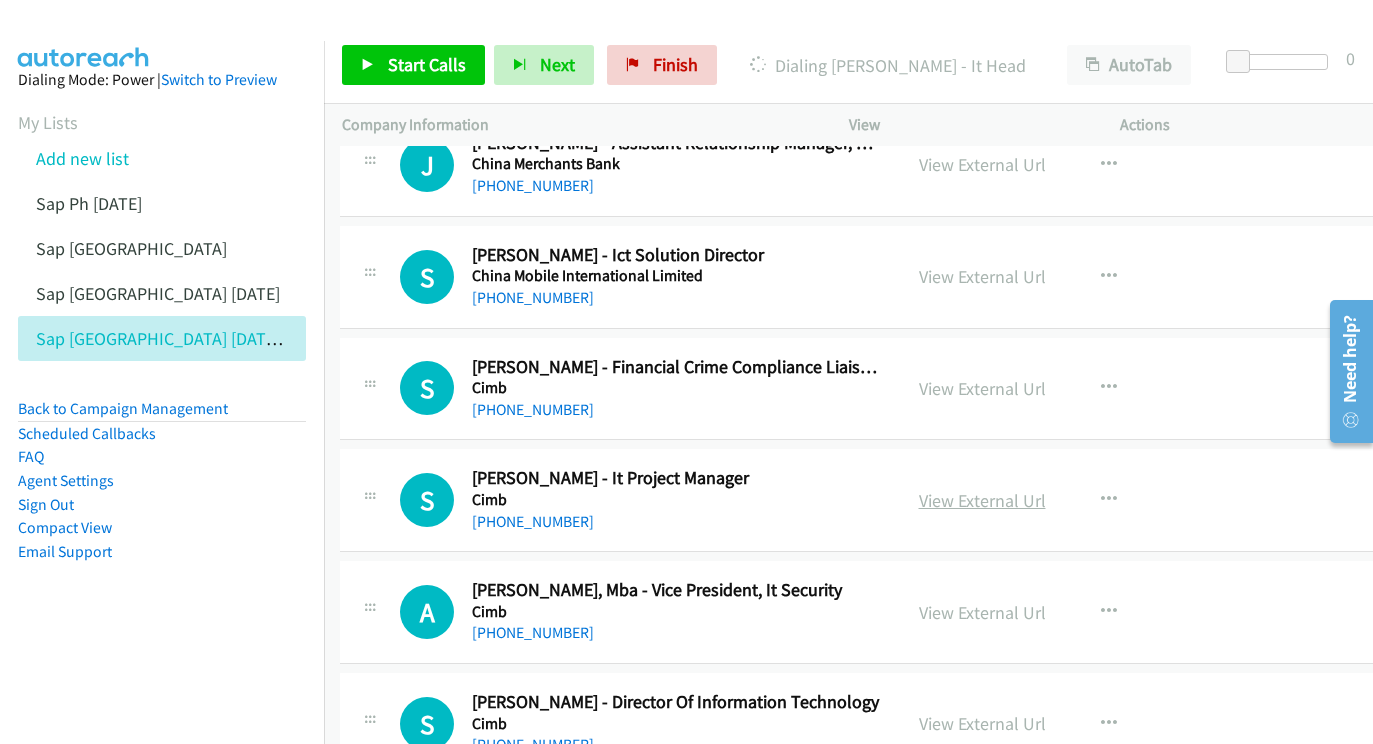 scroll, scrollTop: 14767, scrollLeft: 2, axis: both 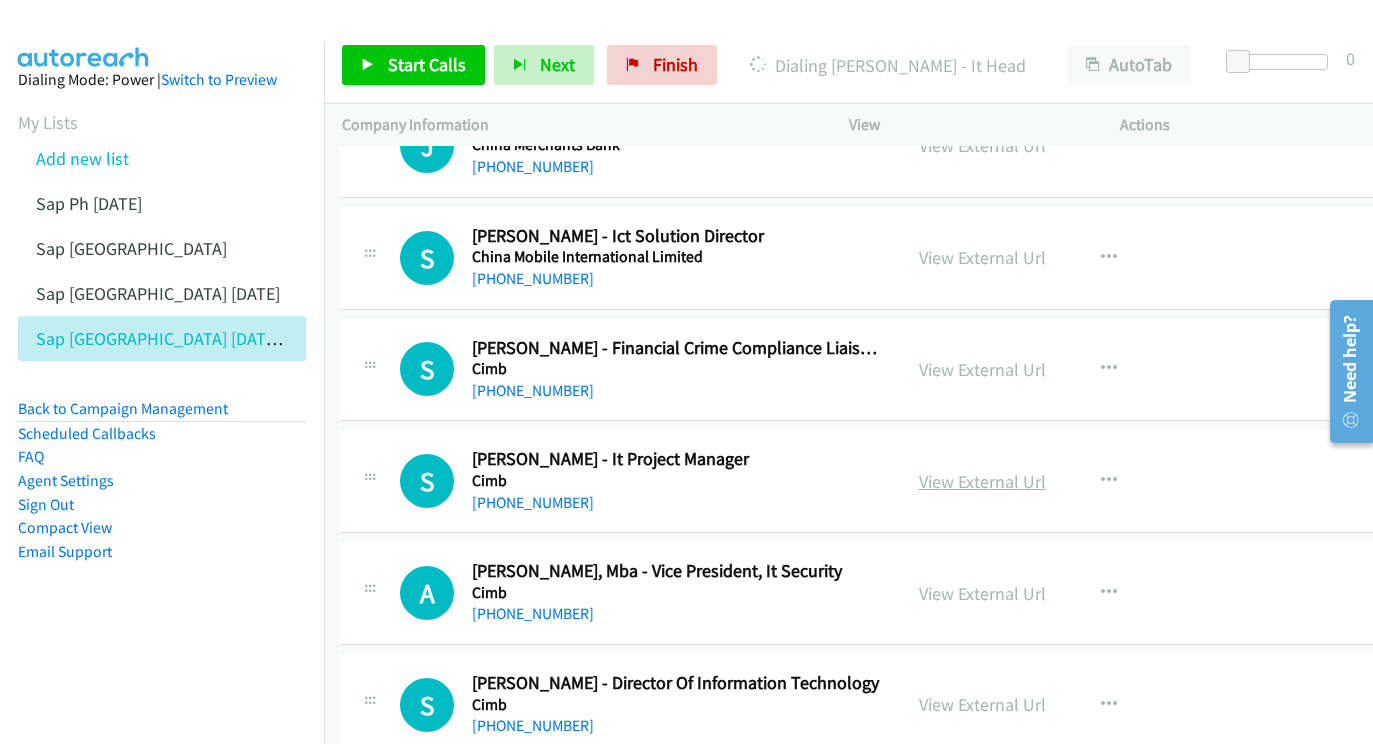 click on "View External Url" at bounding box center (982, 481) 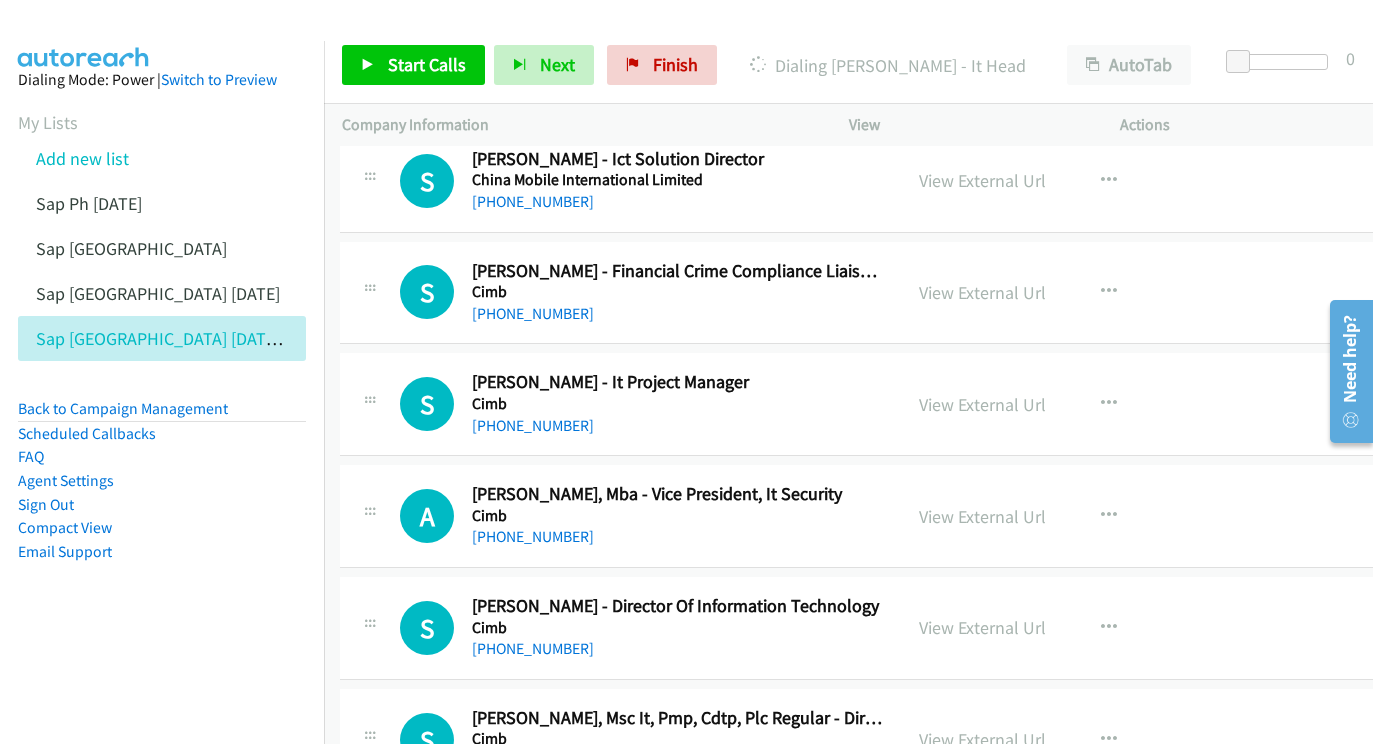 scroll, scrollTop: 14872, scrollLeft: 2, axis: both 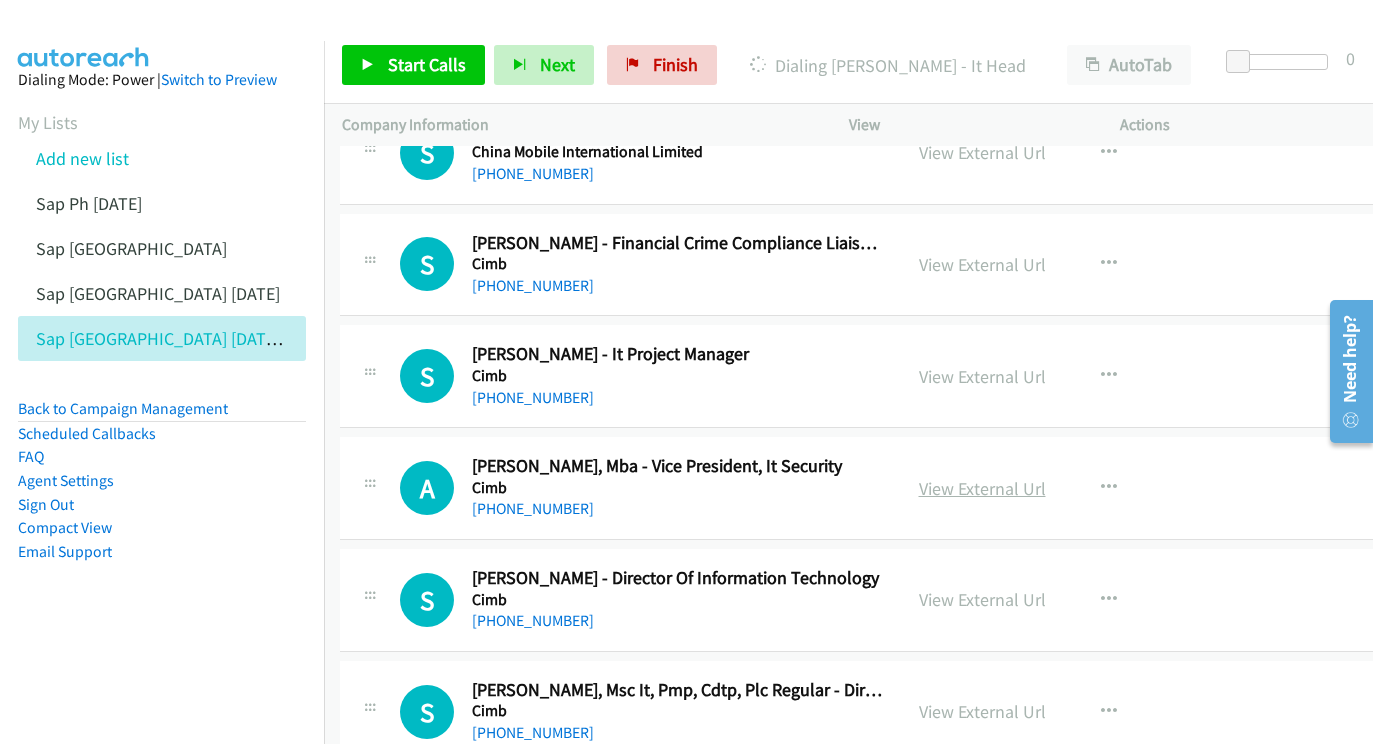click on "View External Url" at bounding box center (982, 488) 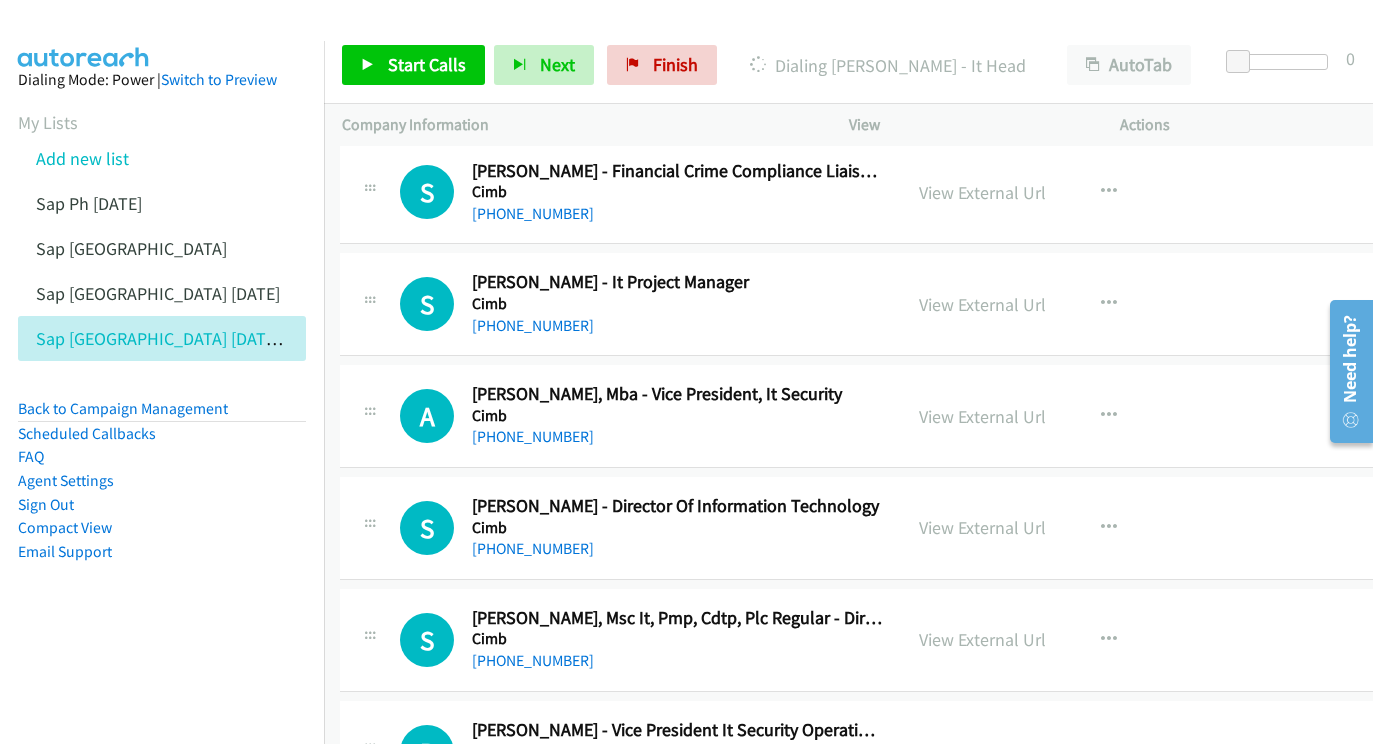 scroll, scrollTop: 14971, scrollLeft: 2, axis: both 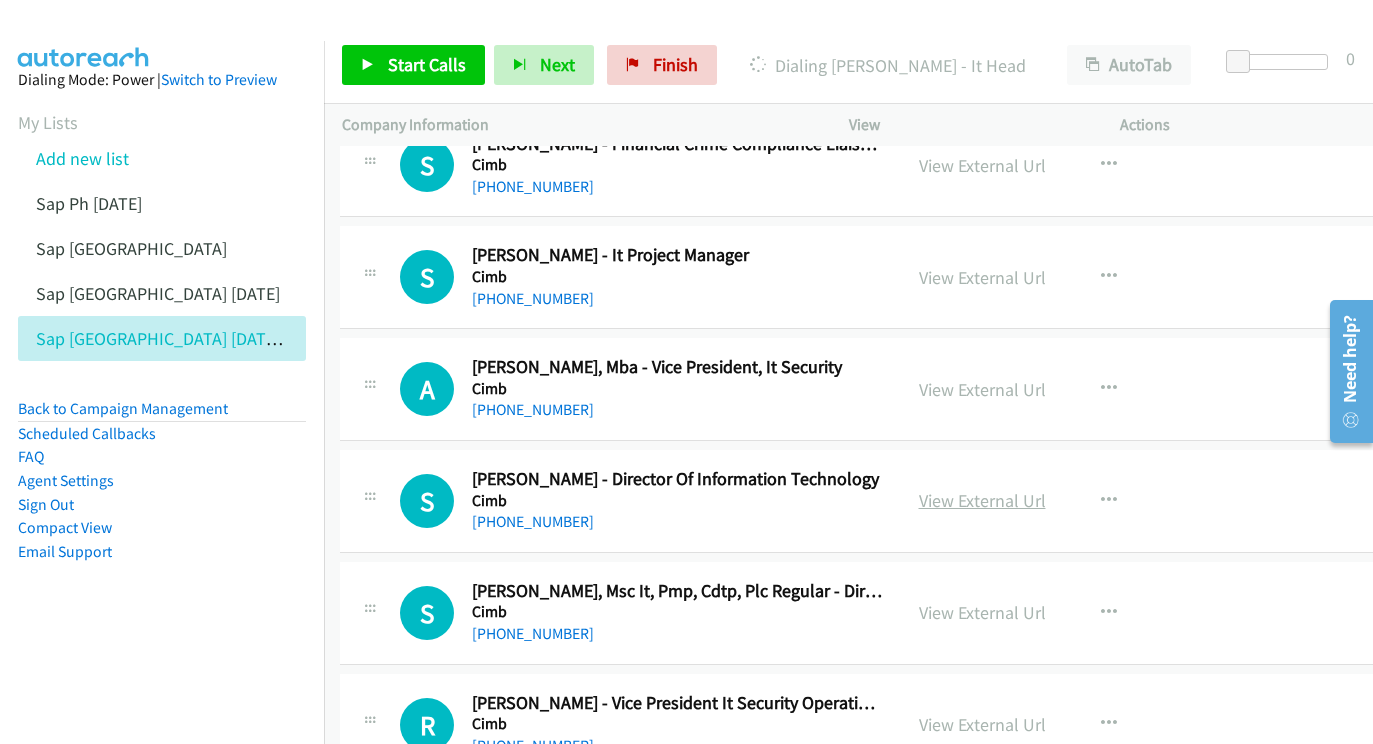 click on "View External Url" at bounding box center [982, 500] 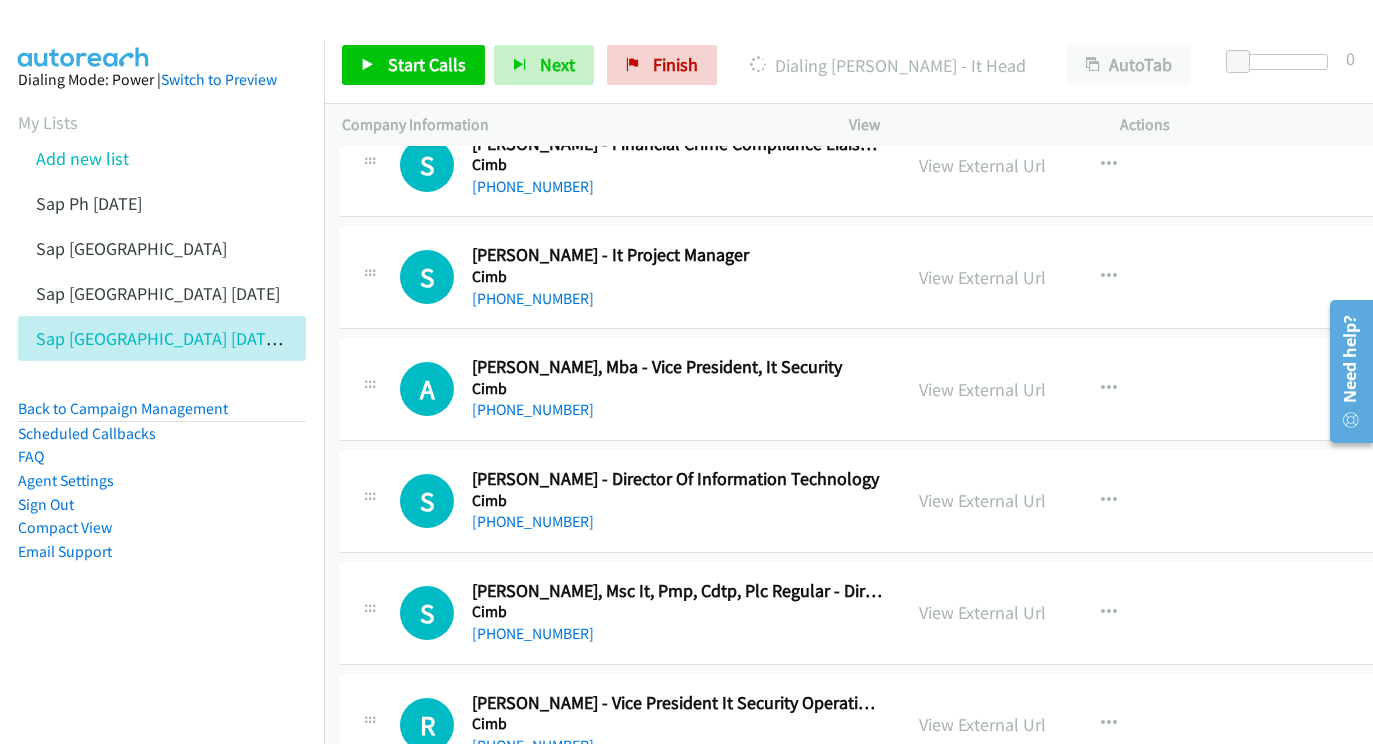 scroll, scrollTop: 15074, scrollLeft: 2, axis: both 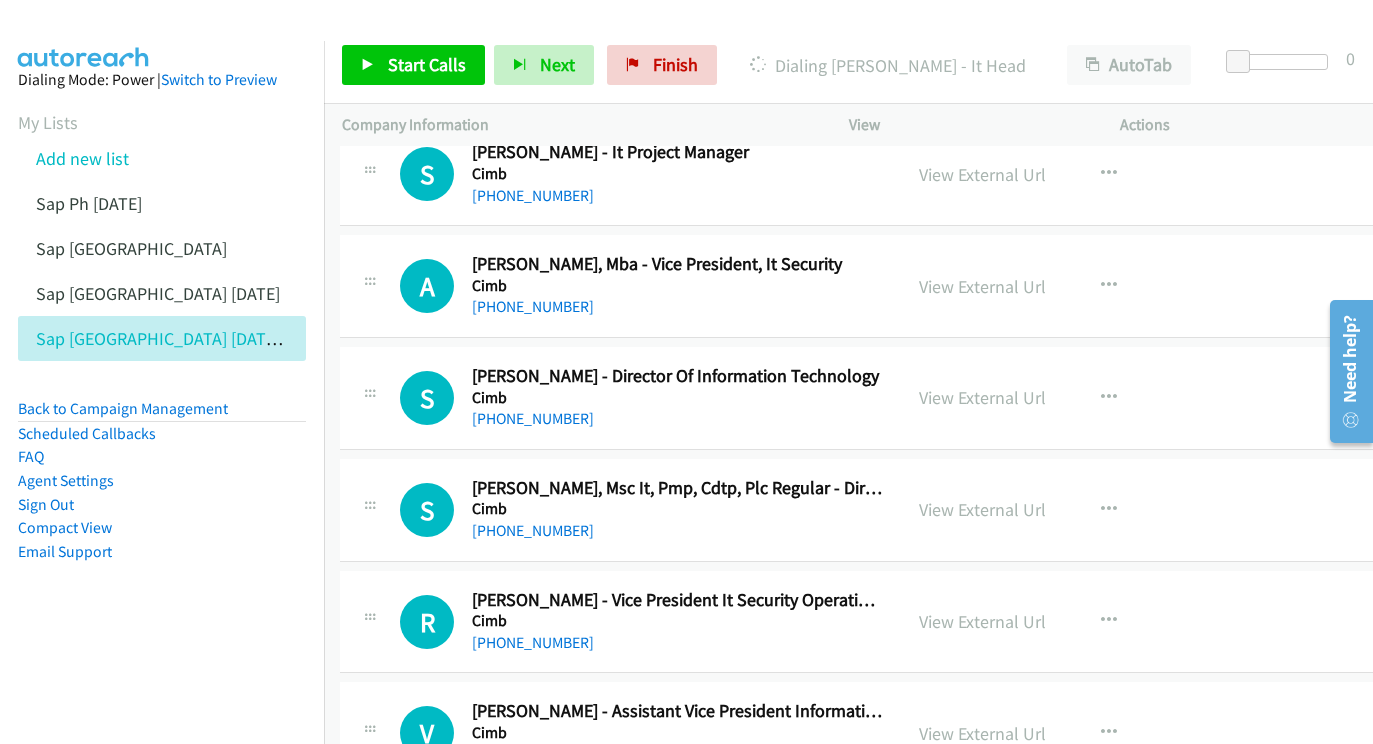 click on "View External Url" at bounding box center (982, 509) 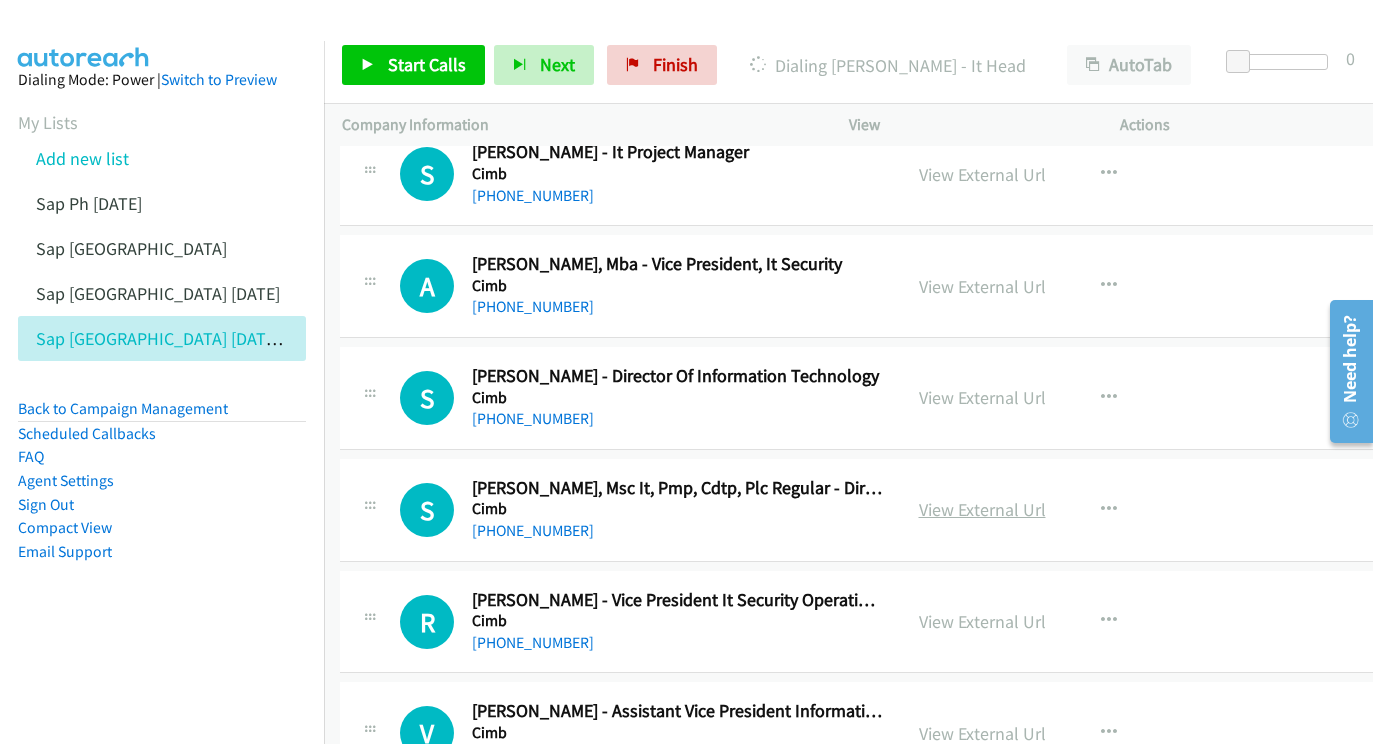 click on "View External Url" at bounding box center [982, 509] 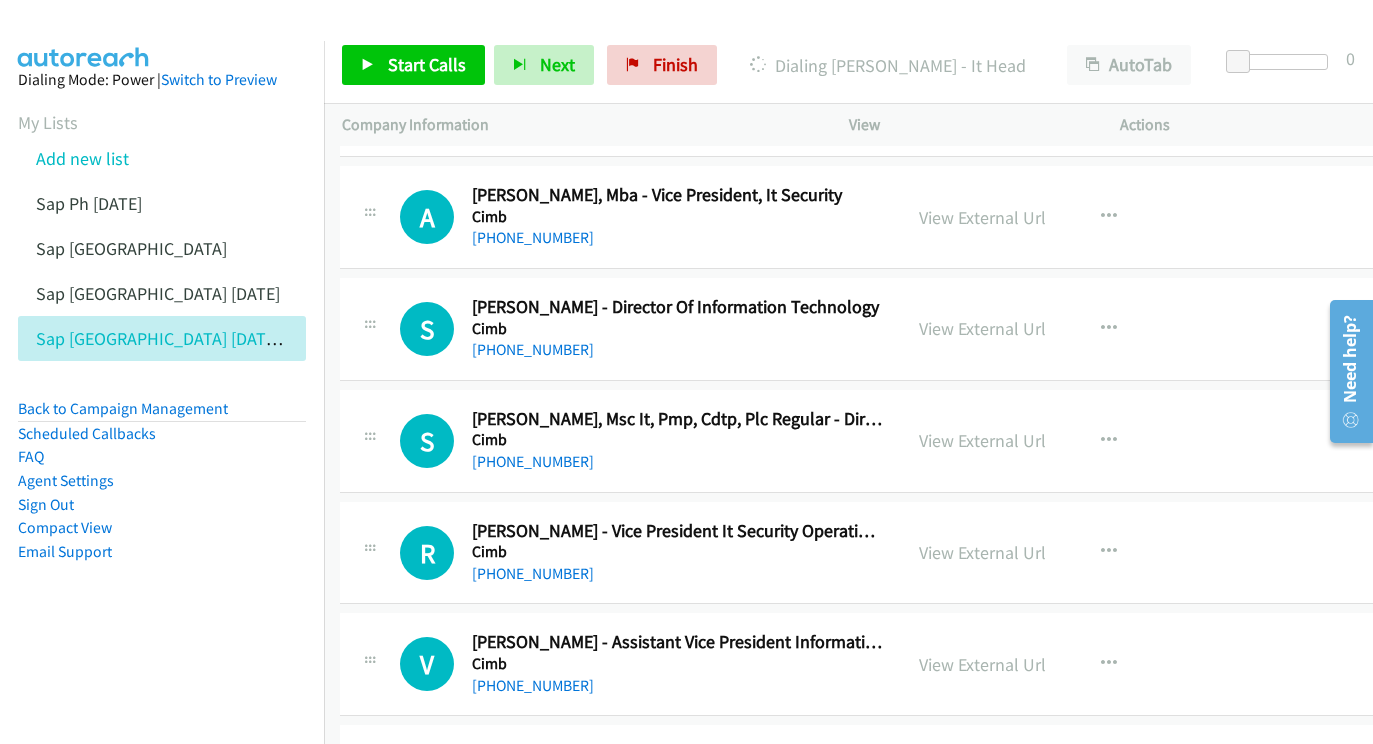 scroll, scrollTop: 15185, scrollLeft: 2, axis: both 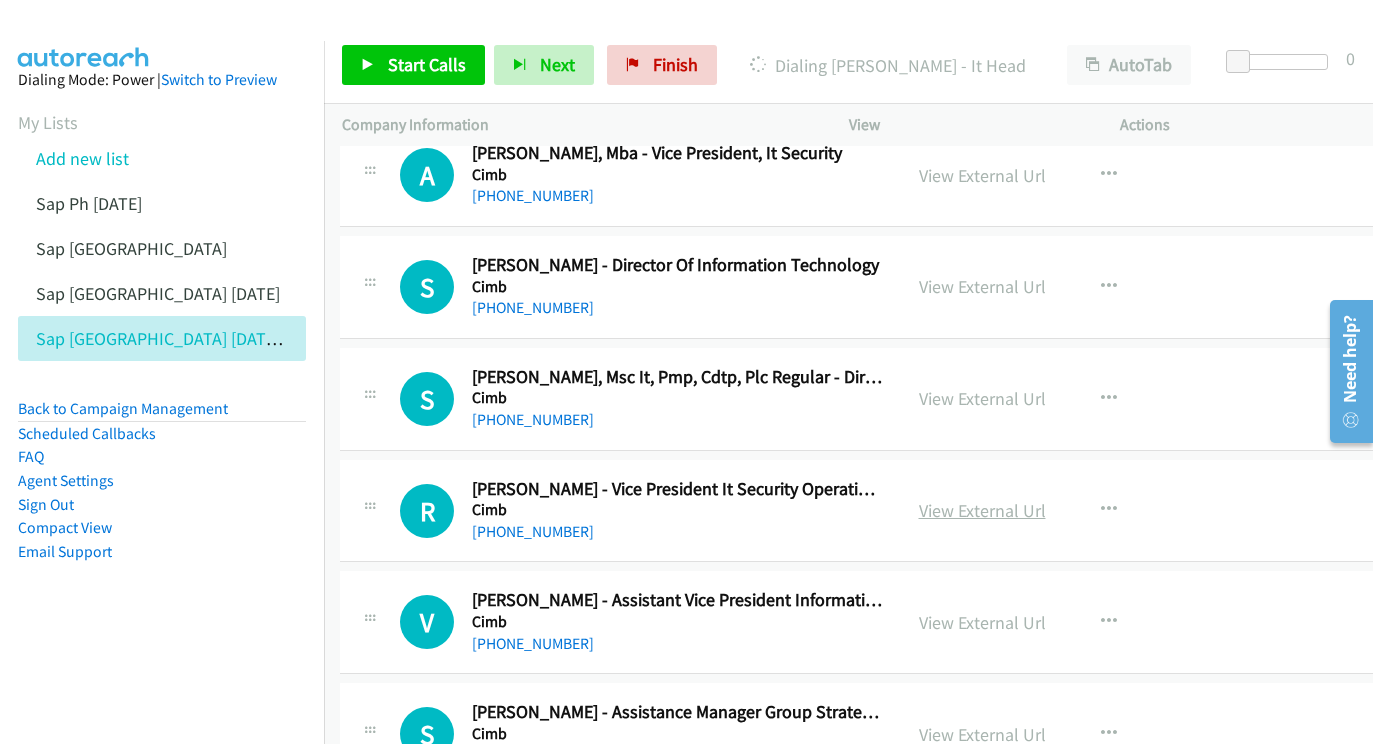 click on "View External Url" at bounding box center (982, 510) 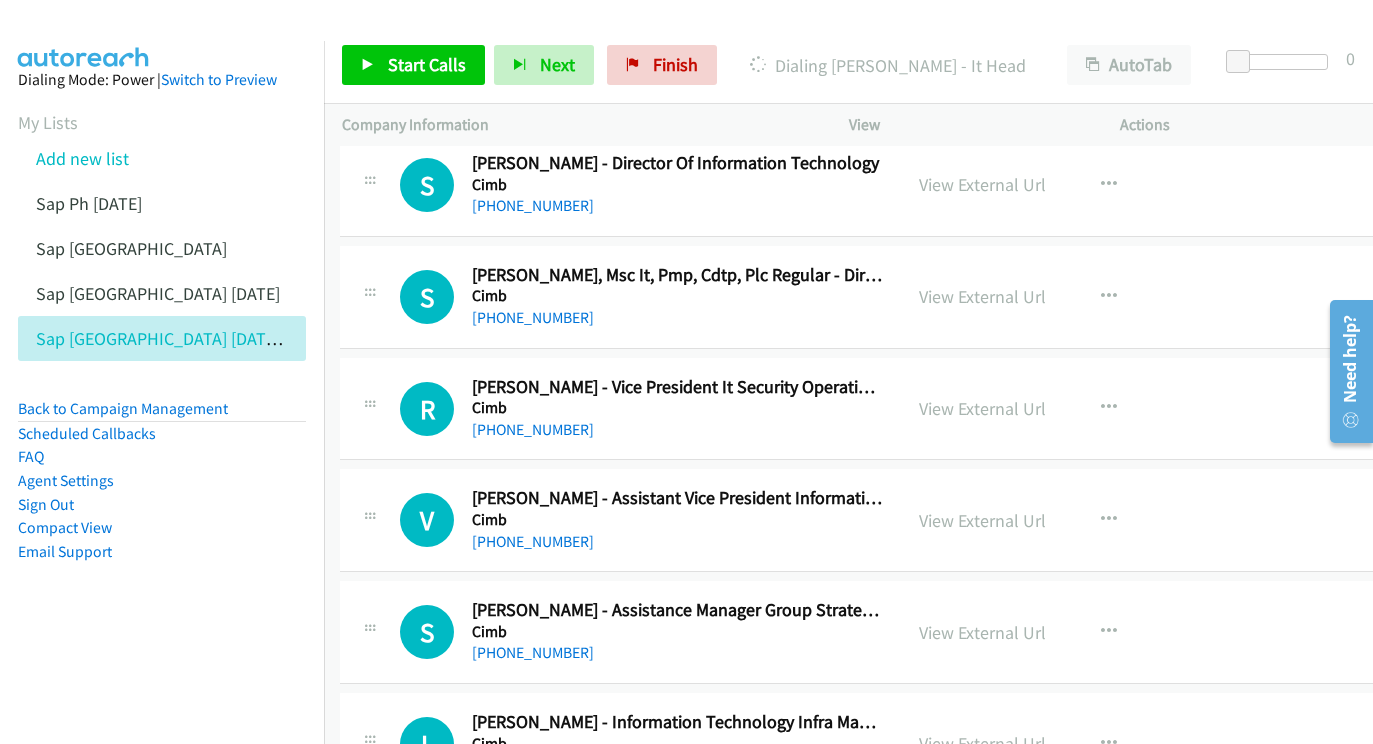 scroll, scrollTop: 15293, scrollLeft: 2, axis: both 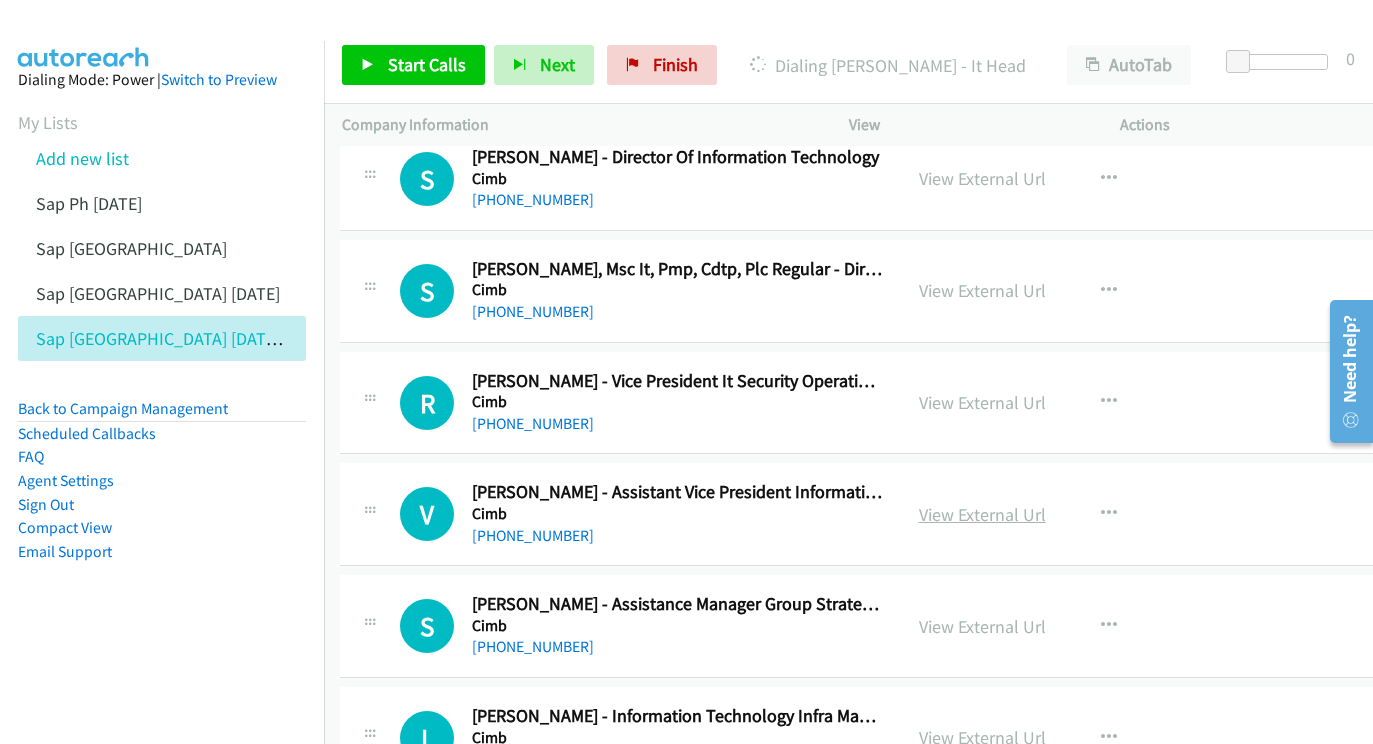 click on "View External Url" at bounding box center (982, 514) 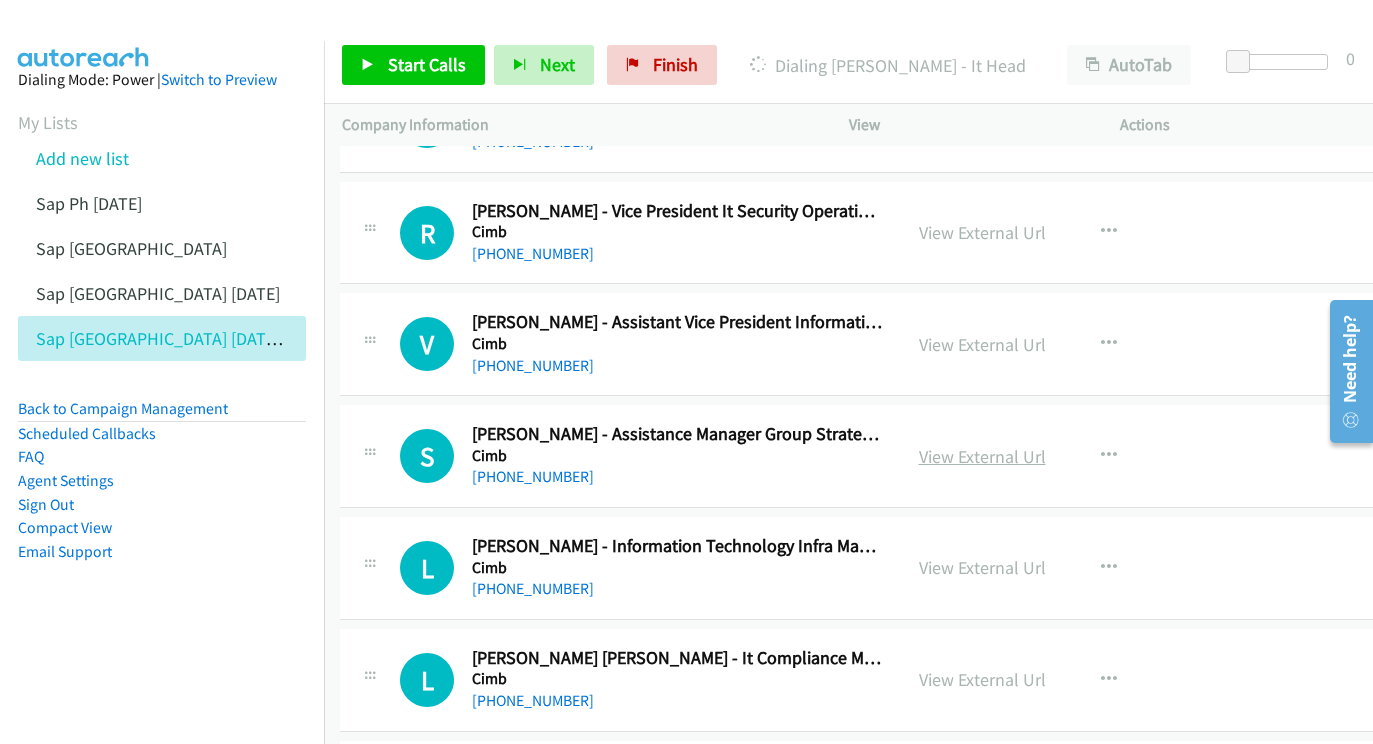 scroll, scrollTop: 15497, scrollLeft: 2, axis: both 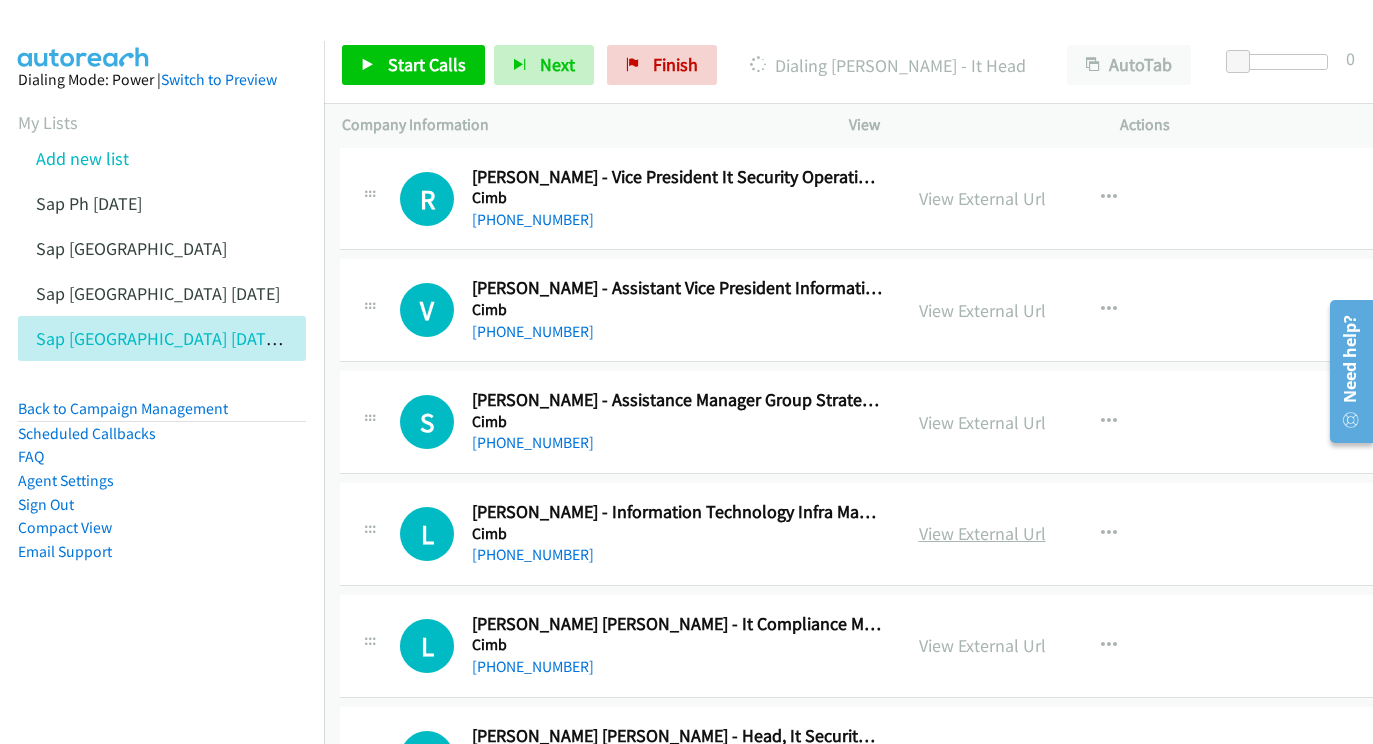 click on "View External Url" at bounding box center (982, 533) 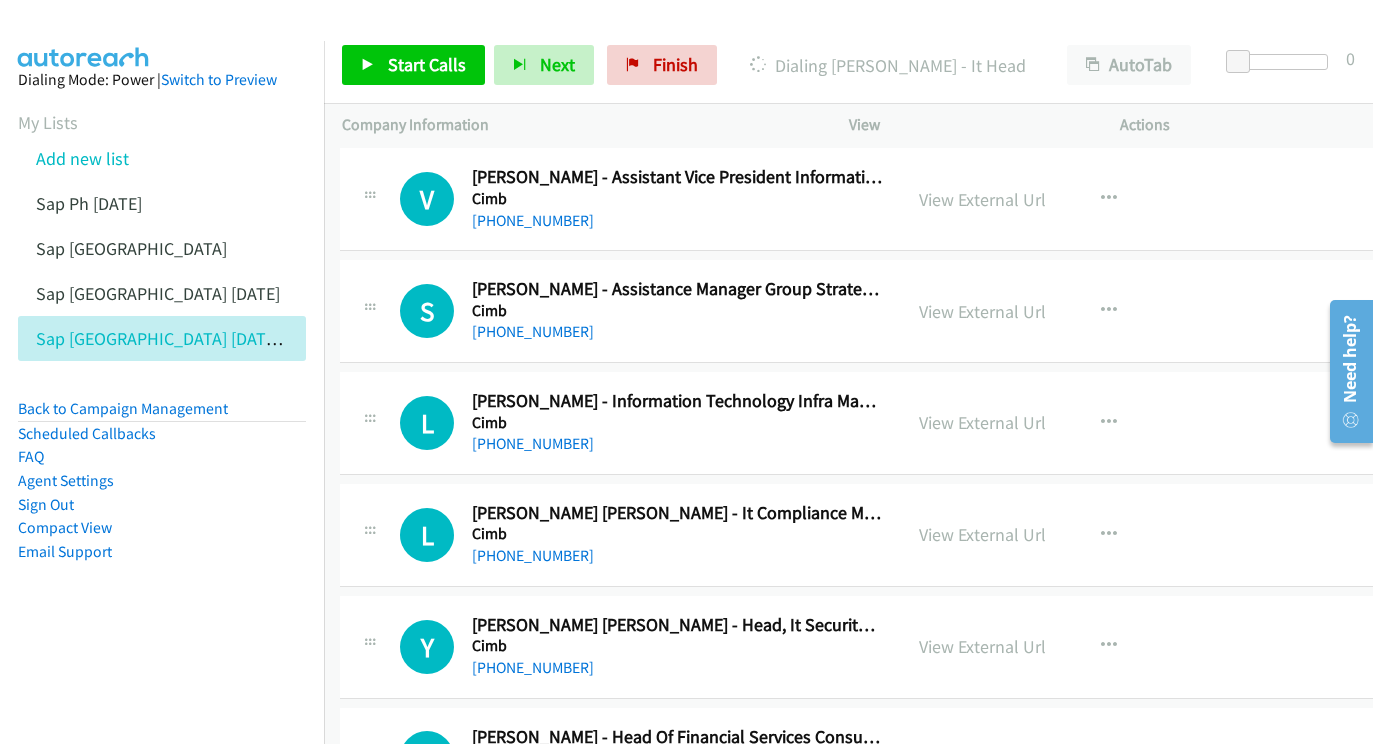 scroll, scrollTop: 15644, scrollLeft: 2, axis: both 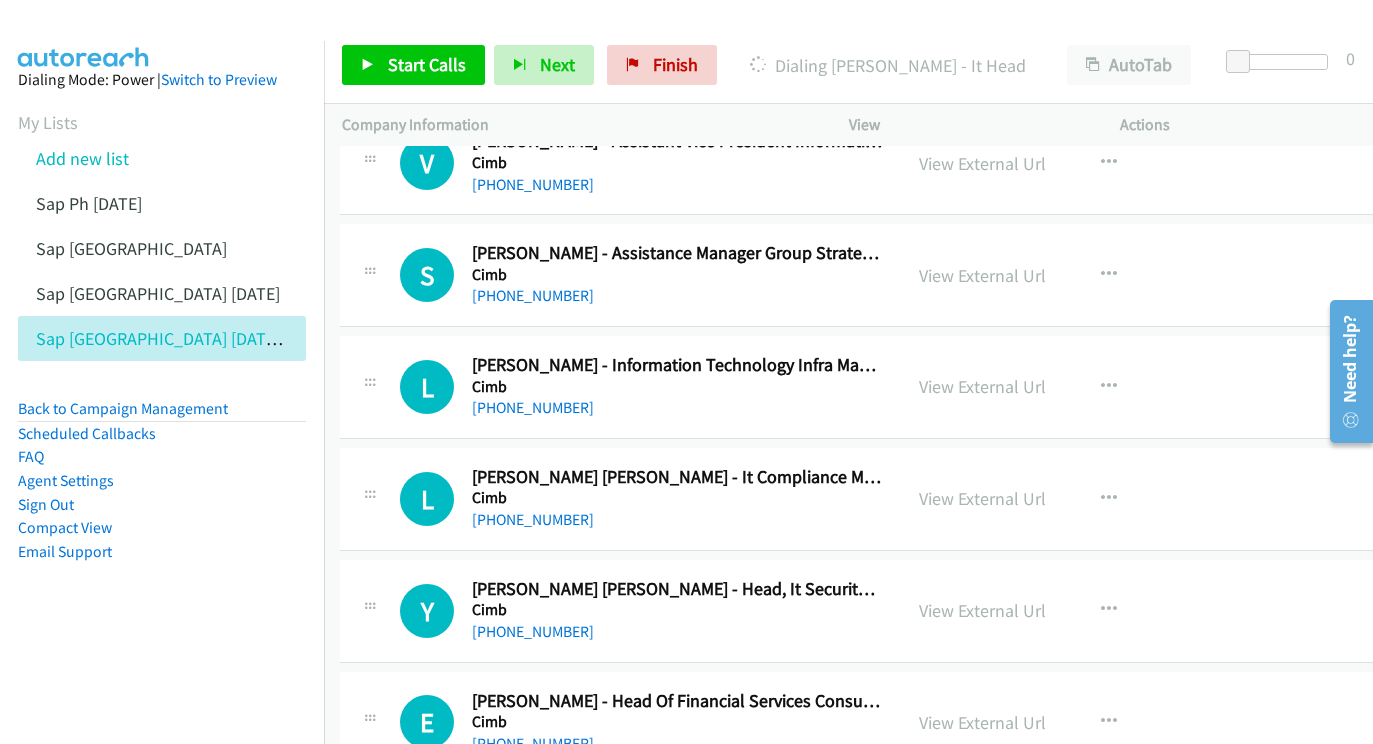 click on "View External Url
View External Url
Schedule/Manage Callback
Start Calls Here
Remove from list
Add to do not call list
Reset Call Status" at bounding box center [1050, 499] 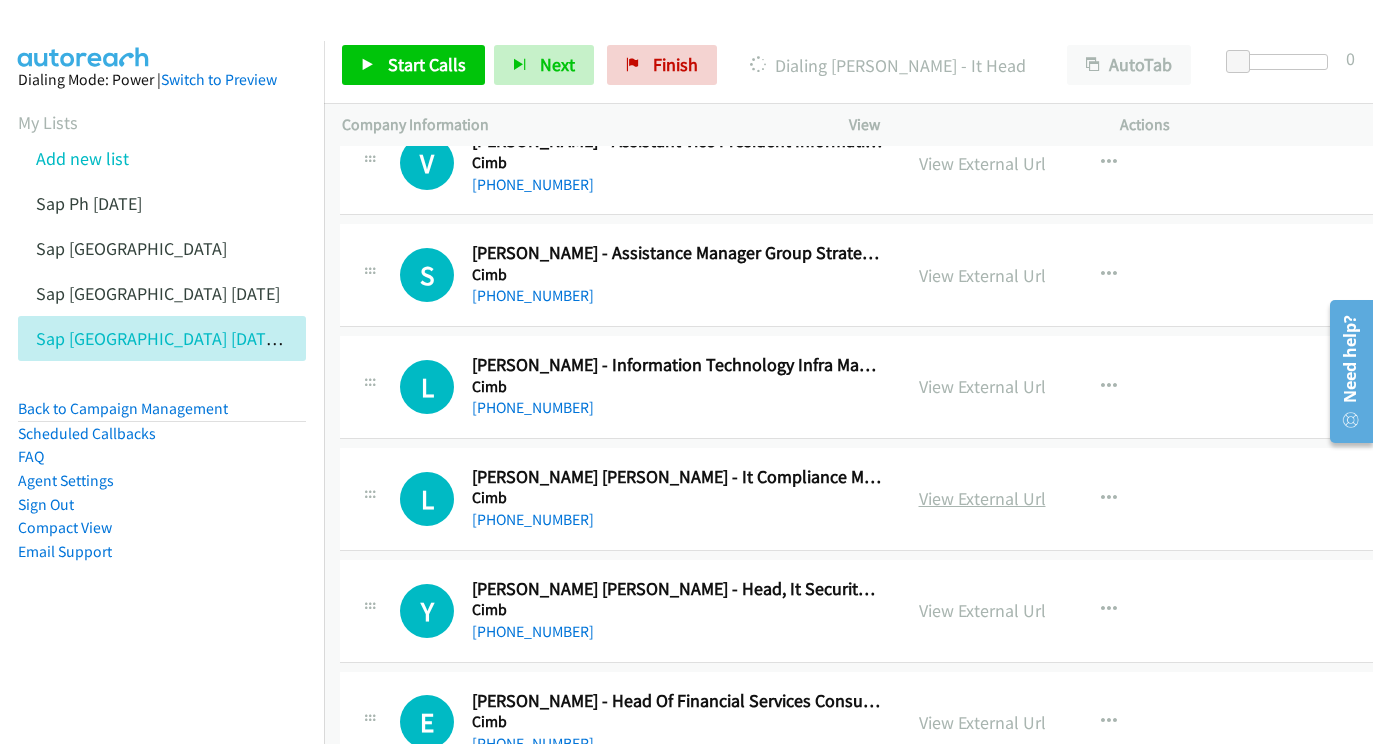 click on "View External Url" at bounding box center (982, 498) 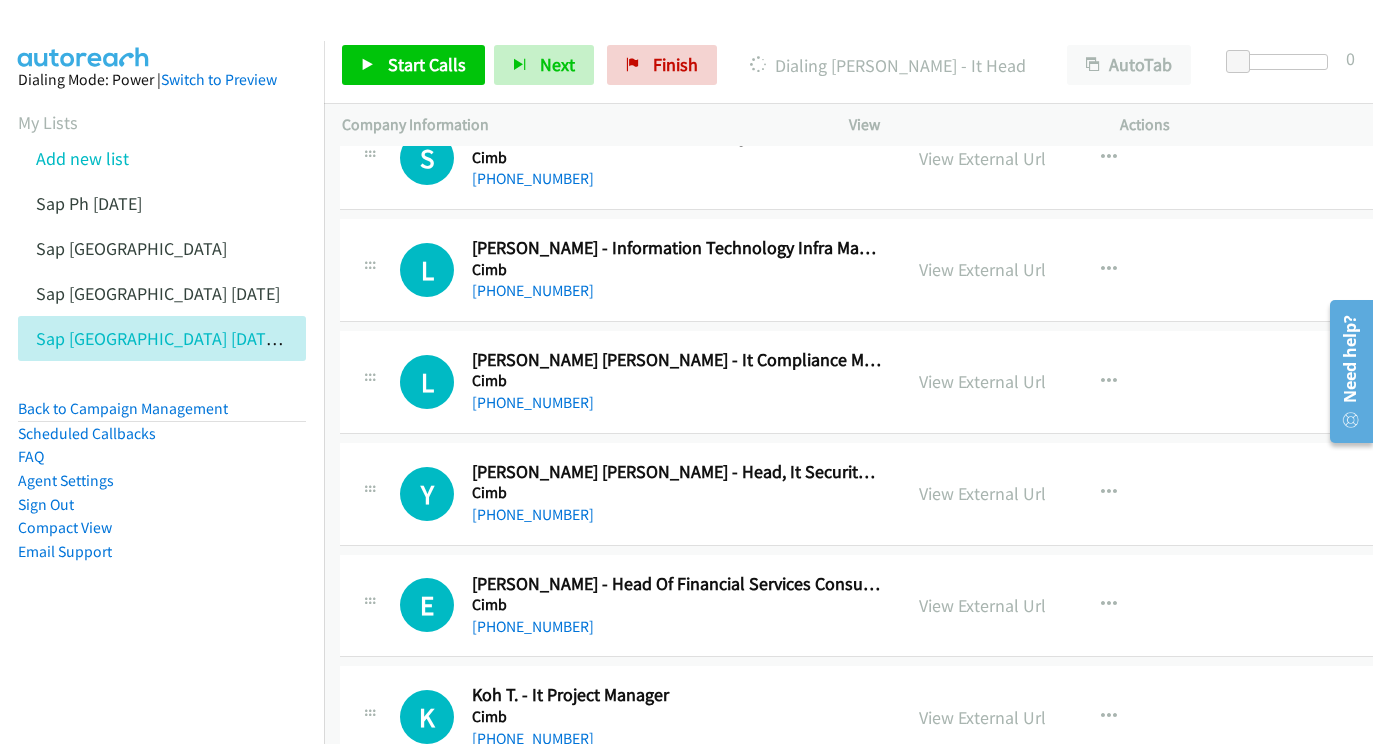 scroll, scrollTop: 15763, scrollLeft: 2, axis: both 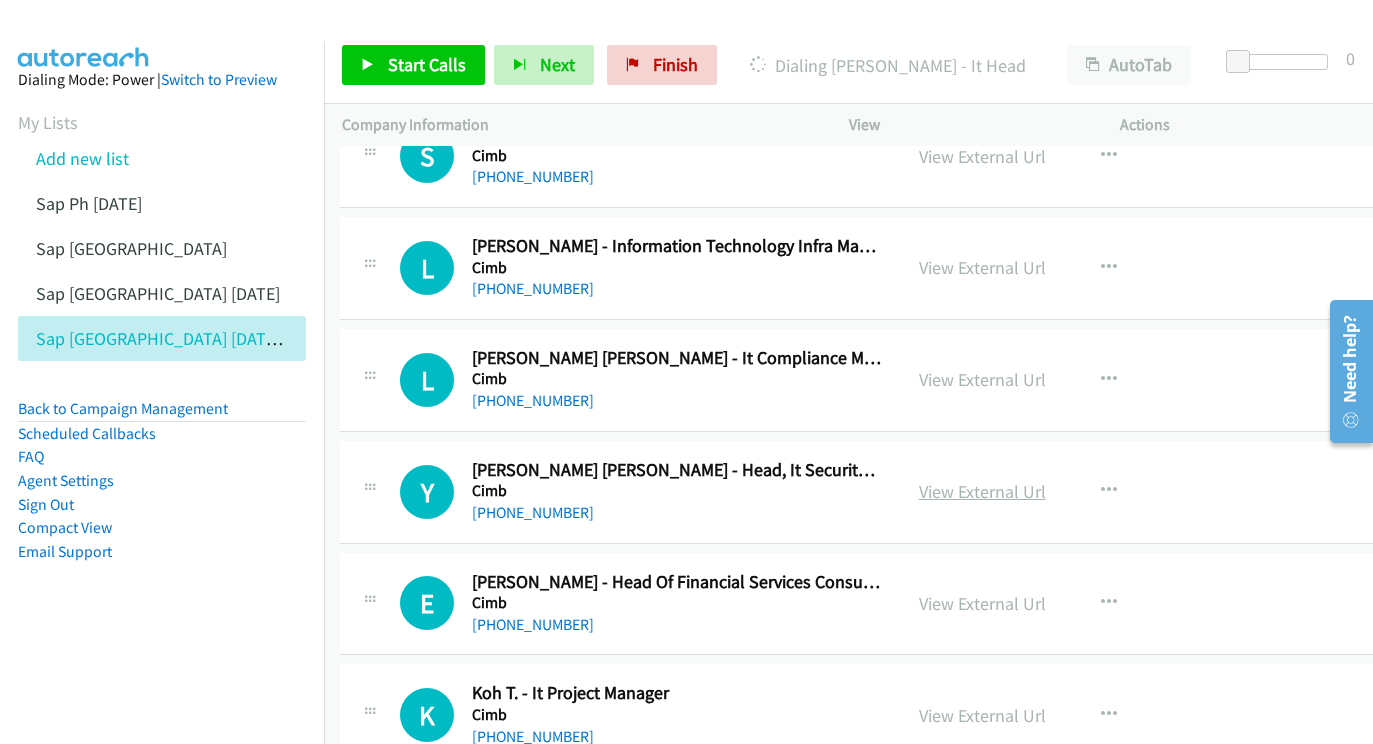 click on "View External Url" at bounding box center [982, 491] 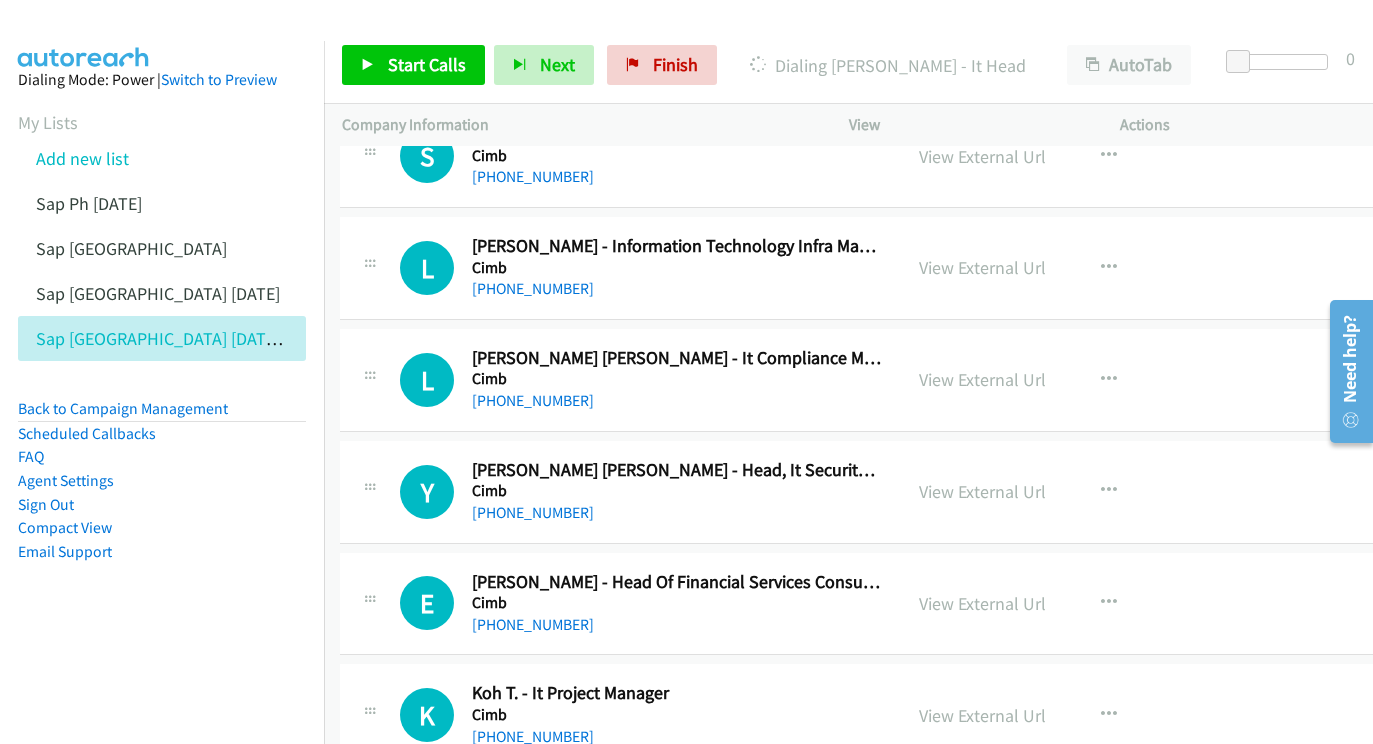 scroll, scrollTop: 15862, scrollLeft: 2, axis: both 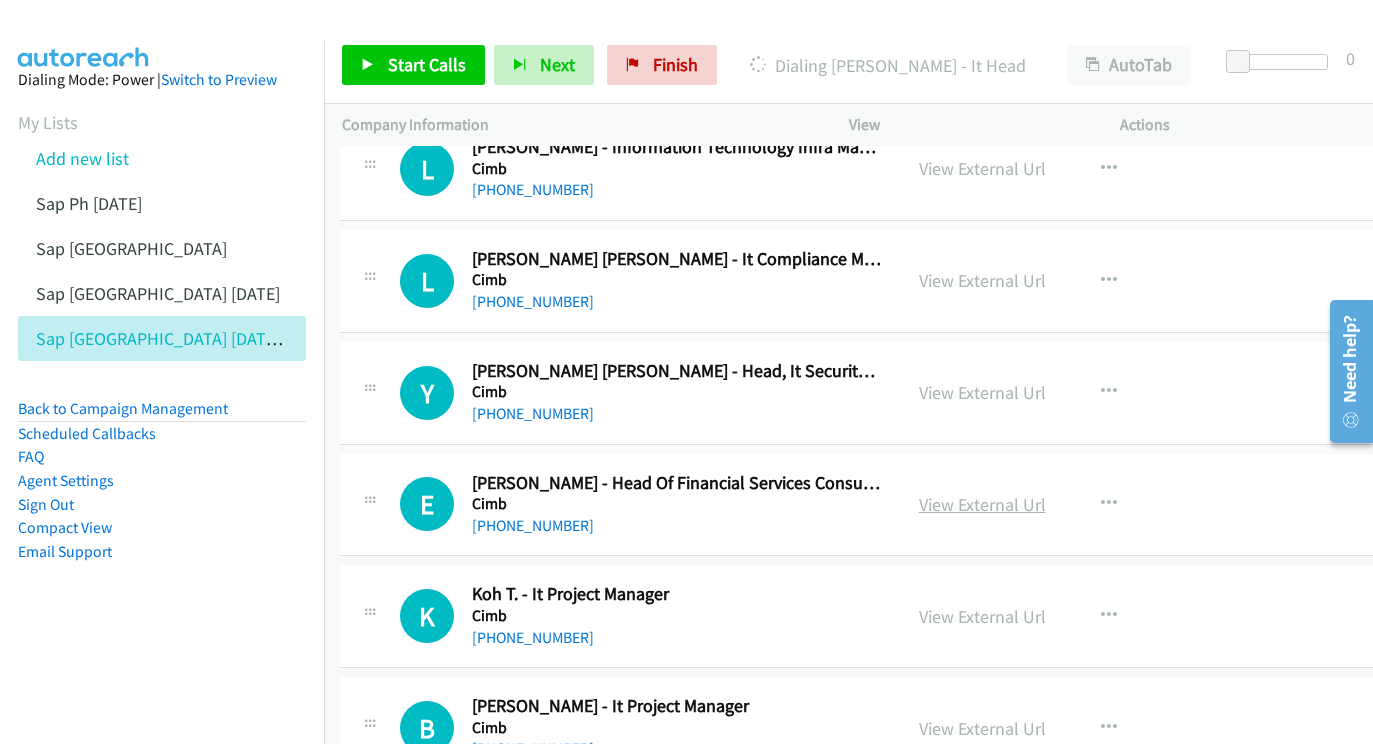 click on "View External Url" at bounding box center [982, 504] 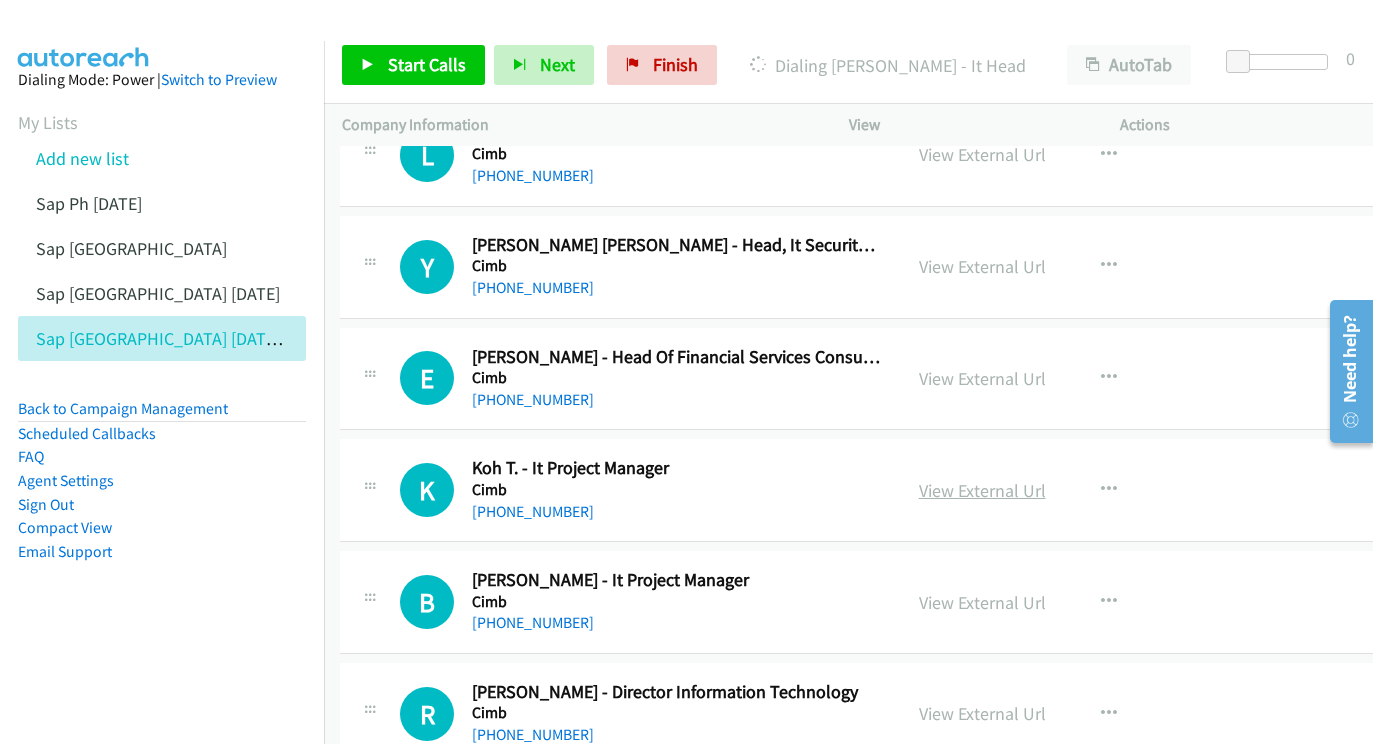 scroll, scrollTop: 15985, scrollLeft: 2, axis: both 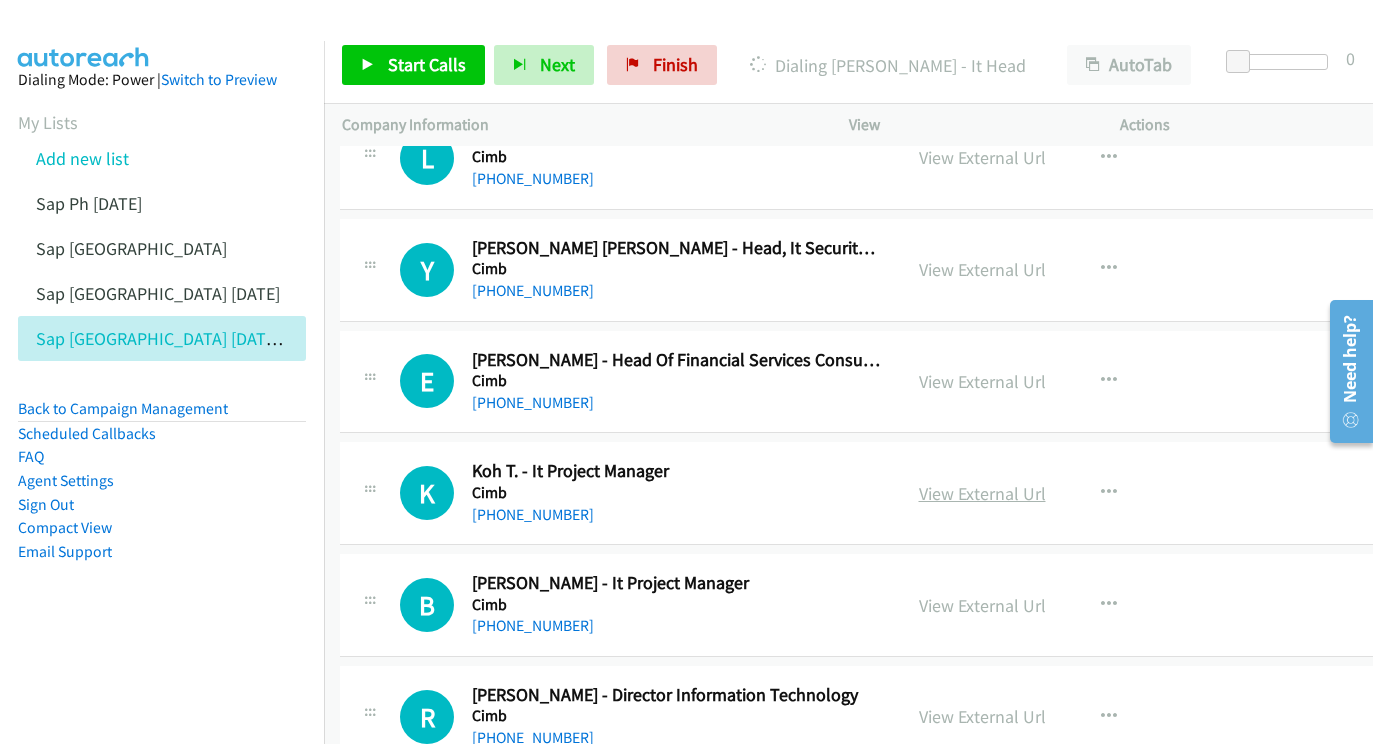 click on "View External Url" at bounding box center (982, 493) 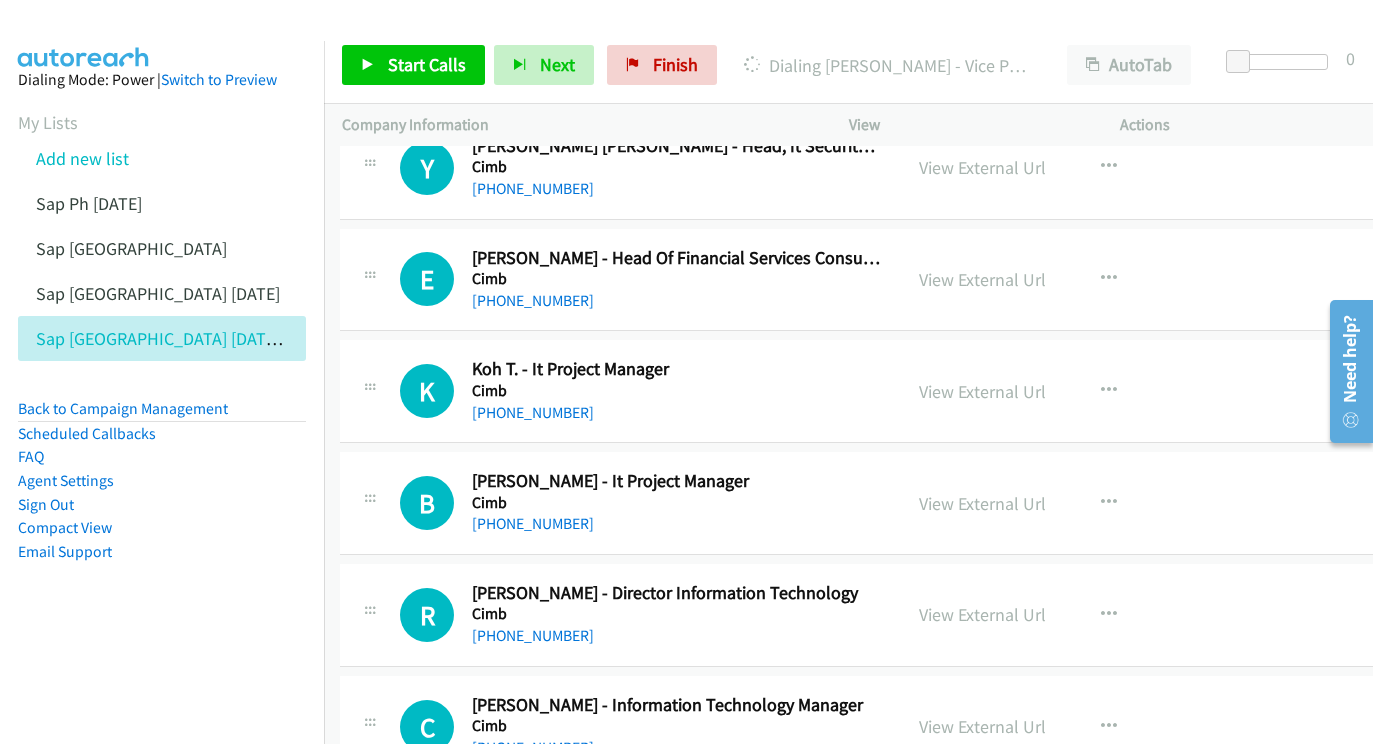 scroll, scrollTop: 16110, scrollLeft: 2, axis: both 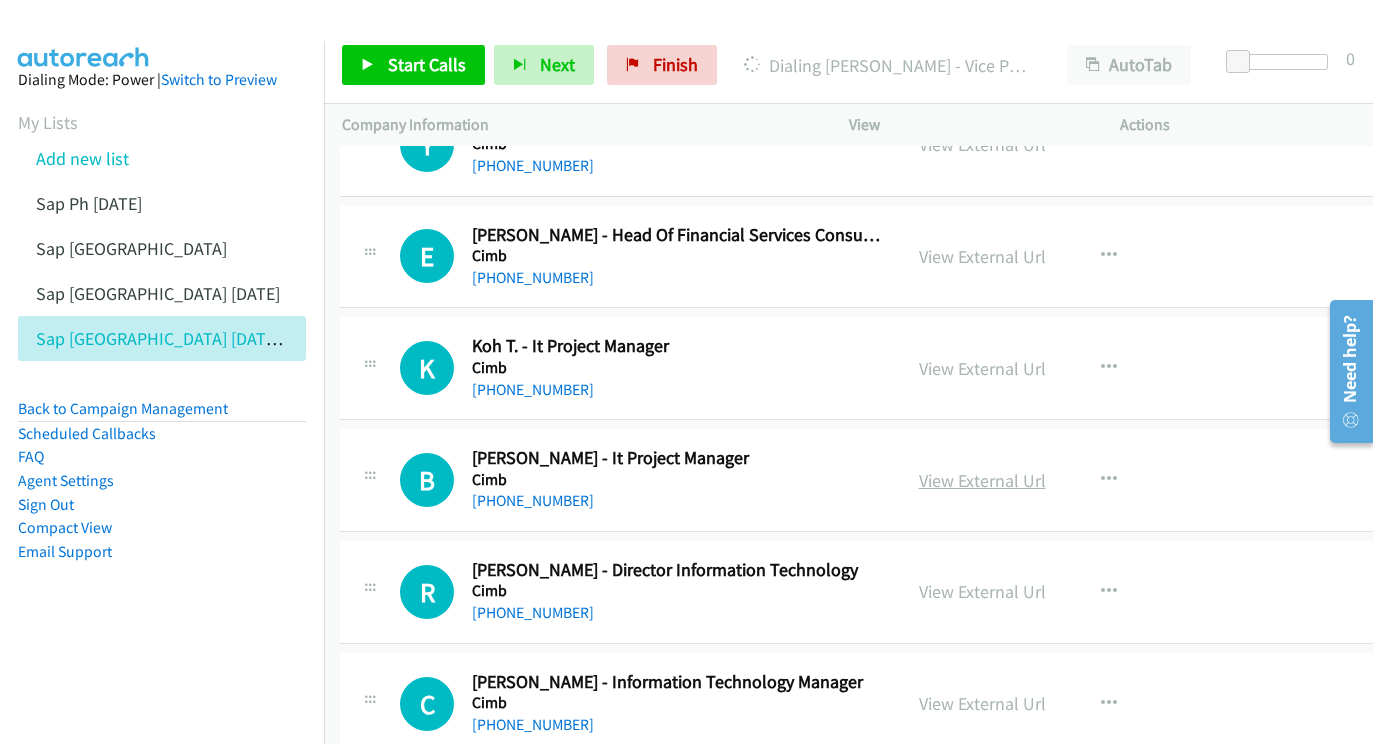 click on "View External Url" at bounding box center [982, 480] 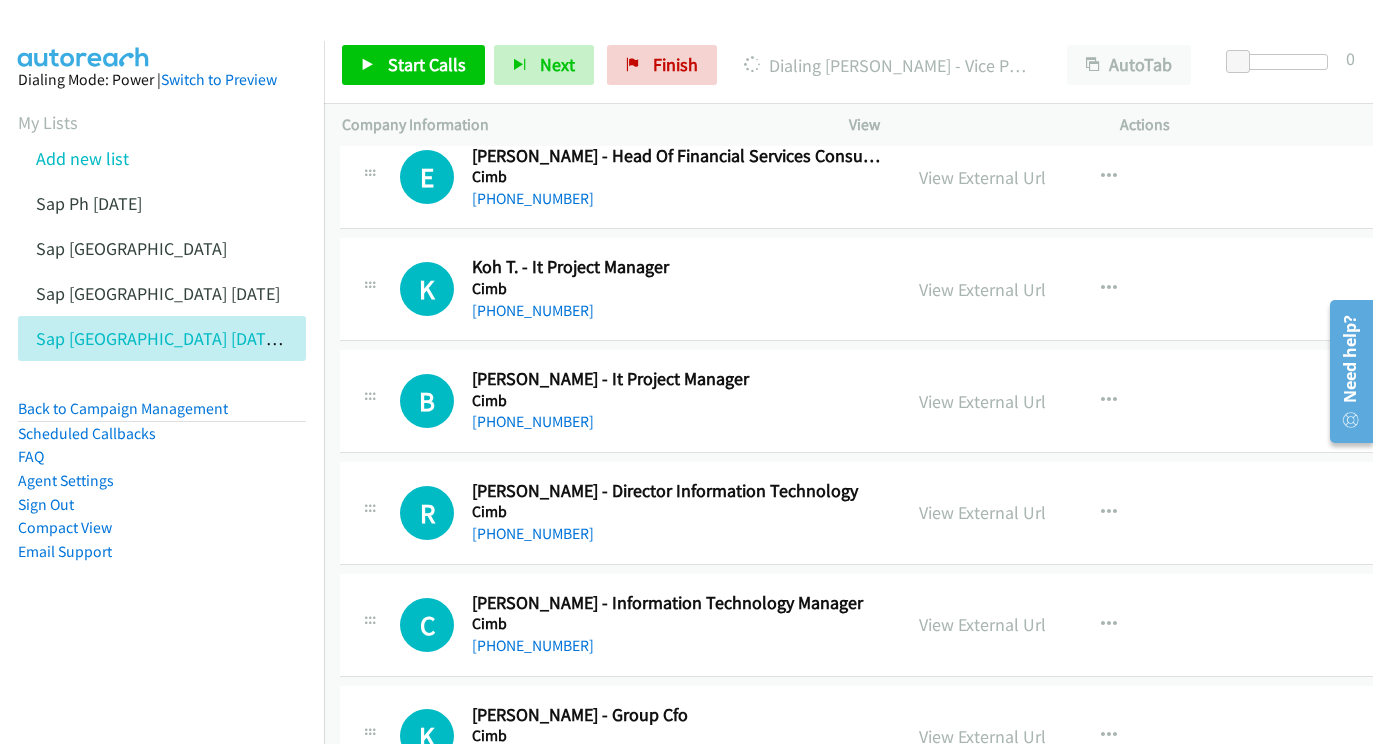 scroll, scrollTop: 16189, scrollLeft: 2, axis: both 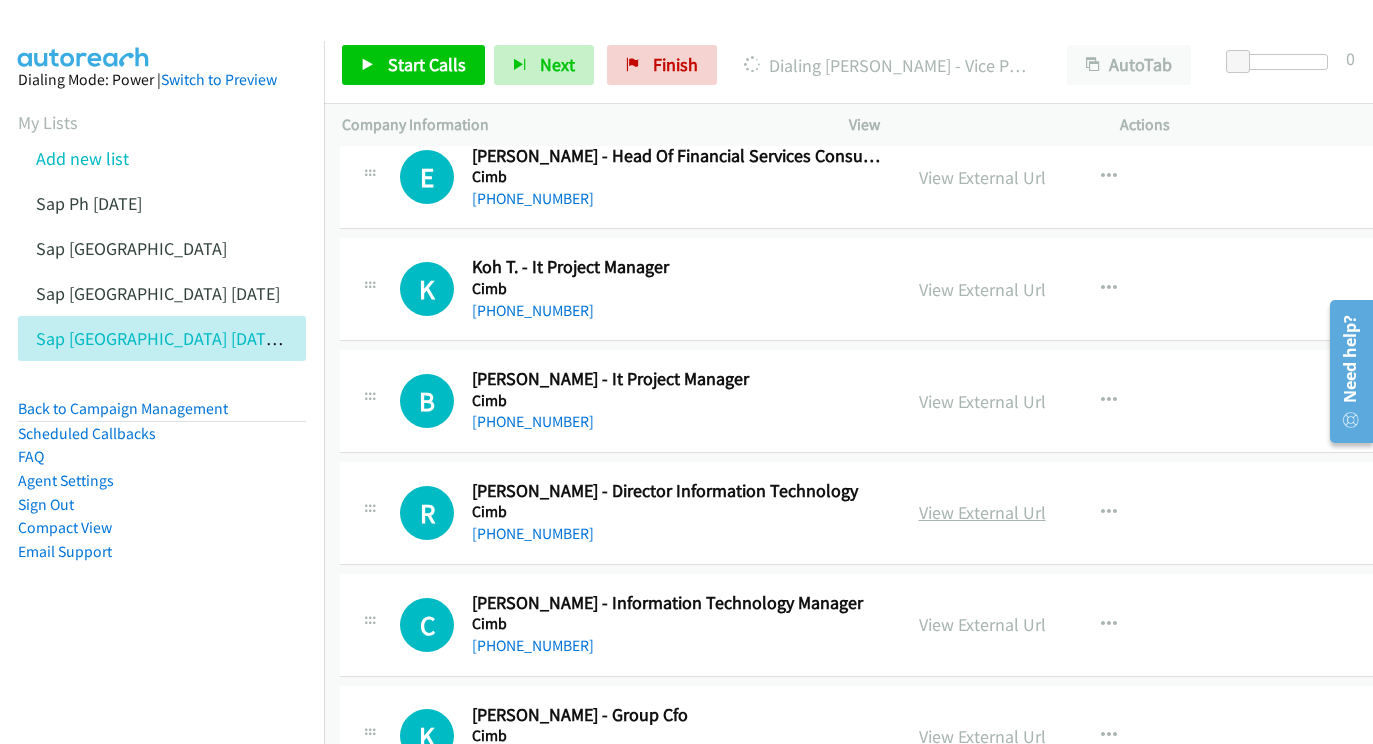 click on "View External Url" at bounding box center (982, 512) 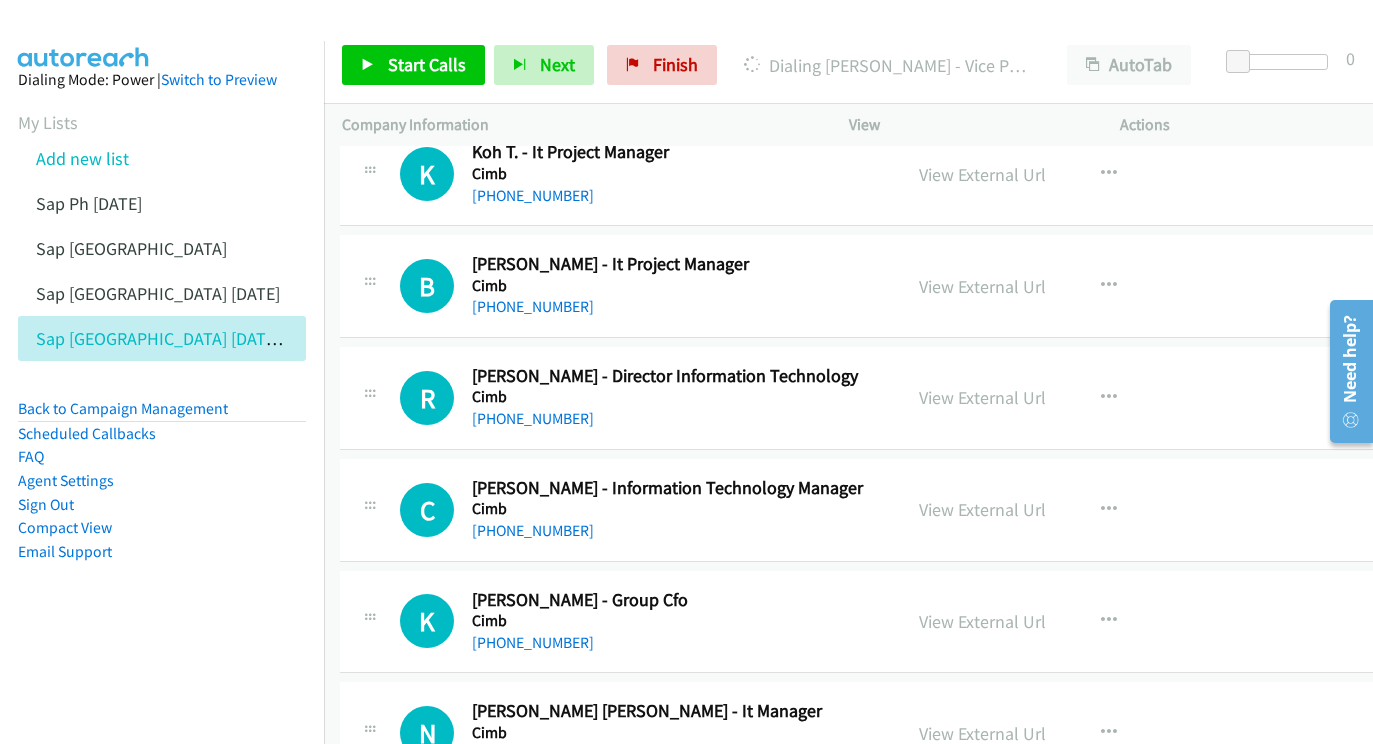 scroll, scrollTop: 16310, scrollLeft: 2, axis: both 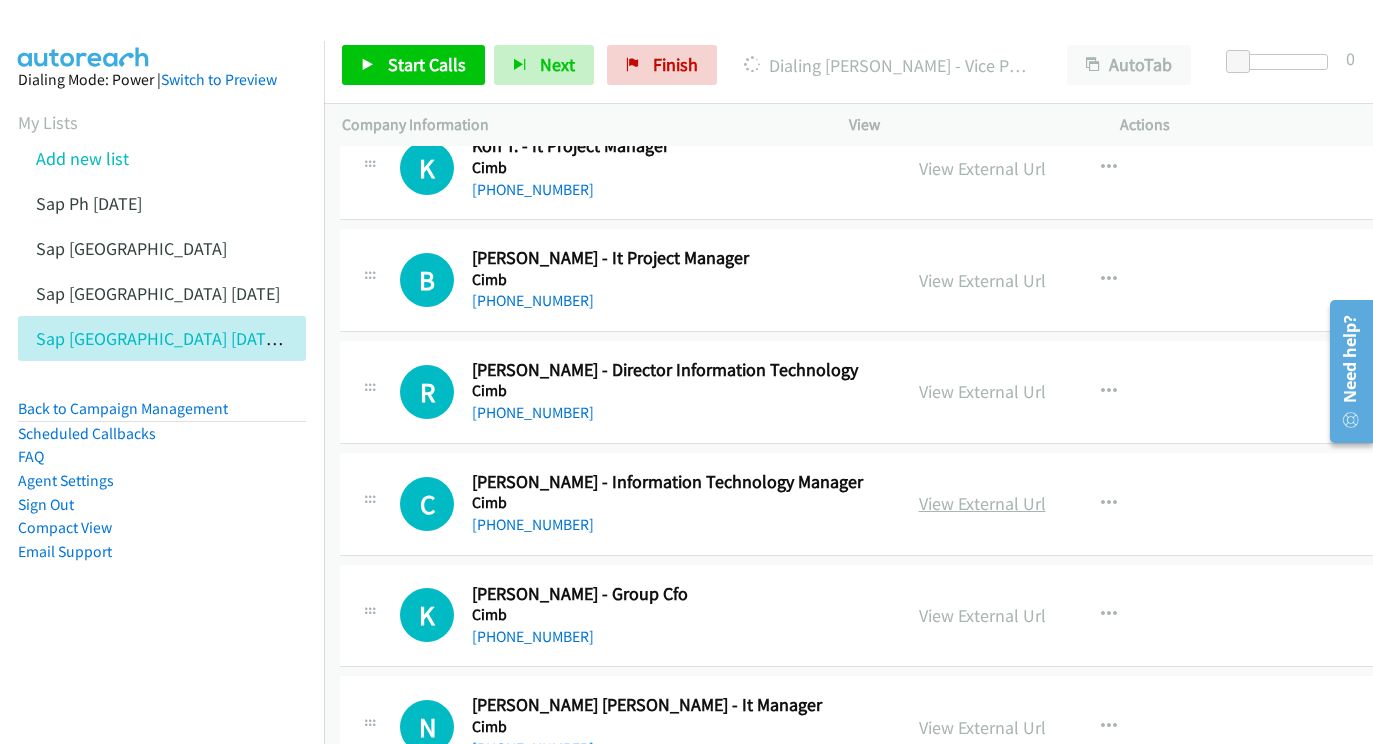 click on "View External Url" at bounding box center [982, 503] 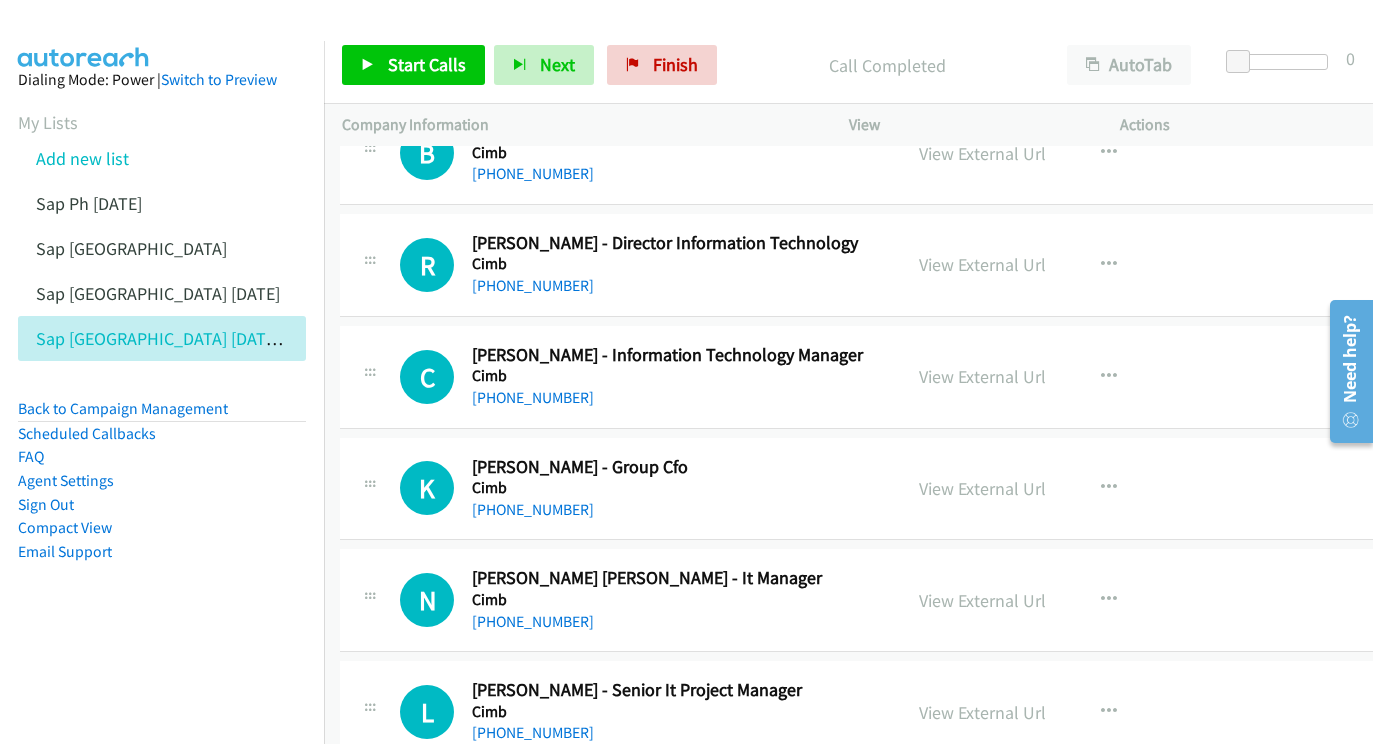 scroll, scrollTop: 16439, scrollLeft: 0, axis: vertical 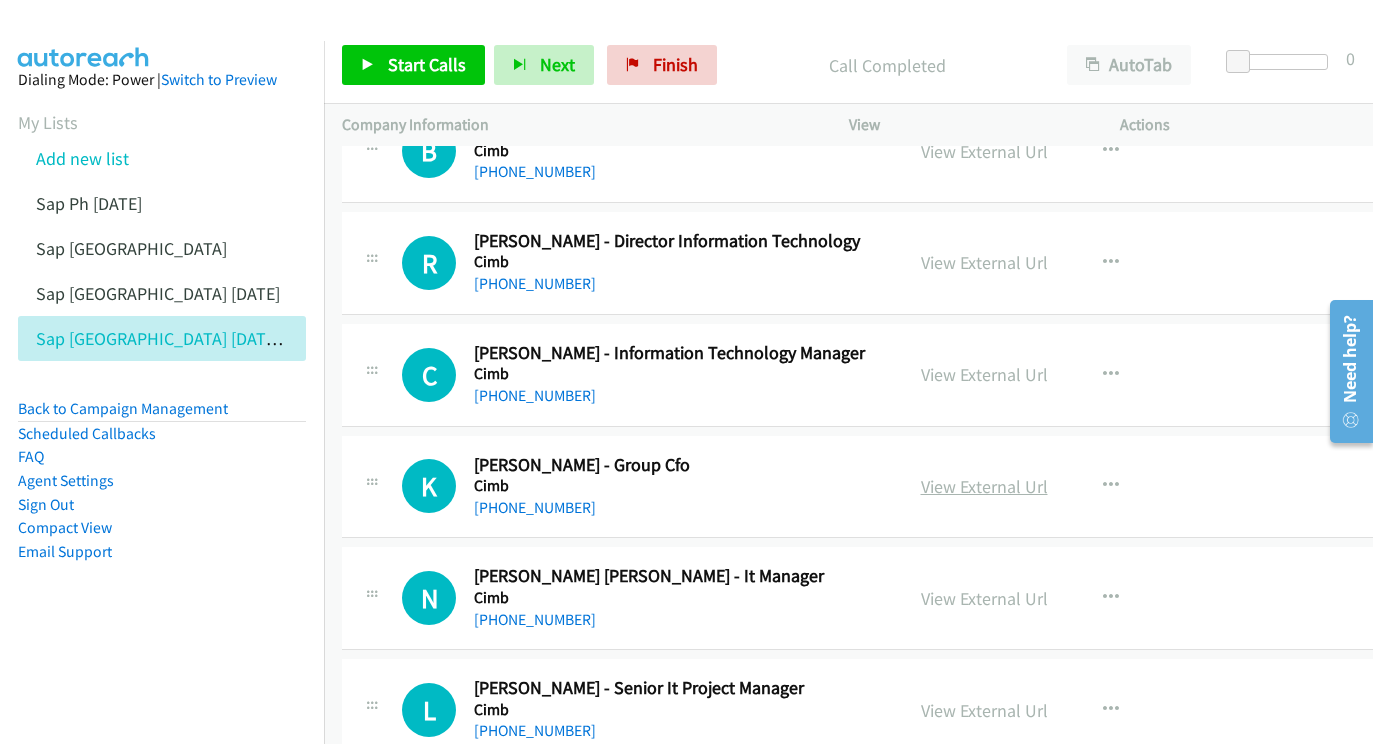 click on "View External Url" at bounding box center [984, 486] 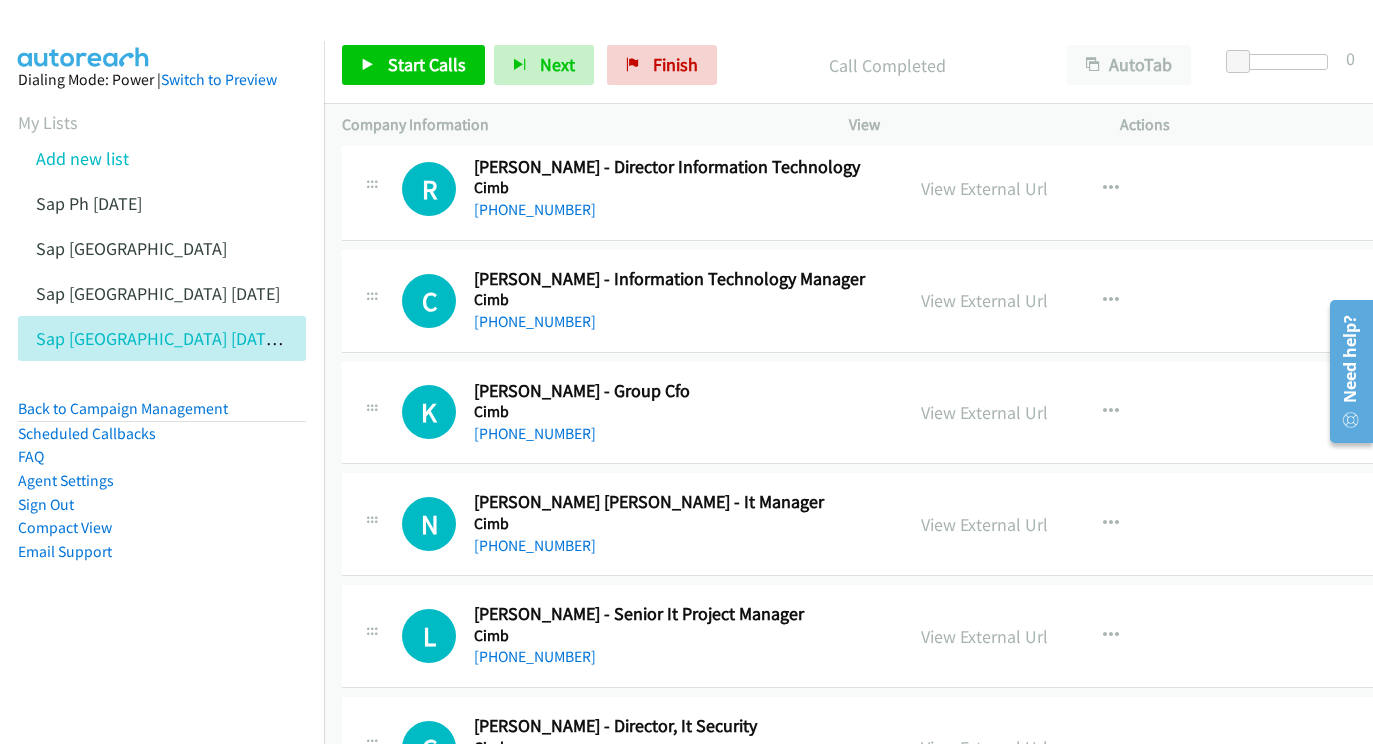 scroll, scrollTop: 16542, scrollLeft: 0, axis: vertical 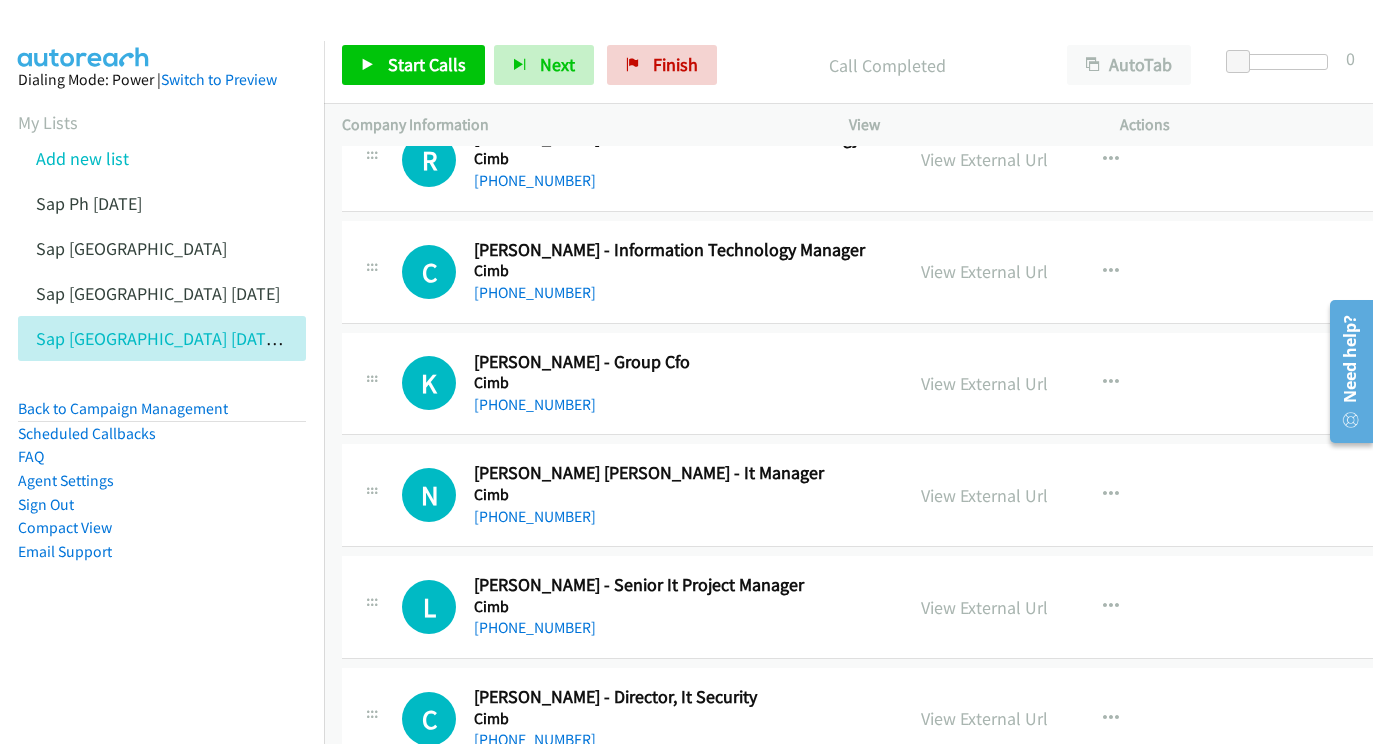 click on "View External Url
View External Url
Schedule/Manage Callback
Start Calls Here
Remove from list
Add to do not call list
Reset Call Status" at bounding box center (1052, 495) 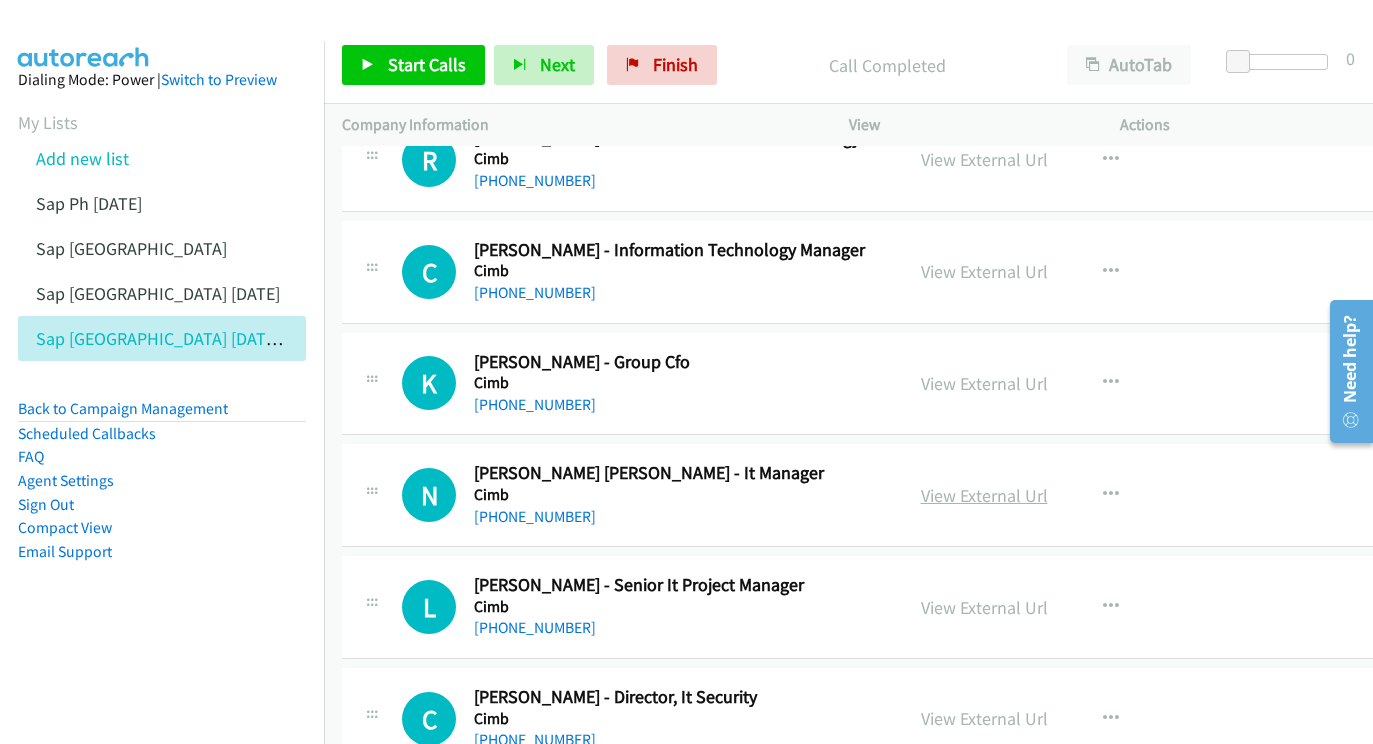 click on "View External Url" at bounding box center [984, 495] 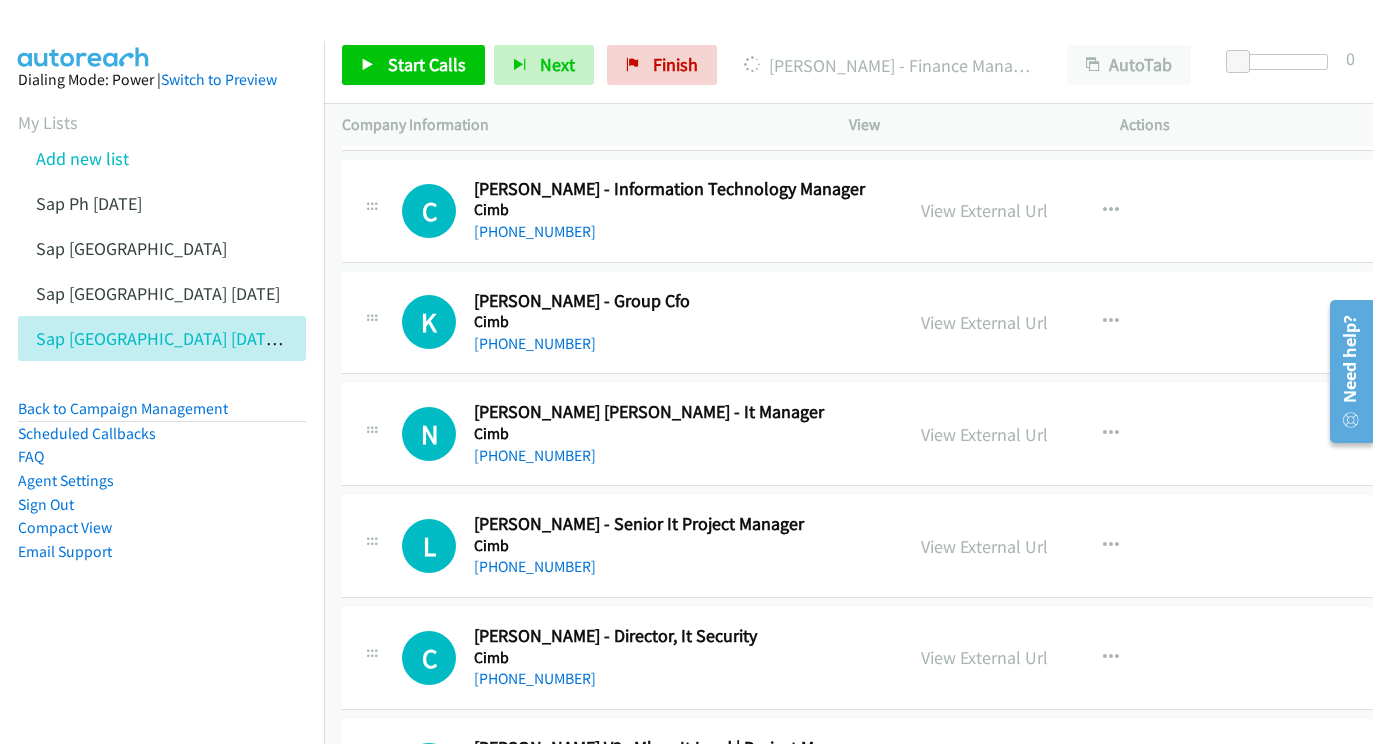 scroll, scrollTop: 16644, scrollLeft: 0, axis: vertical 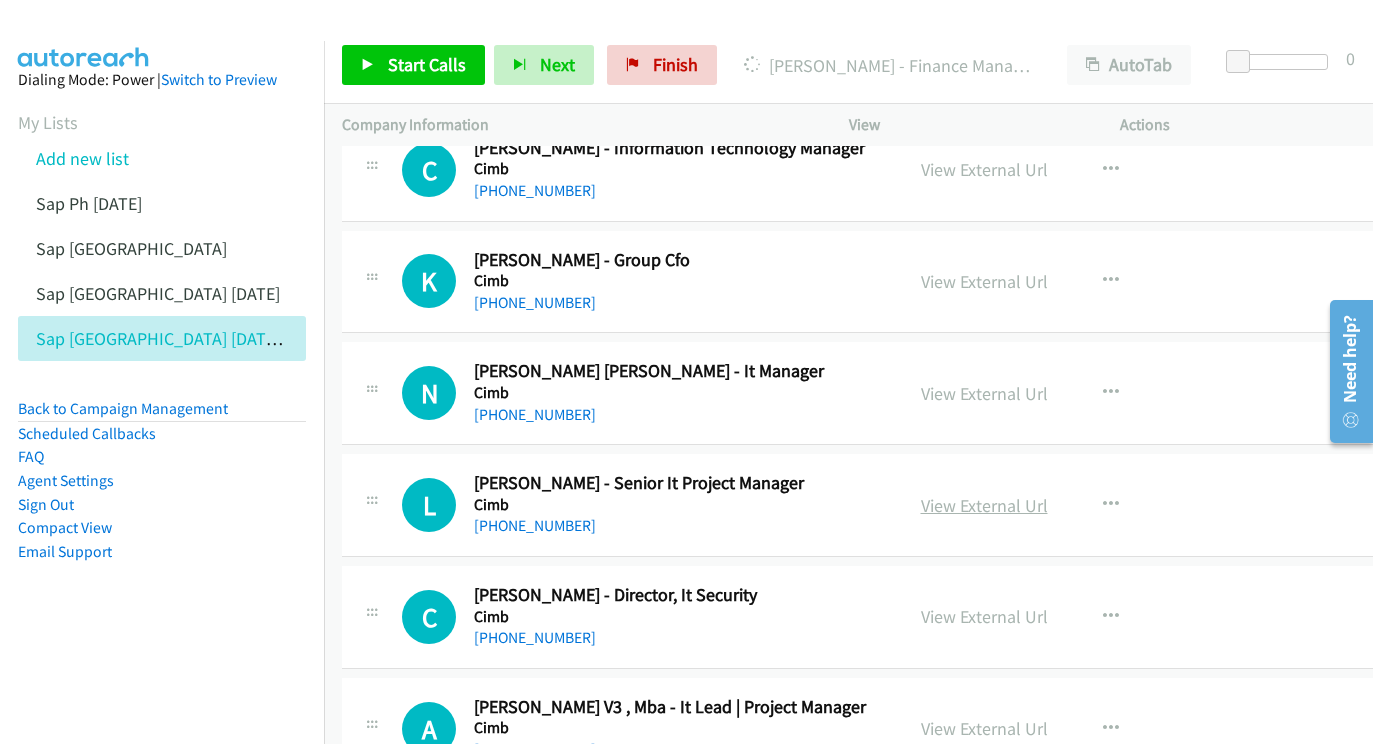click on "View External Url" at bounding box center (984, 505) 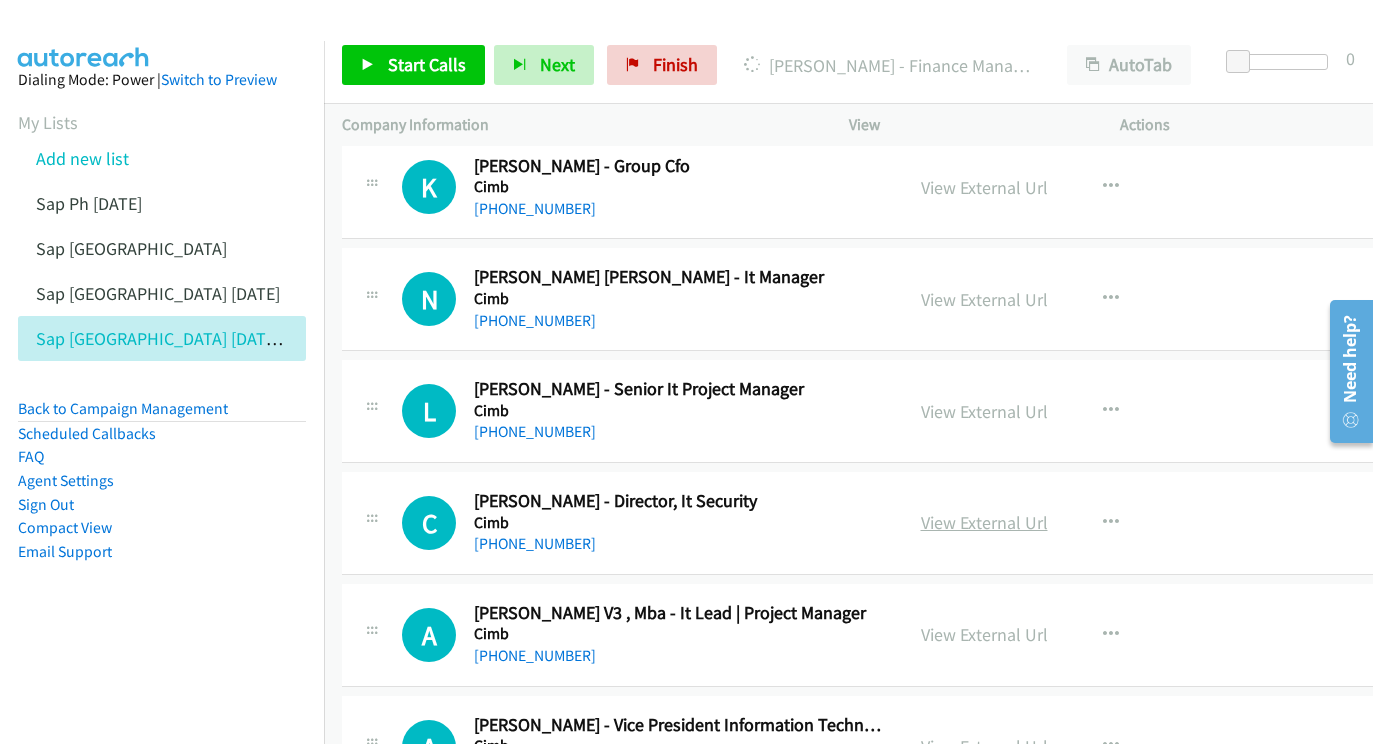 scroll, scrollTop: 16738, scrollLeft: 1, axis: both 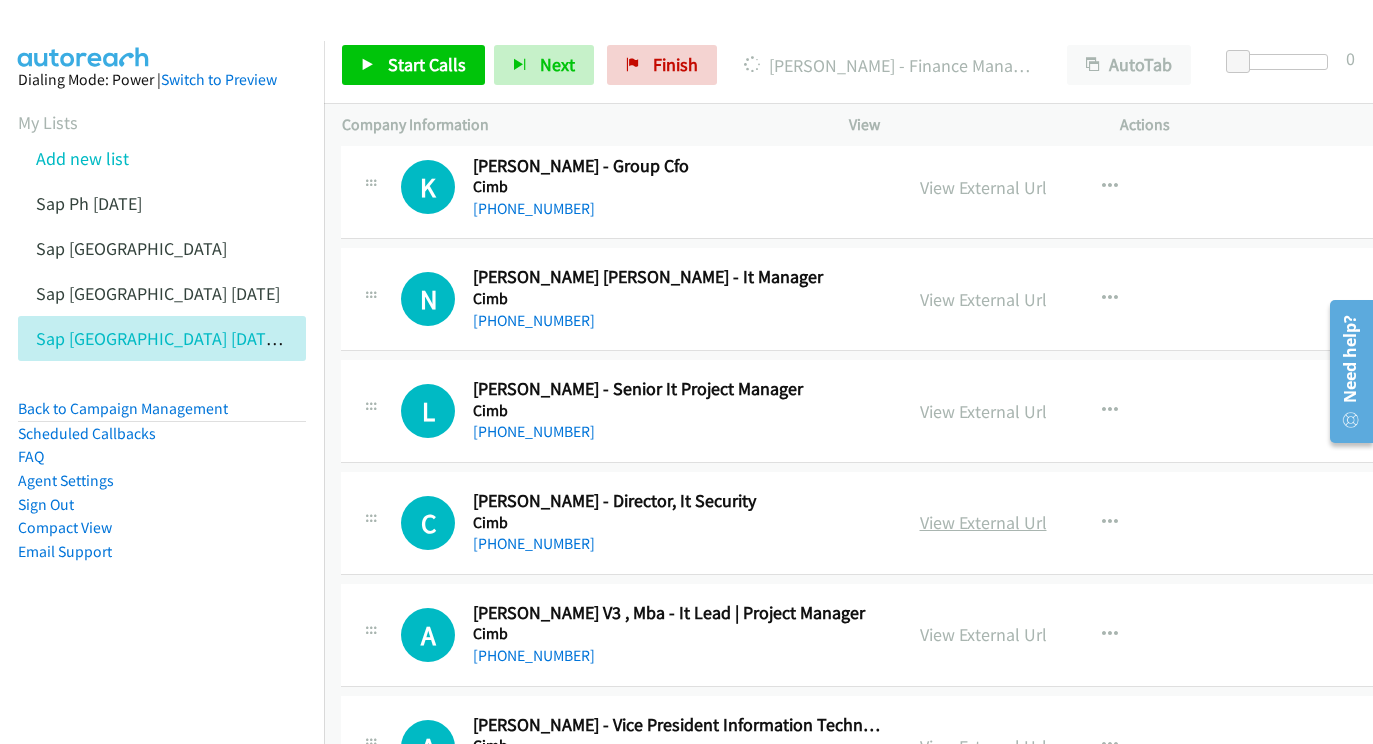 click on "View External Url" at bounding box center [983, 522] 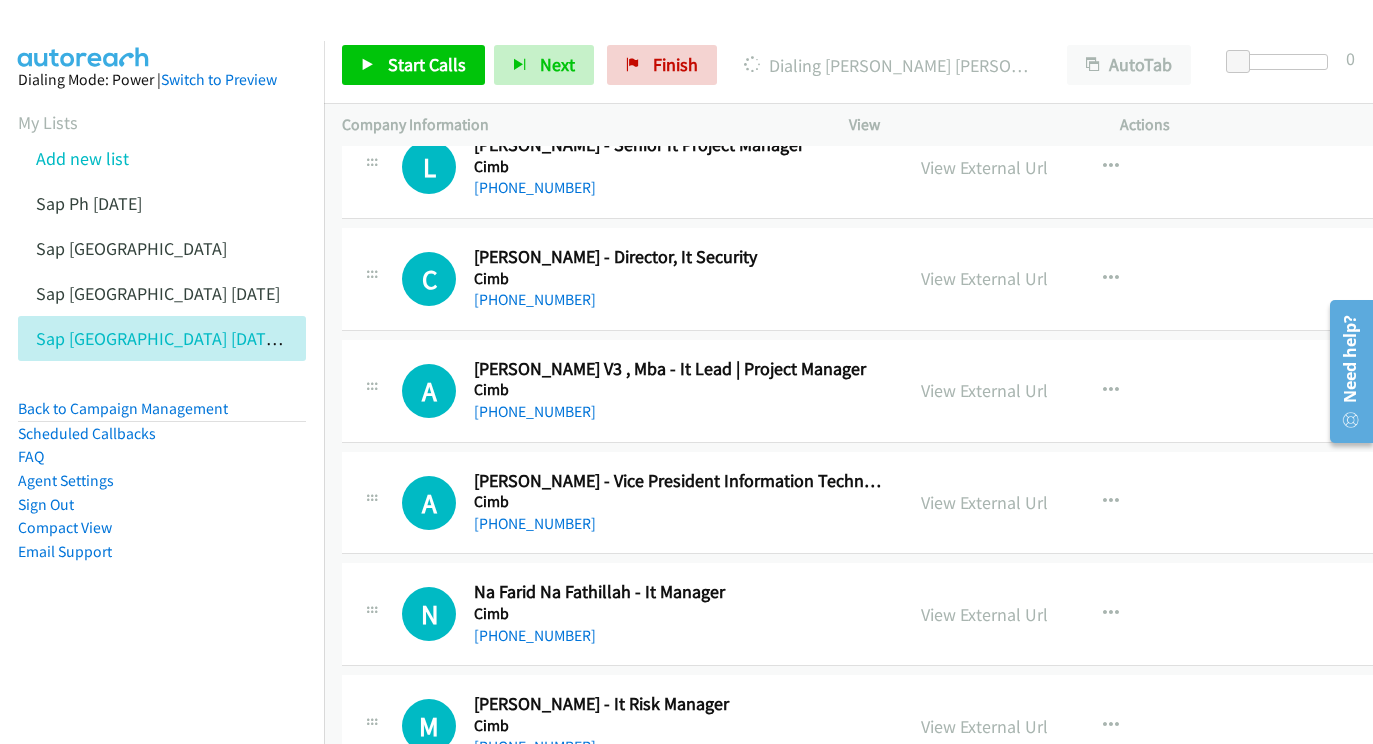 scroll, scrollTop: 16986, scrollLeft: 0, axis: vertical 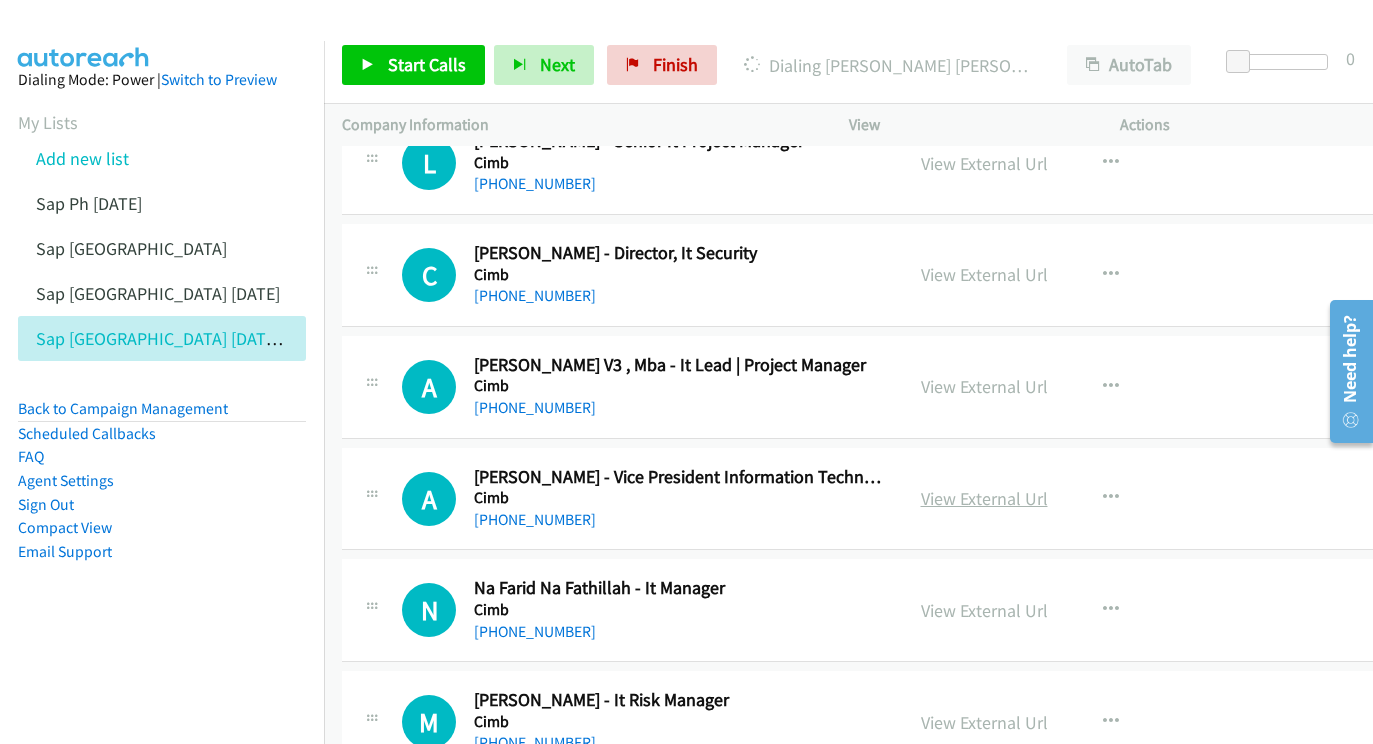 click on "View External Url" at bounding box center (984, 498) 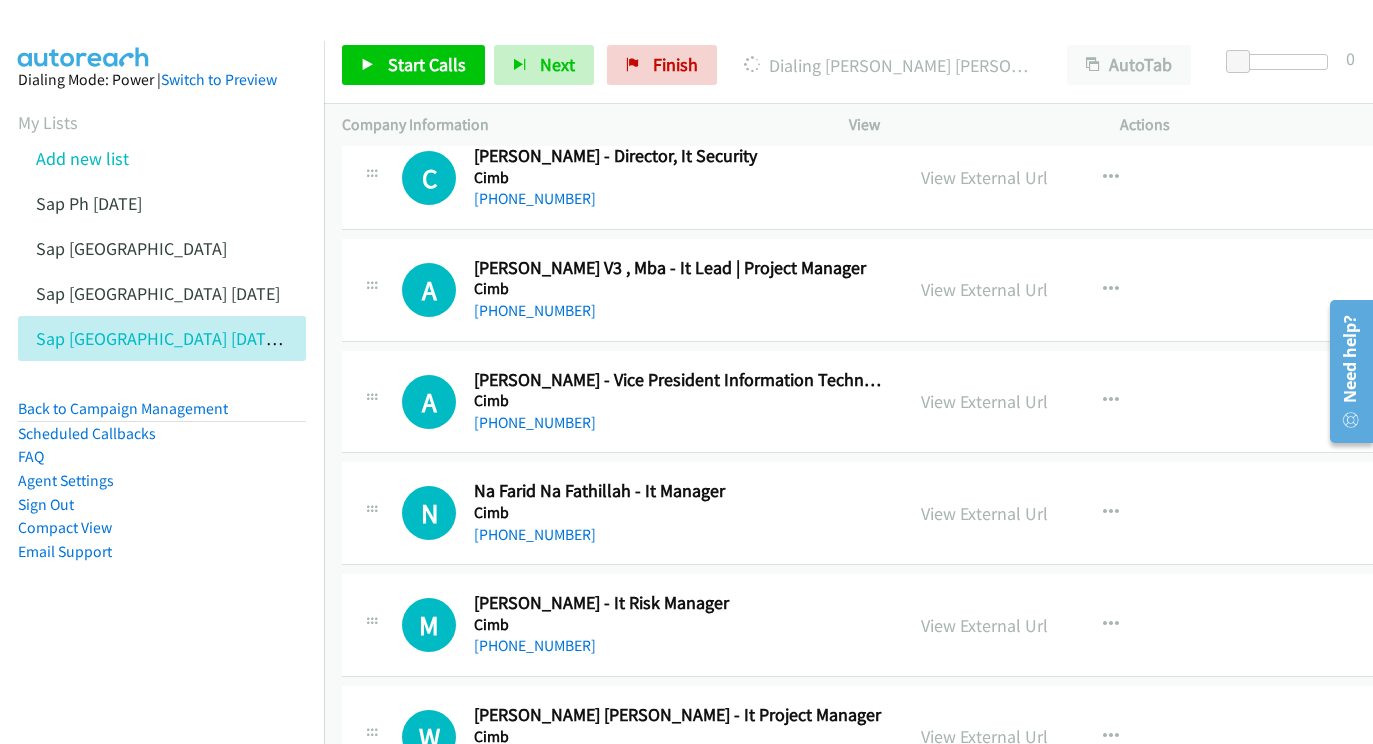 scroll, scrollTop: 17084, scrollLeft: 0, axis: vertical 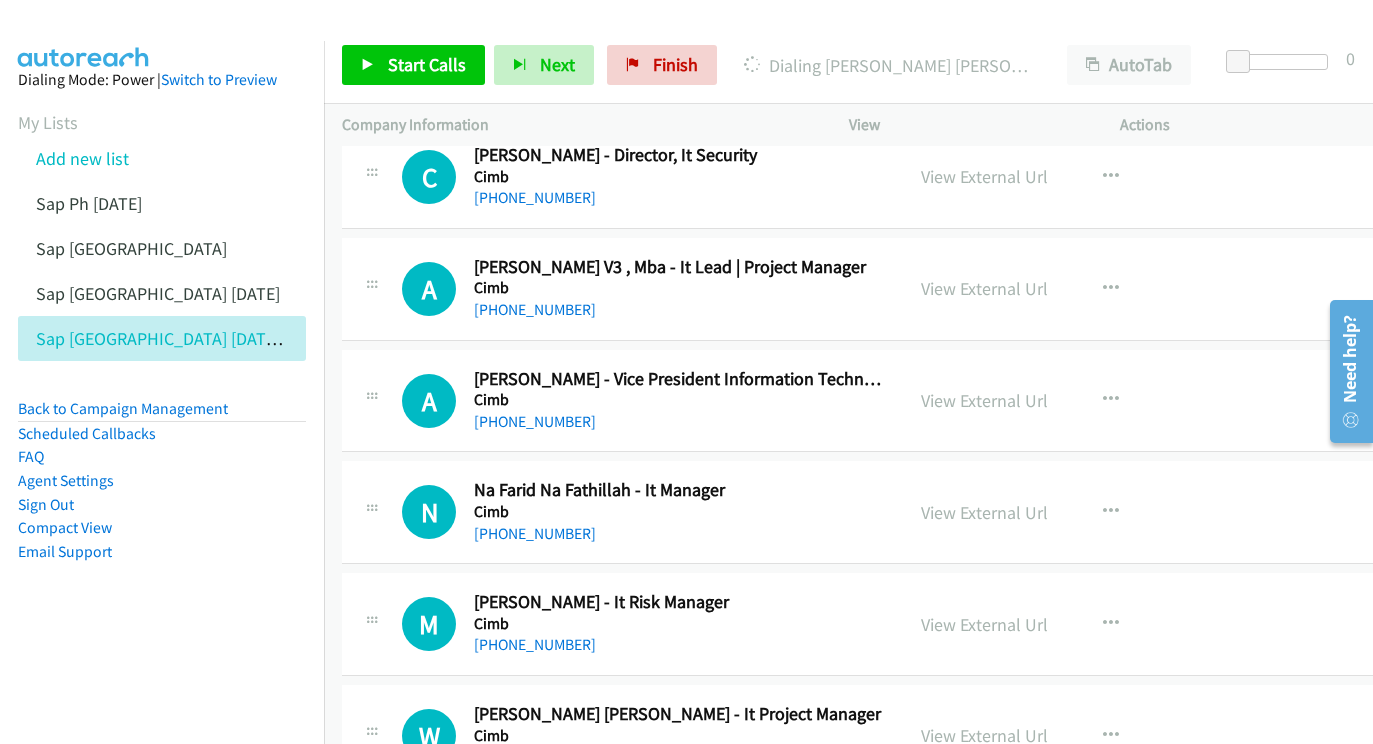 click on "View External Url
View External Url
Schedule/Manage Callback
Start Calls Here
Remove from list
Add to do not call list
Reset Call Status" at bounding box center (1052, 512) 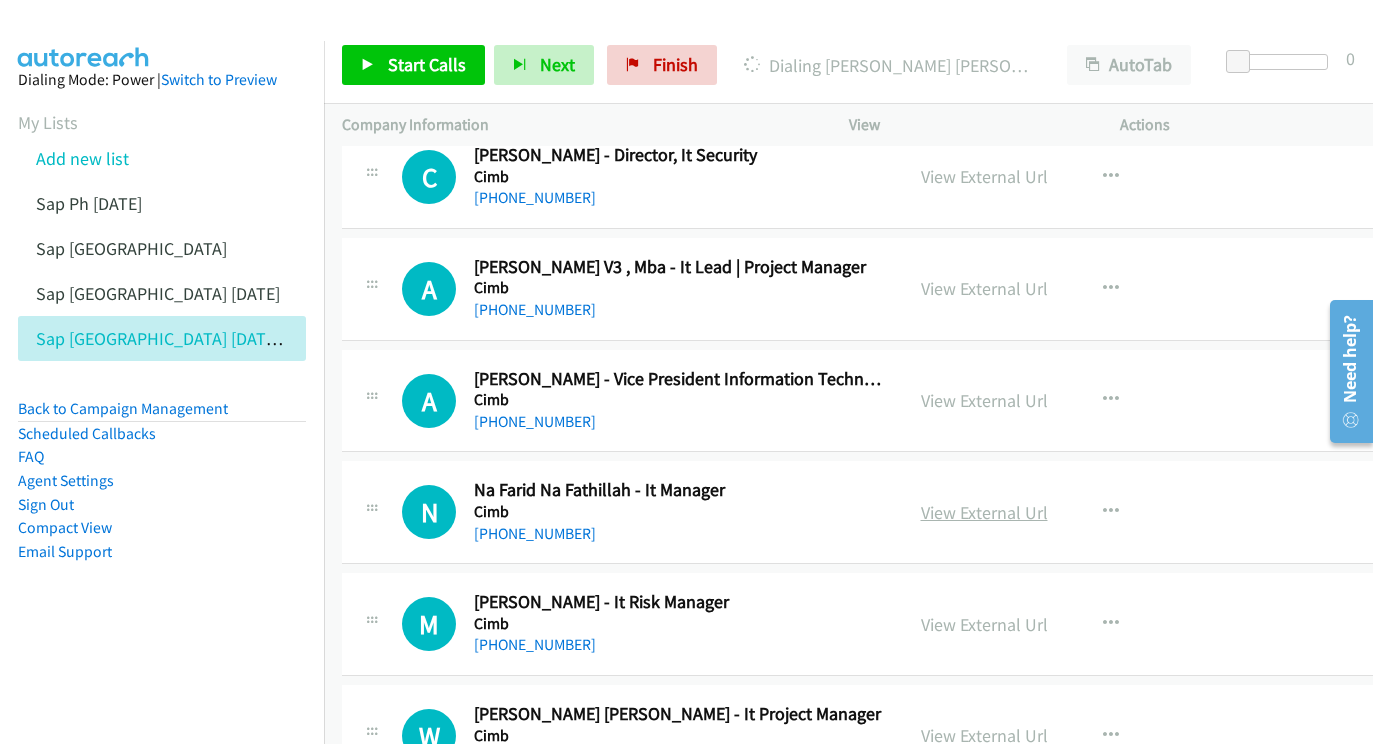 click on "View External Url" at bounding box center (984, 512) 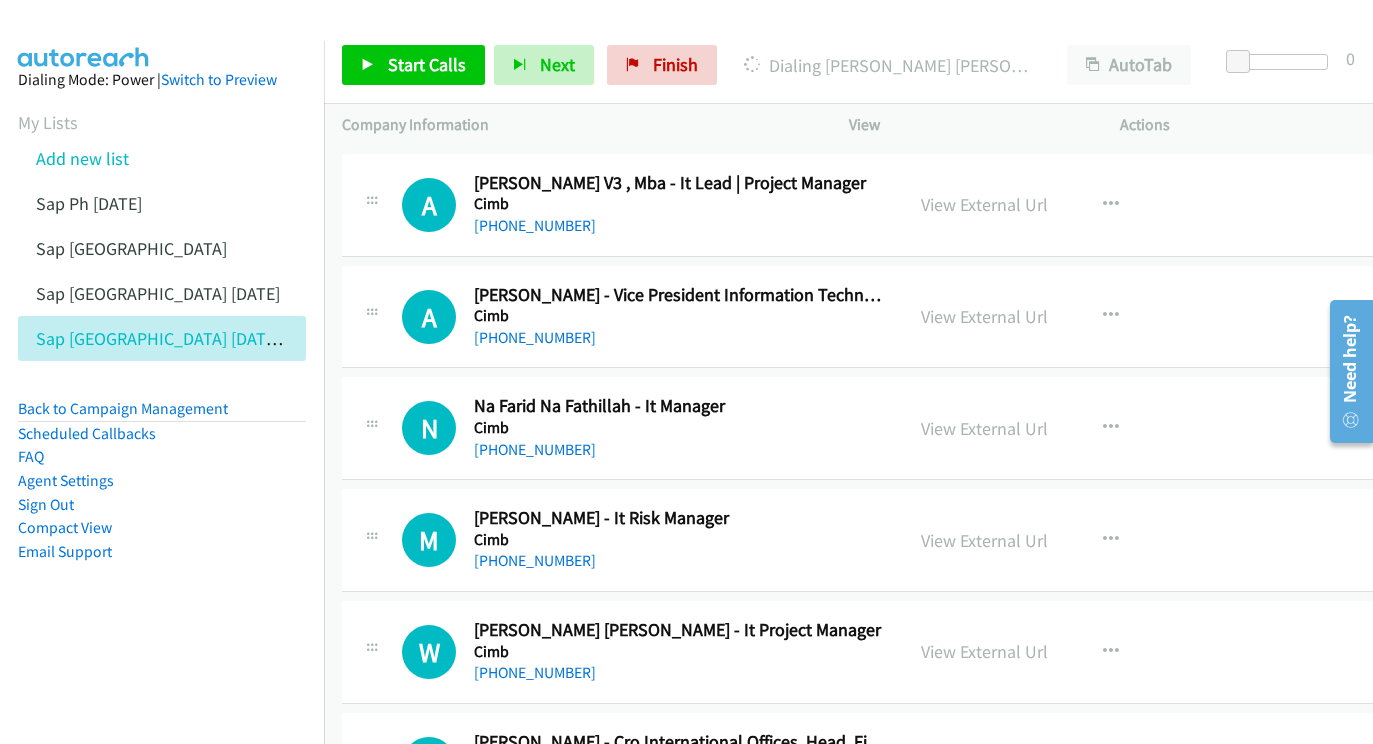 scroll, scrollTop: 17191, scrollLeft: 0, axis: vertical 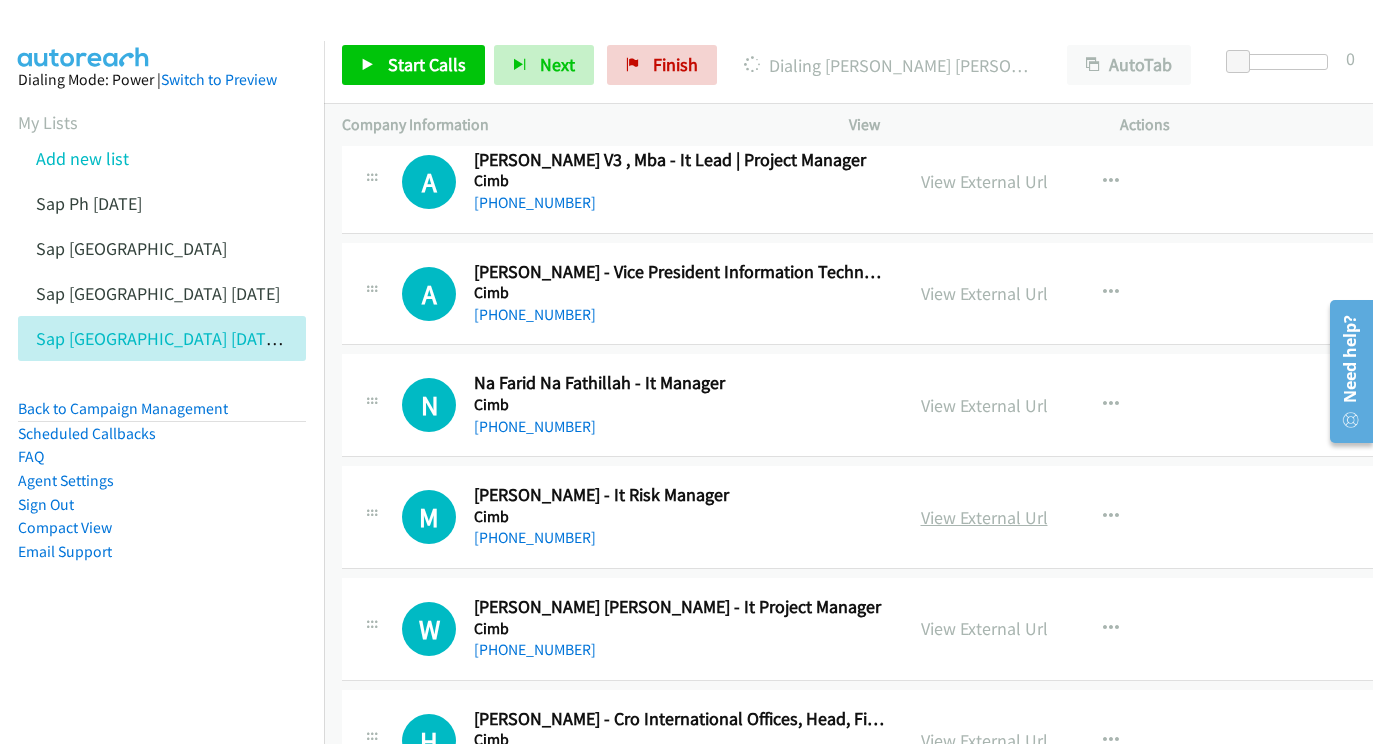 click on "View External Url" at bounding box center (984, 517) 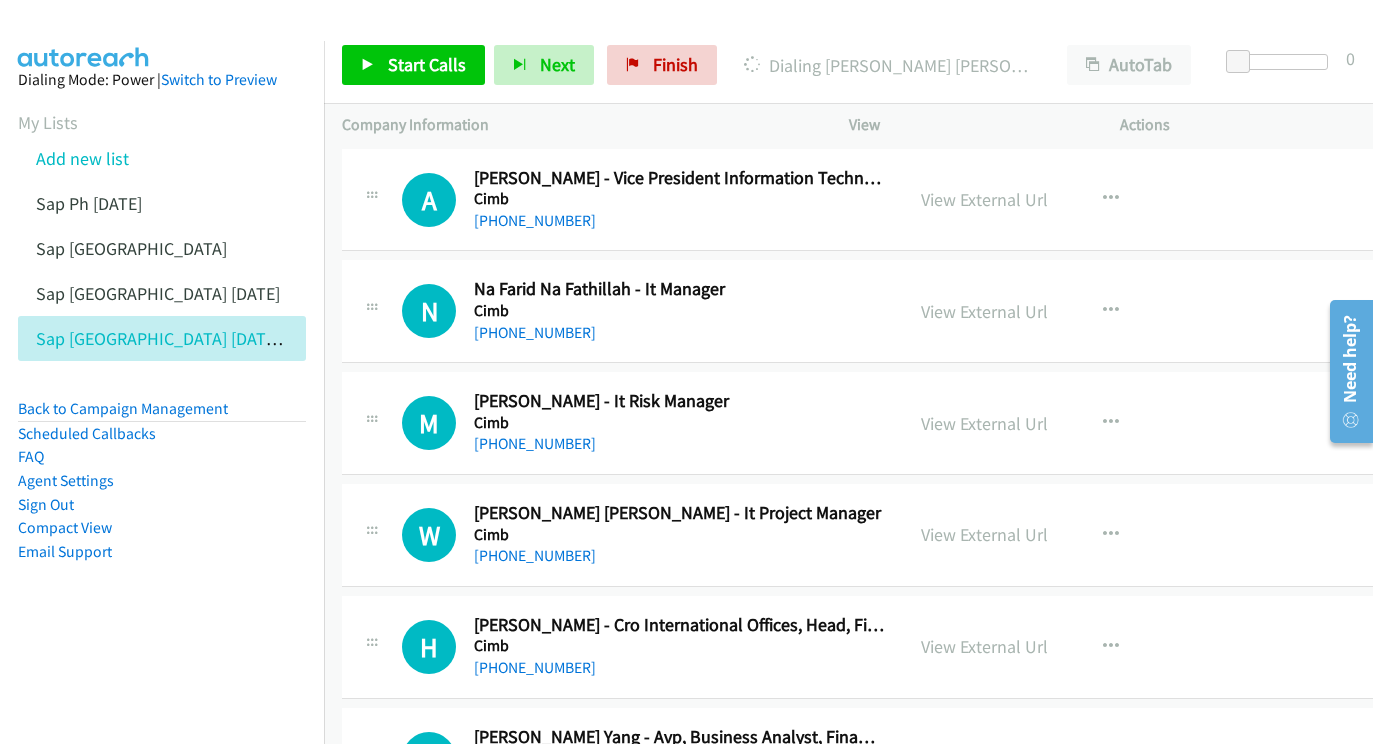 scroll, scrollTop: 17301, scrollLeft: 0, axis: vertical 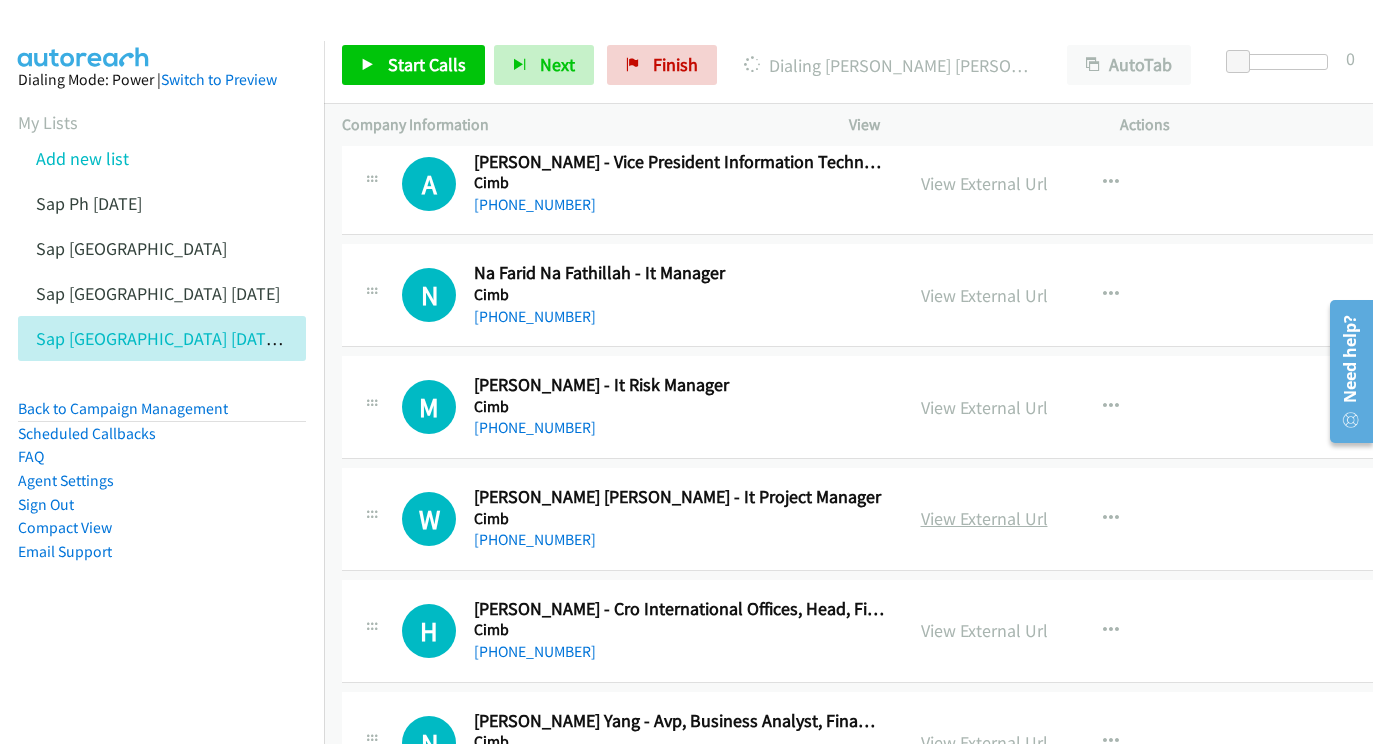 click on "View External Url" at bounding box center (984, 518) 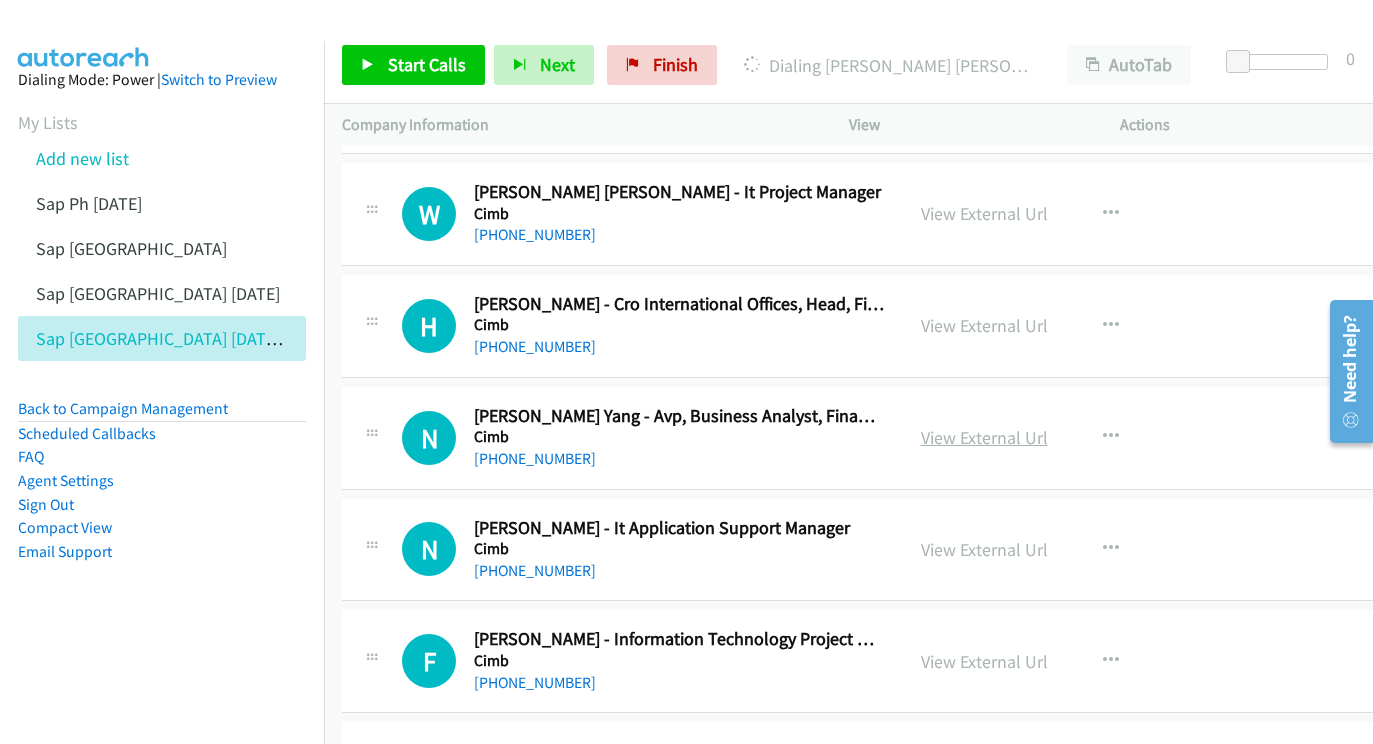 scroll, scrollTop: 17647, scrollLeft: 0, axis: vertical 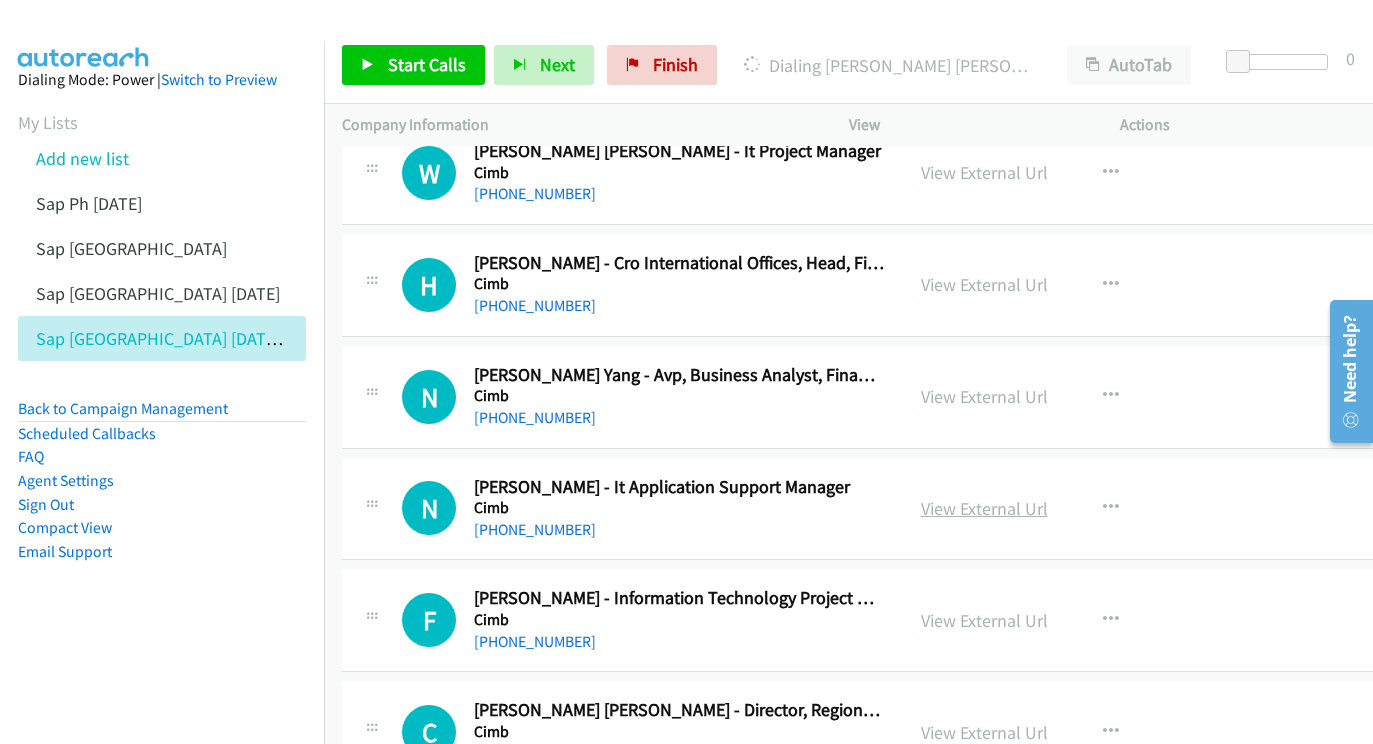 click on "View External Url" at bounding box center (984, 508) 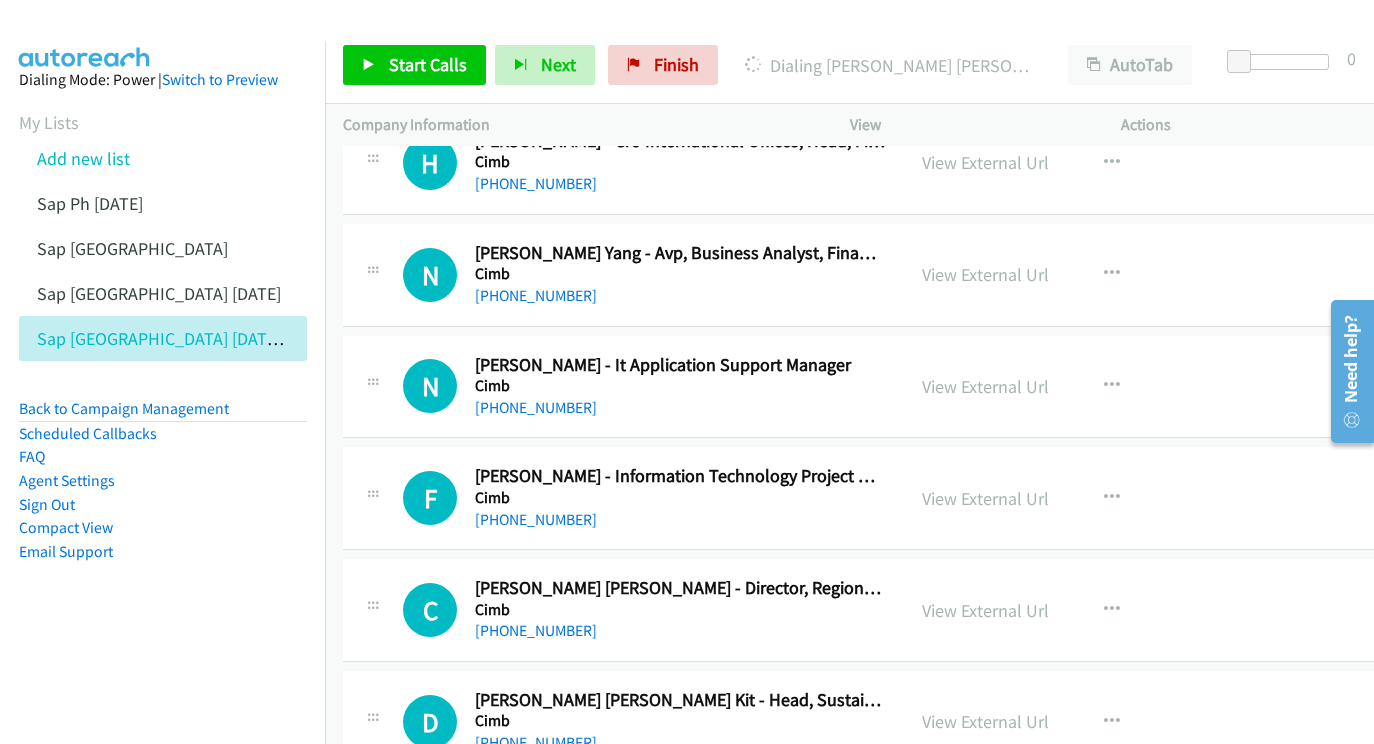 scroll, scrollTop: 17772, scrollLeft: 0, axis: vertical 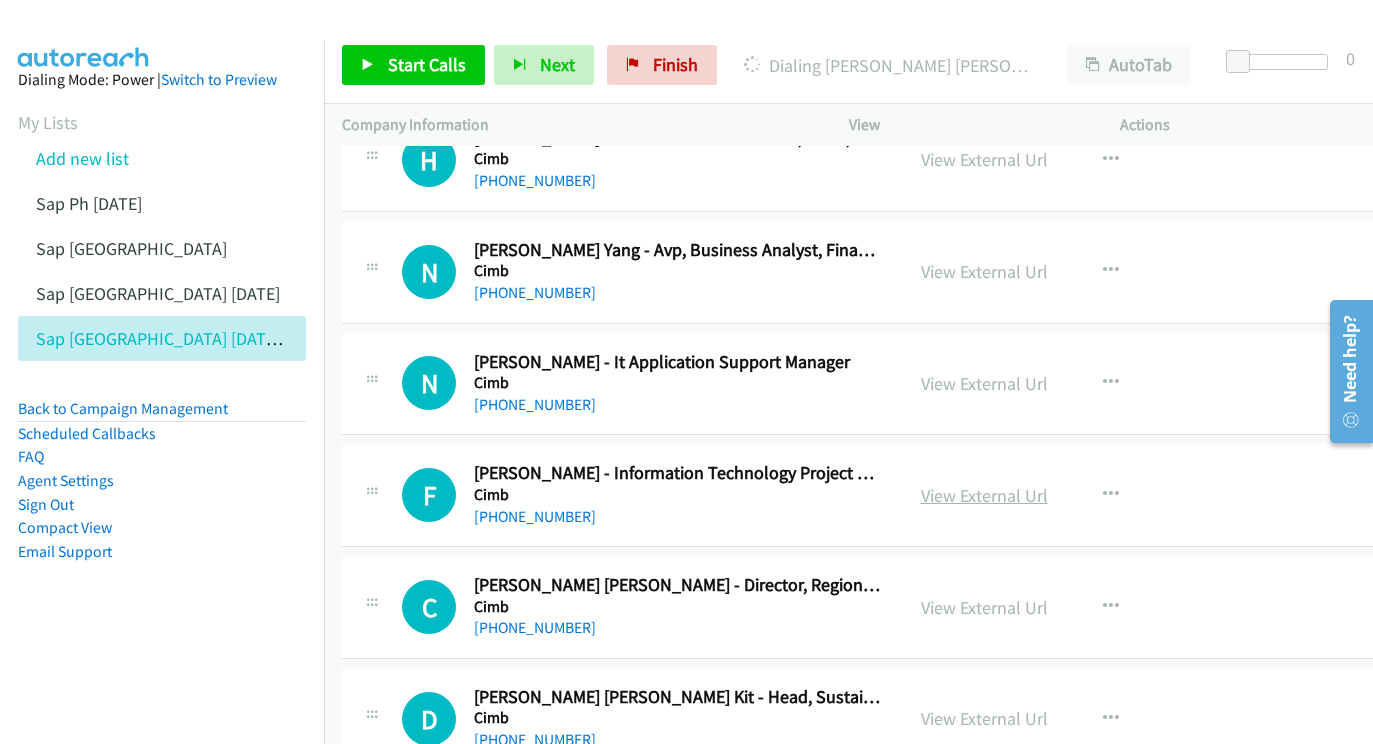 click on "View External Url" at bounding box center (984, 495) 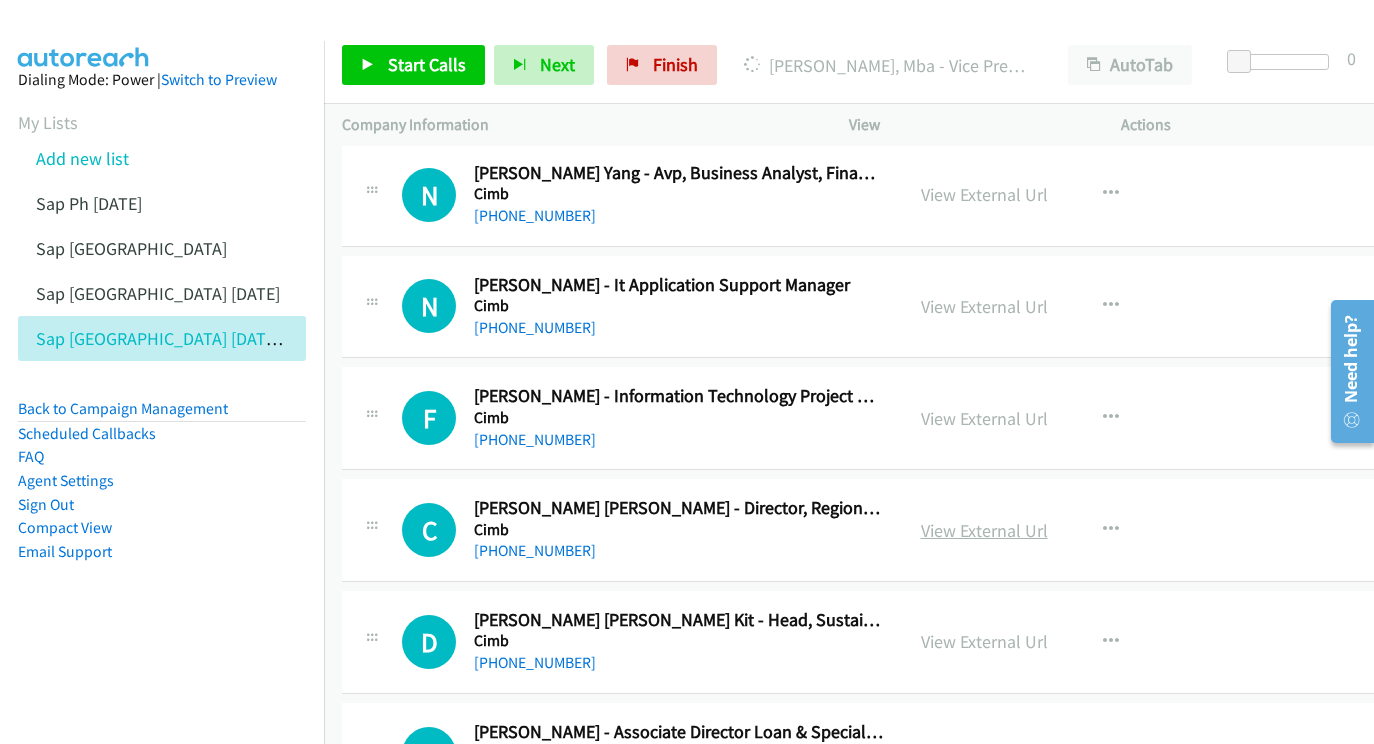 scroll, scrollTop: 17858, scrollLeft: 0, axis: vertical 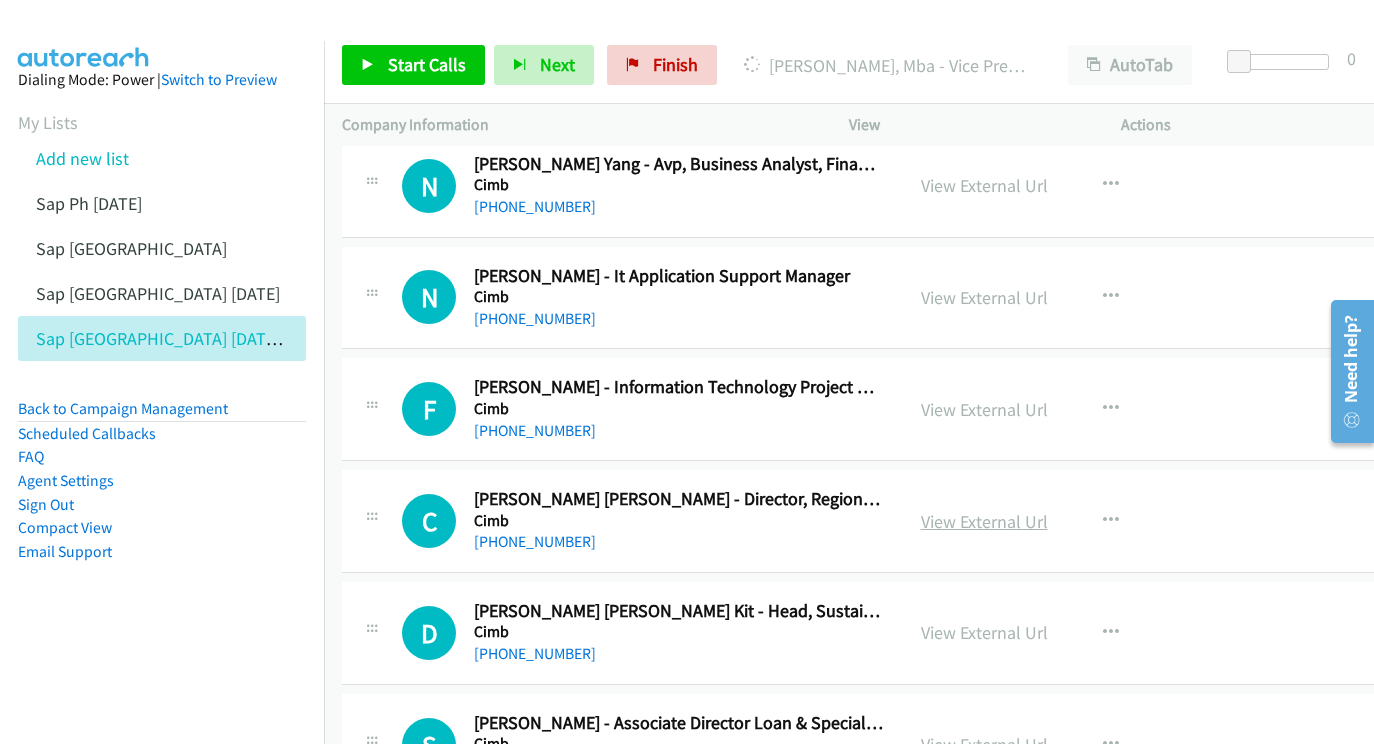 click on "View External Url" at bounding box center [984, 521] 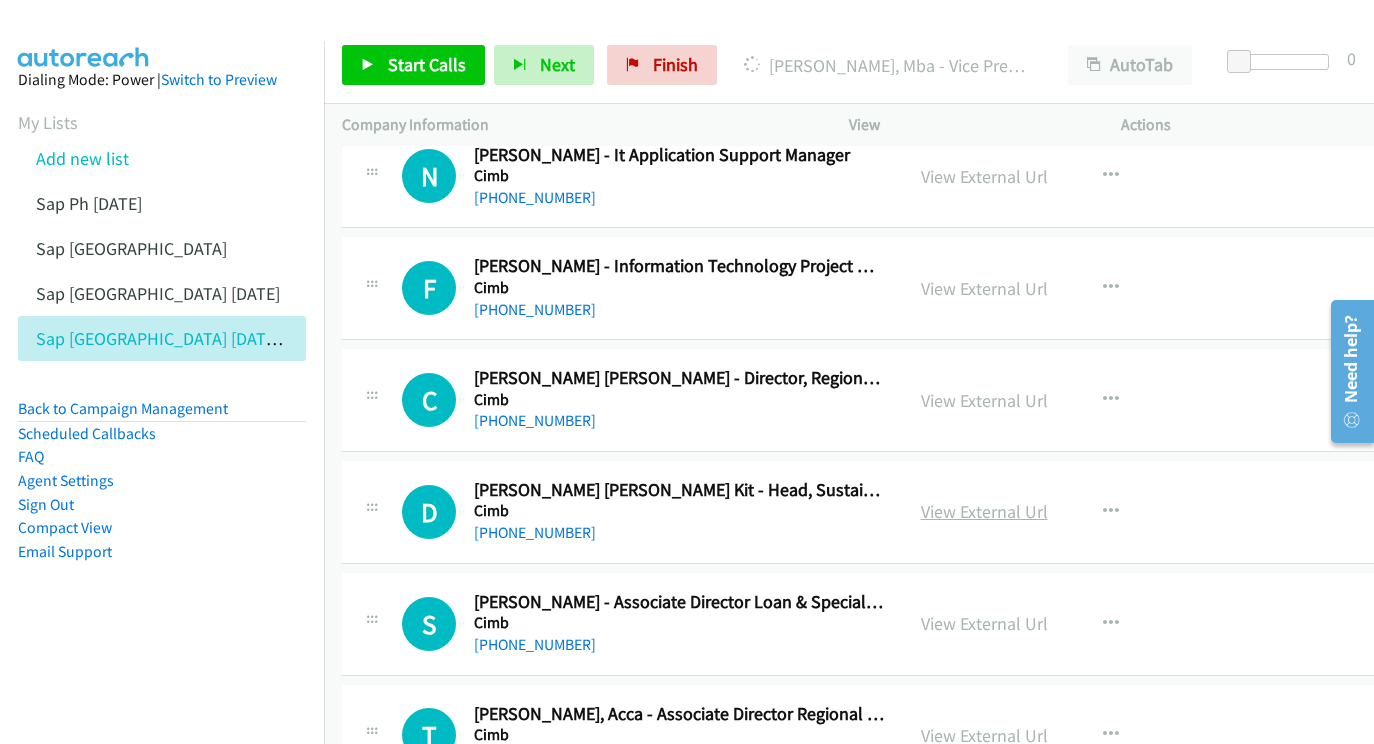 scroll, scrollTop: 17980, scrollLeft: 0, axis: vertical 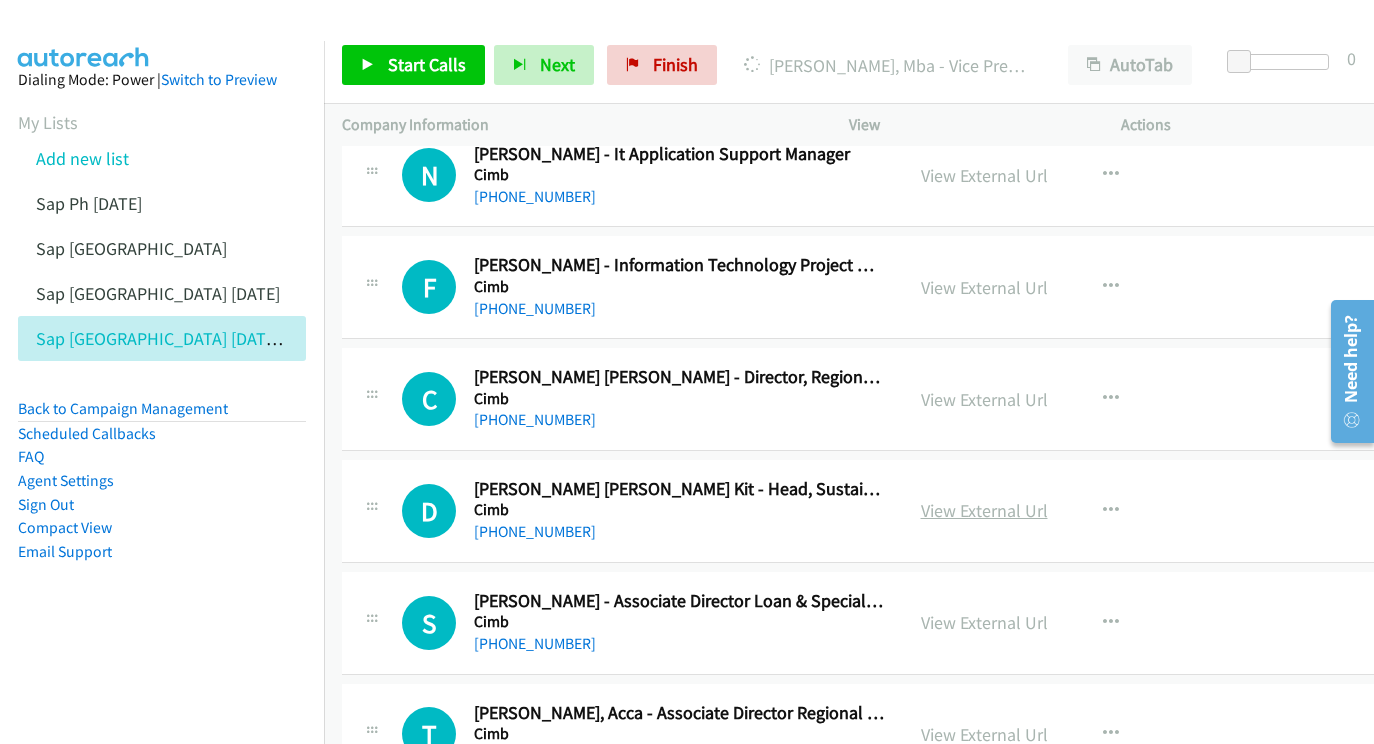 click on "View External Url" at bounding box center [984, 510] 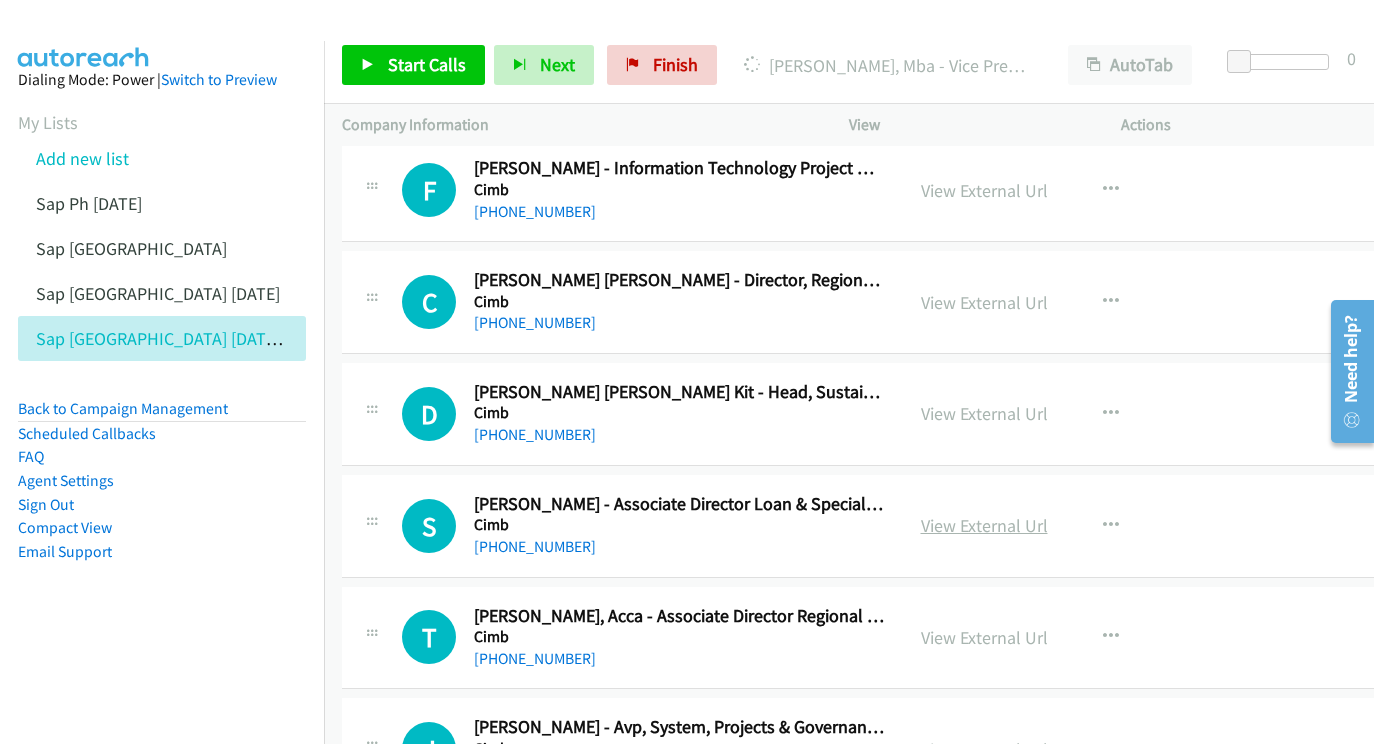 scroll, scrollTop: 18078, scrollLeft: 0, axis: vertical 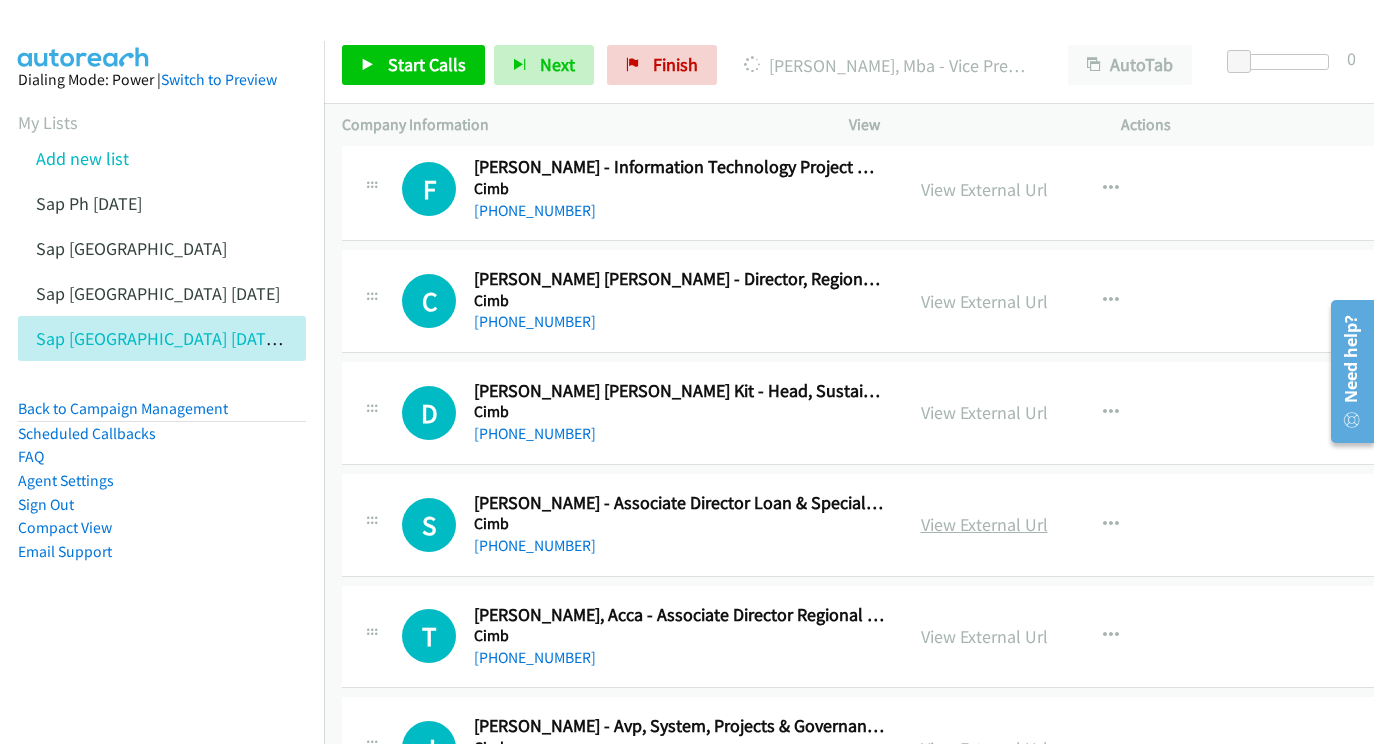 click on "View External Url" at bounding box center (984, 524) 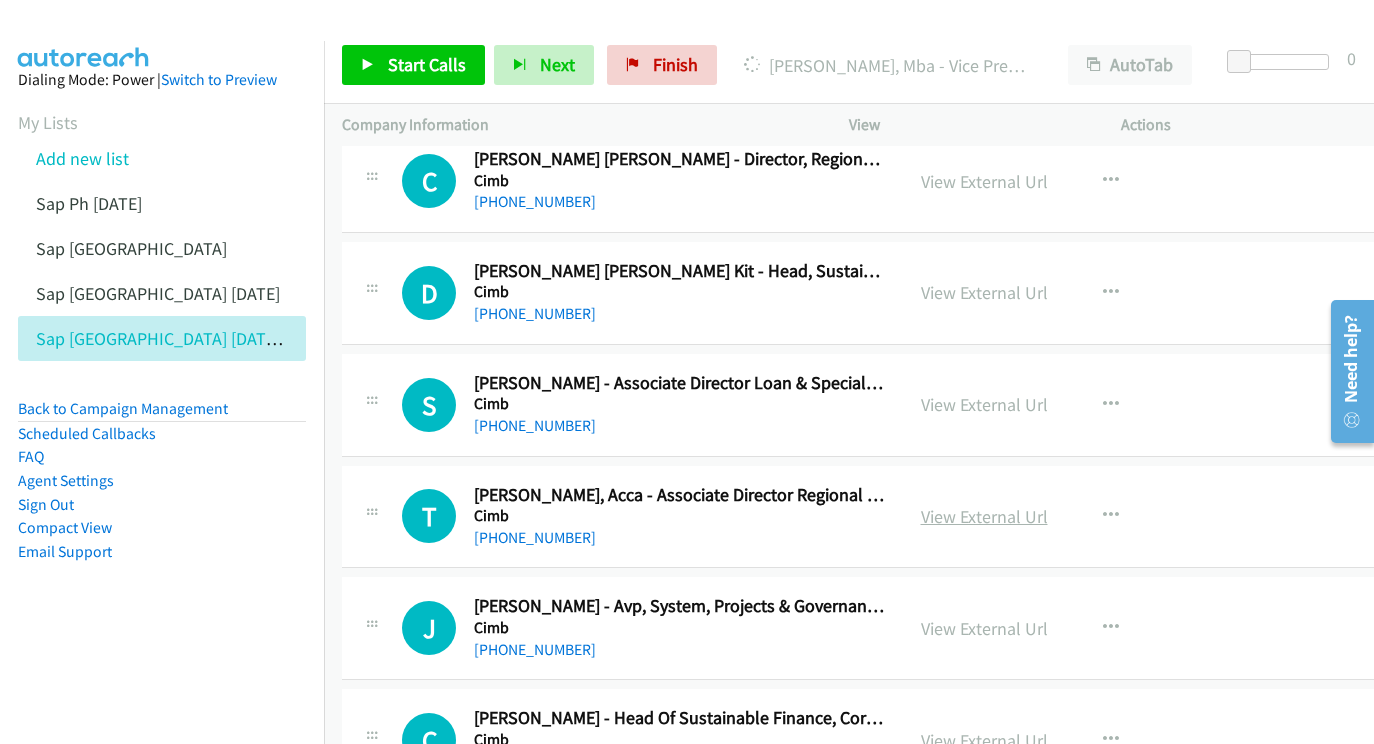 scroll, scrollTop: 18199, scrollLeft: 0, axis: vertical 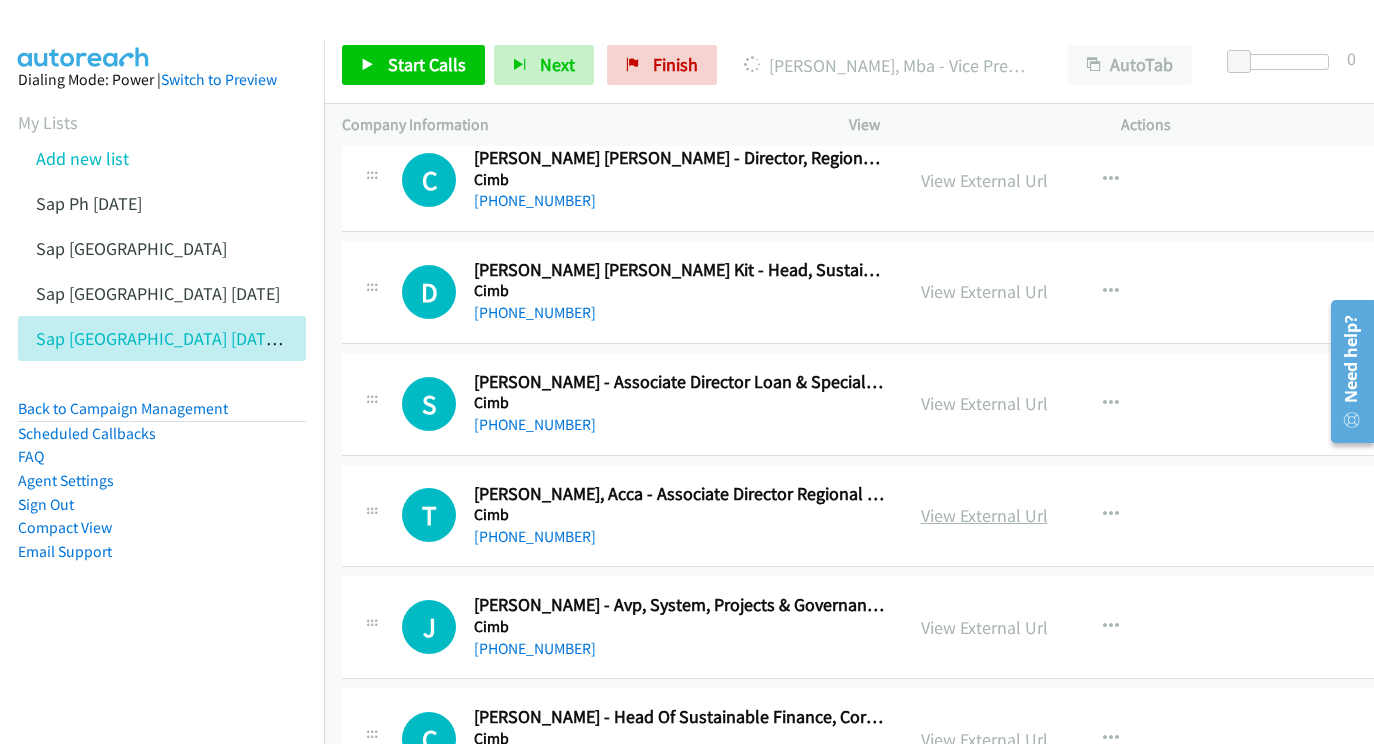 click on "View External Url" at bounding box center (984, 515) 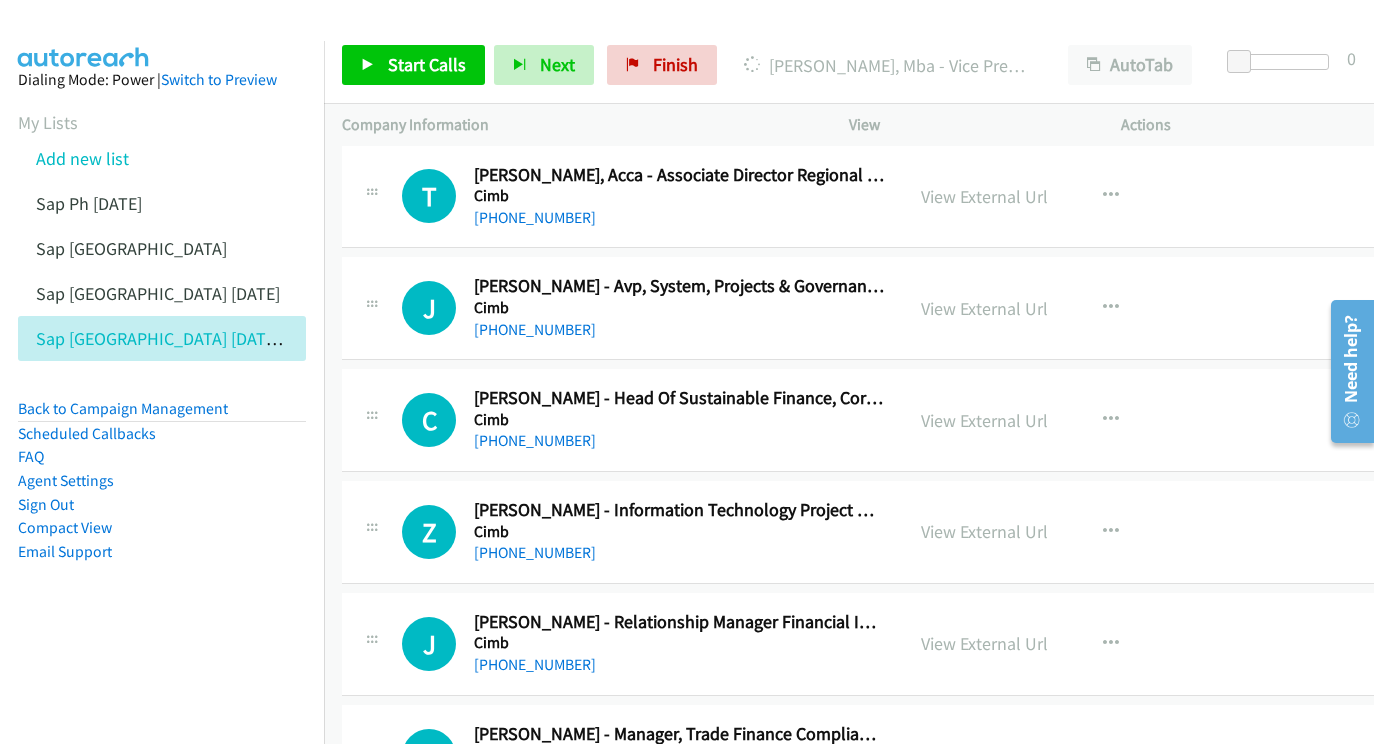 scroll, scrollTop: 18525, scrollLeft: 0, axis: vertical 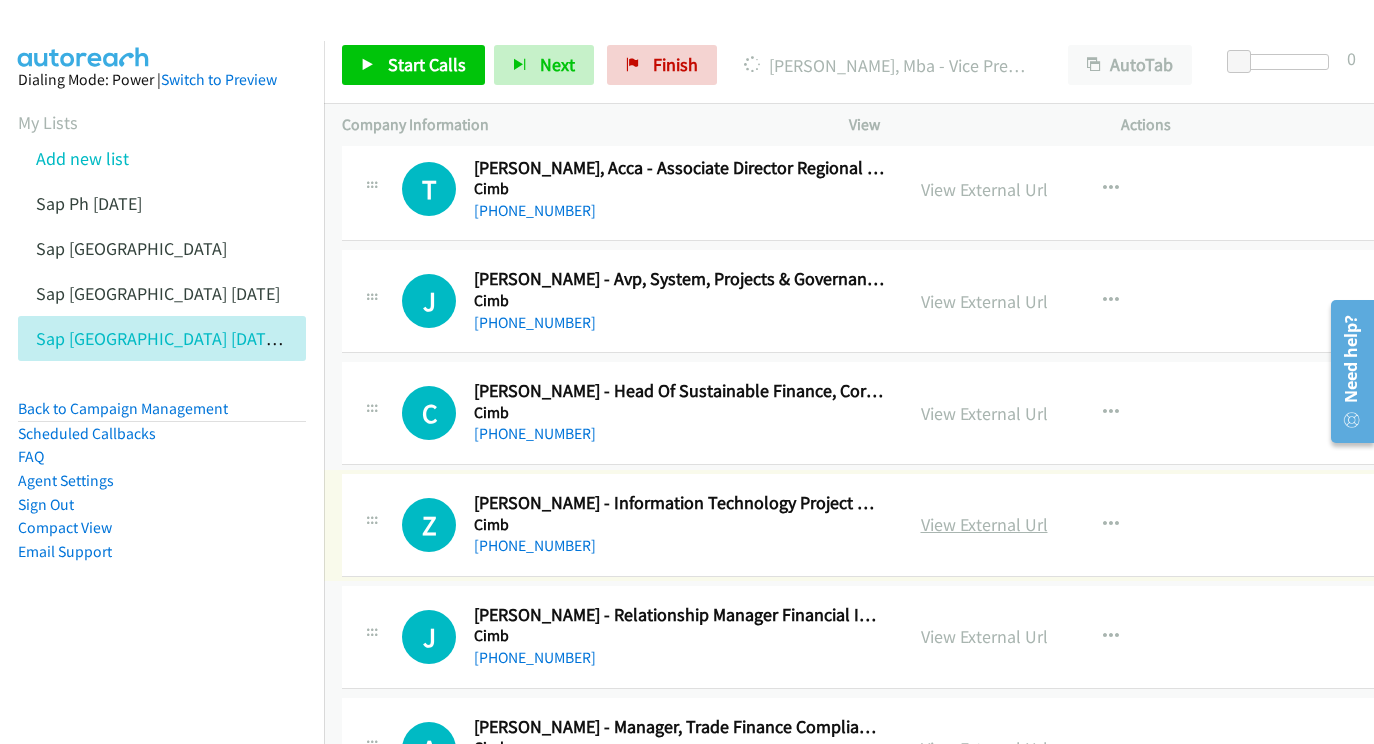 click on "View External Url" at bounding box center (984, 524) 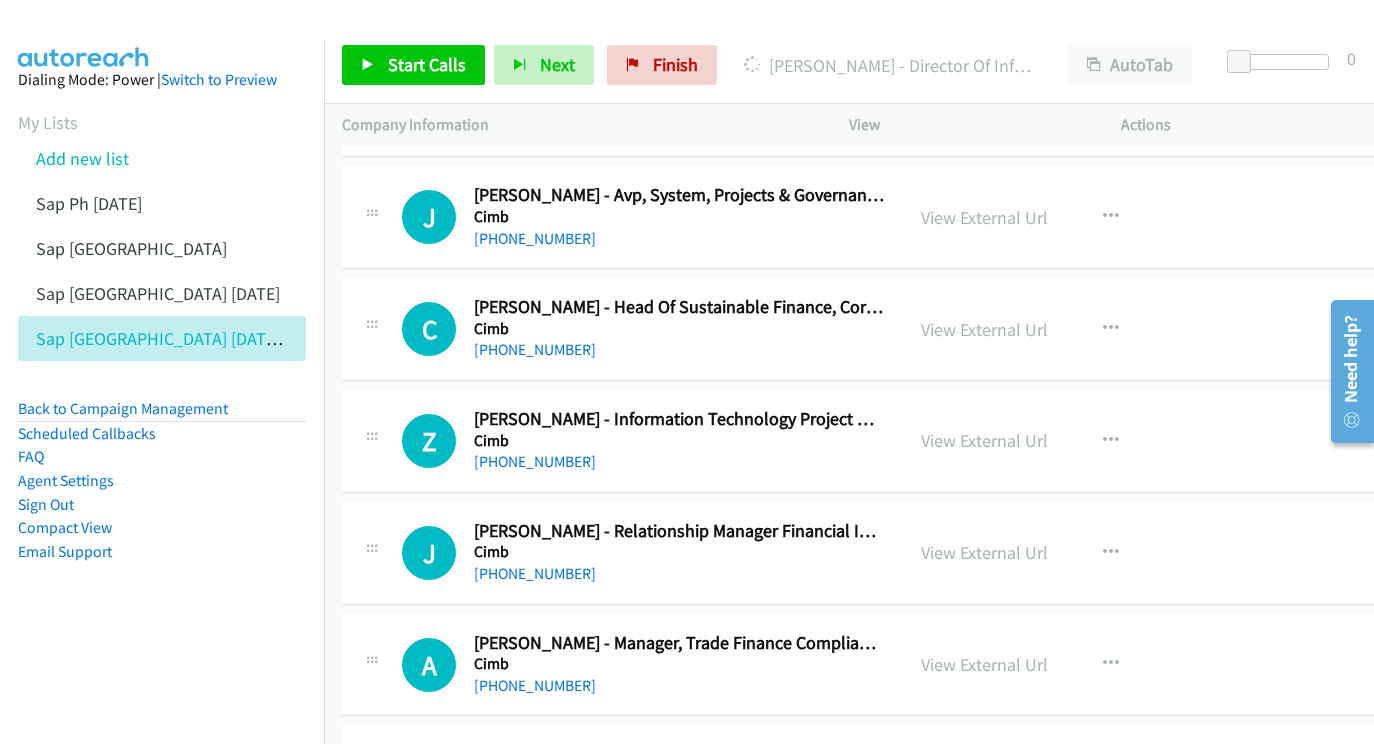 scroll, scrollTop: 18618, scrollLeft: 0, axis: vertical 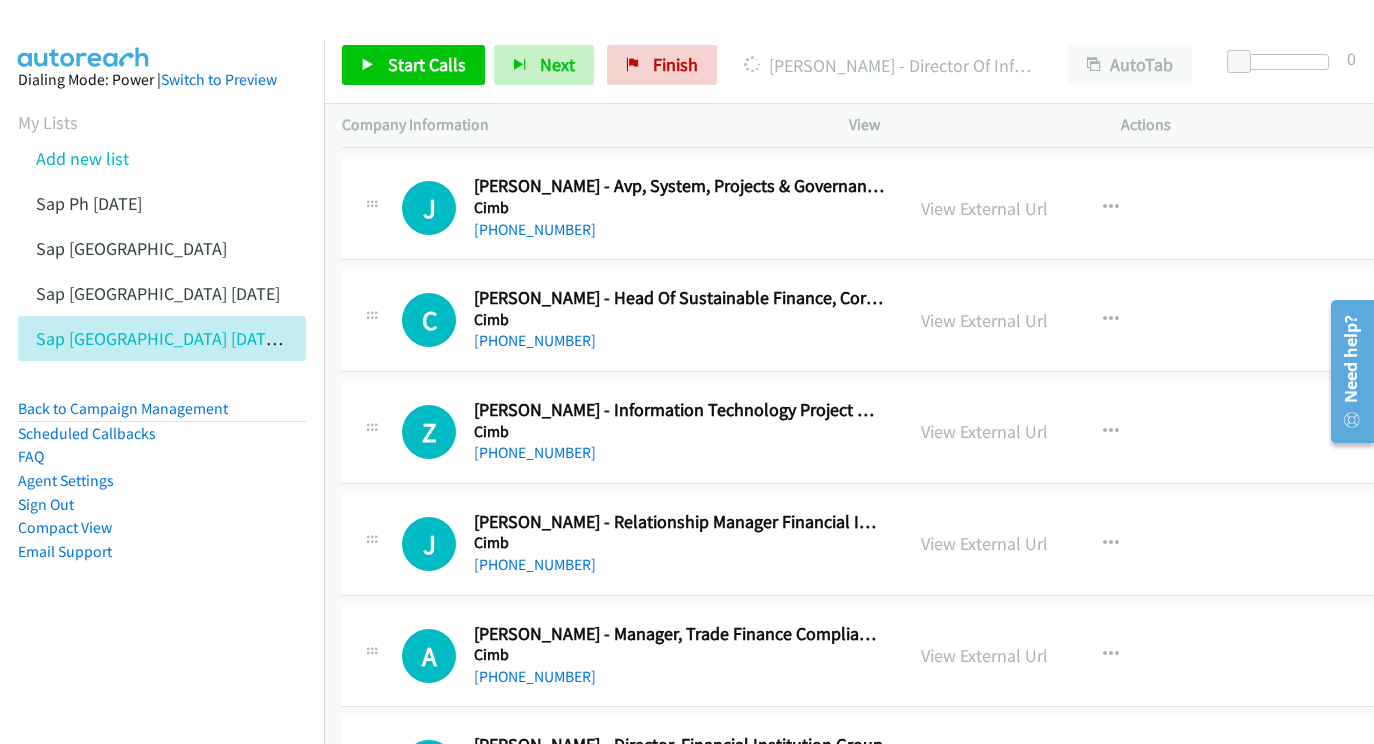 click on "View External Url" at bounding box center (984, 543) 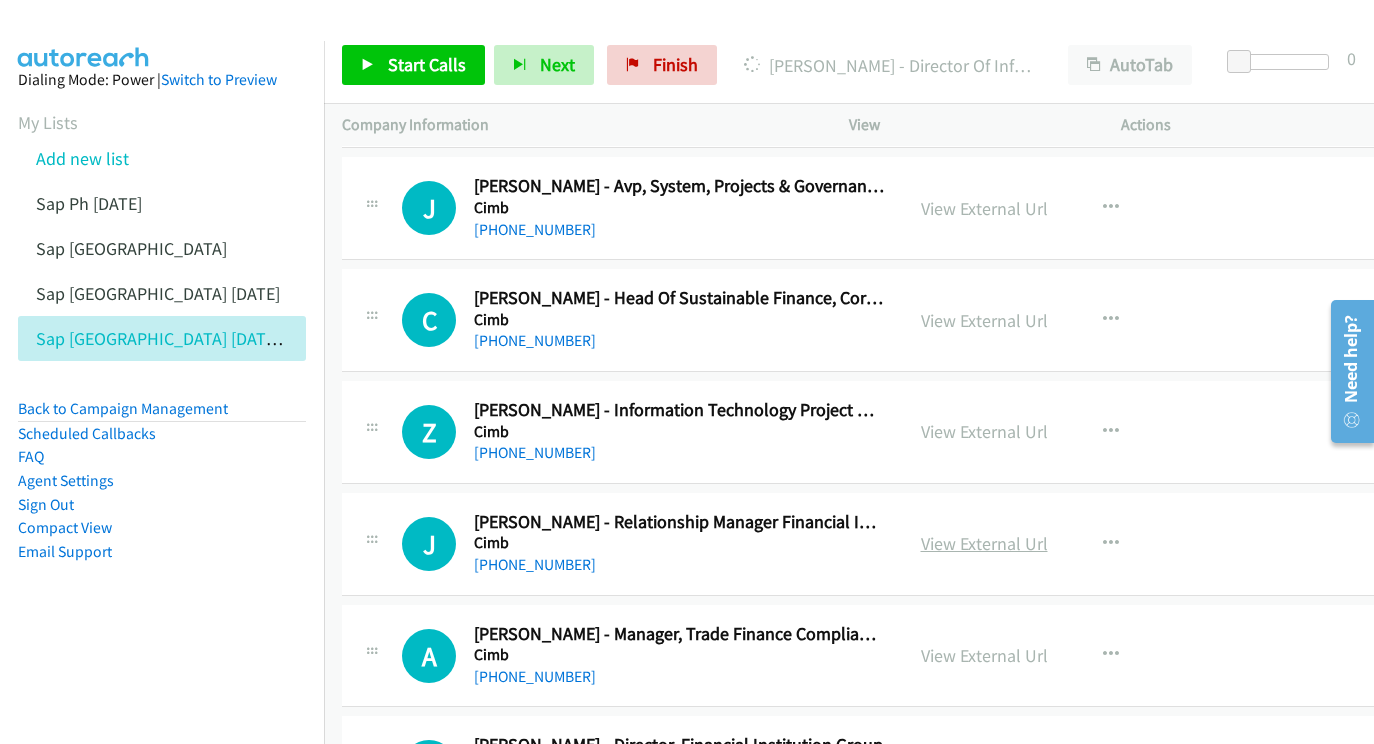 click on "View External Url" at bounding box center [984, 543] 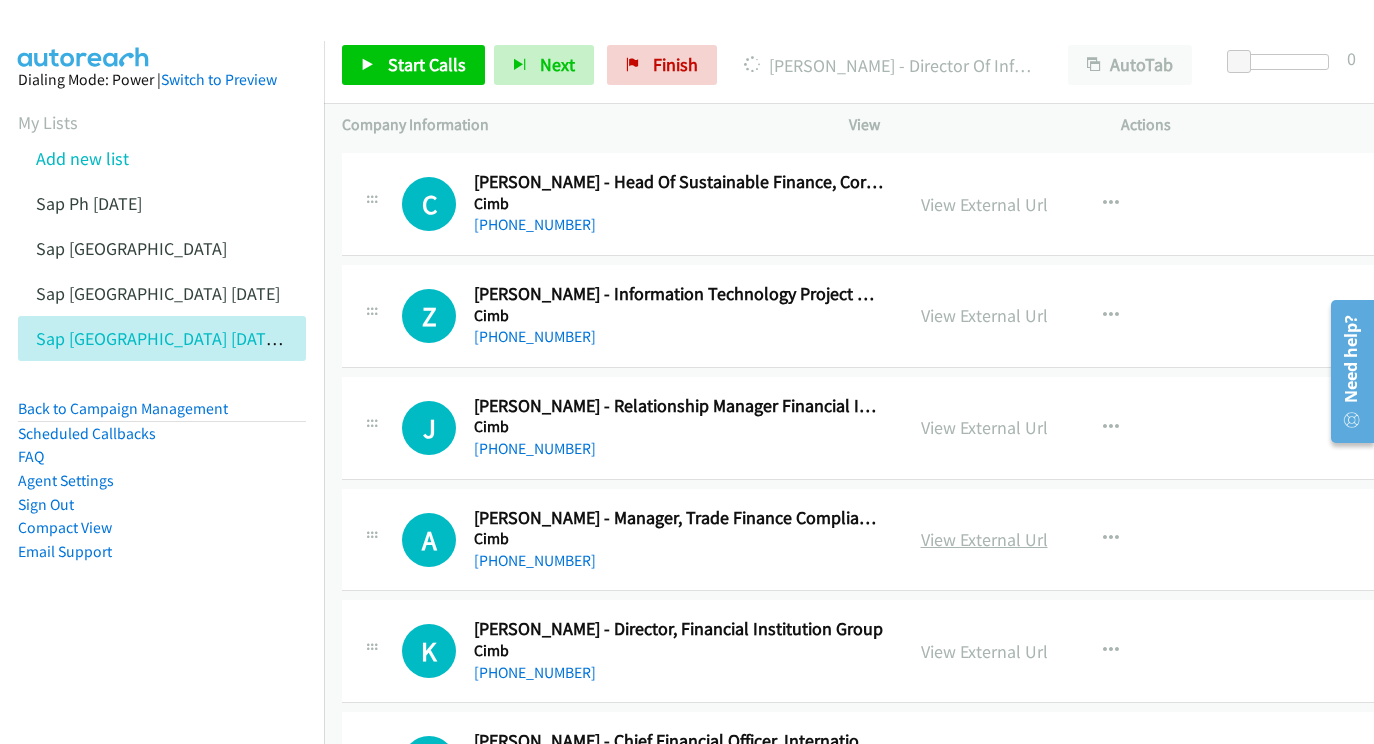 scroll, scrollTop: 18737, scrollLeft: 0, axis: vertical 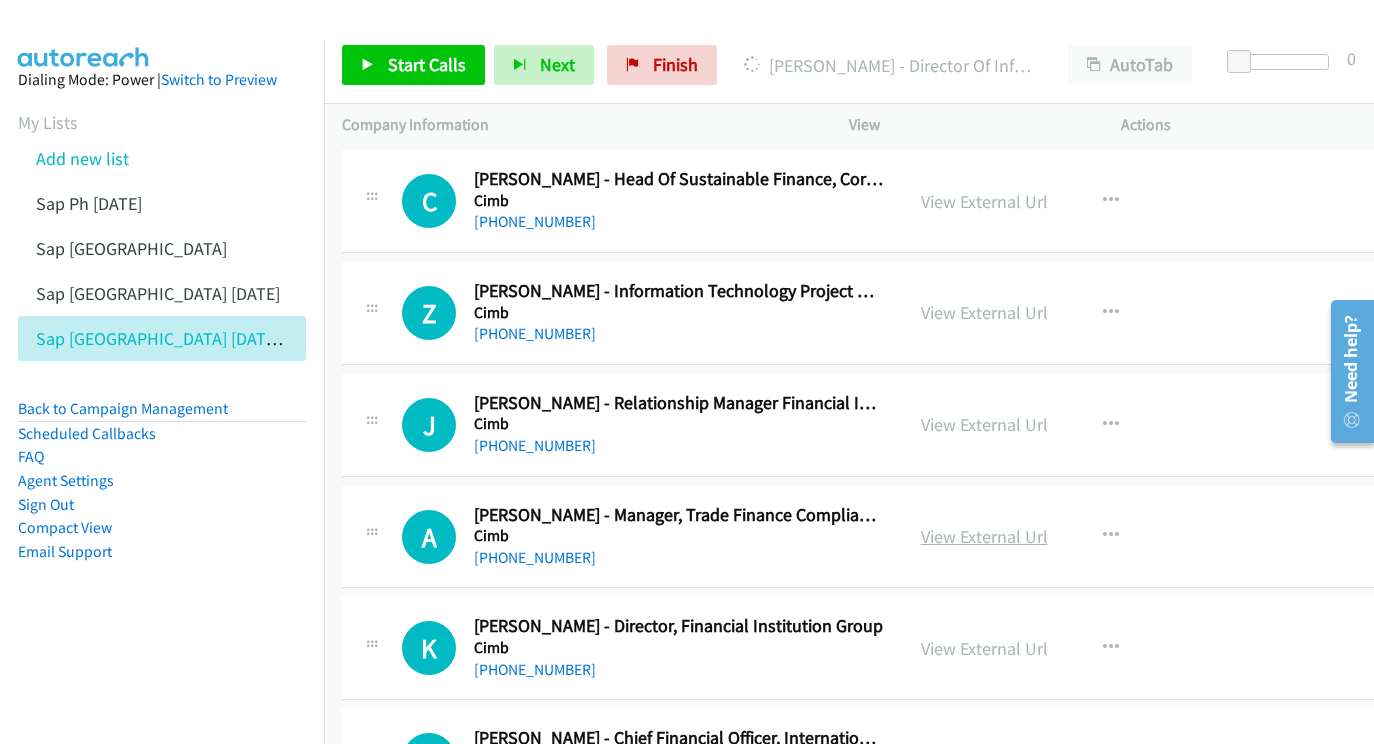 click on "View External Url" at bounding box center [984, 536] 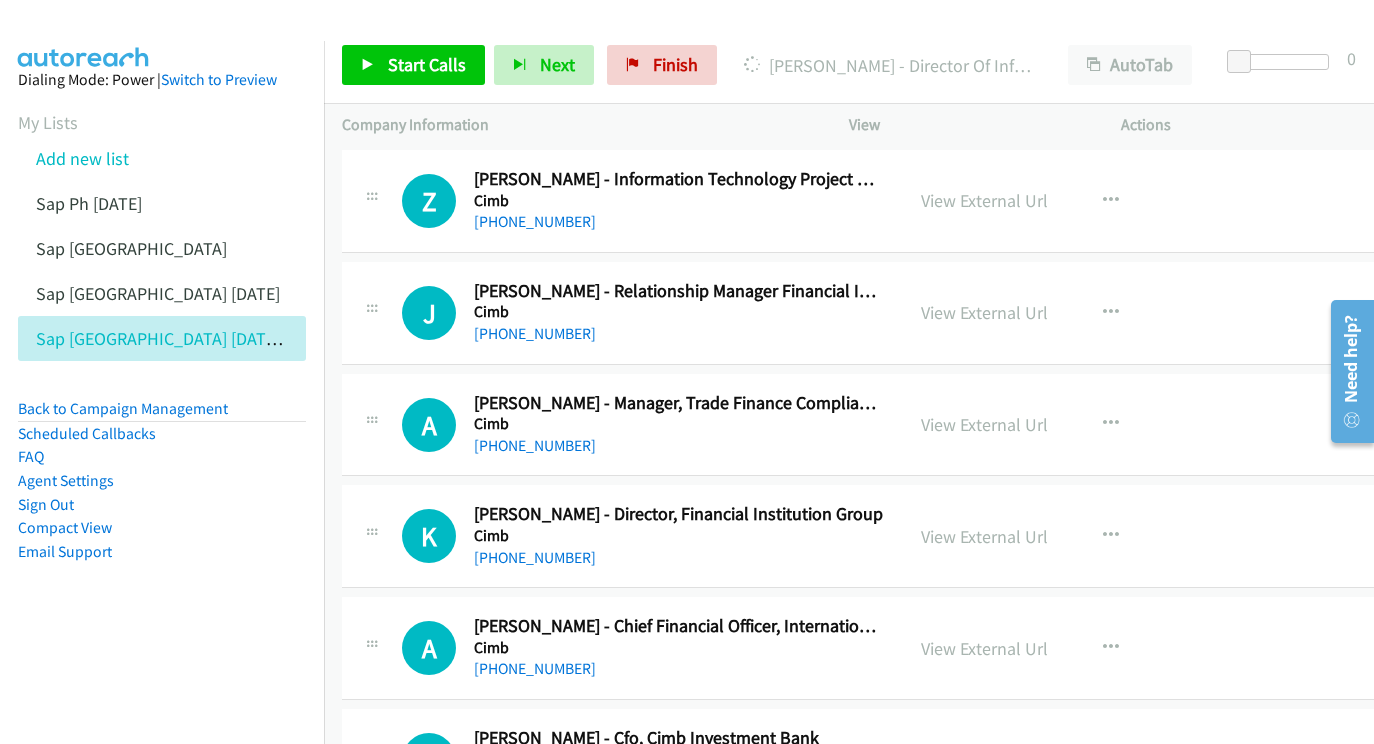 scroll, scrollTop: 18849, scrollLeft: 0, axis: vertical 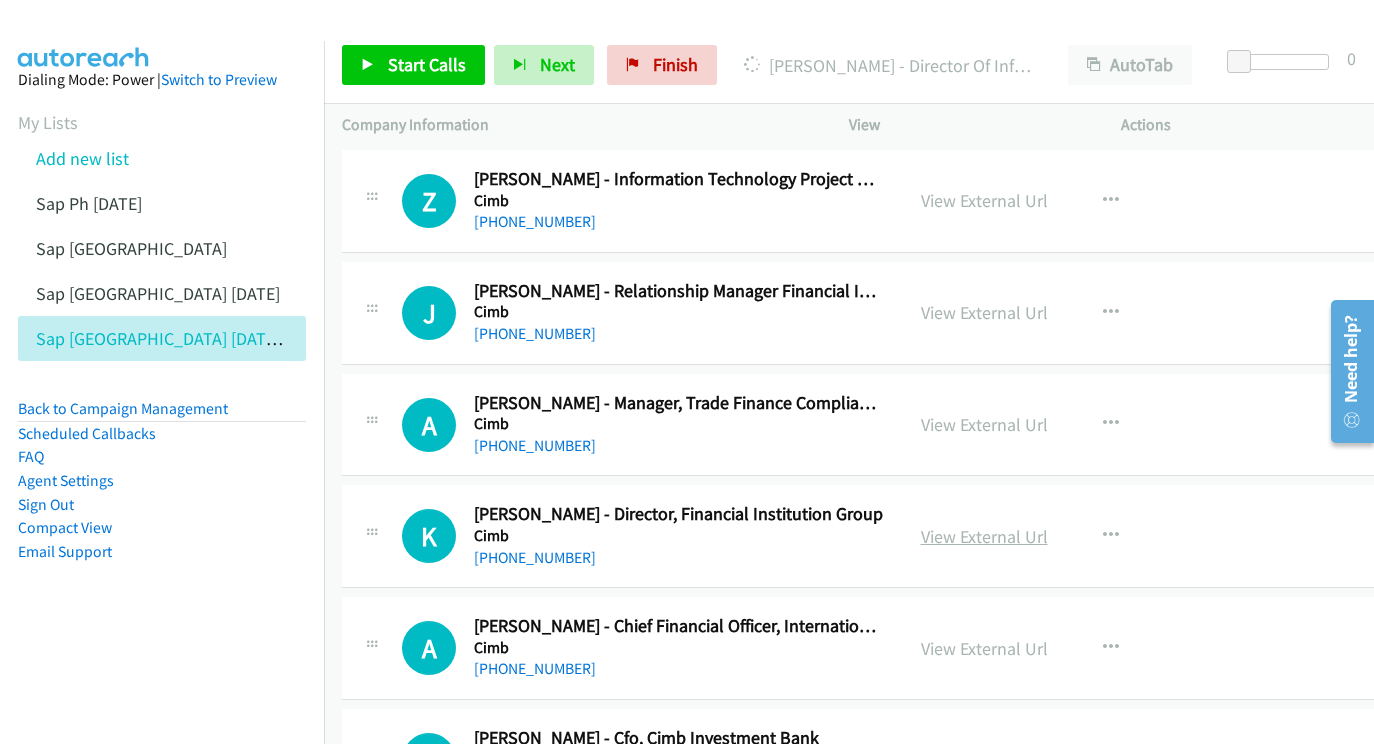 click on "View External Url" at bounding box center [984, 536] 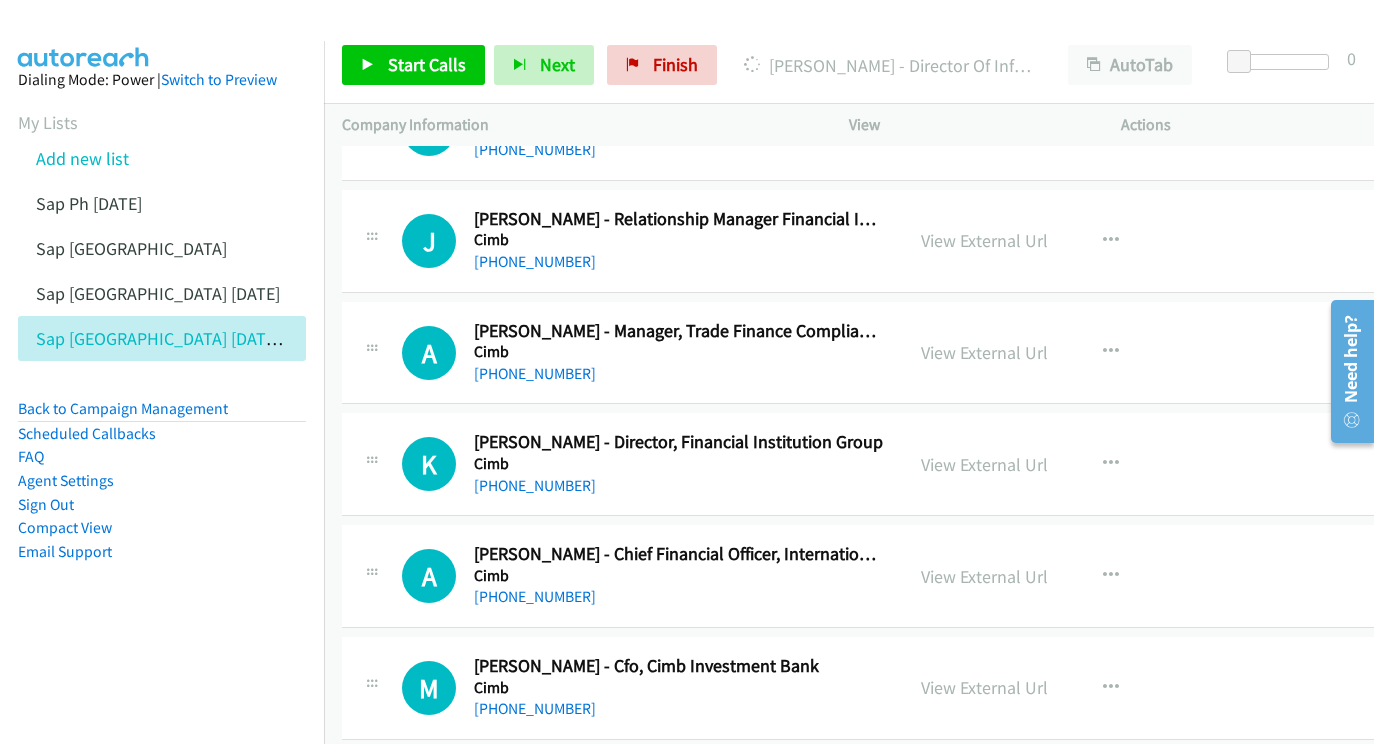 scroll, scrollTop: 18929, scrollLeft: 0, axis: vertical 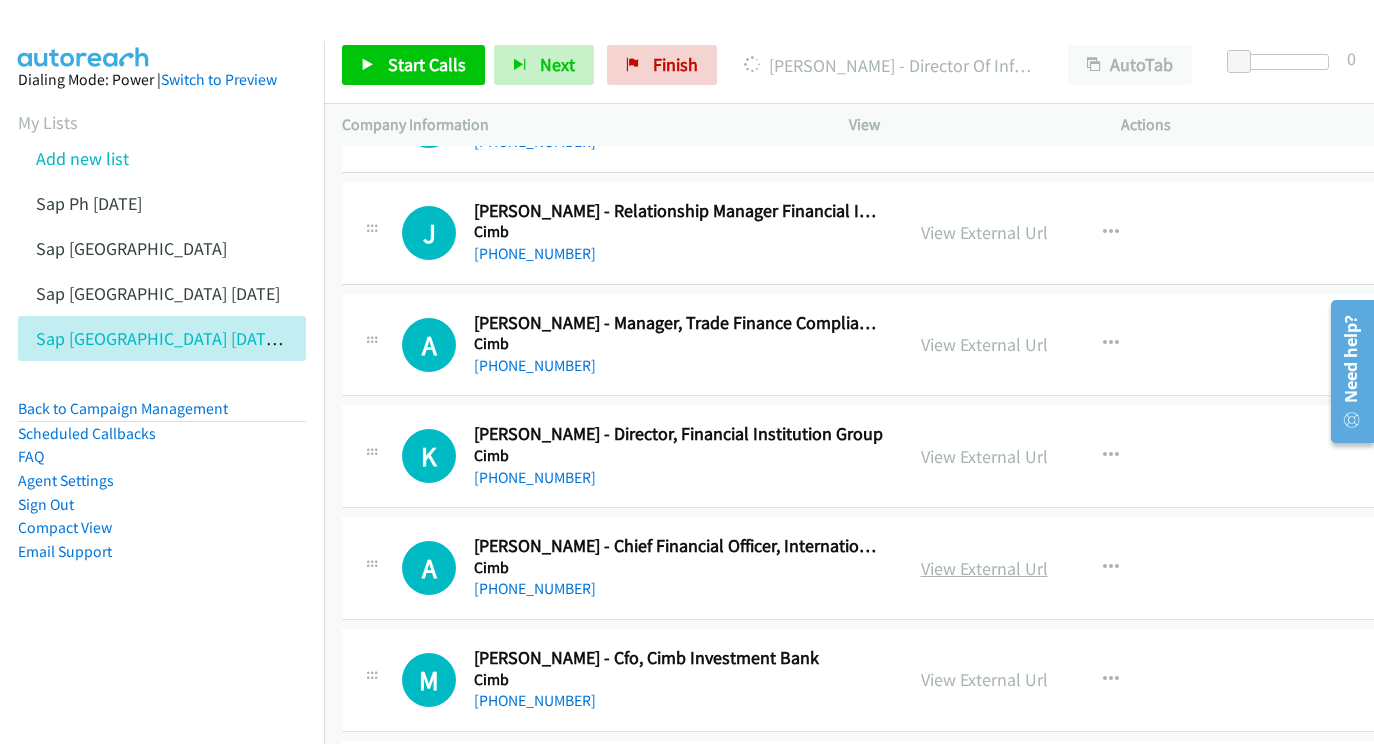 click on "View External Url" at bounding box center (984, 568) 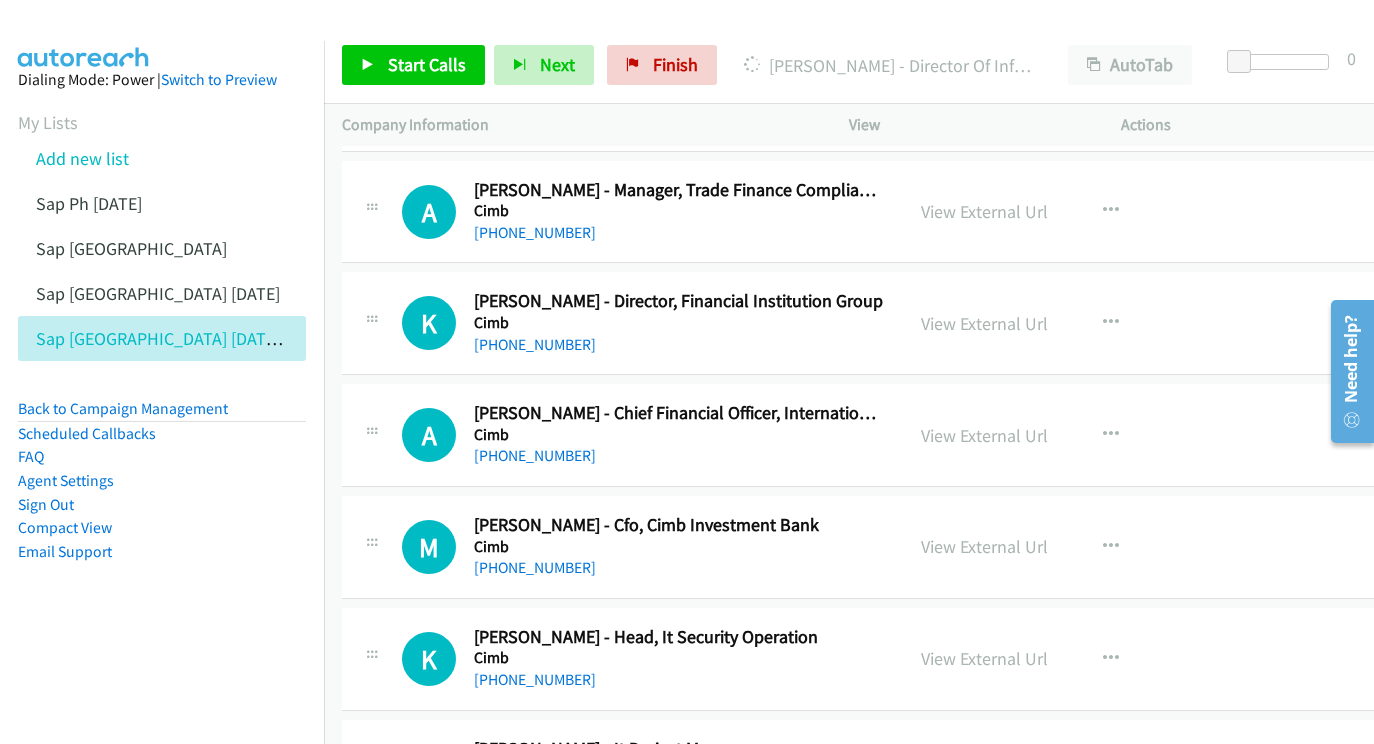 scroll, scrollTop: 19067, scrollLeft: 0, axis: vertical 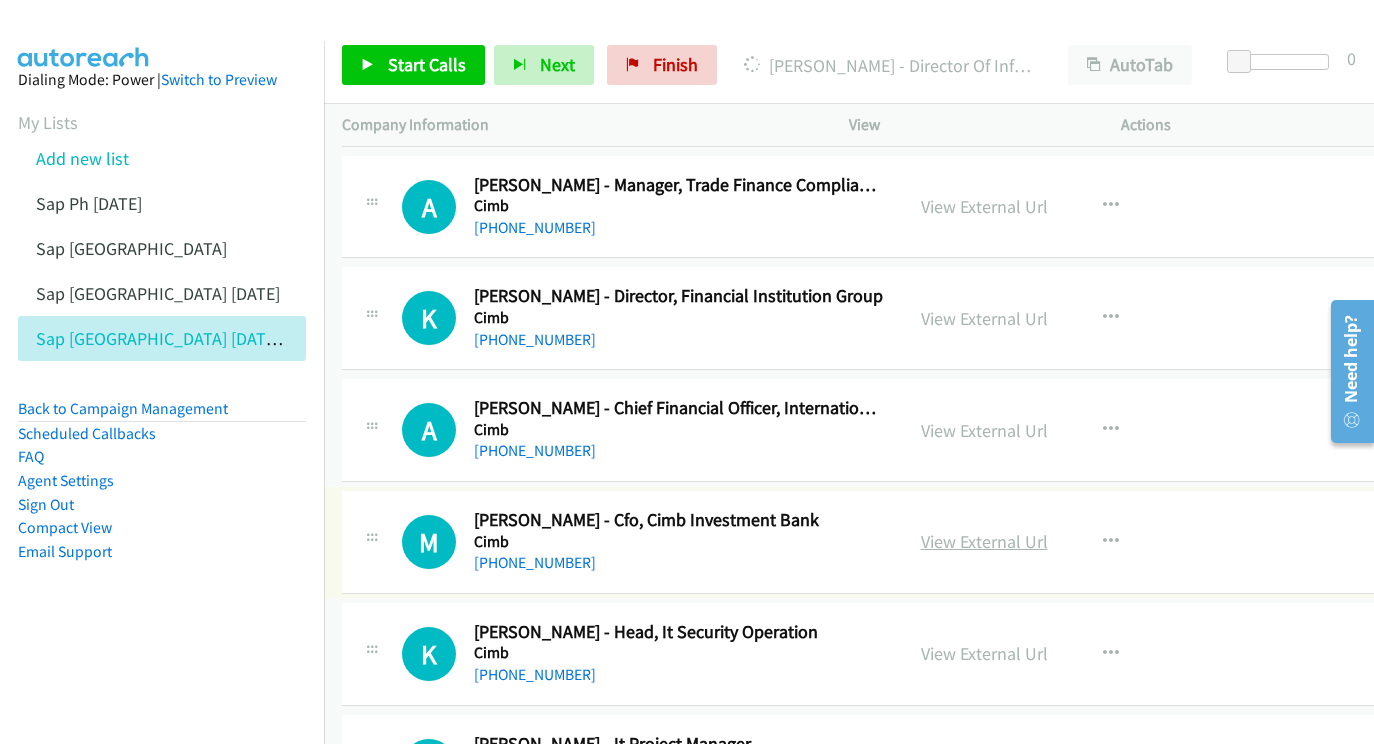 click on "View External Url" at bounding box center [984, 541] 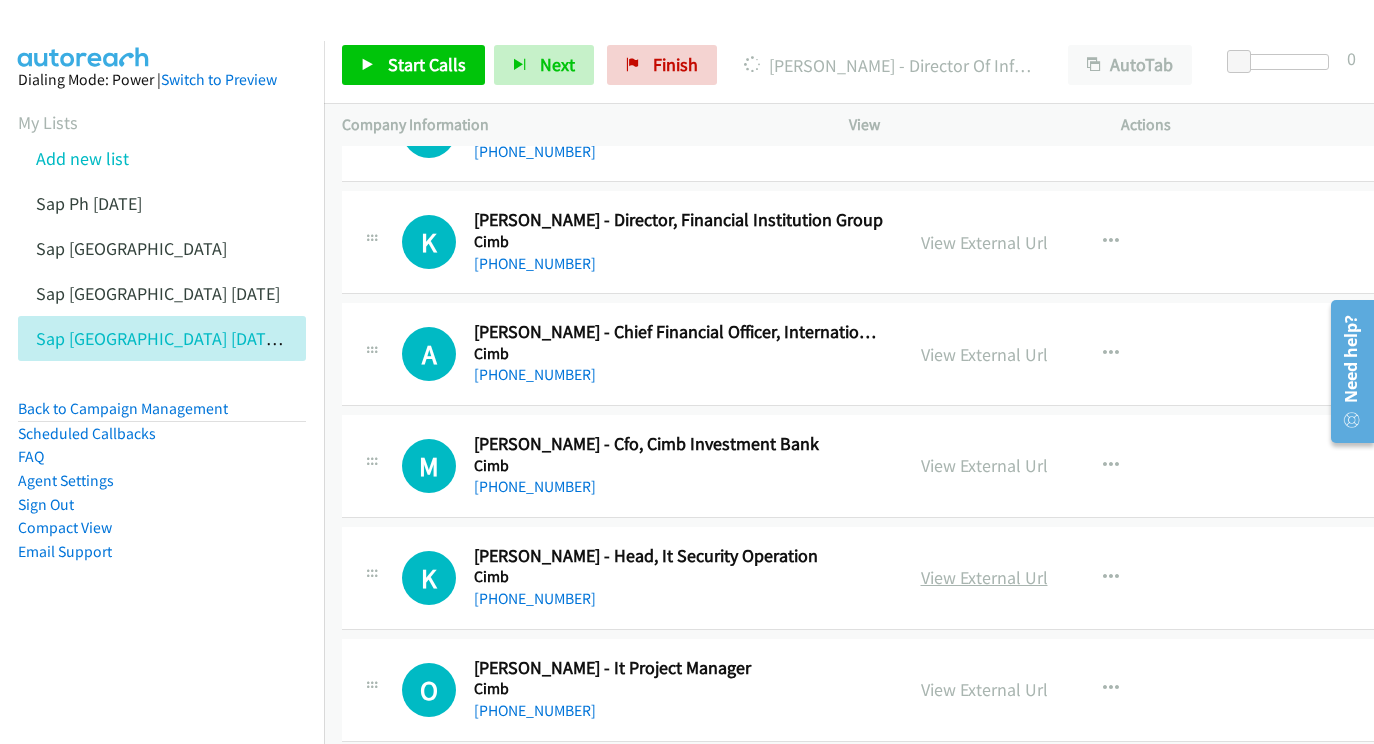 scroll, scrollTop: 19147, scrollLeft: 0, axis: vertical 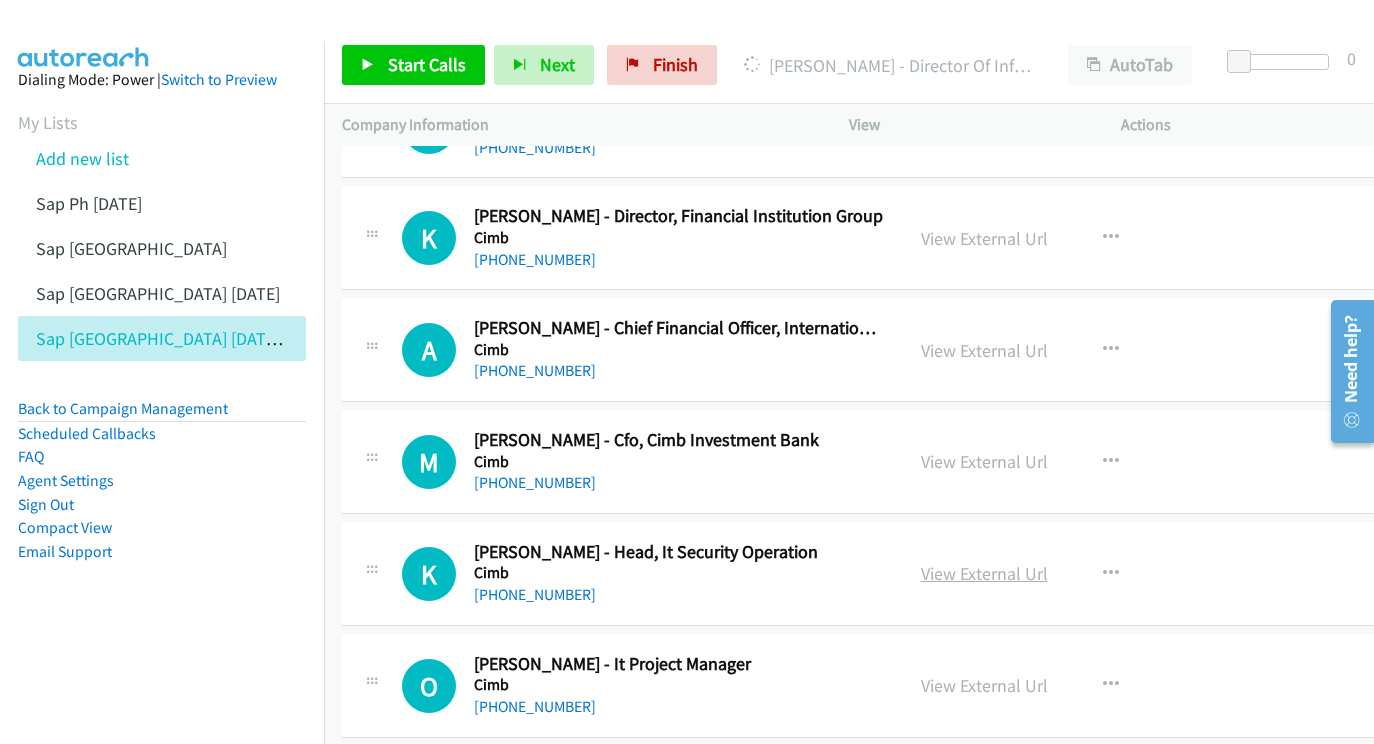 click on "View External Url" at bounding box center (984, 573) 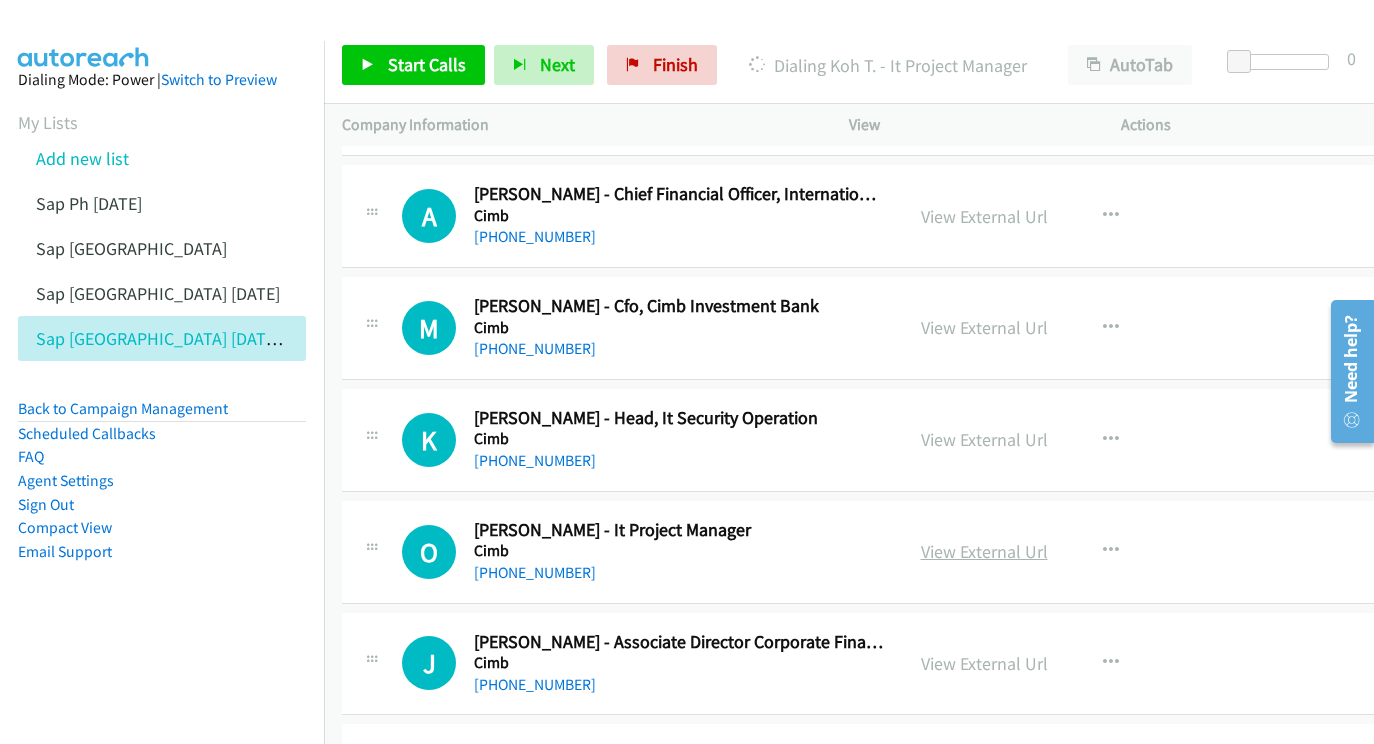 scroll, scrollTop: 19287, scrollLeft: 0, axis: vertical 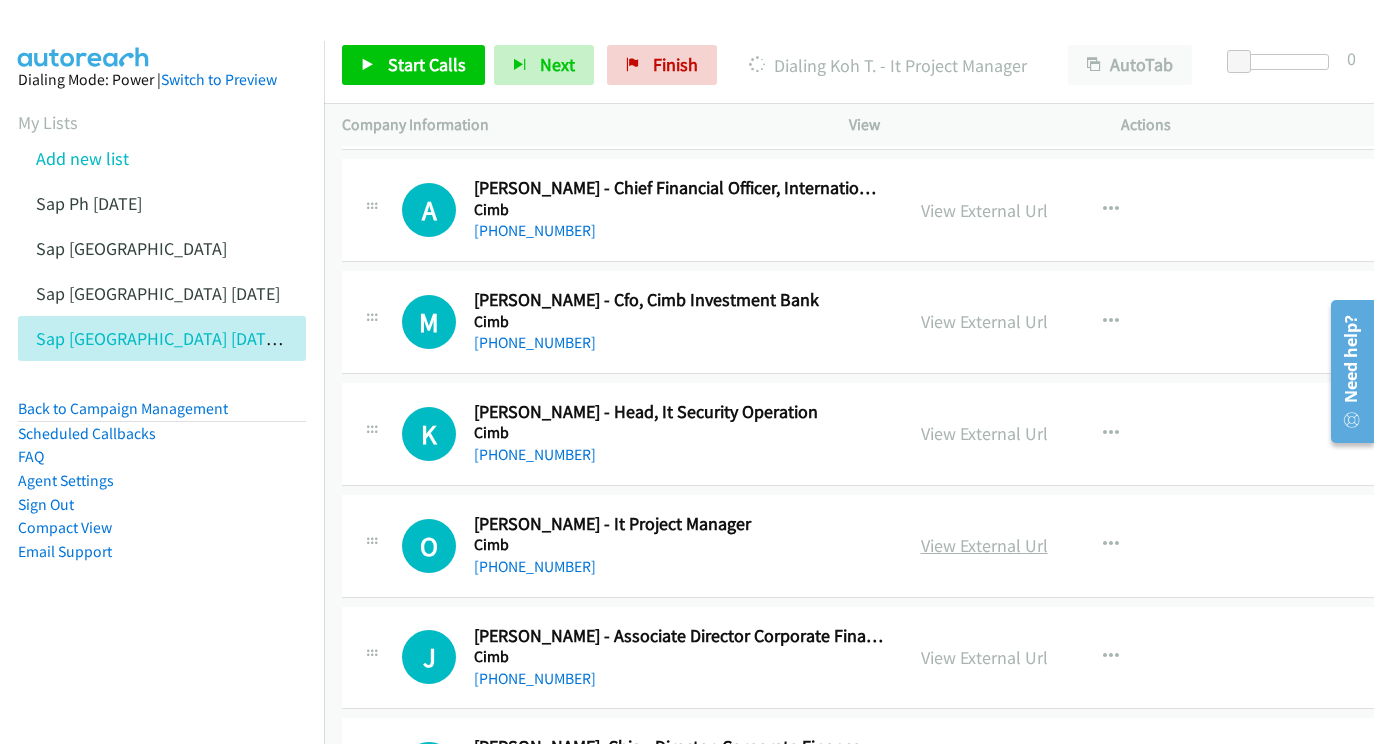click on "View External Url" at bounding box center [984, 545] 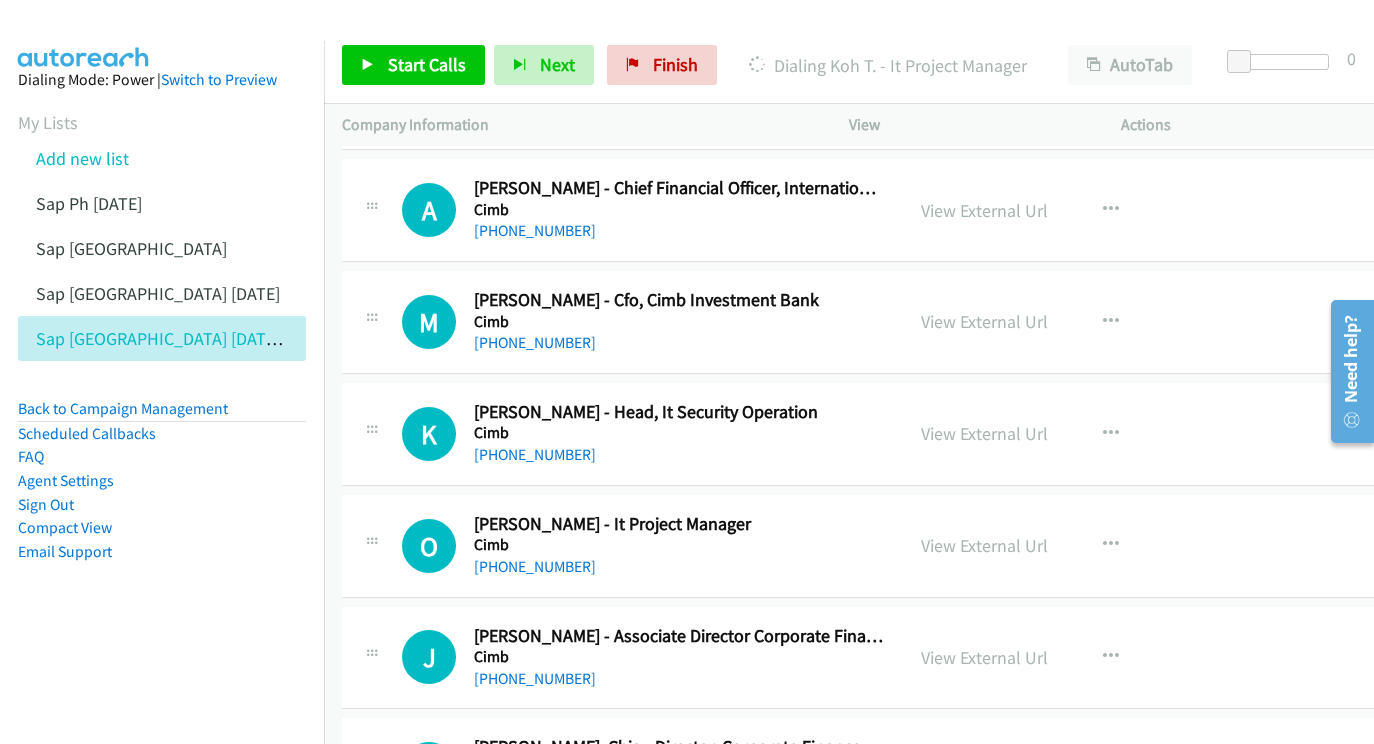 scroll, scrollTop: 19390, scrollLeft: 0, axis: vertical 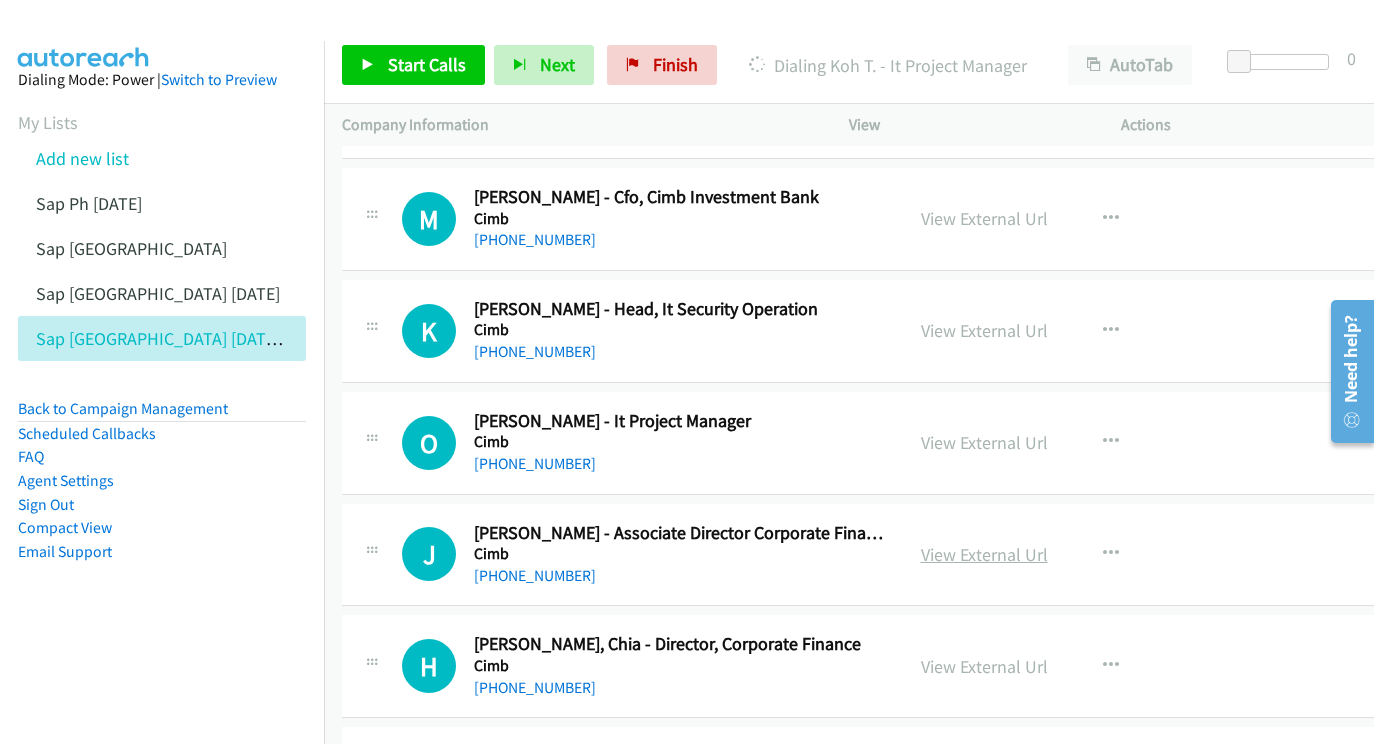 click on "View External Url" at bounding box center (984, 554) 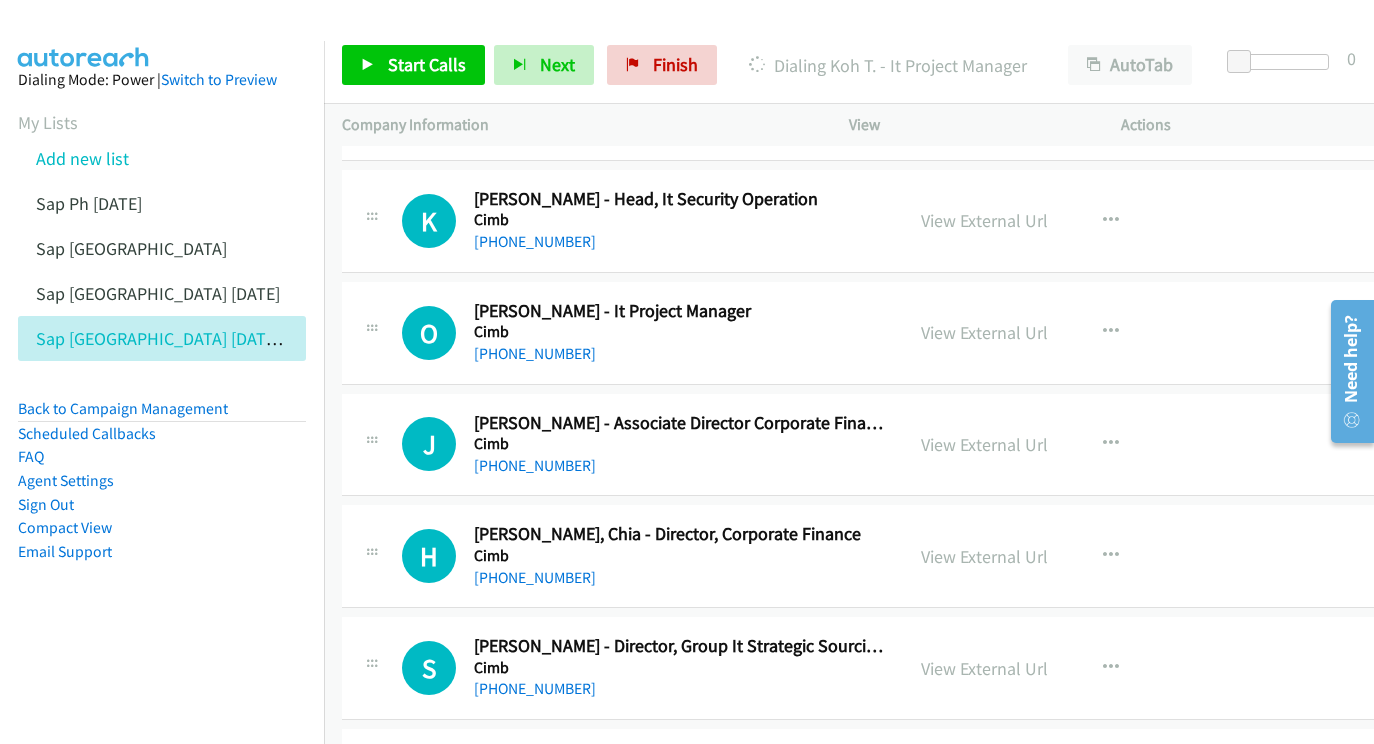scroll, scrollTop: 19504, scrollLeft: 0, axis: vertical 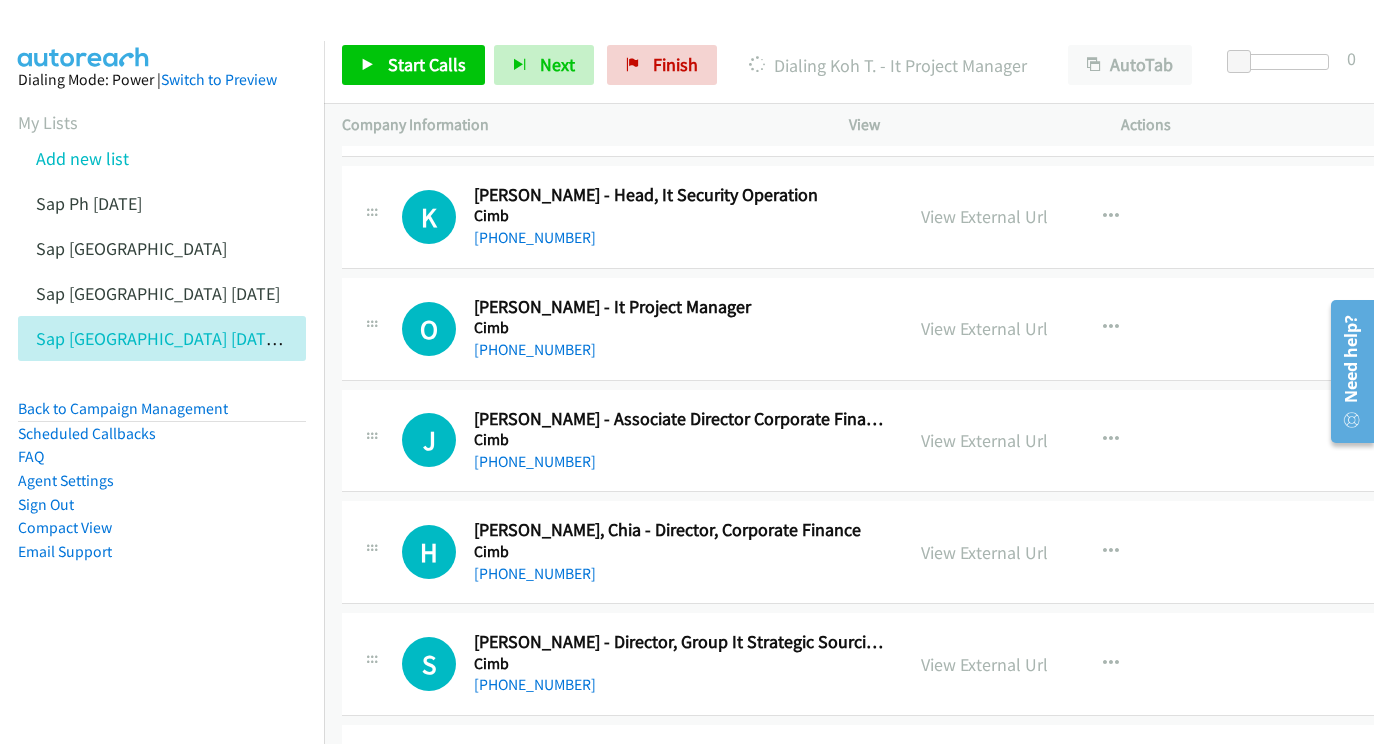 click on "View External Url" at bounding box center (984, 552) 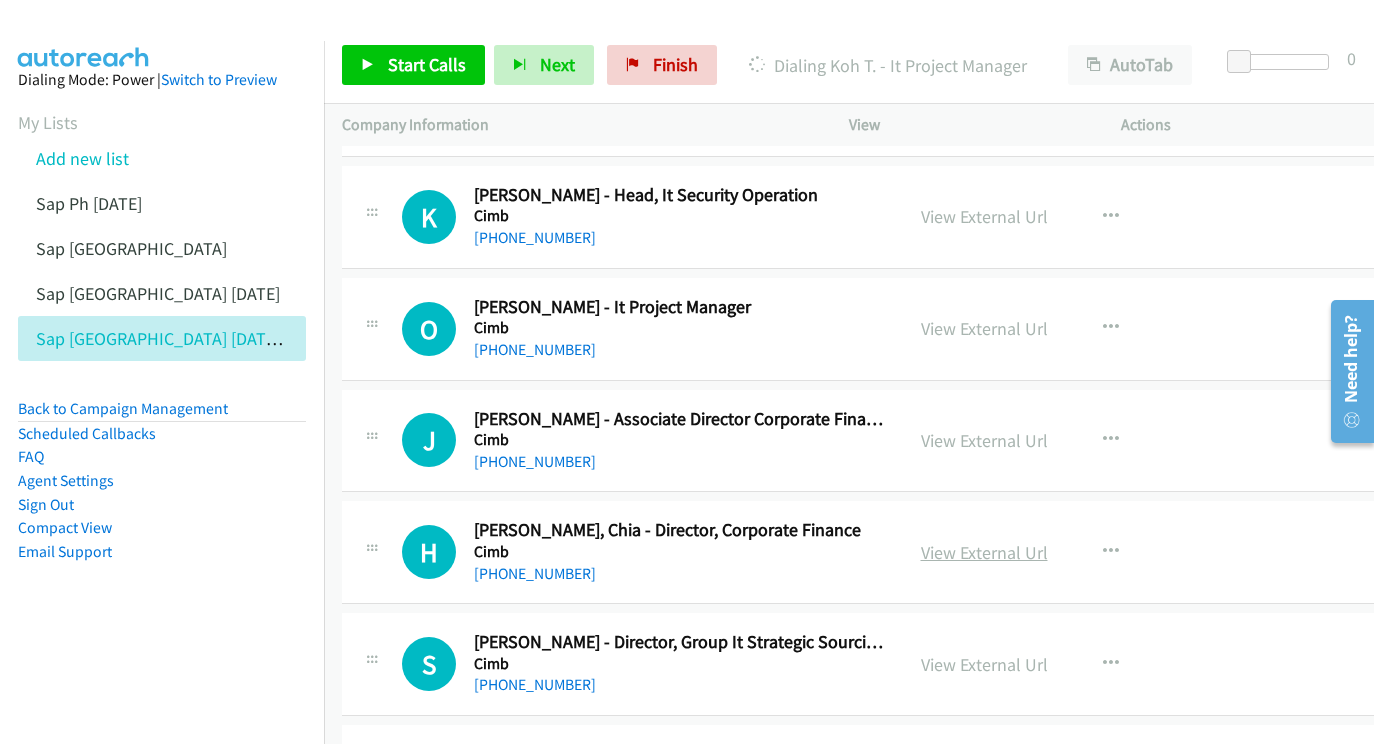 click on "View External Url" at bounding box center (984, 552) 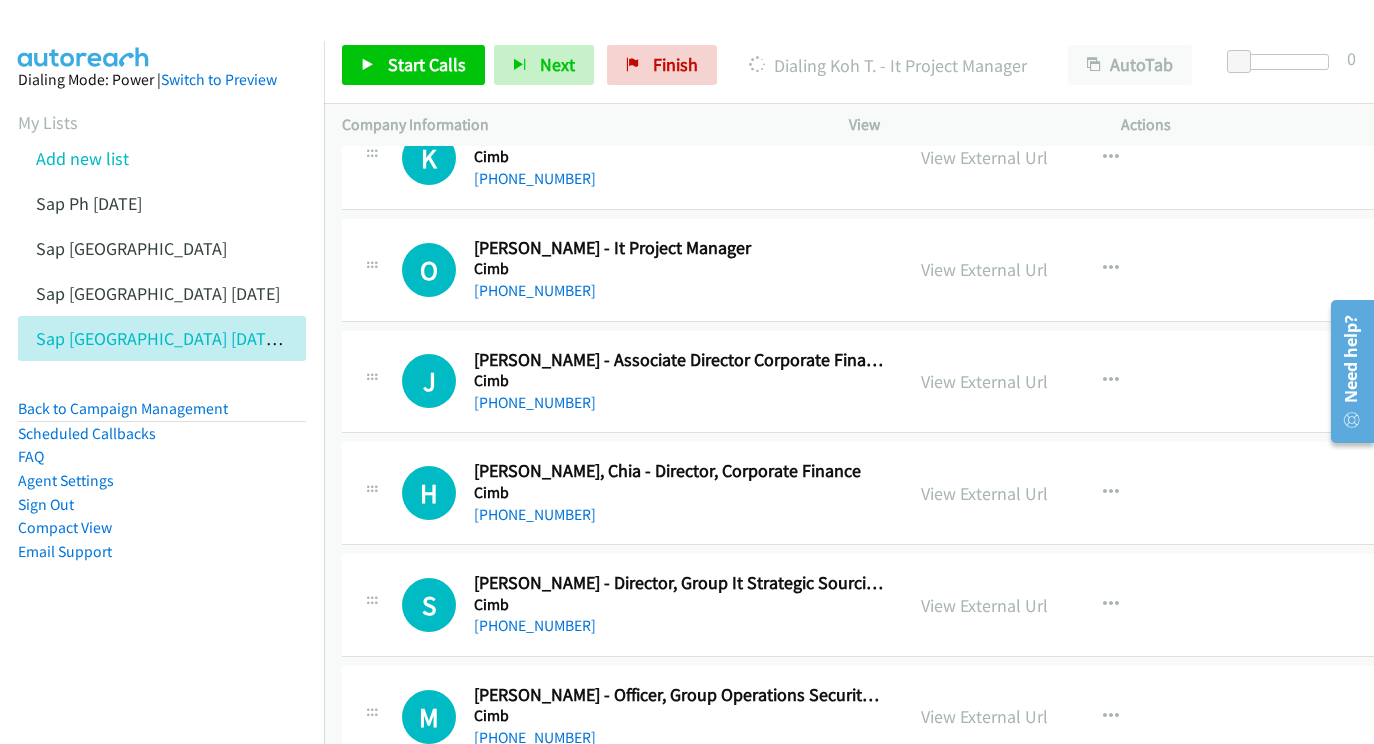 scroll, scrollTop: 19600, scrollLeft: 0, axis: vertical 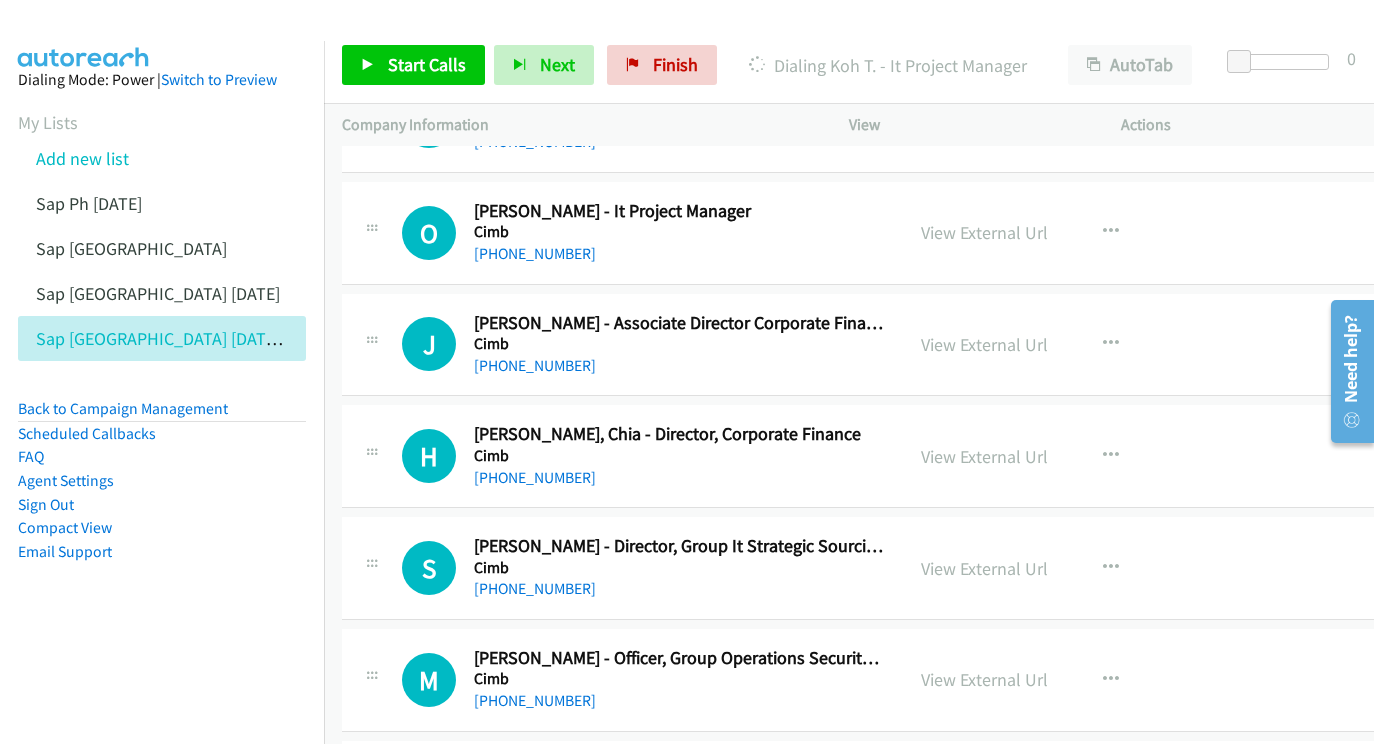 click on "View External Url
View External Url
Schedule/Manage Callback
Start Calls Here
Remove from list
Add to do not call list
Reset Call Status" at bounding box center [1052, 568] 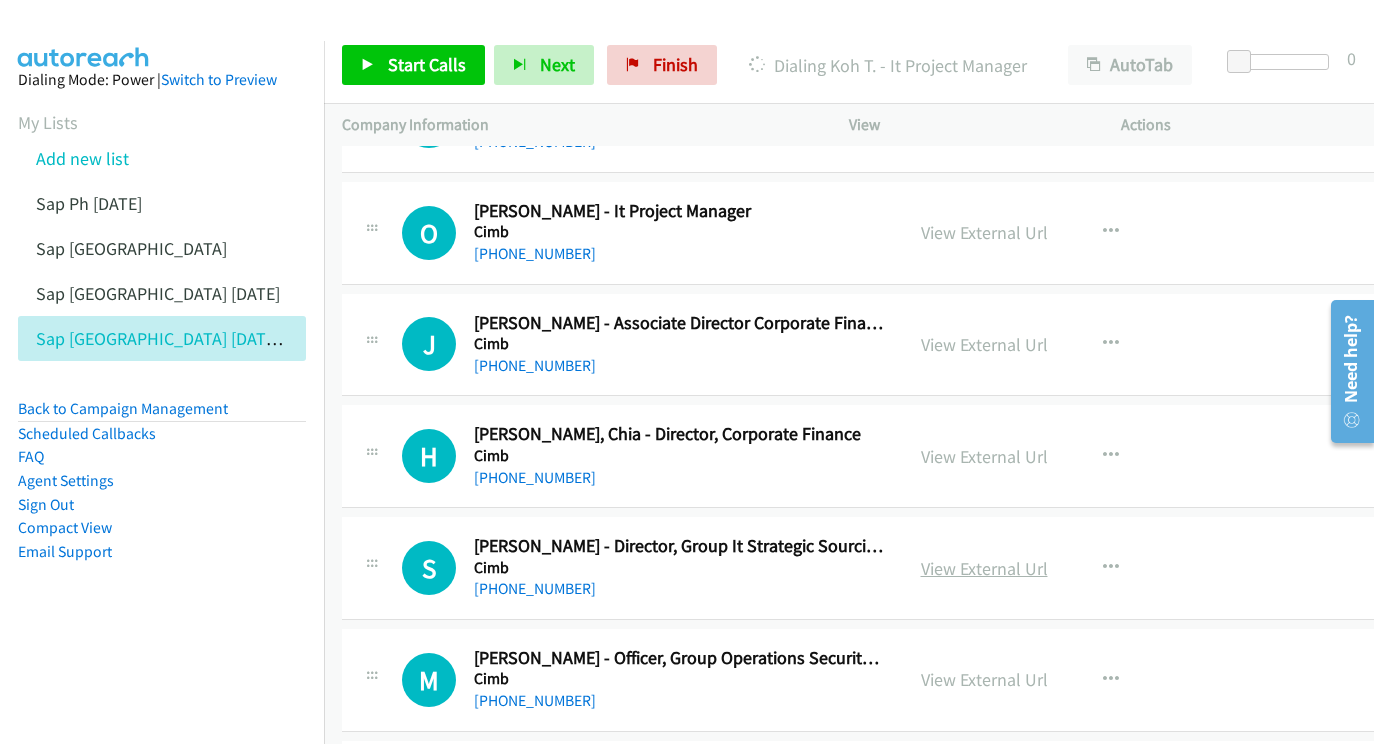 click on "View External Url" at bounding box center (984, 568) 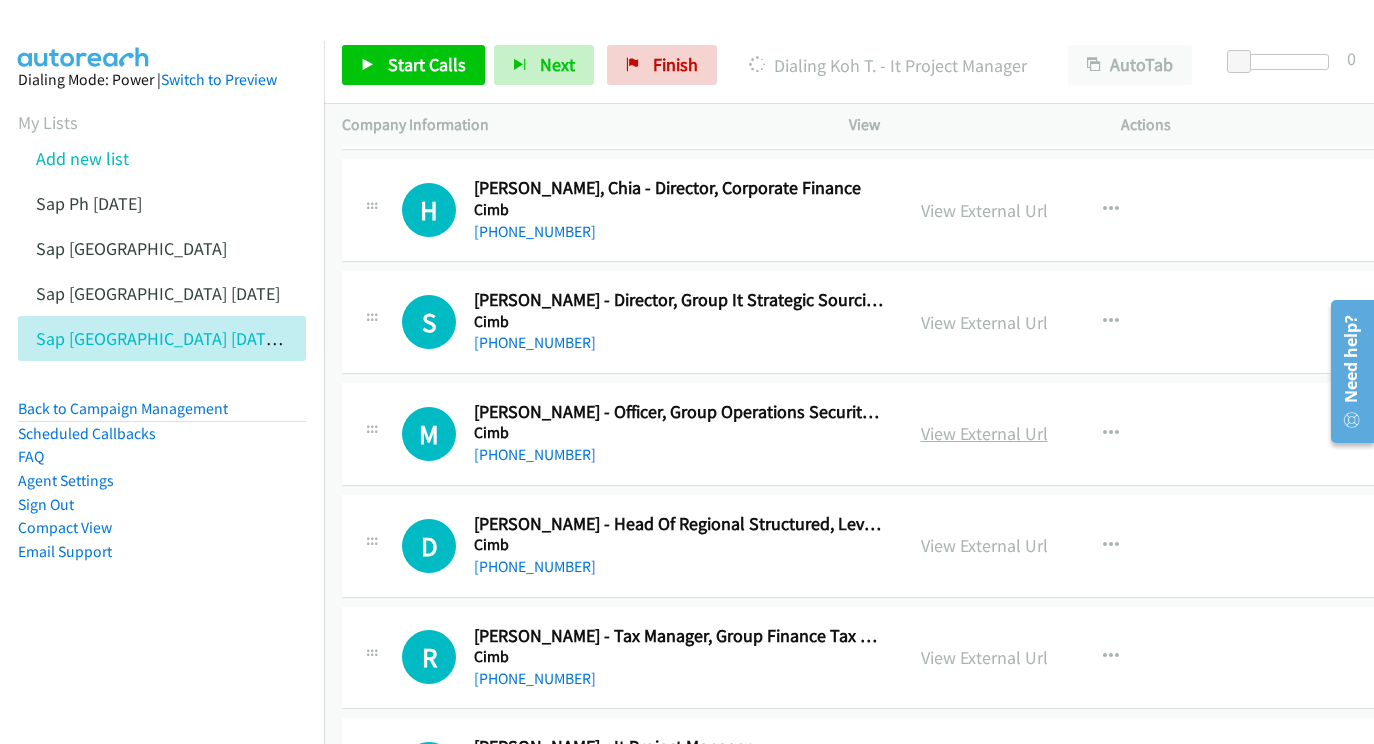 scroll, scrollTop: 19853, scrollLeft: 0, axis: vertical 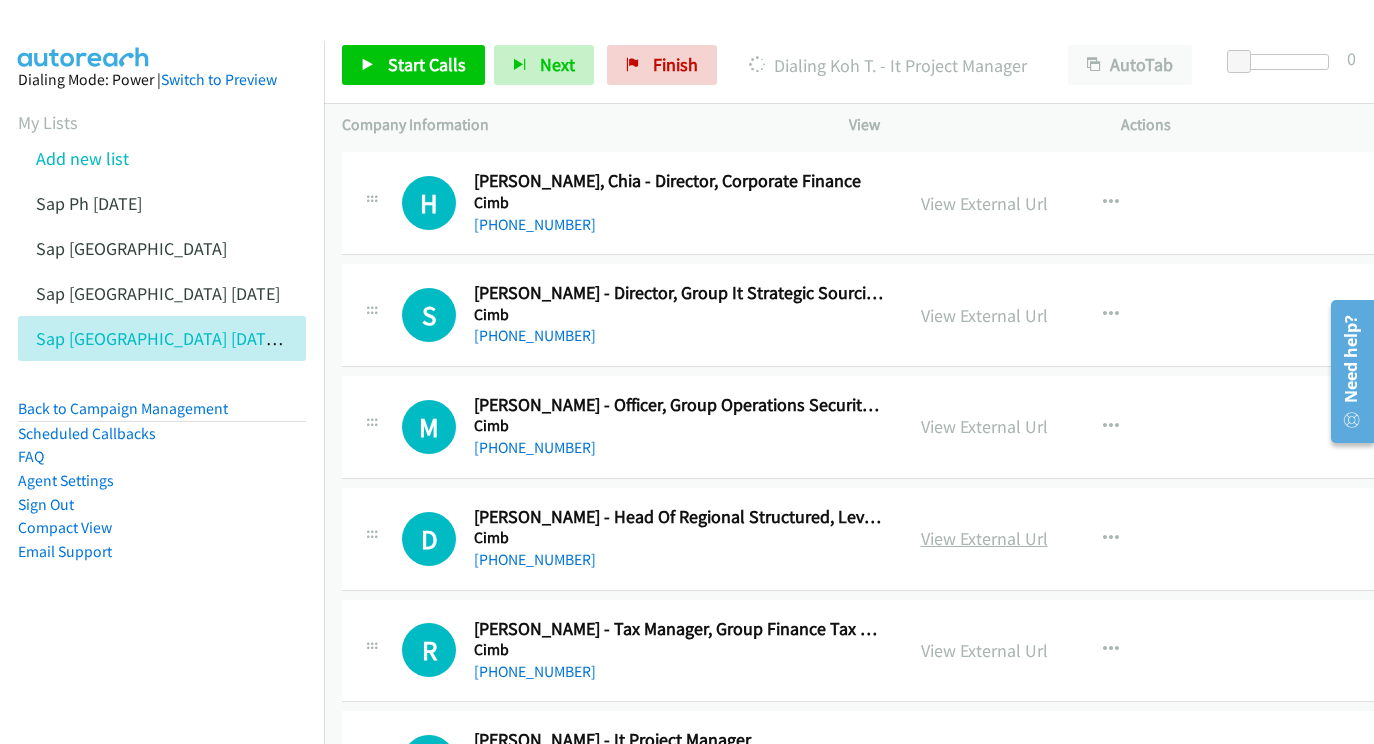 click on "View External Url" at bounding box center [984, 538] 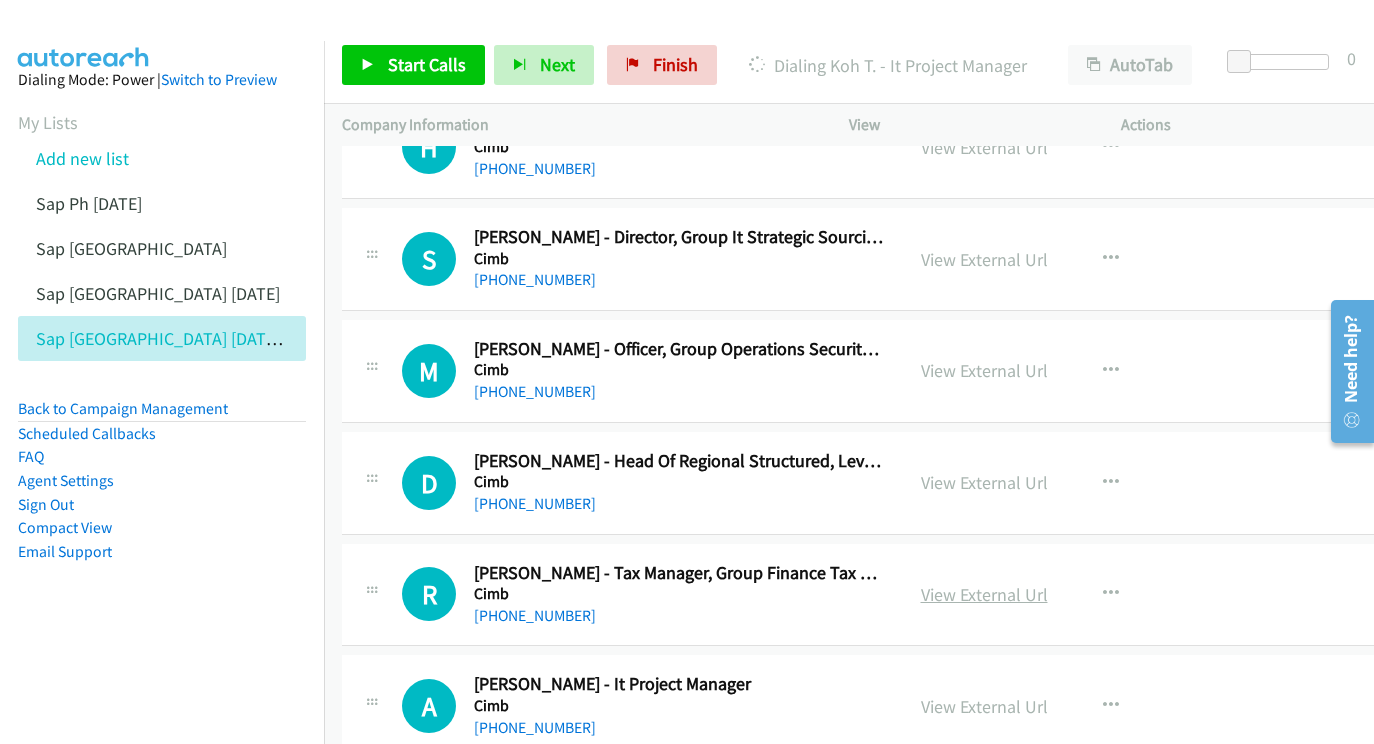 scroll, scrollTop: 19930, scrollLeft: 0, axis: vertical 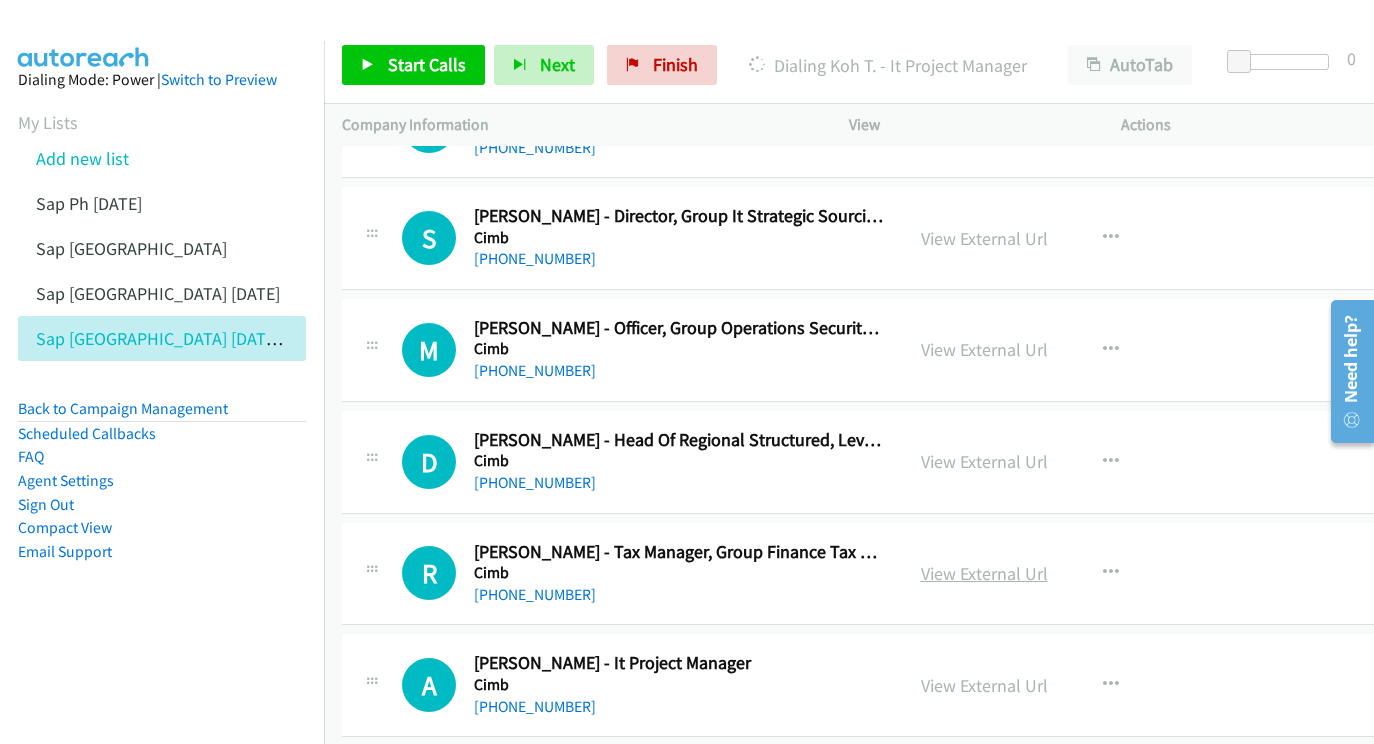 click on "View External Url" at bounding box center [984, 573] 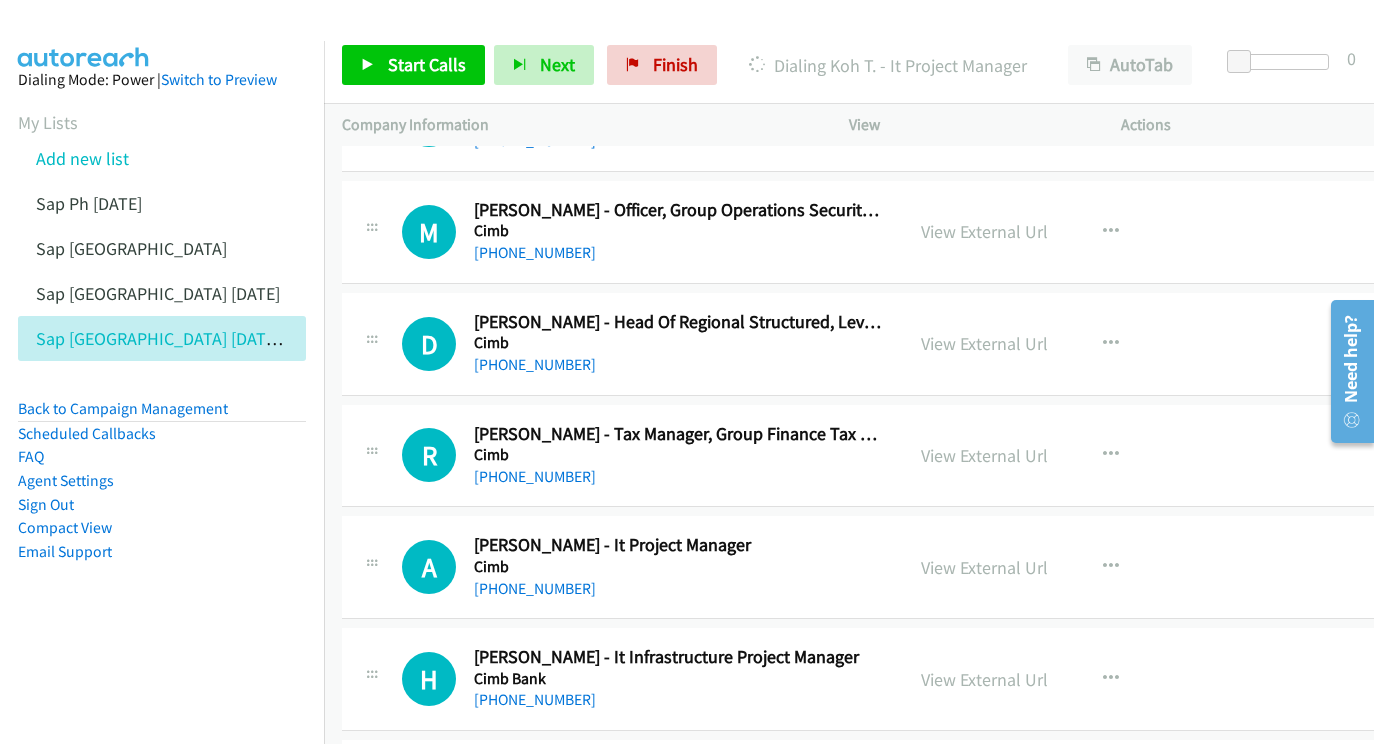 scroll, scrollTop: 20055, scrollLeft: 0, axis: vertical 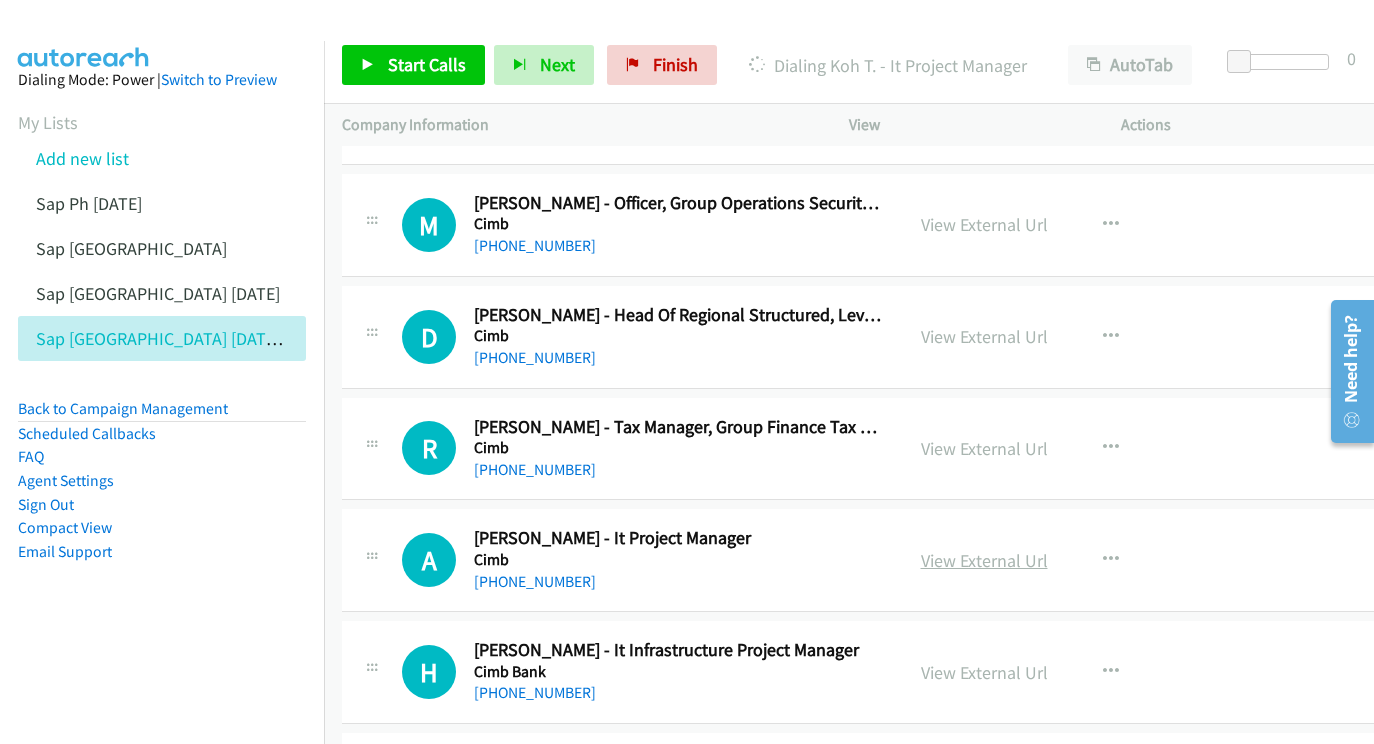 click on "View External Url" at bounding box center (984, 560) 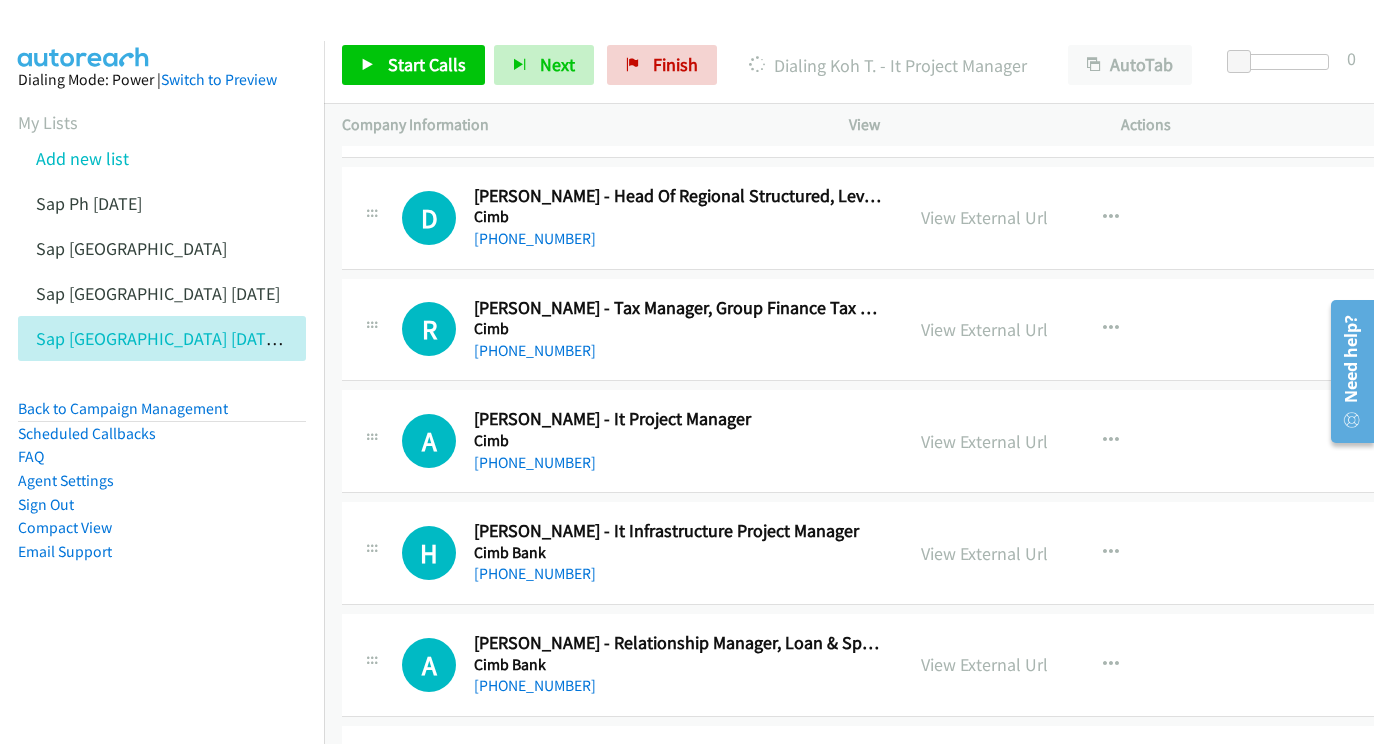 scroll, scrollTop: 20175, scrollLeft: 0, axis: vertical 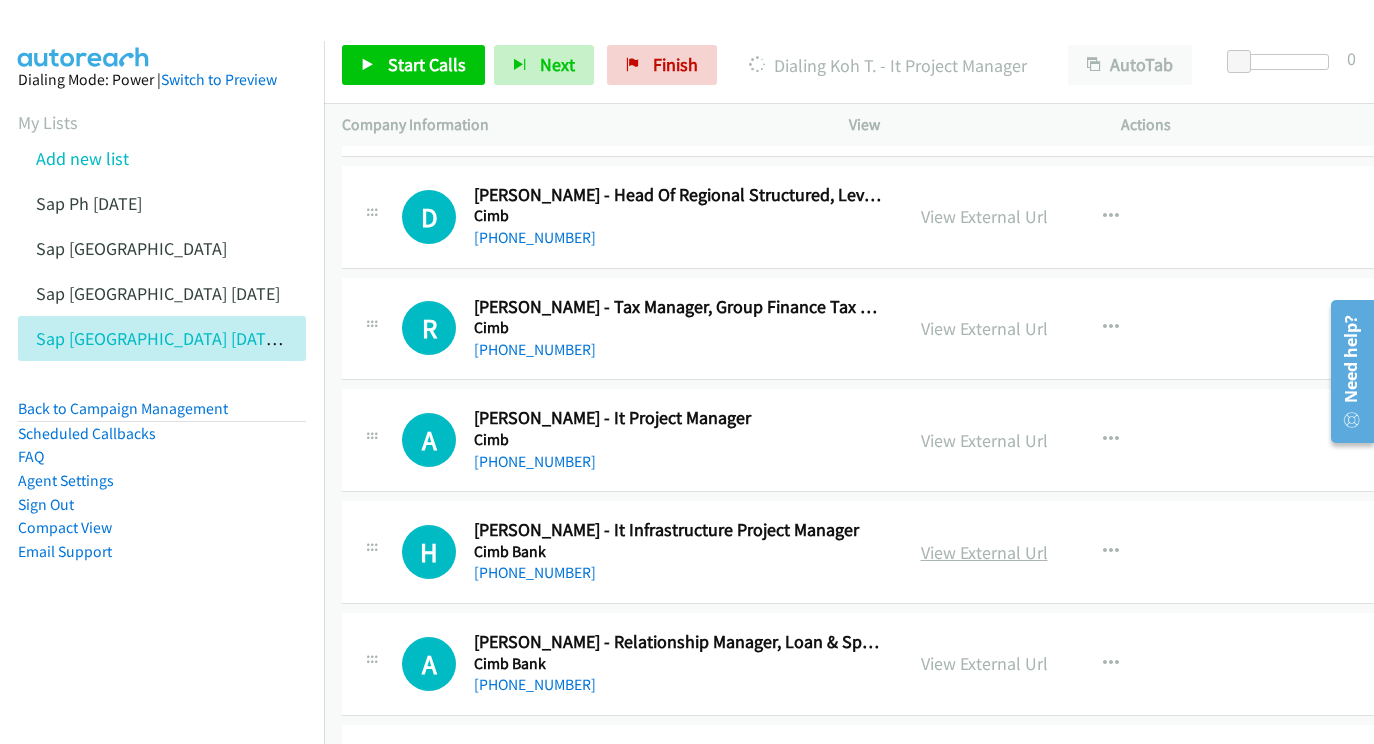 click on "View External Url" at bounding box center (984, 552) 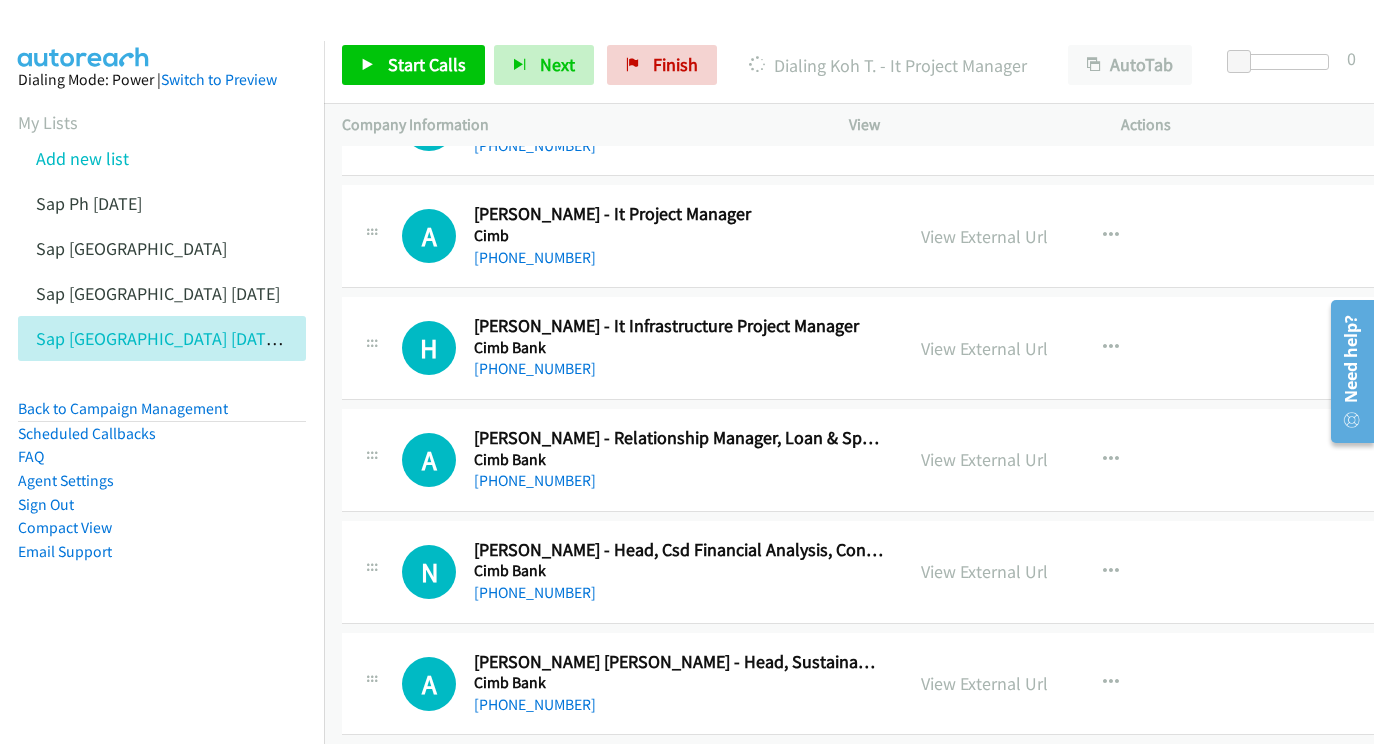 scroll, scrollTop: 20403, scrollLeft: 0, axis: vertical 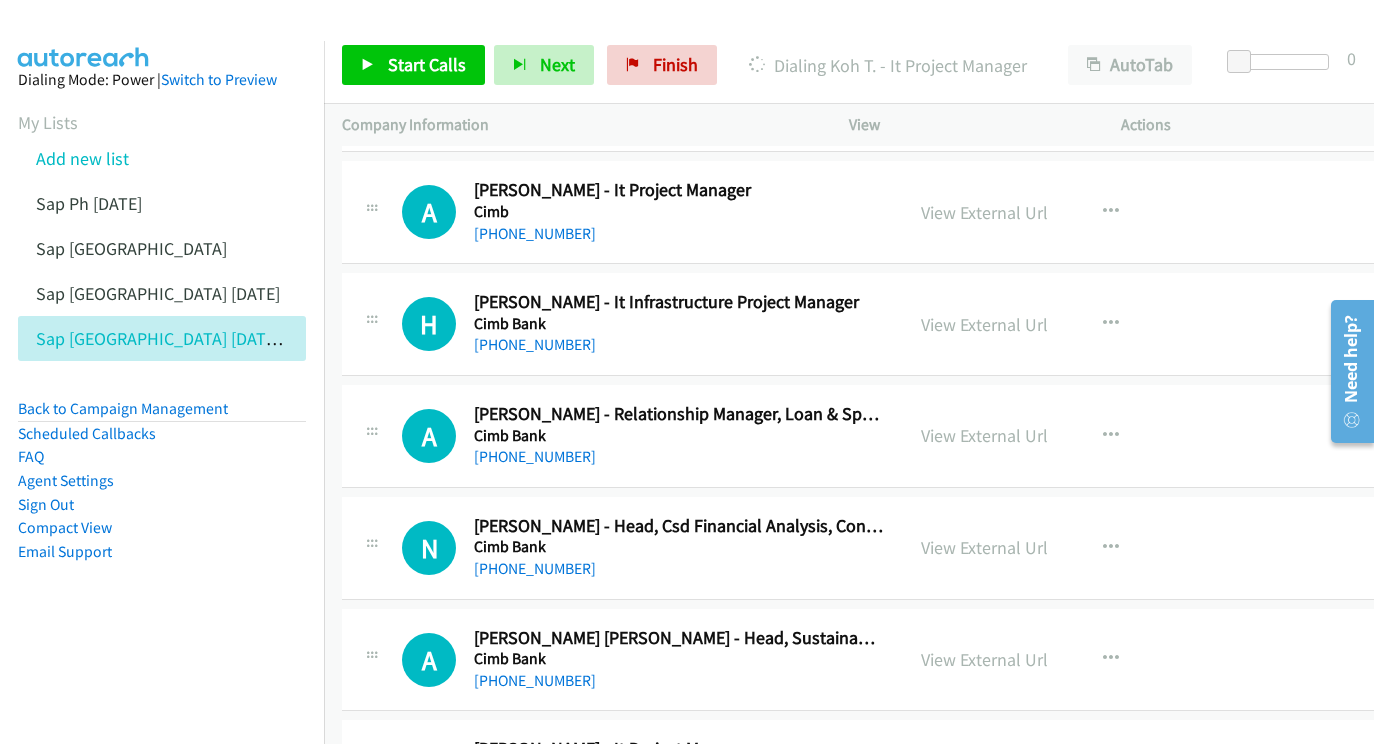 drag, startPoint x: 979, startPoint y: 222, endPoint x: 542, endPoint y: 146, distance: 443.55948 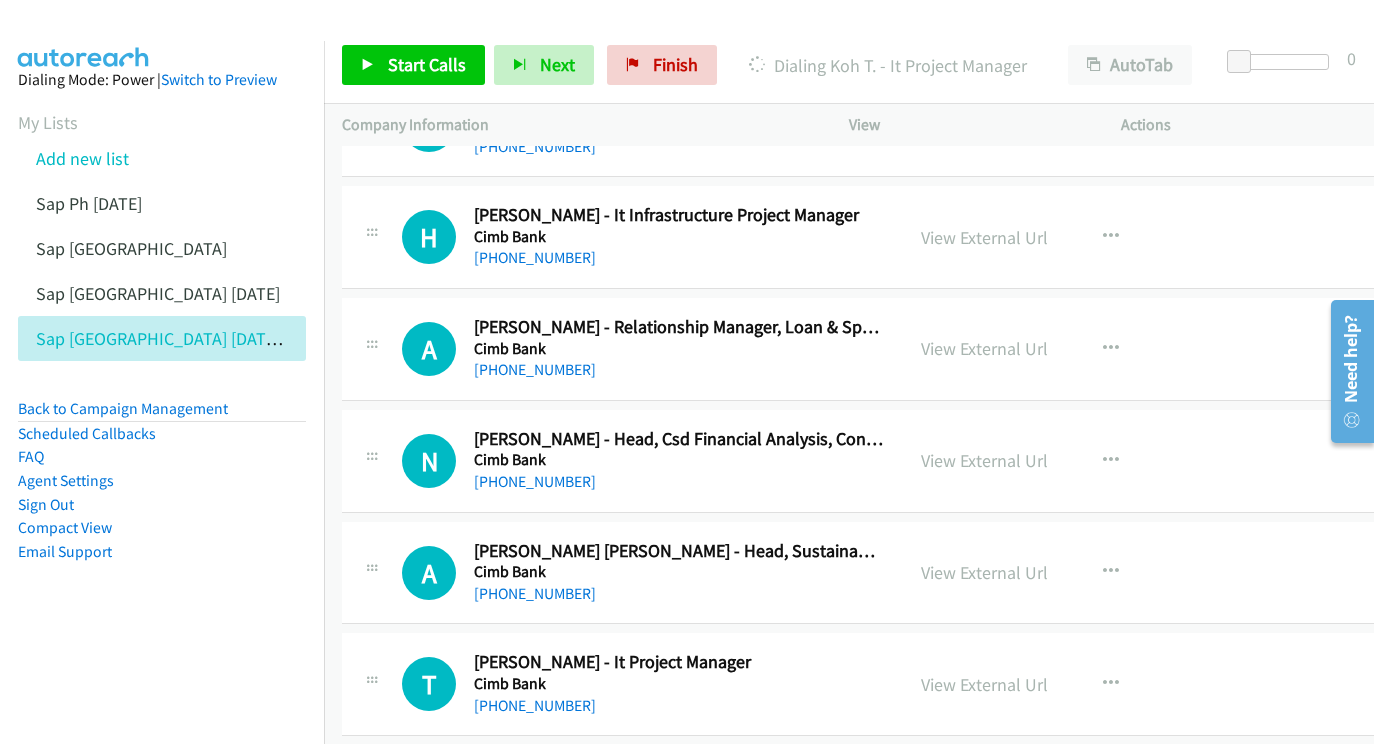 scroll, scrollTop: 20491, scrollLeft: 0, axis: vertical 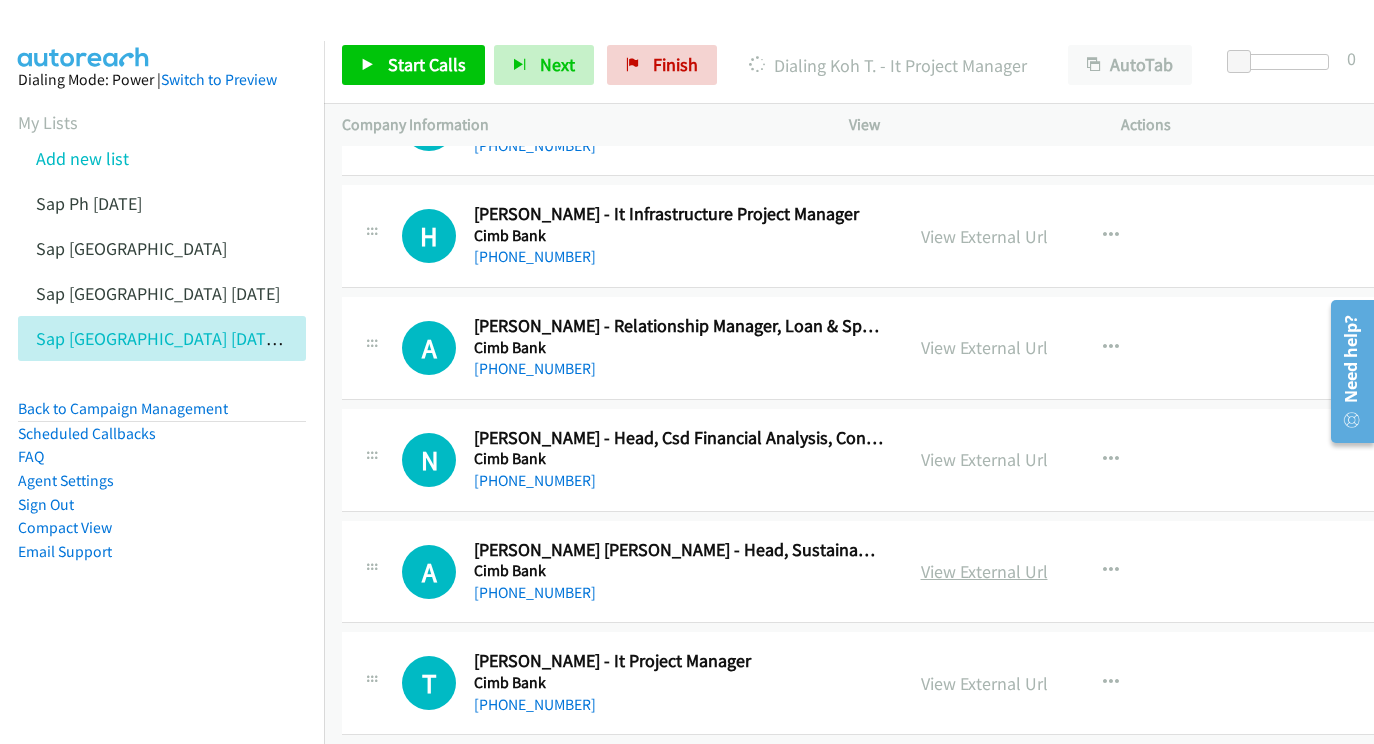 click on "View External Url" at bounding box center (984, 571) 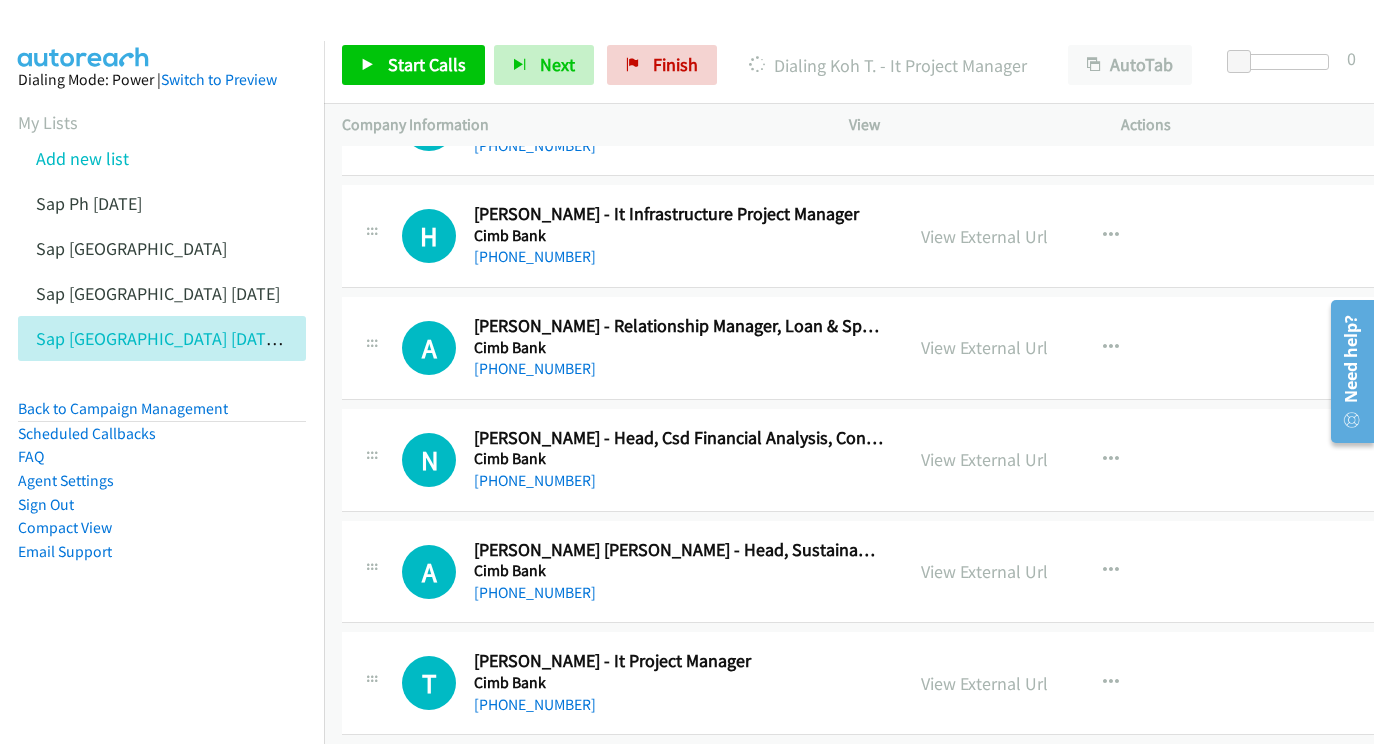 scroll, scrollTop: 20609, scrollLeft: 0, axis: vertical 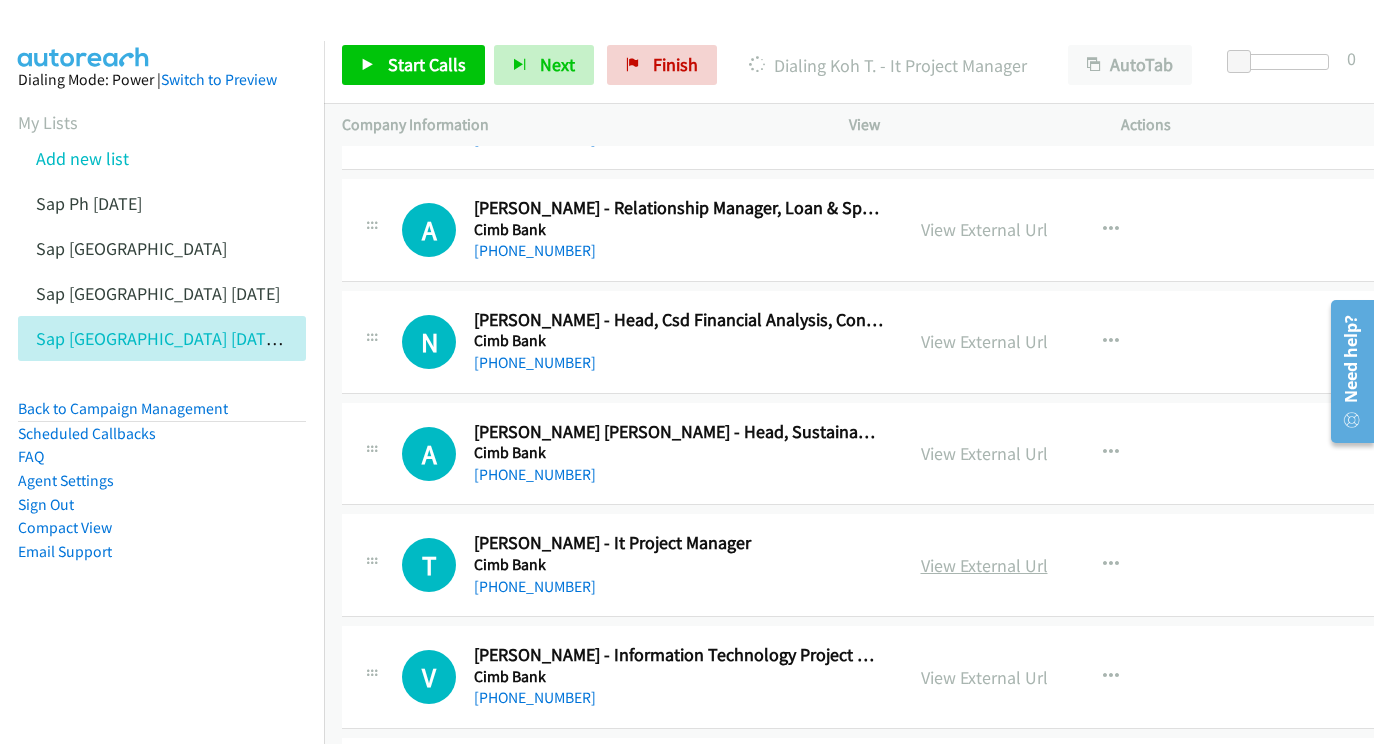 click on "View External Url" at bounding box center (984, 565) 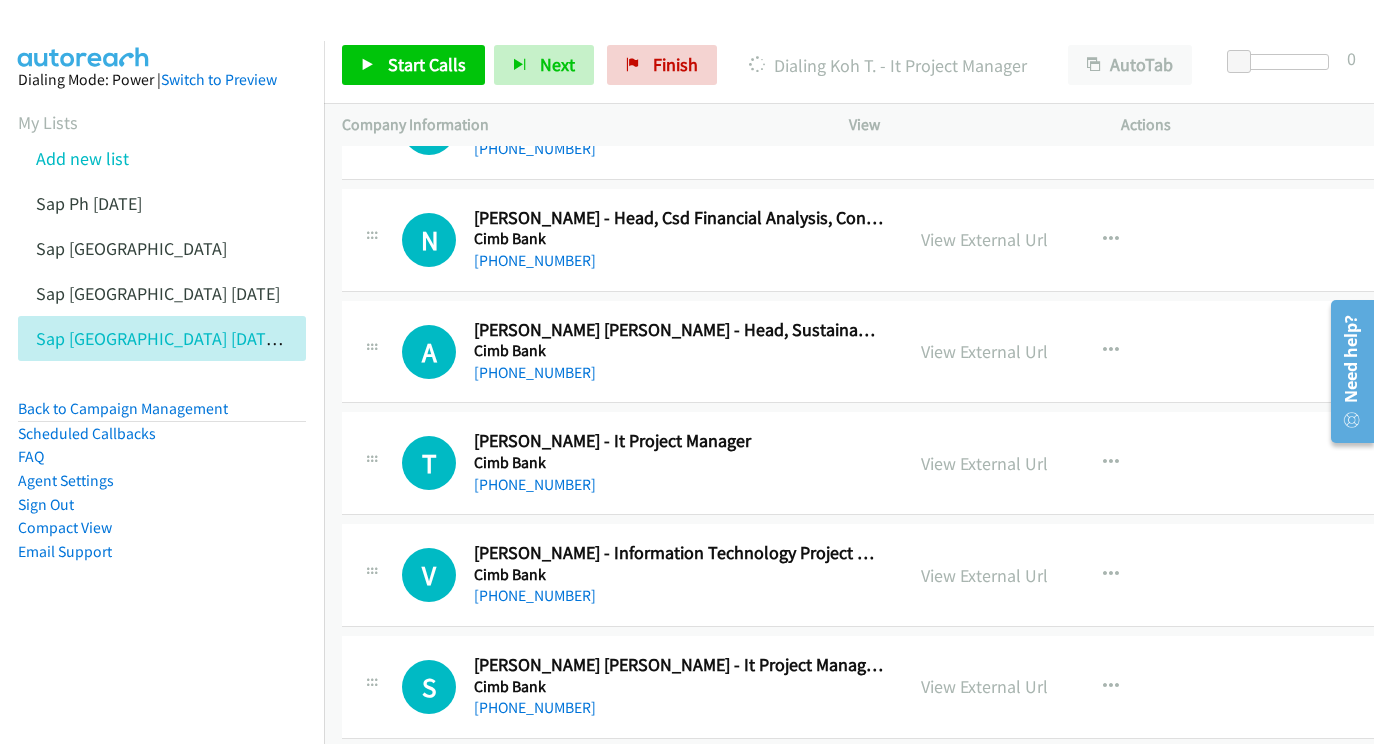 scroll, scrollTop: 20713, scrollLeft: 0, axis: vertical 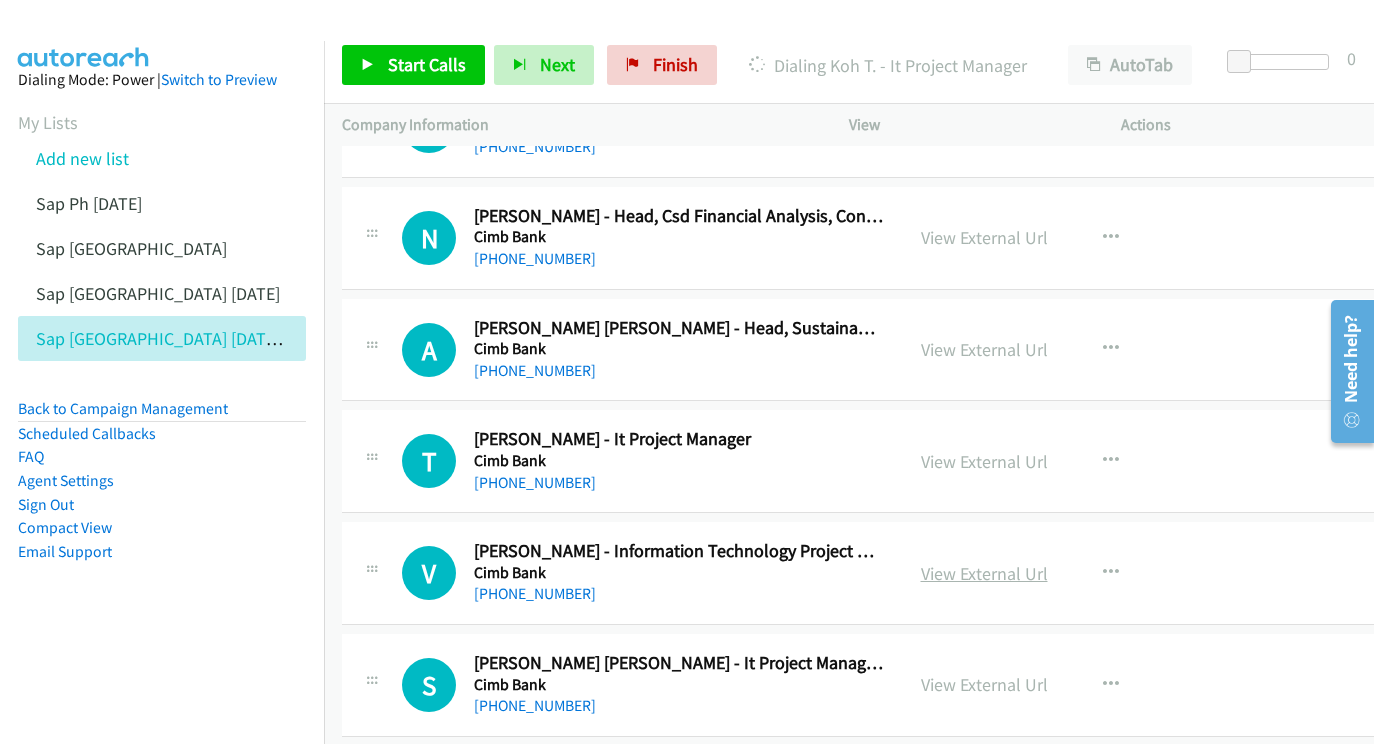 click on "View External Url" at bounding box center (984, 573) 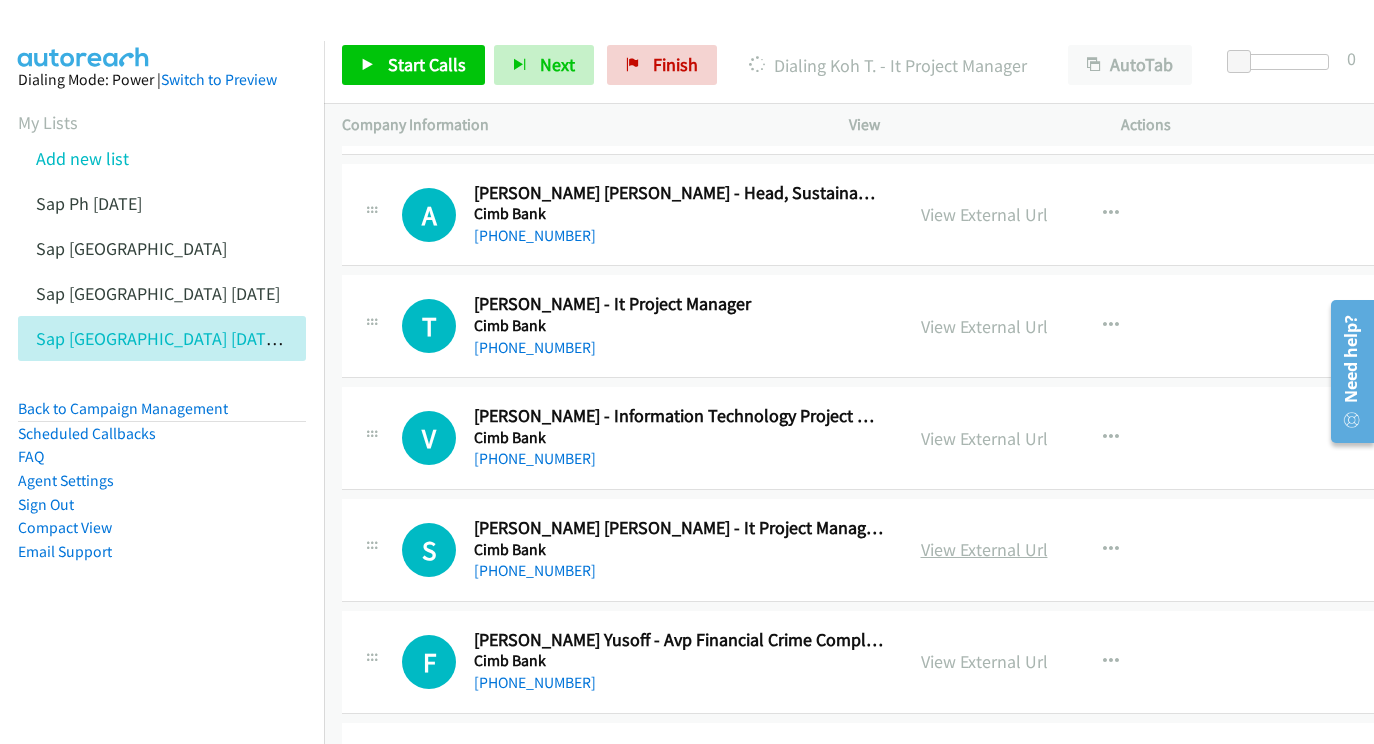 scroll, scrollTop: 20848, scrollLeft: 0, axis: vertical 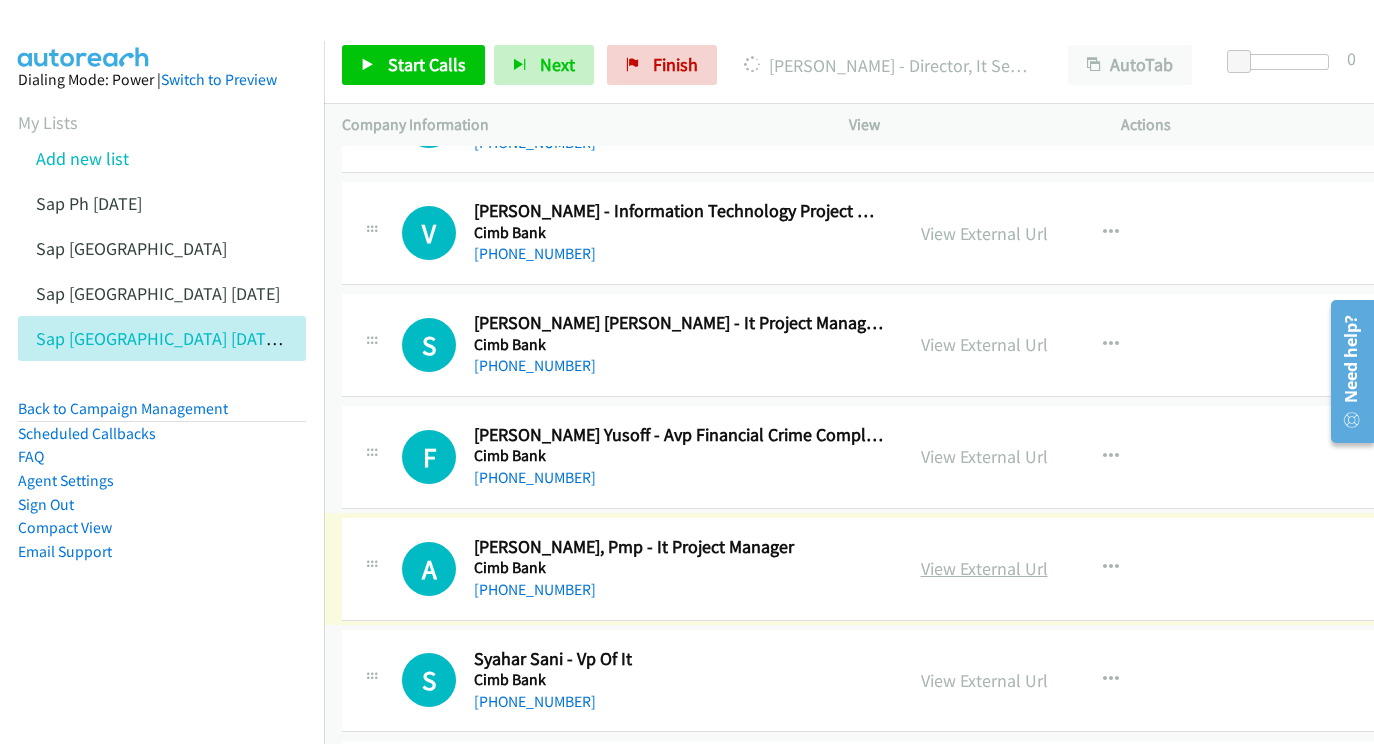 click on "View External Url" at bounding box center (984, 568) 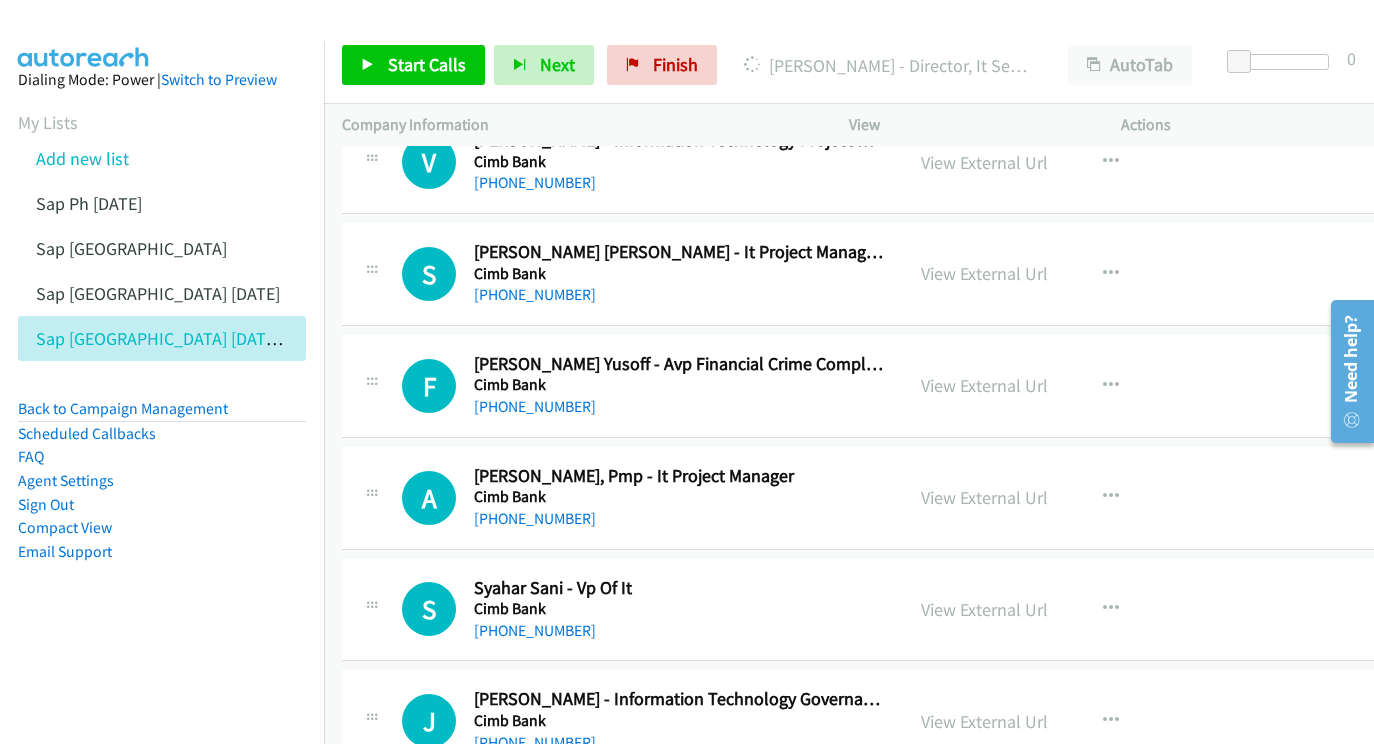 scroll, scrollTop: 21140, scrollLeft: 0, axis: vertical 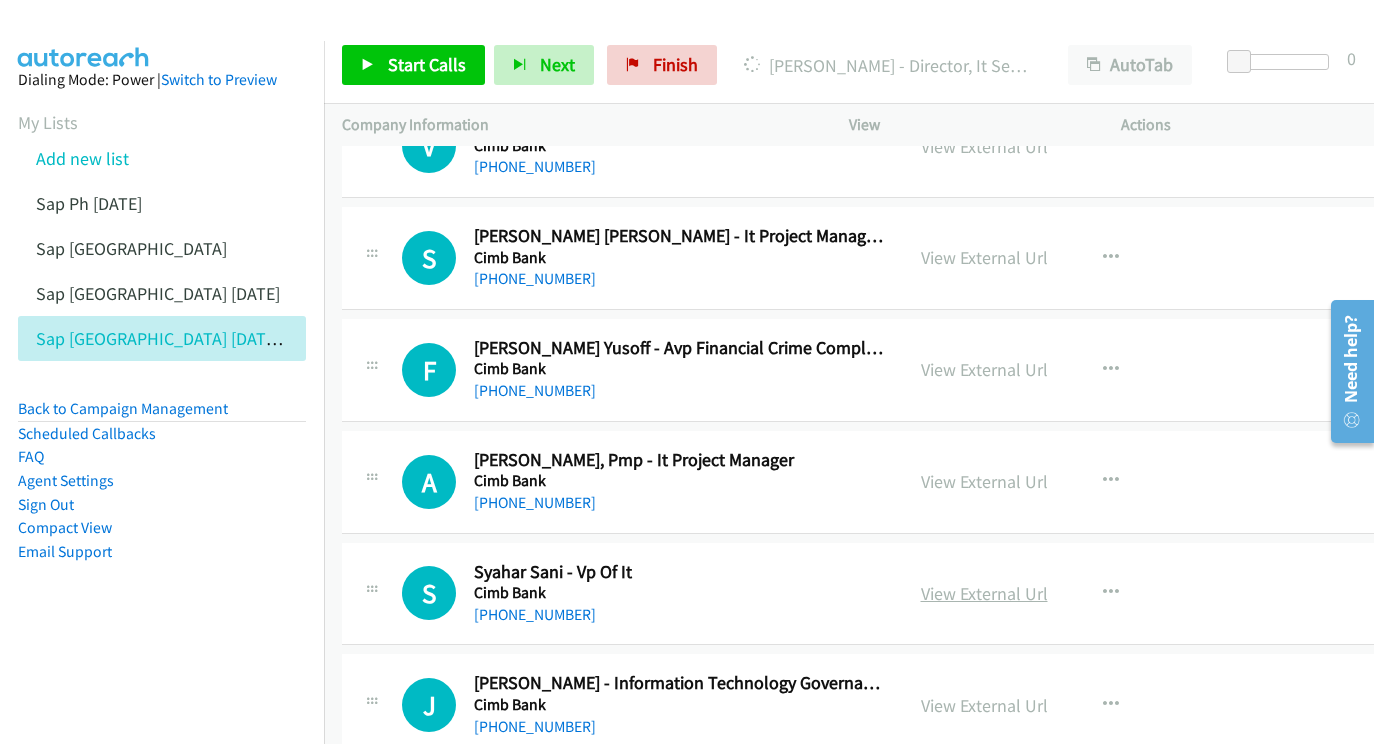click on "View External Url" at bounding box center [984, 593] 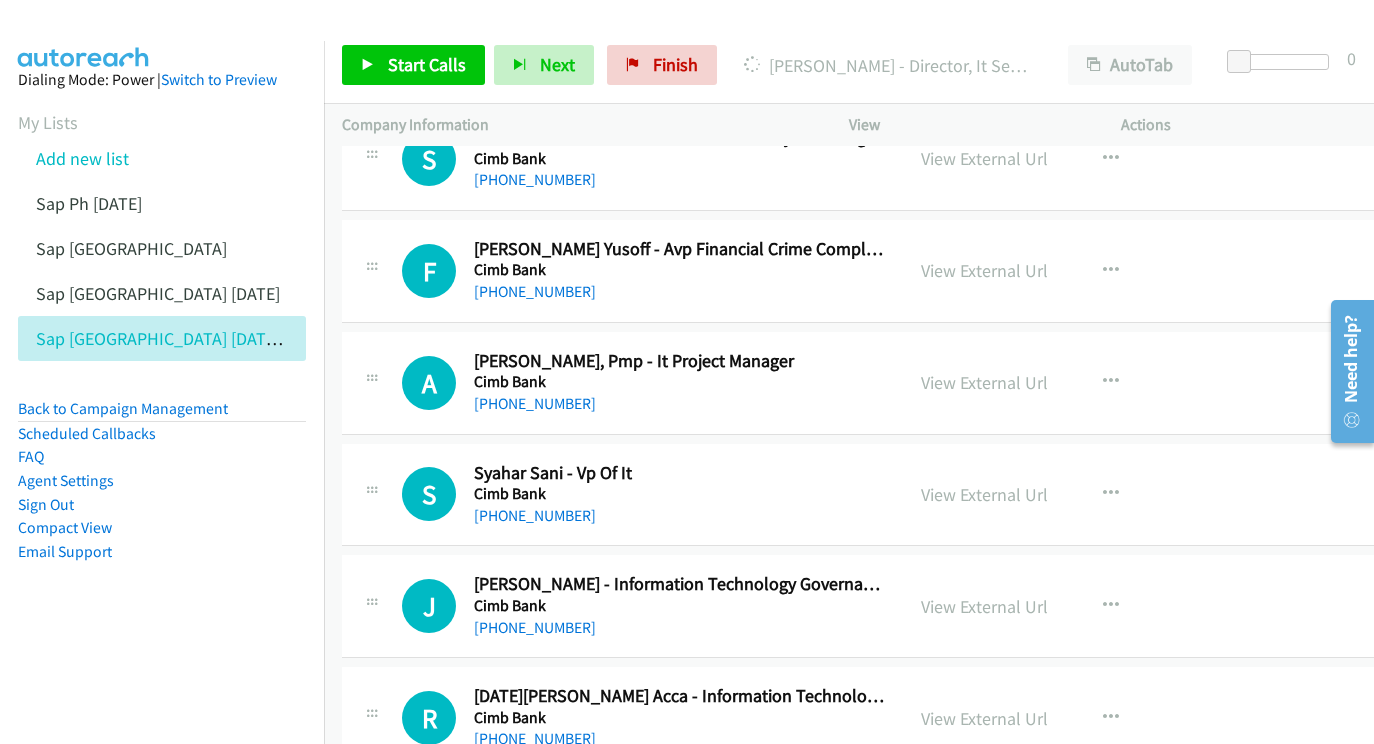 scroll, scrollTop: 21270, scrollLeft: 0, axis: vertical 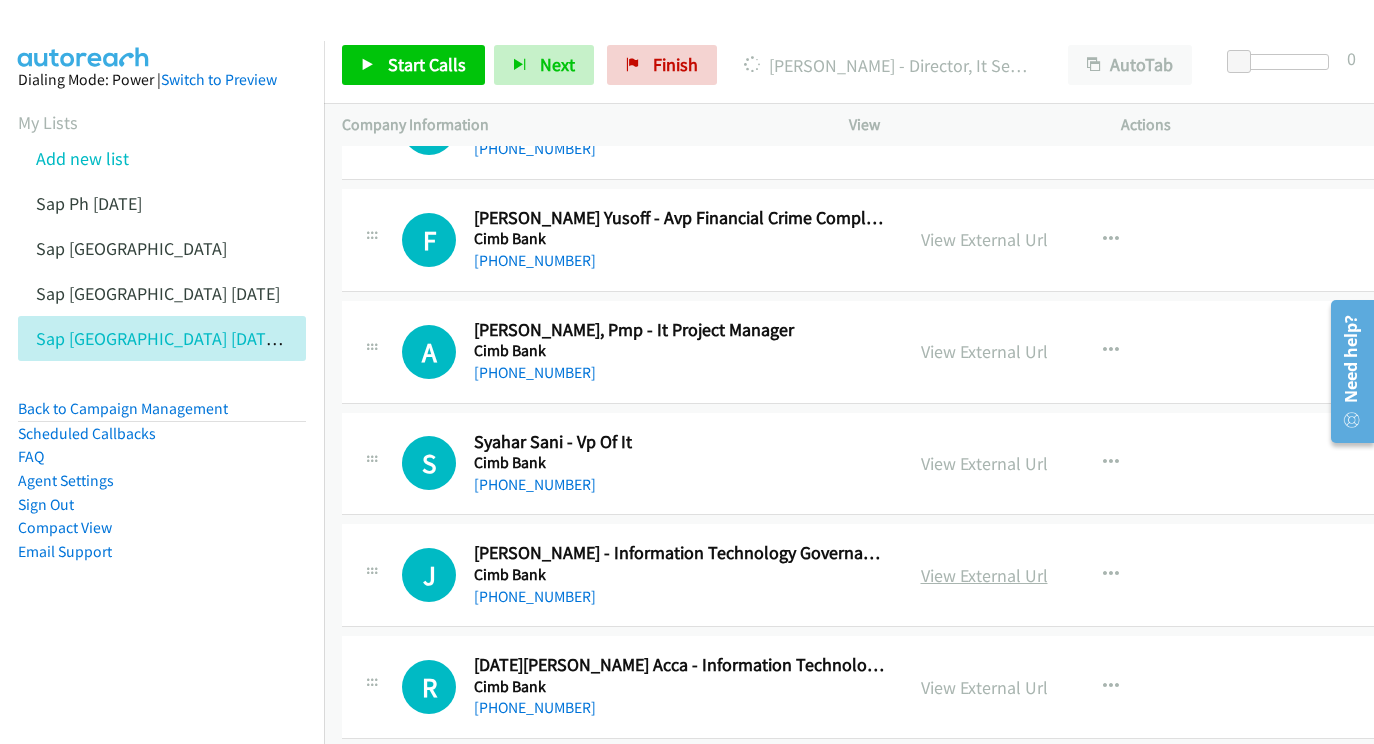 click on "View External Url" at bounding box center (984, 575) 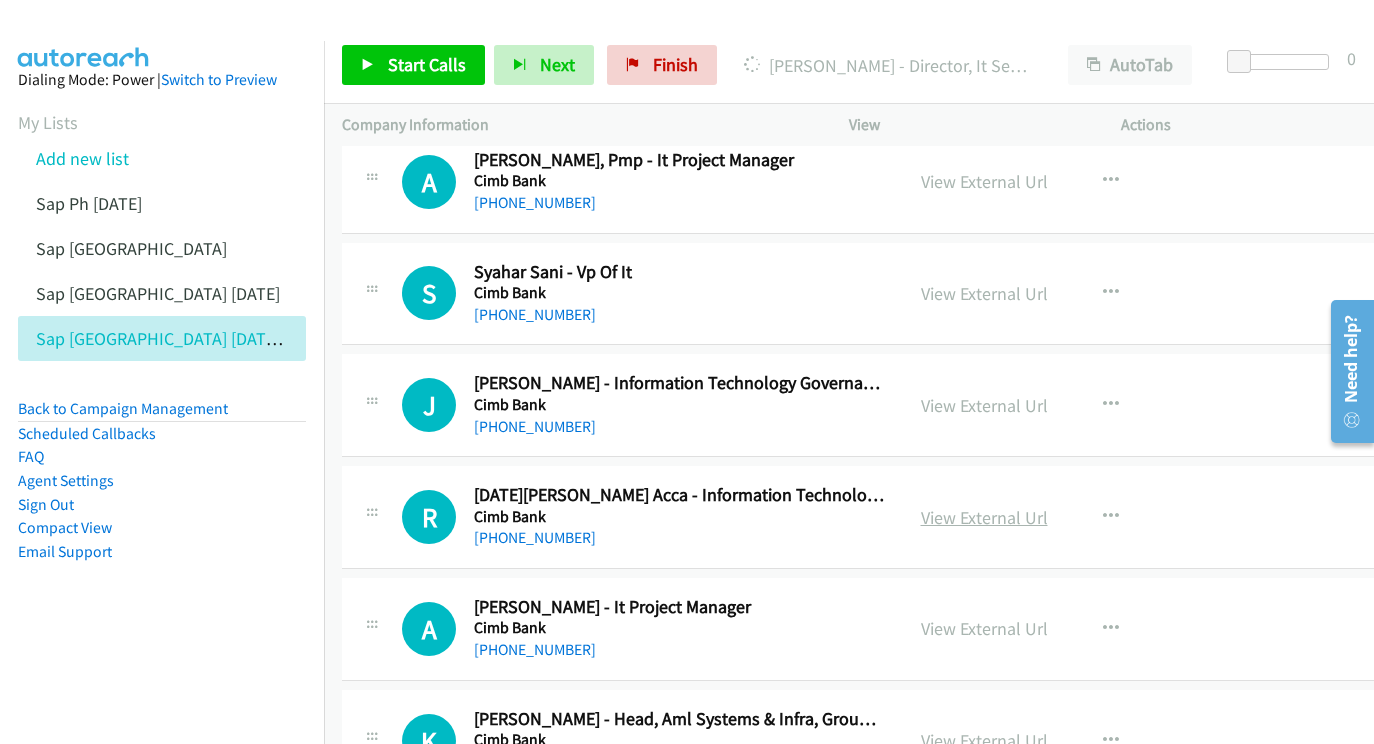 scroll, scrollTop: 21441, scrollLeft: 0, axis: vertical 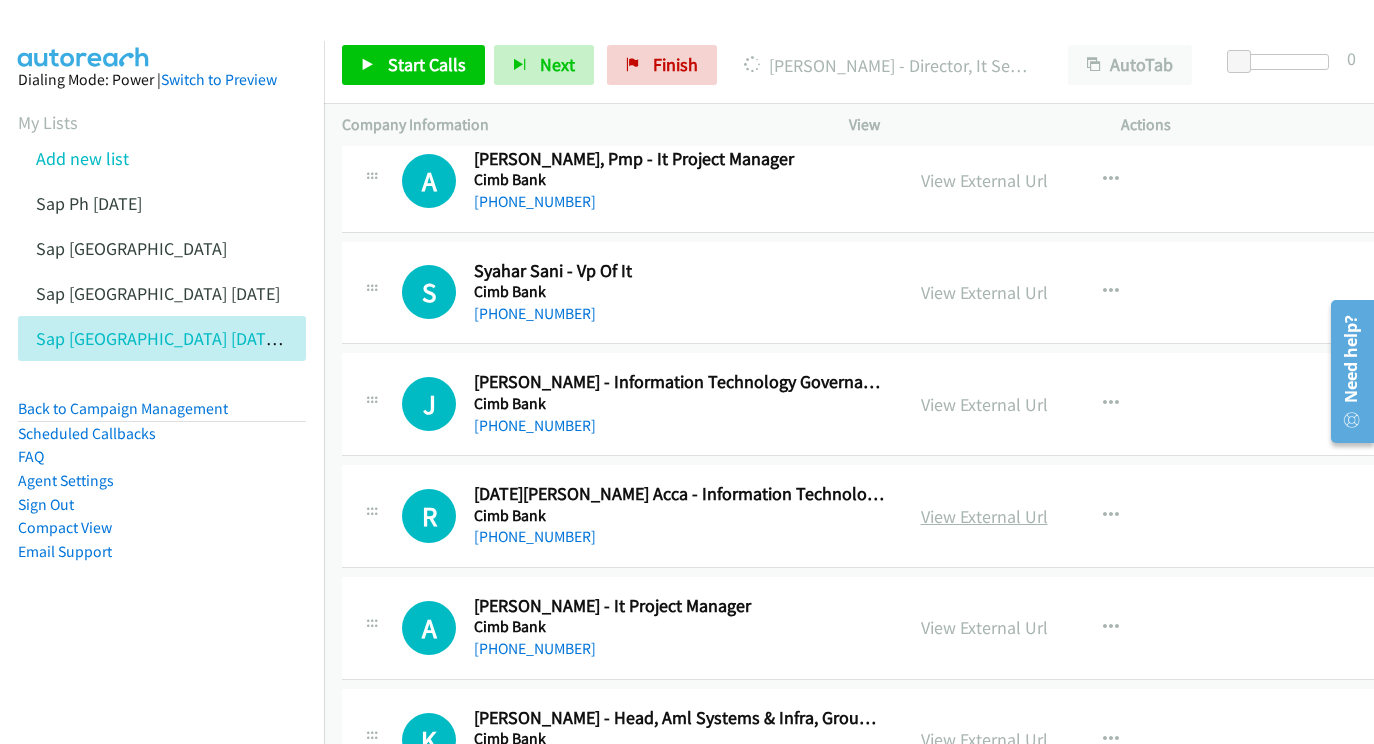 click on "View External Url" at bounding box center (984, 516) 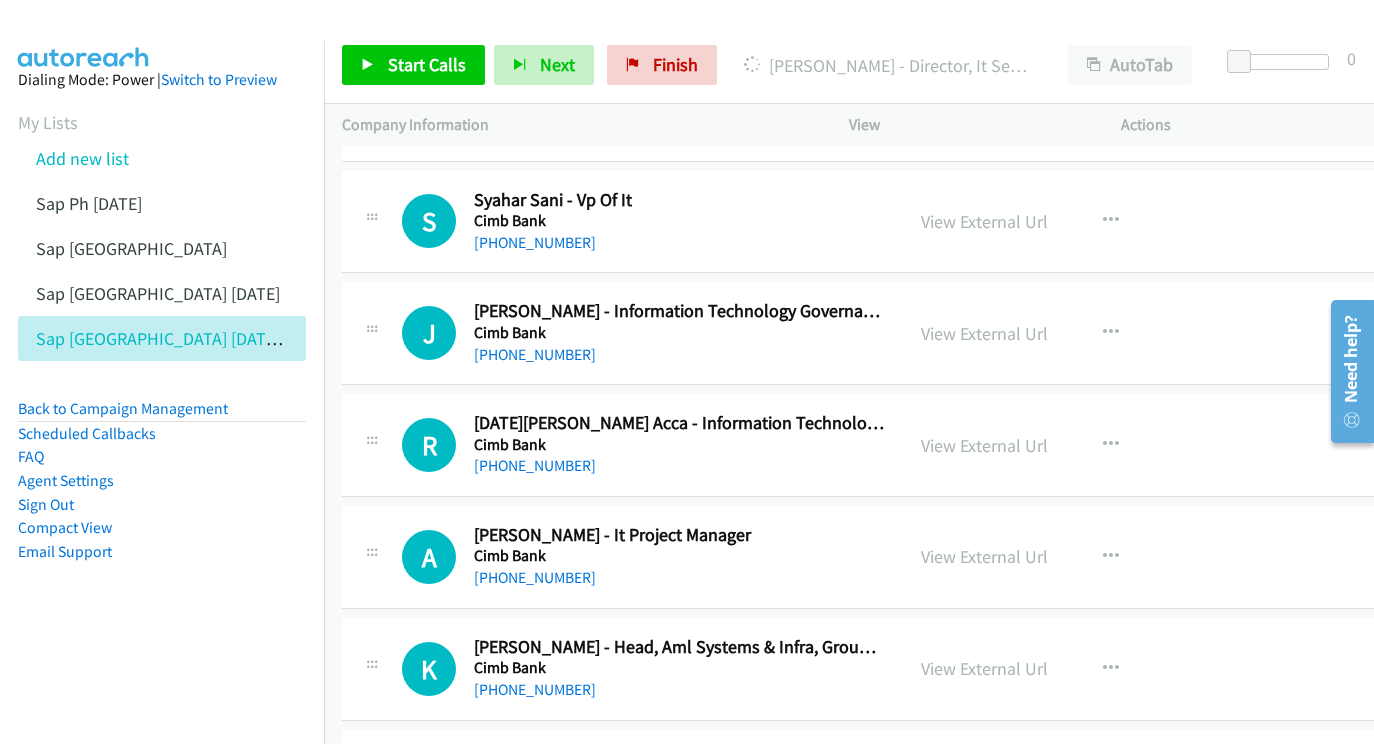 scroll, scrollTop: 21524, scrollLeft: 0, axis: vertical 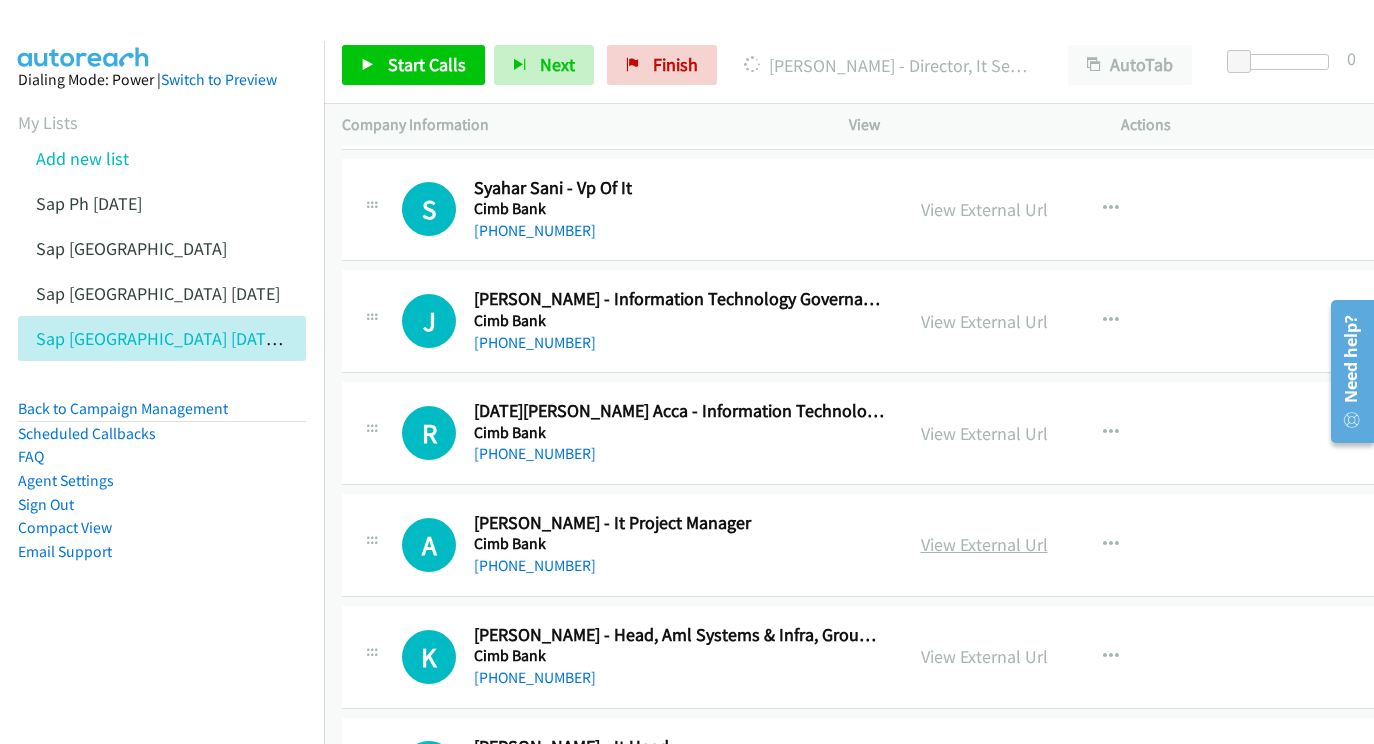 click on "View External Url" at bounding box center [984, 544] 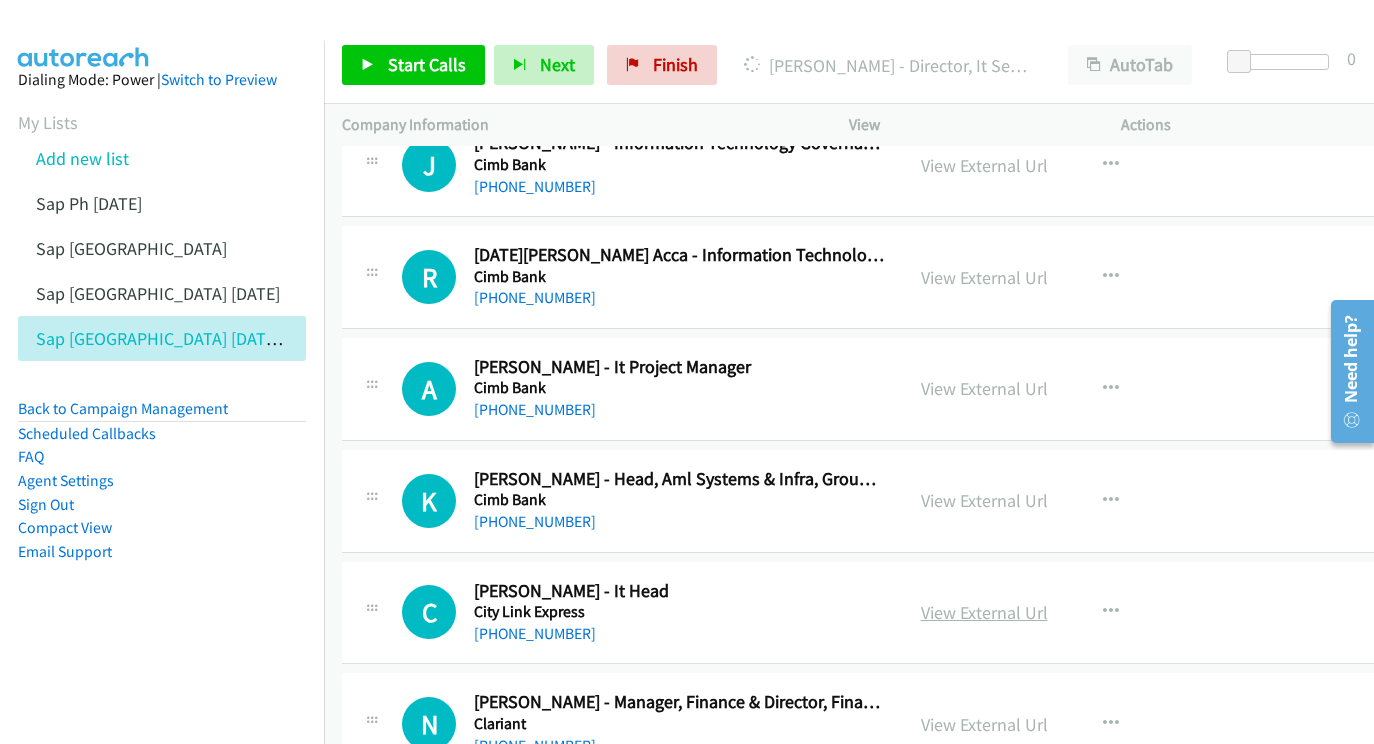 scroll, scrollTop: 21697, scrollLeft: 0, axis: vertical 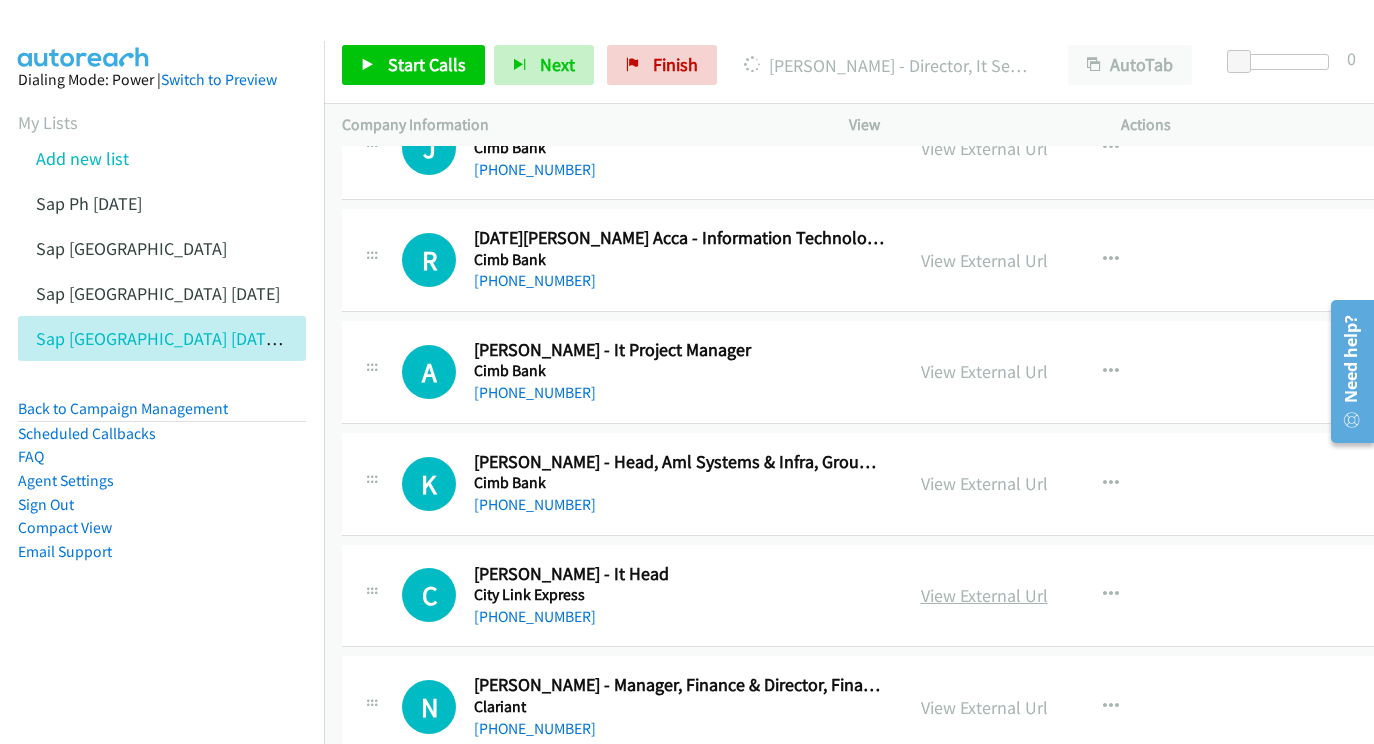 click on "View External Url" at bounding box center (984, 595) 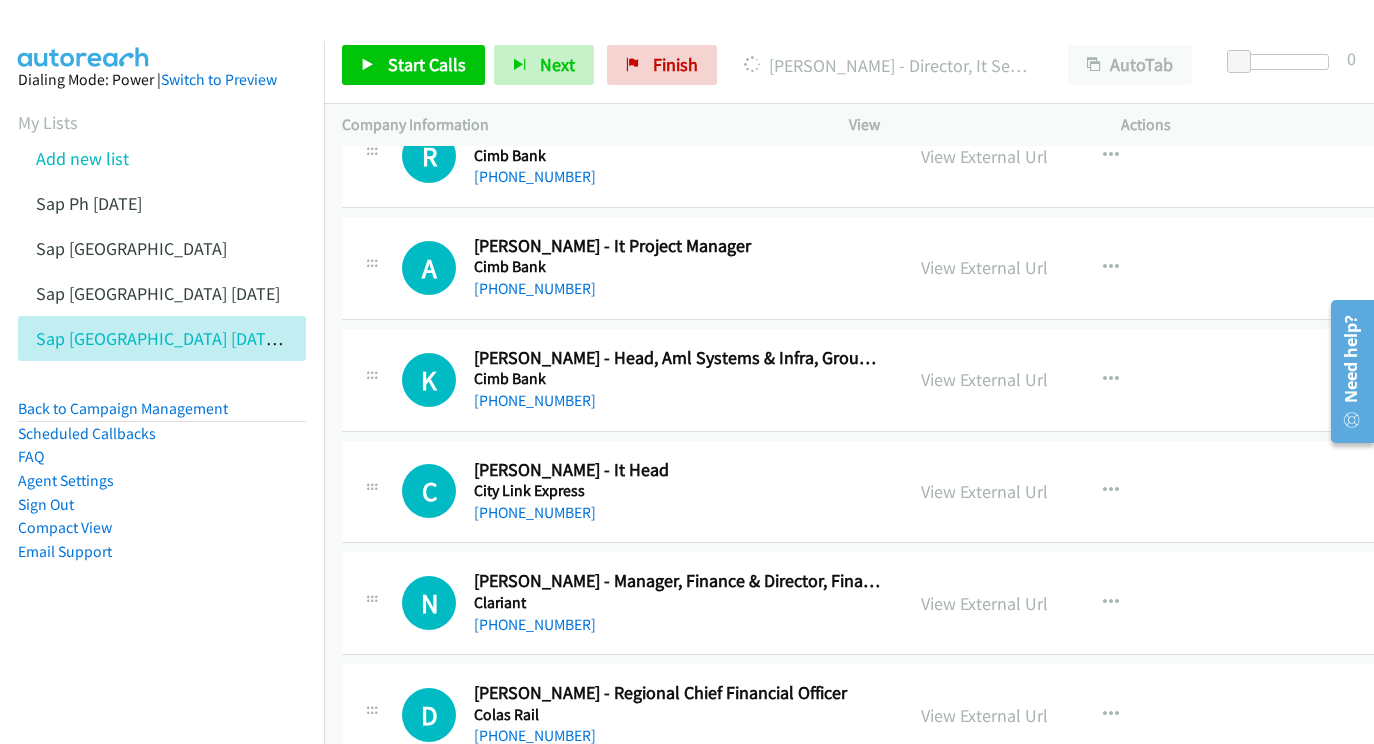 scroll, scrollTop: 21805, scrollLeft: 0, axis: vertical 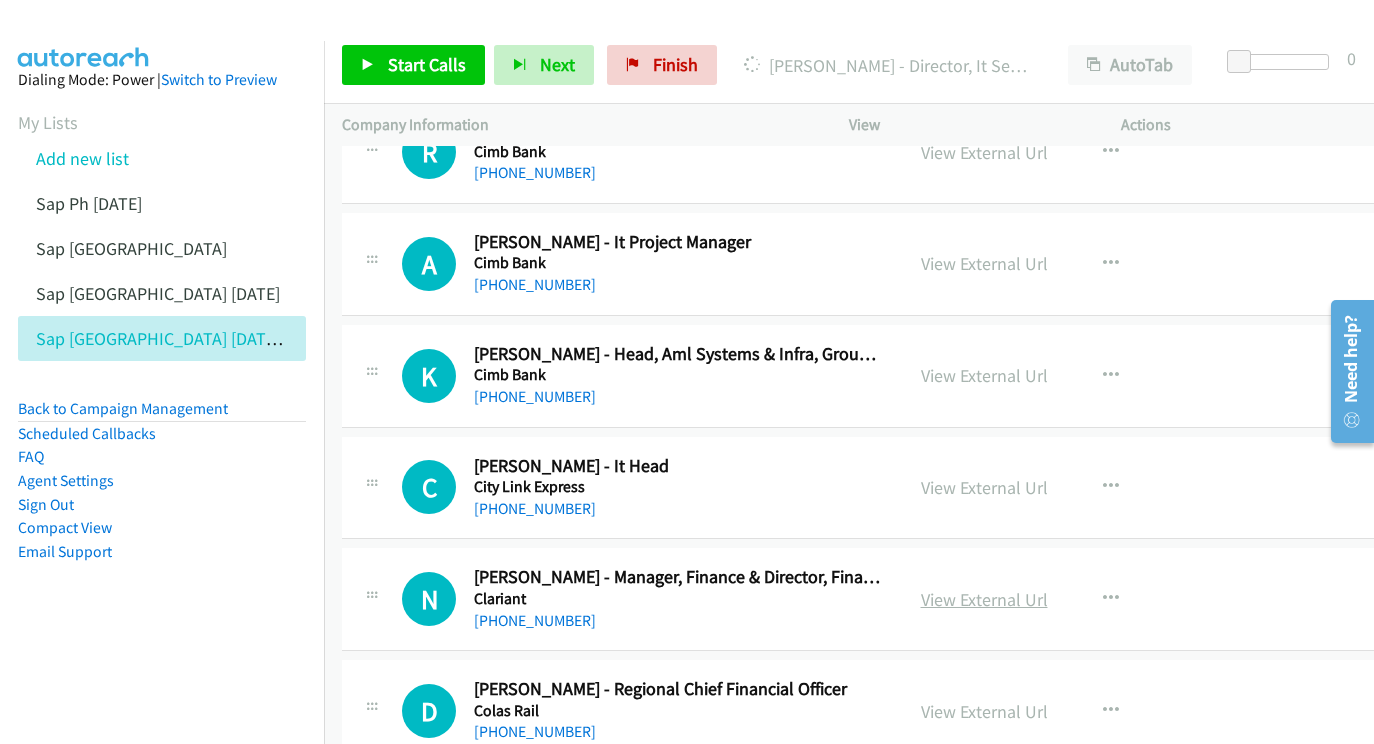 click on "View External Url" at bounding box center [984, 599] 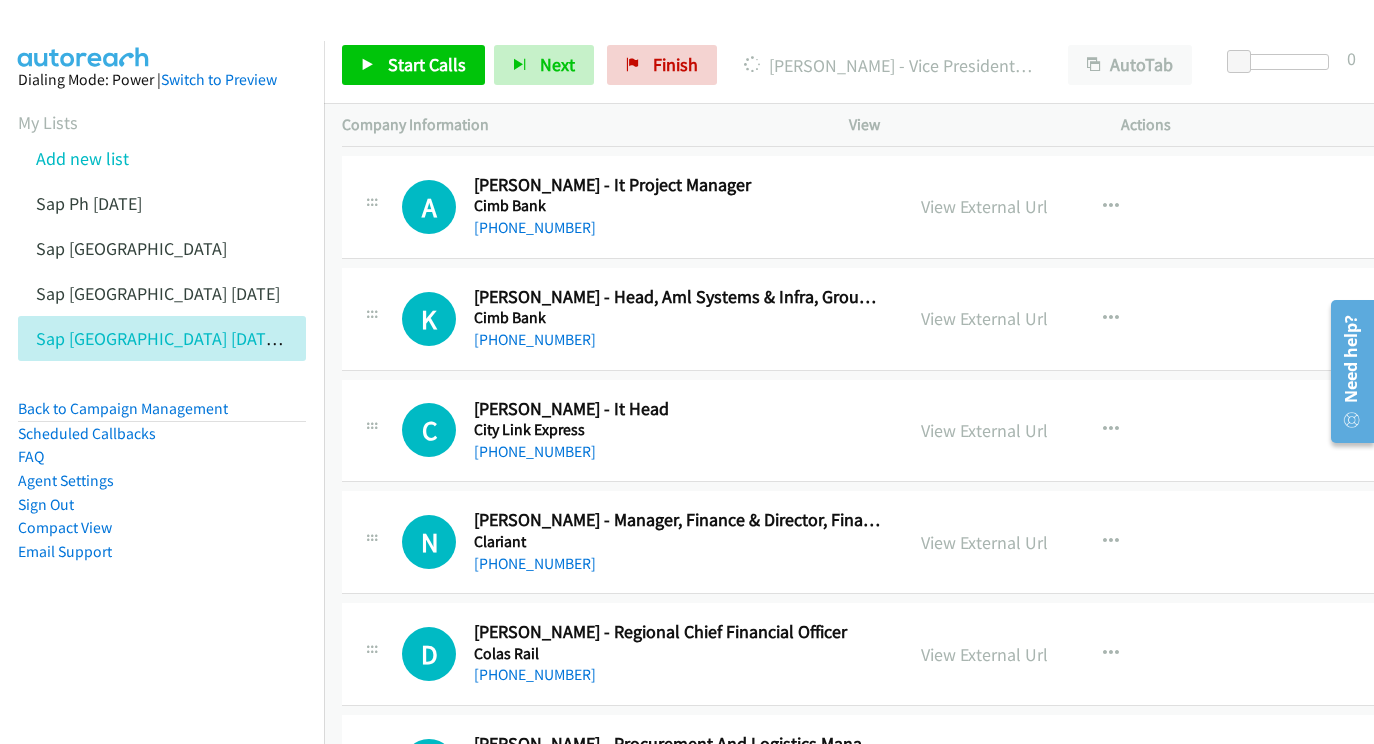 scroll, scrollTop: 21904, scrollLeft: 0, axis: vertical 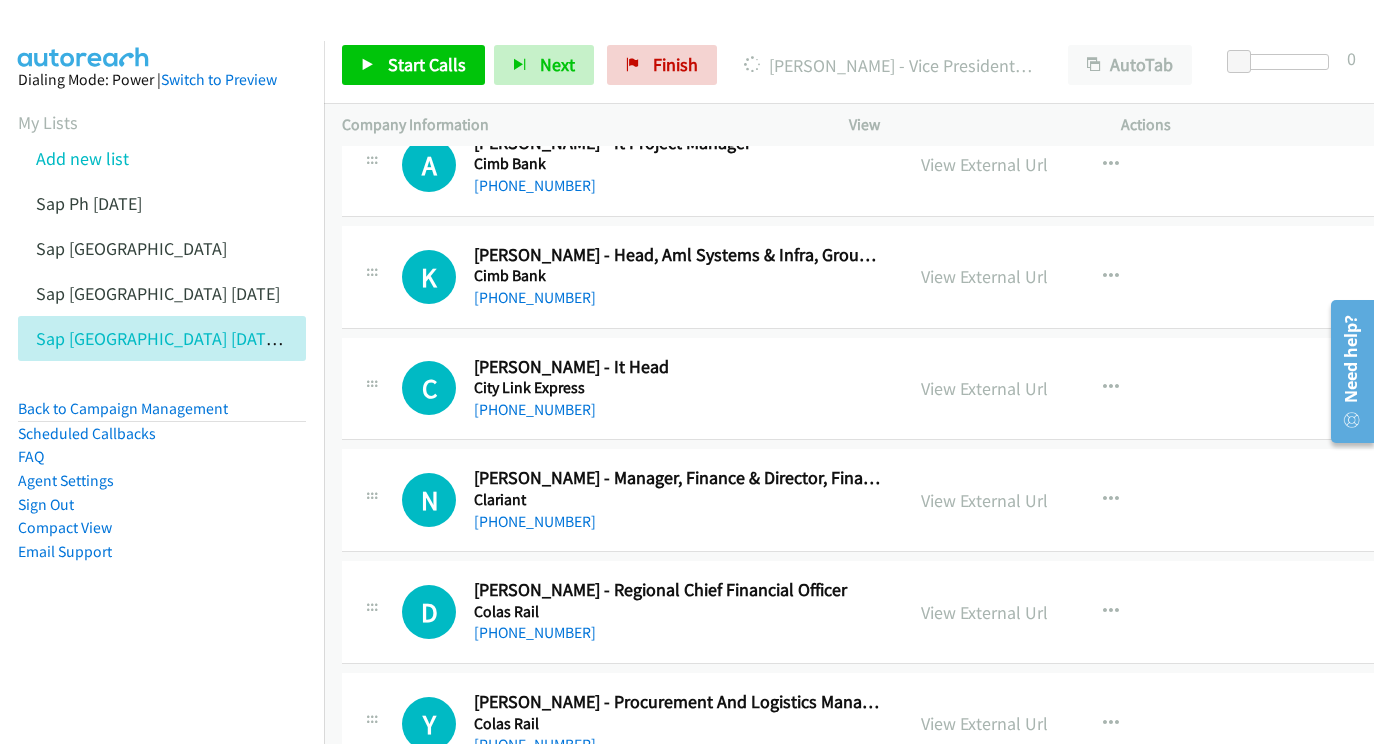 click on "View External Url
View External Url
Schedule/Manage Callback
Start Calls Here
Remove from list
Add to do not call list
Reset Call Status" at bounding box center (1052, 612) 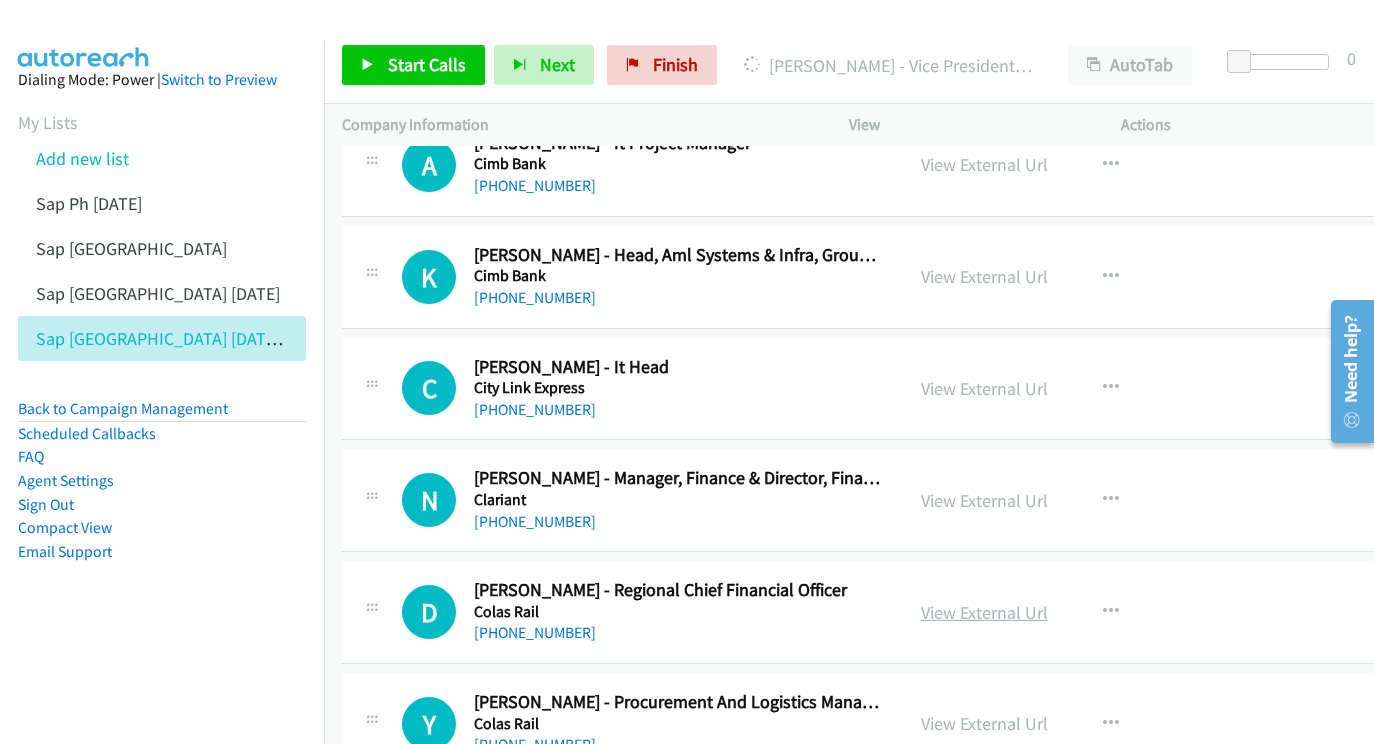 click on "View External Url" at bounding box center (984, 612) 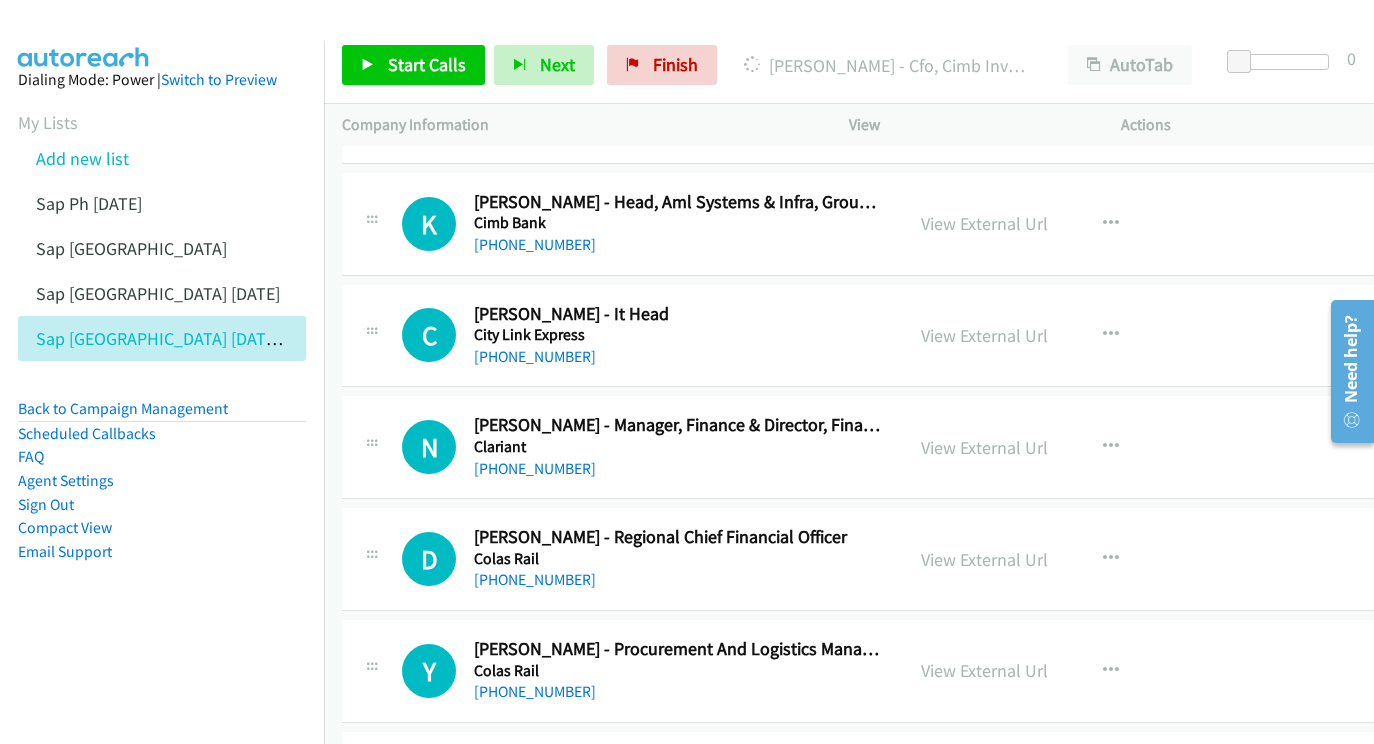 scroll, scrollTop: 21955, scrollLeft: 0, axis: vertical 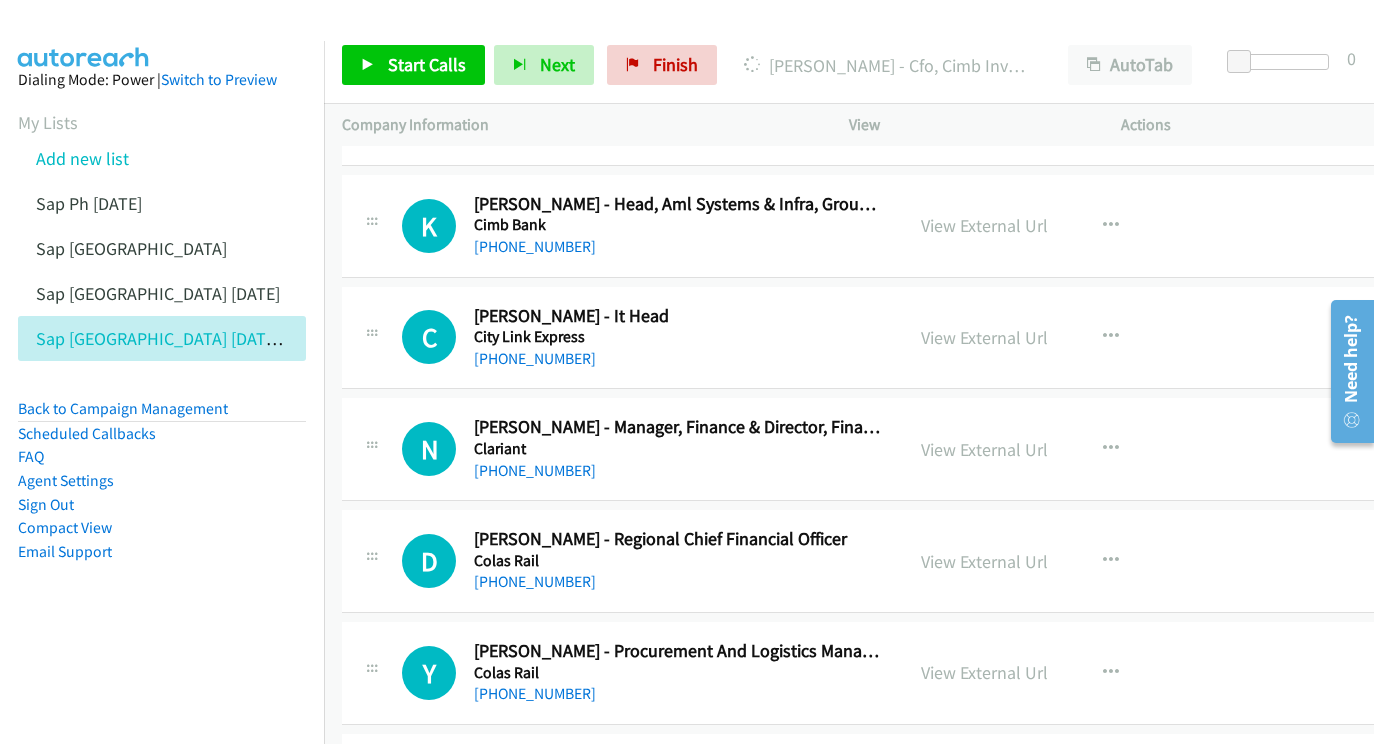 click on "Need help?" at bounding box center [1351, 359] 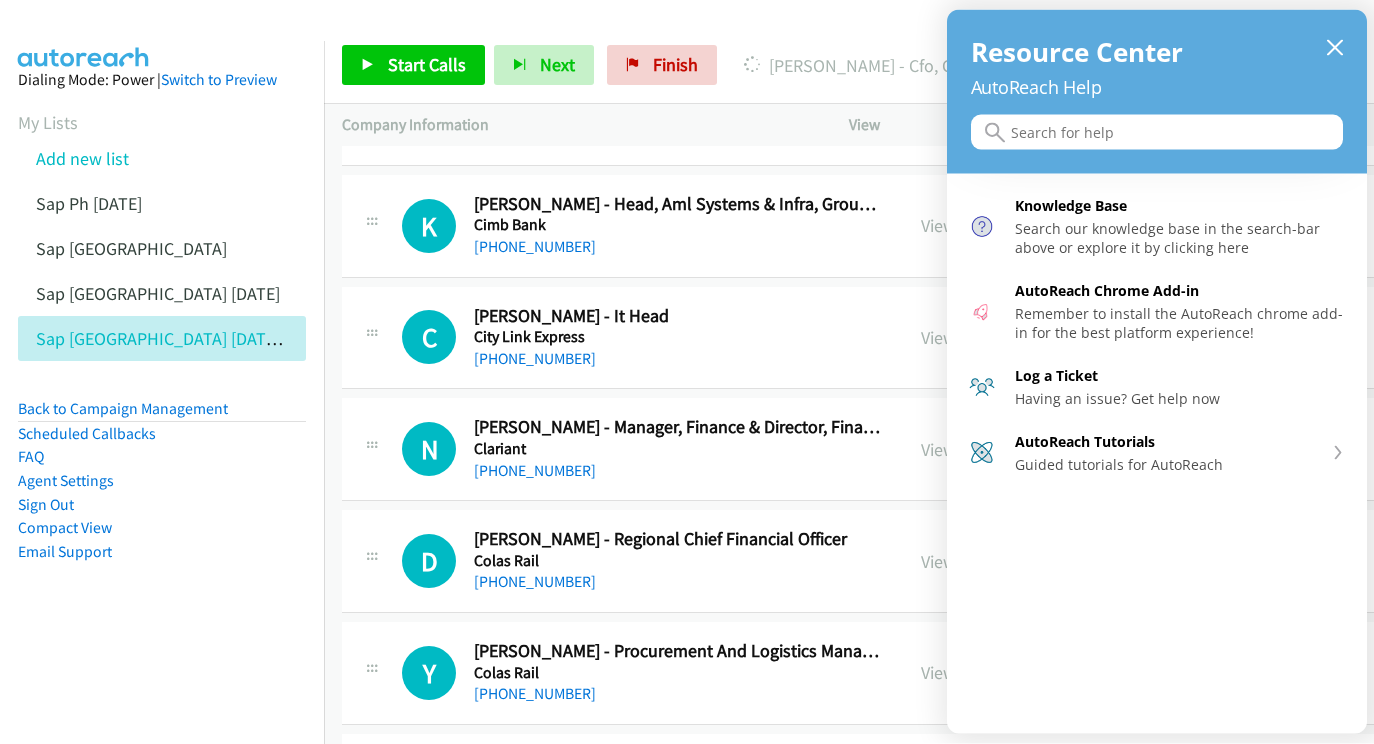 click on "Resource Center   AutoReach Help" at bounding box center (1157, 92) 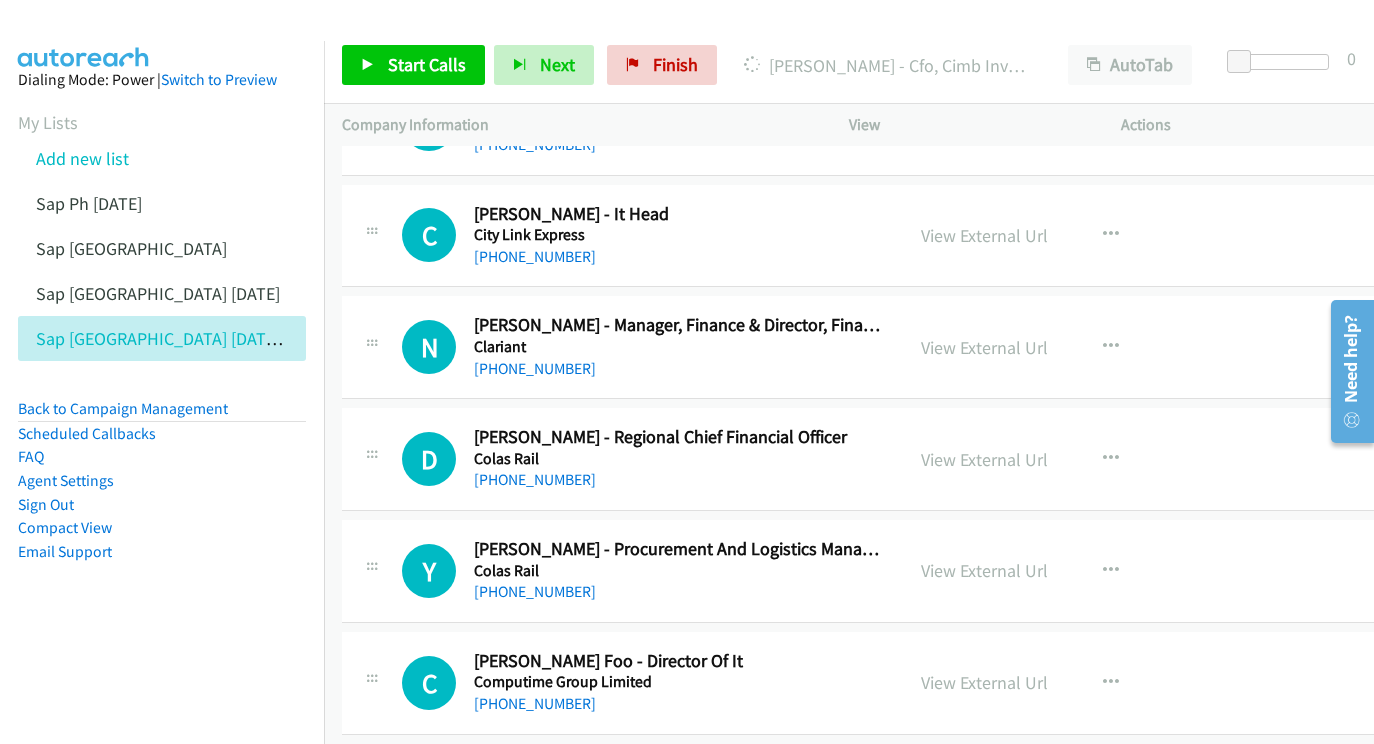 scroll, scrollTop: 22059, scrollLeft: 0, axis: vertical 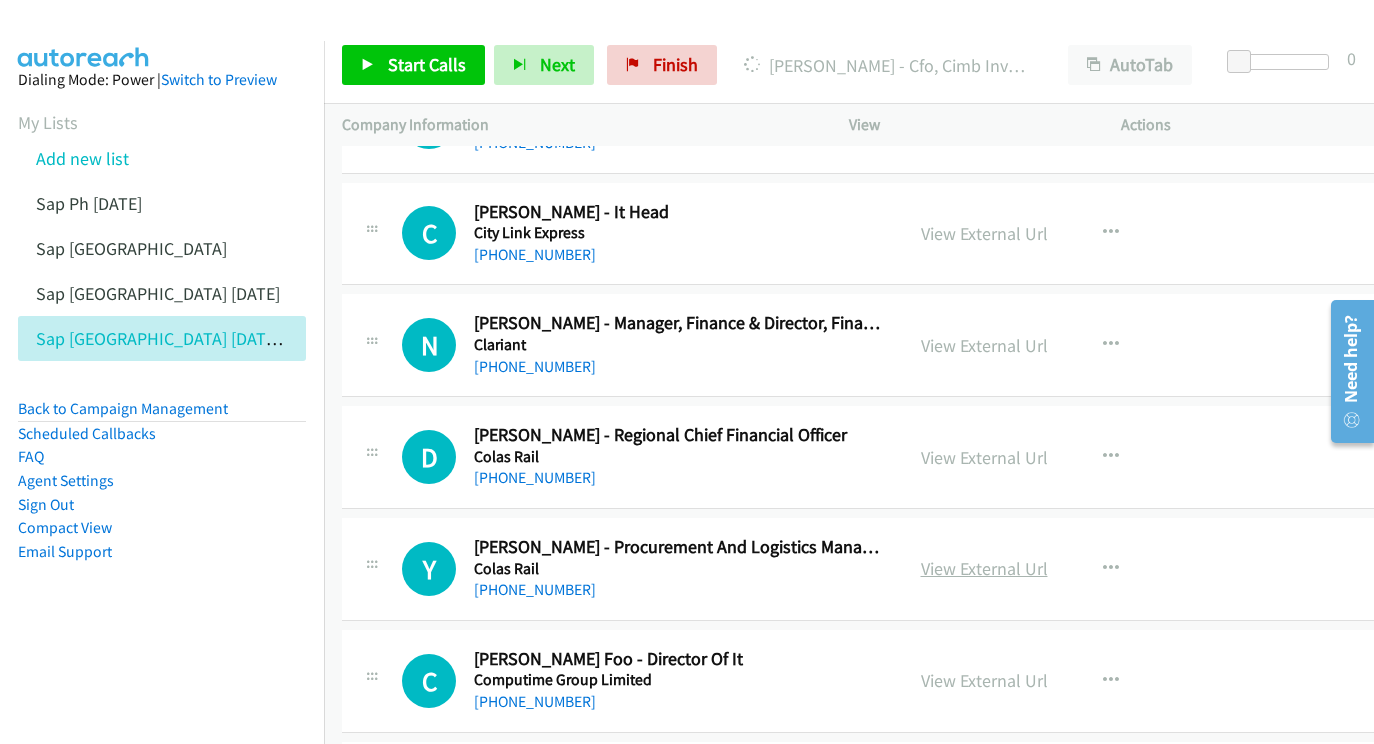 click on "View External Url" at bounding box center (984, 568) 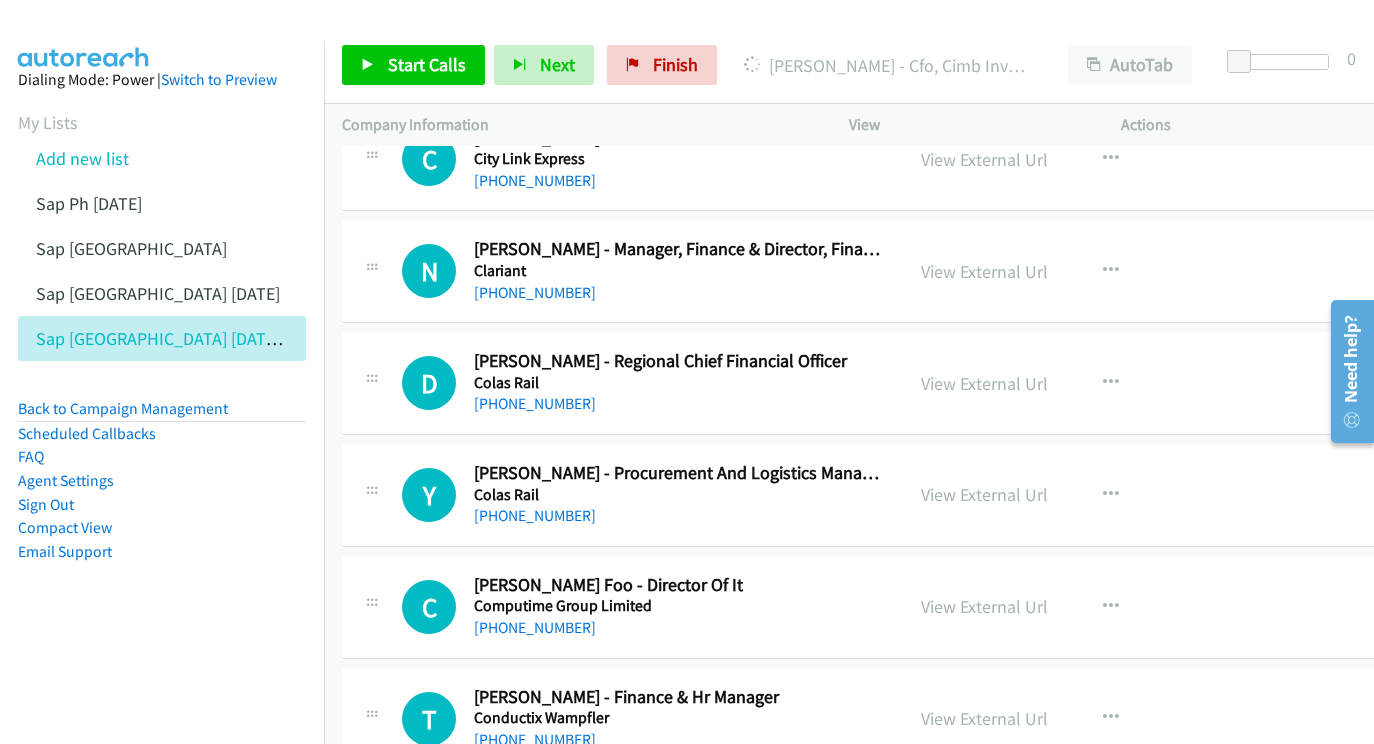 scroll, scrollTop: 22160, scrollLeft: 0, axis: vertical 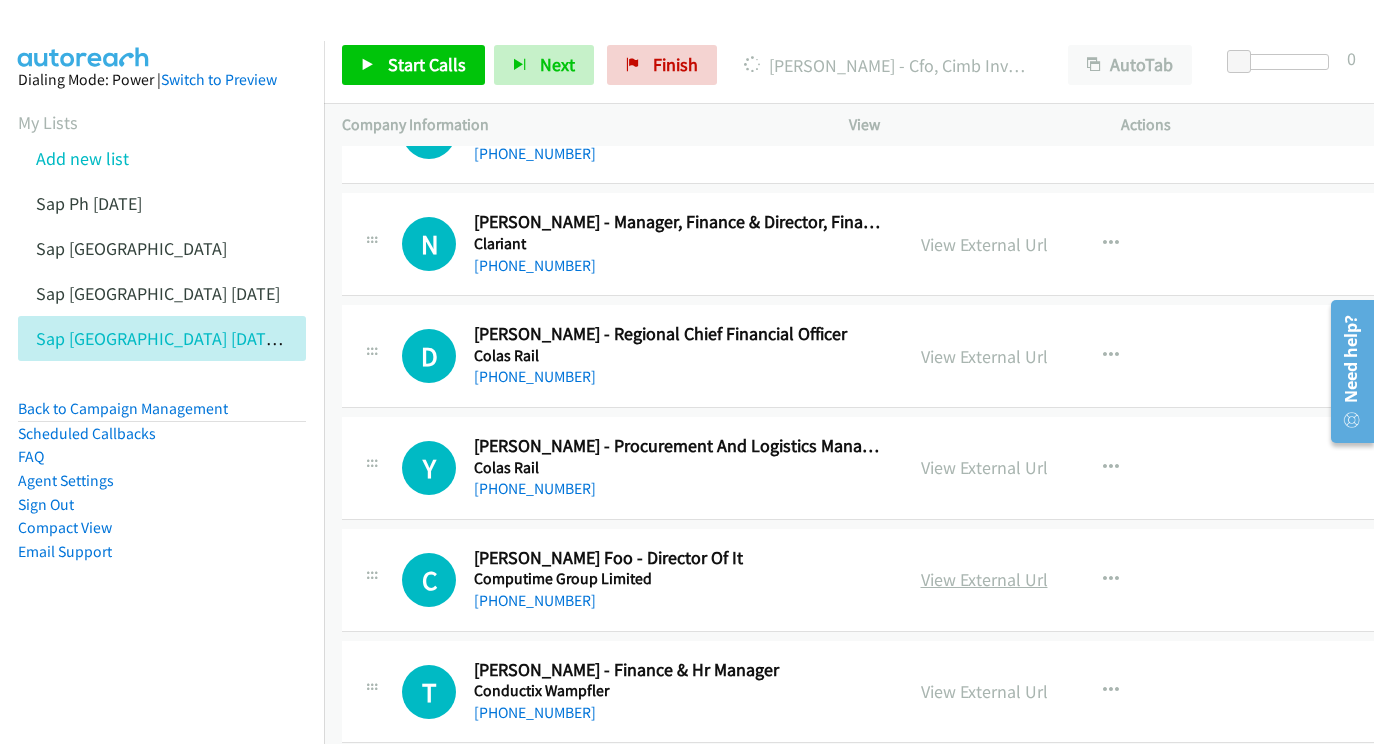 click on "View External Url" at bounding box center (984, 579) 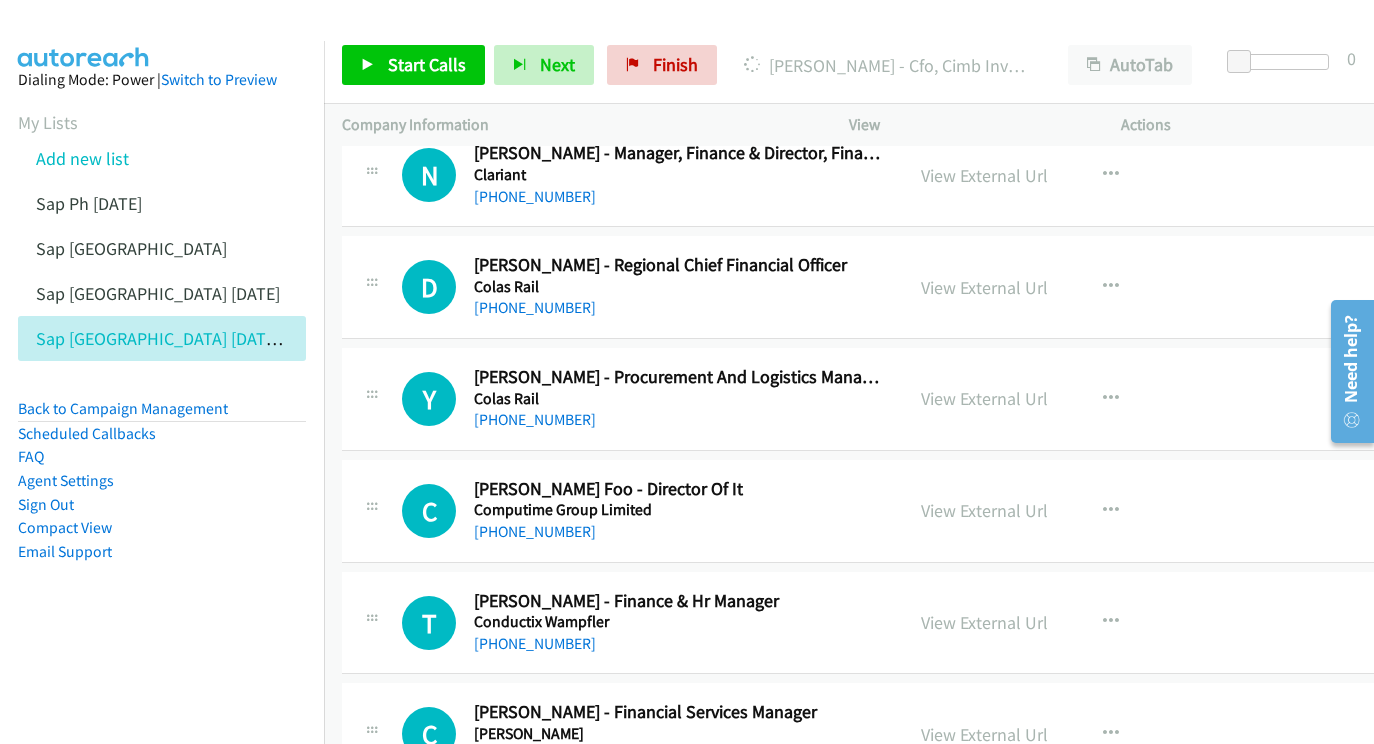 scroll, scrollTop: 22268, scrollLeft: 0, axis: vertical 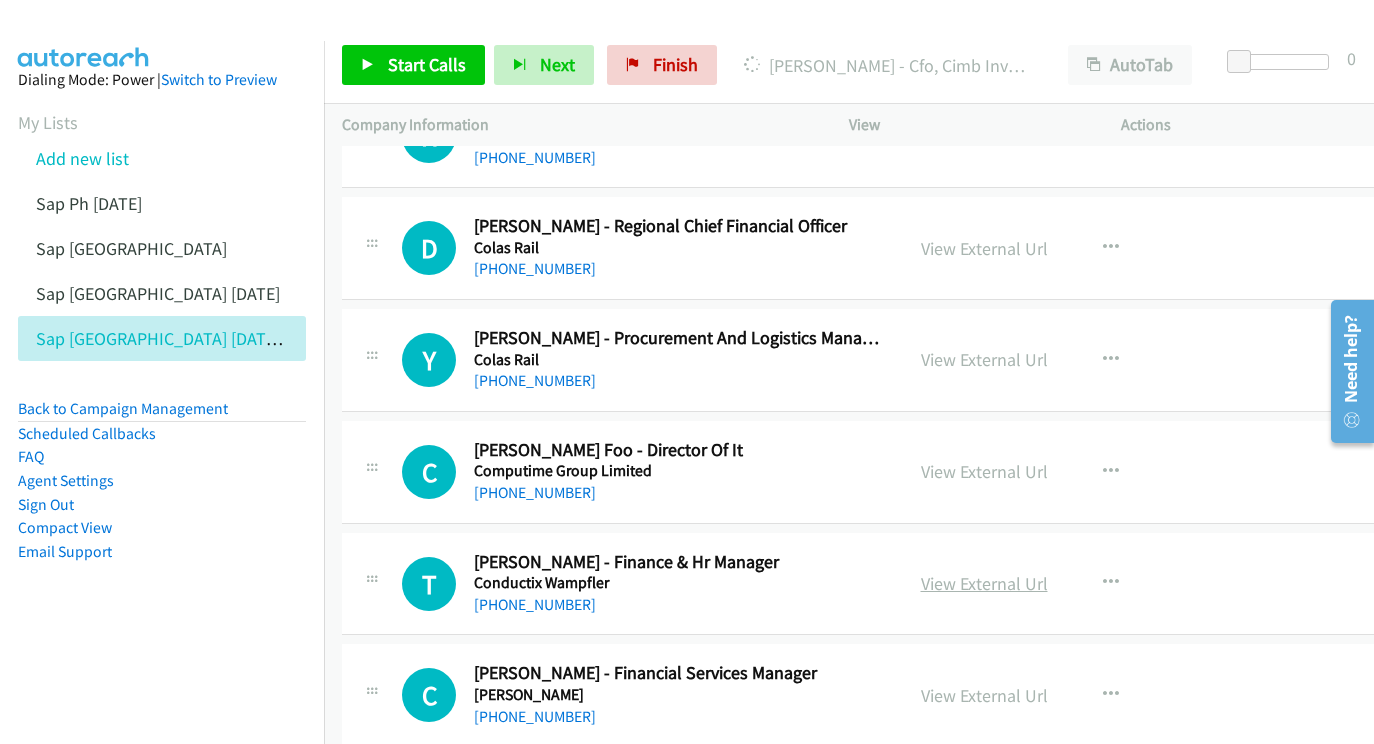click on "View External Url" at bounding box center (984, 583) 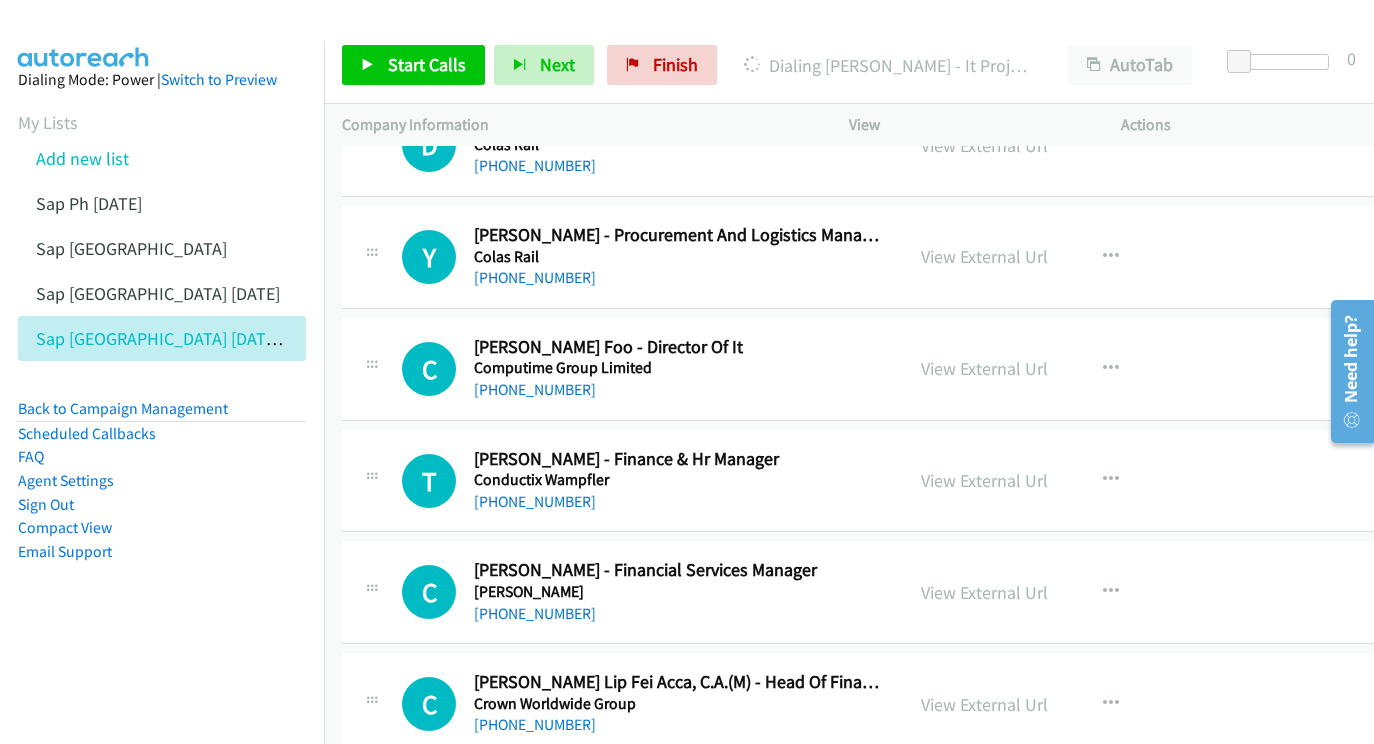 scroll, scrollTop: 22371, scrollLeft: 0, axis: vertical 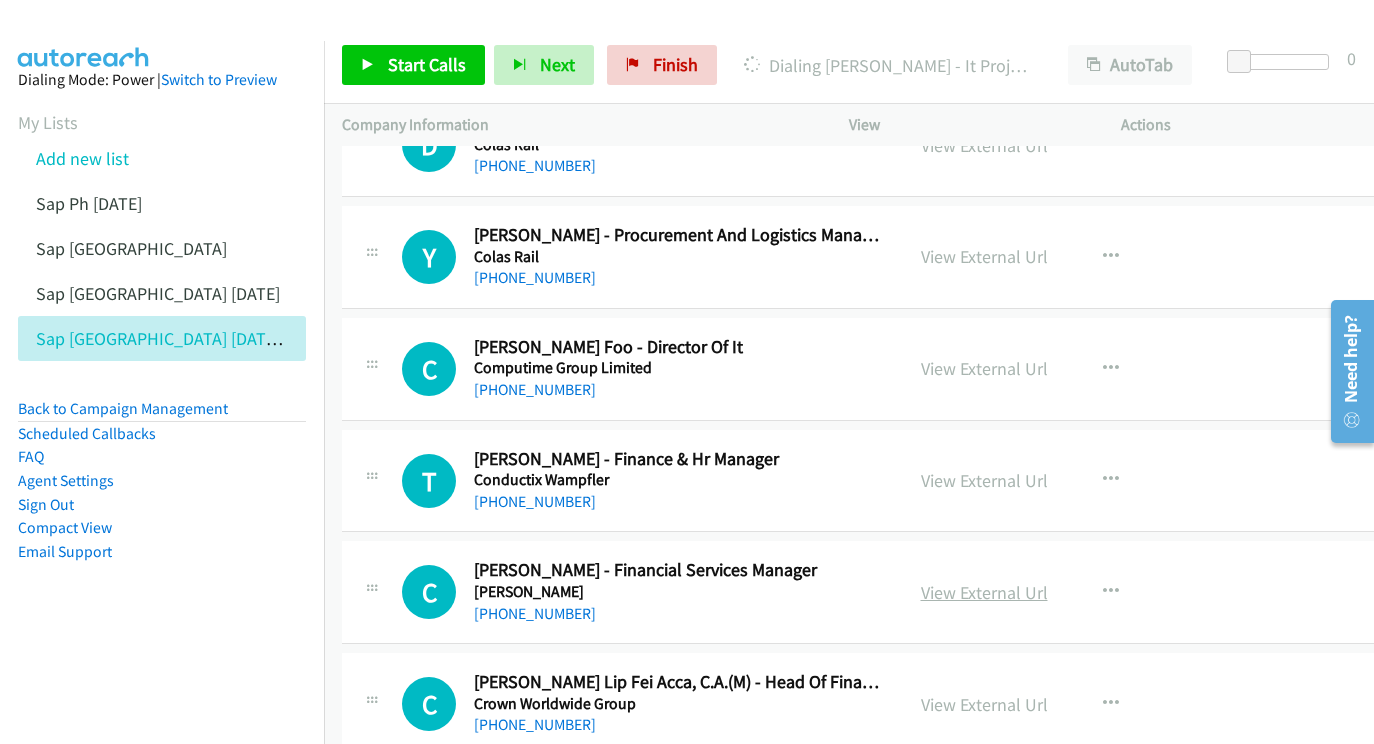 click on "View External Url" at bounding box center [984, 592] 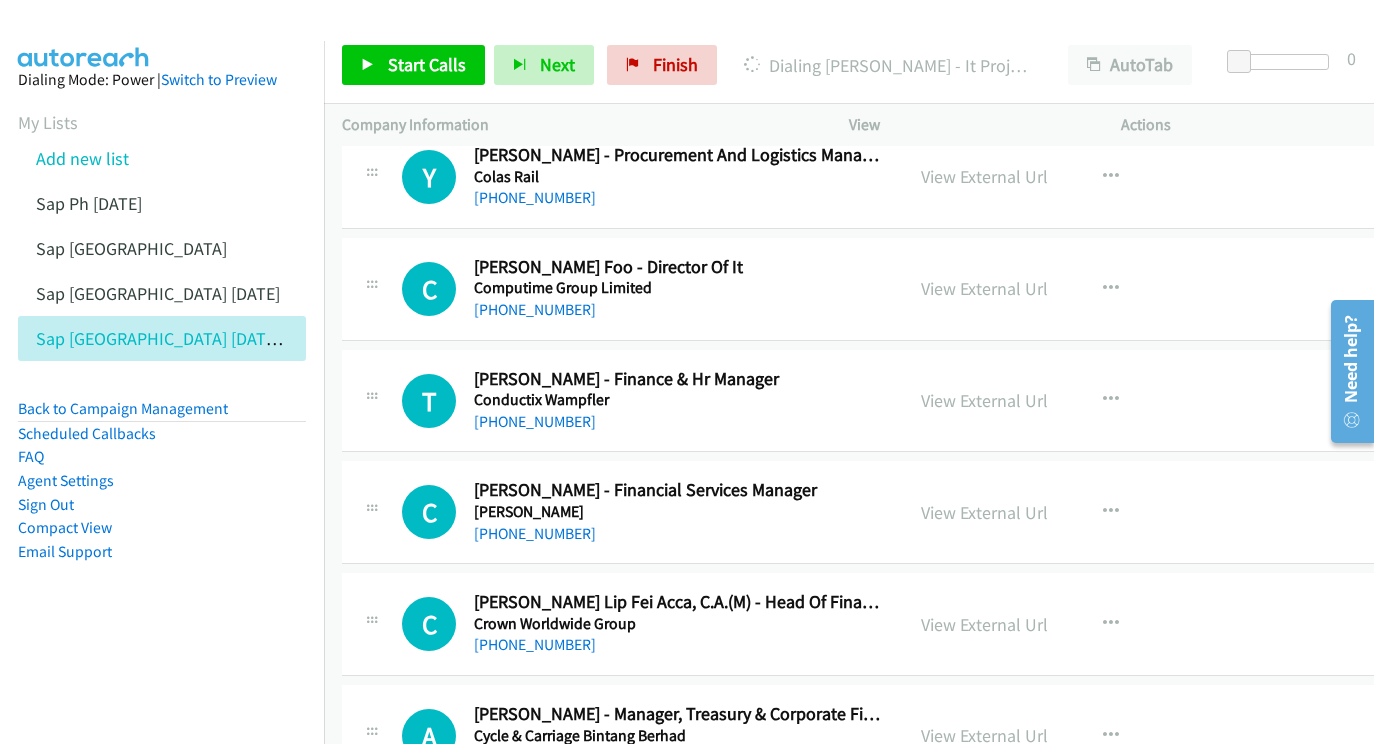 scroll, scrollTop: 22462, scrollLeft: 0, axis: vertical 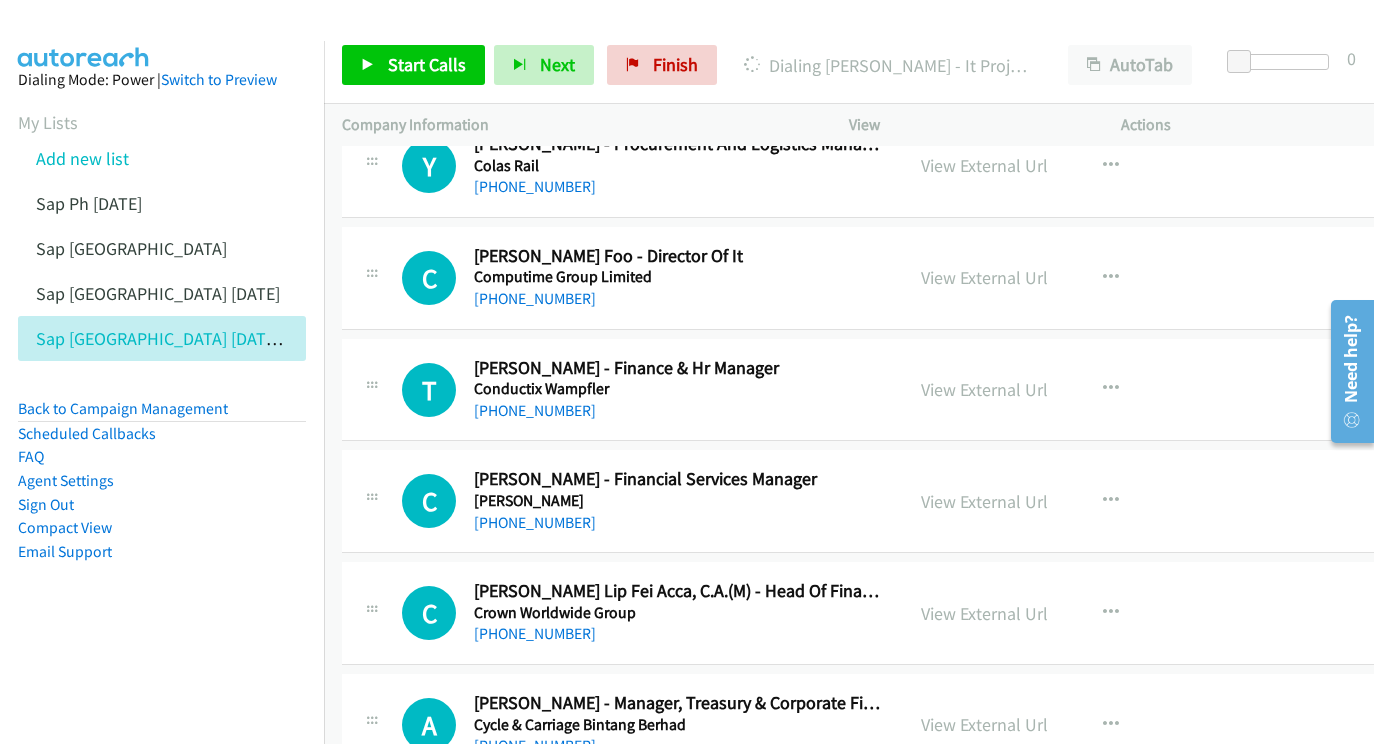 click on "View External Url
View External Url
Schedule/Manage Callback
Start Calls Here
Remove from list
Add to do not call list
Reset Call Status" at bounding box center [1052, 613] 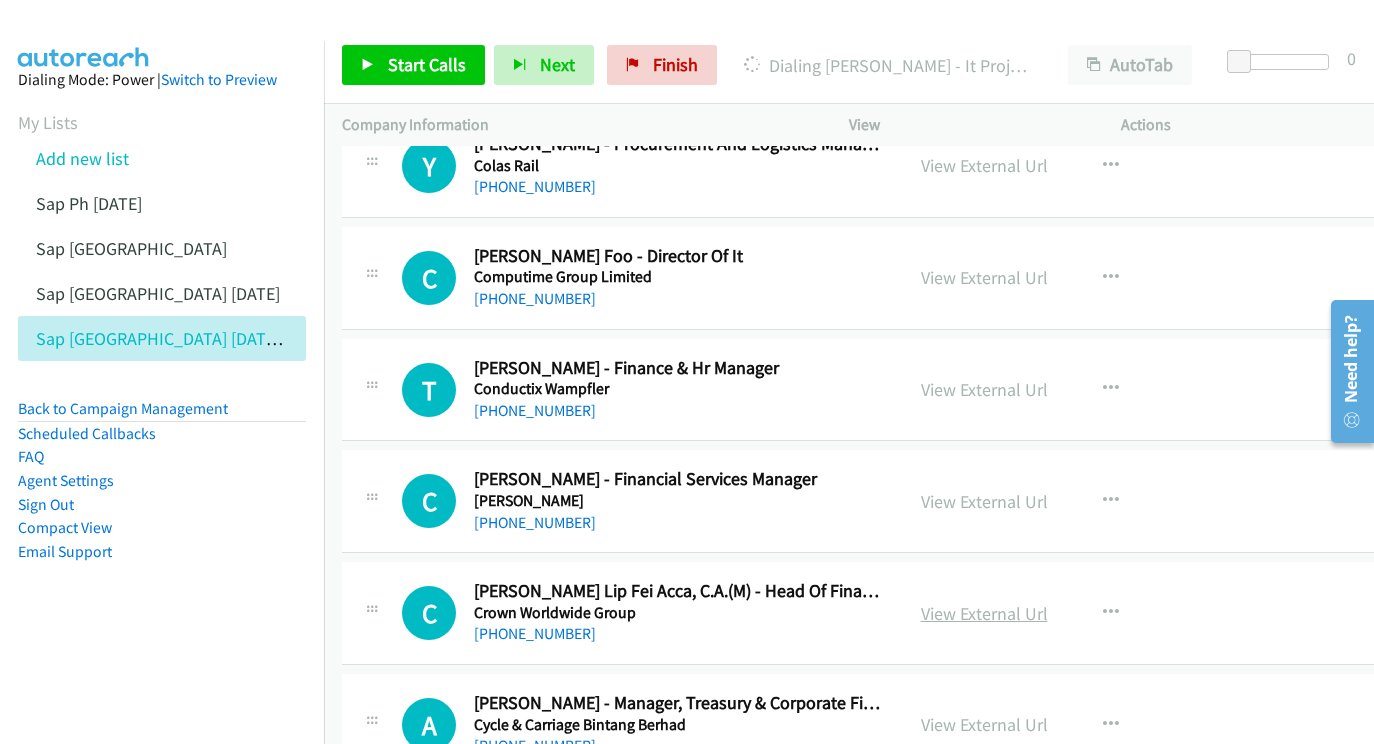 click on "View External Url" at bounding box center (984, 613) 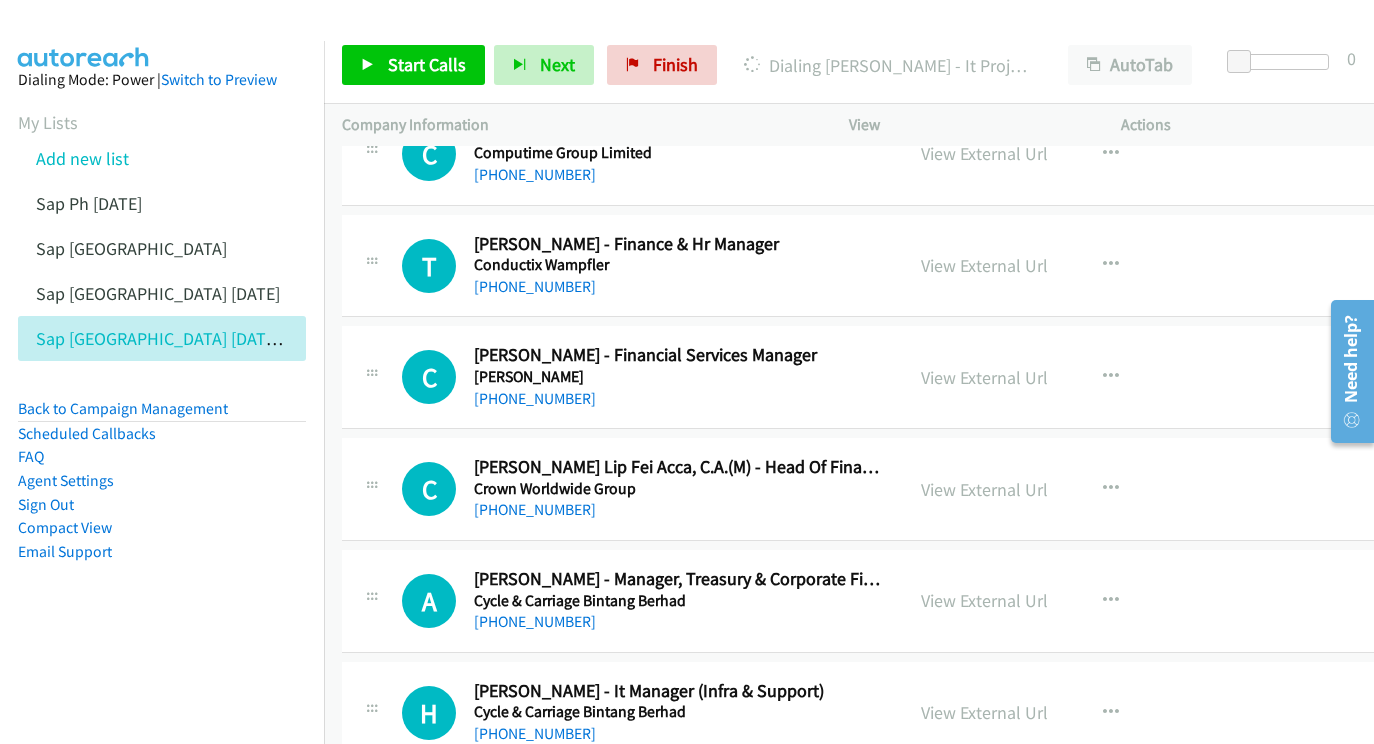 scroll, scrollTop: 22601, scrollLeft: 0, axis: vertical 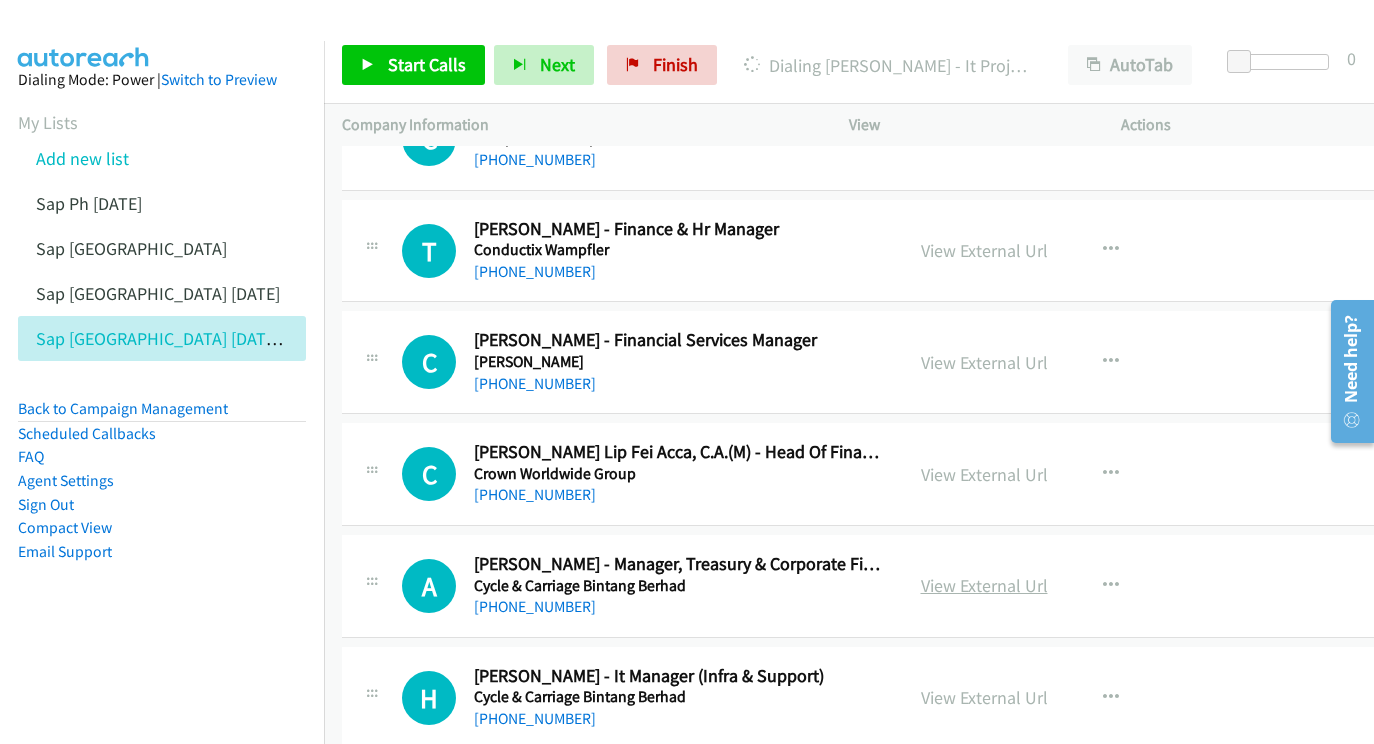 click on "View External Url" at bounding box center (984, 585) 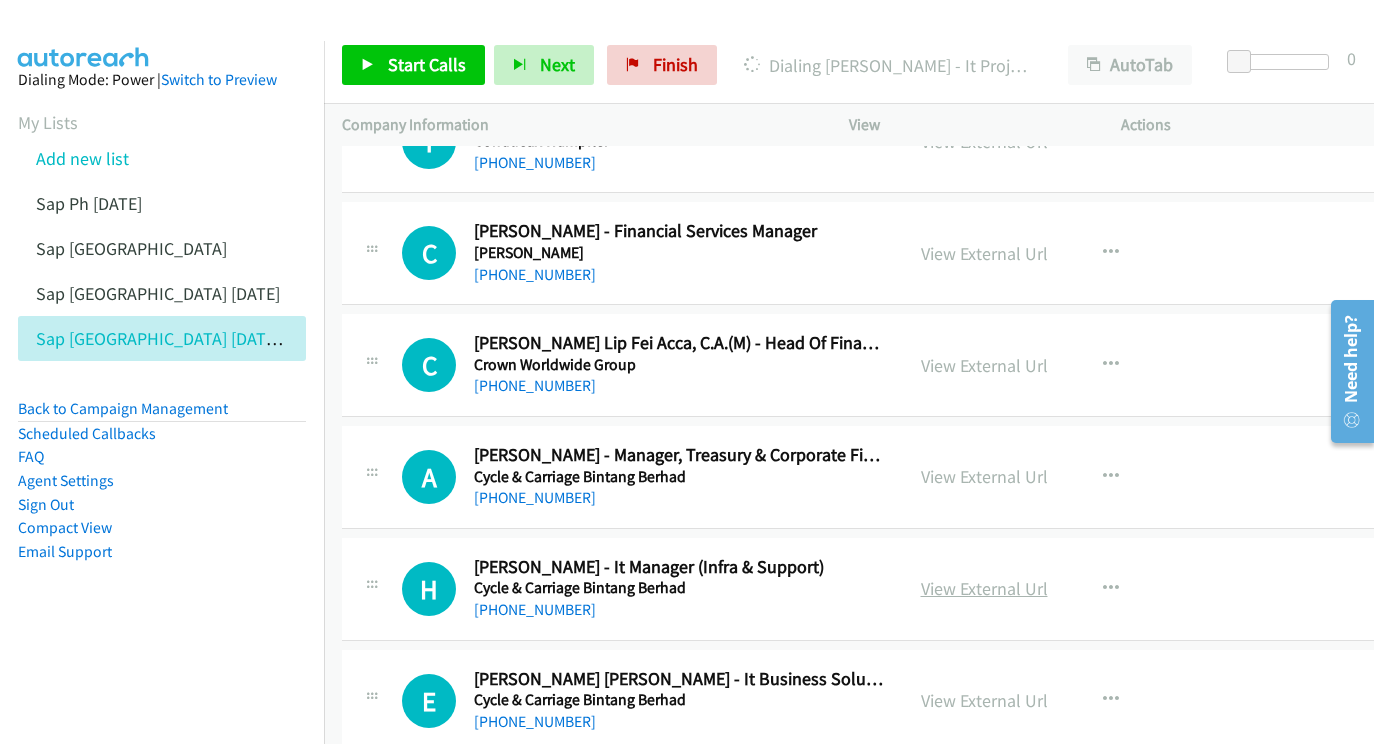 scroll, scrollTop: 22711, scrollLeft: 0, axis: vertical 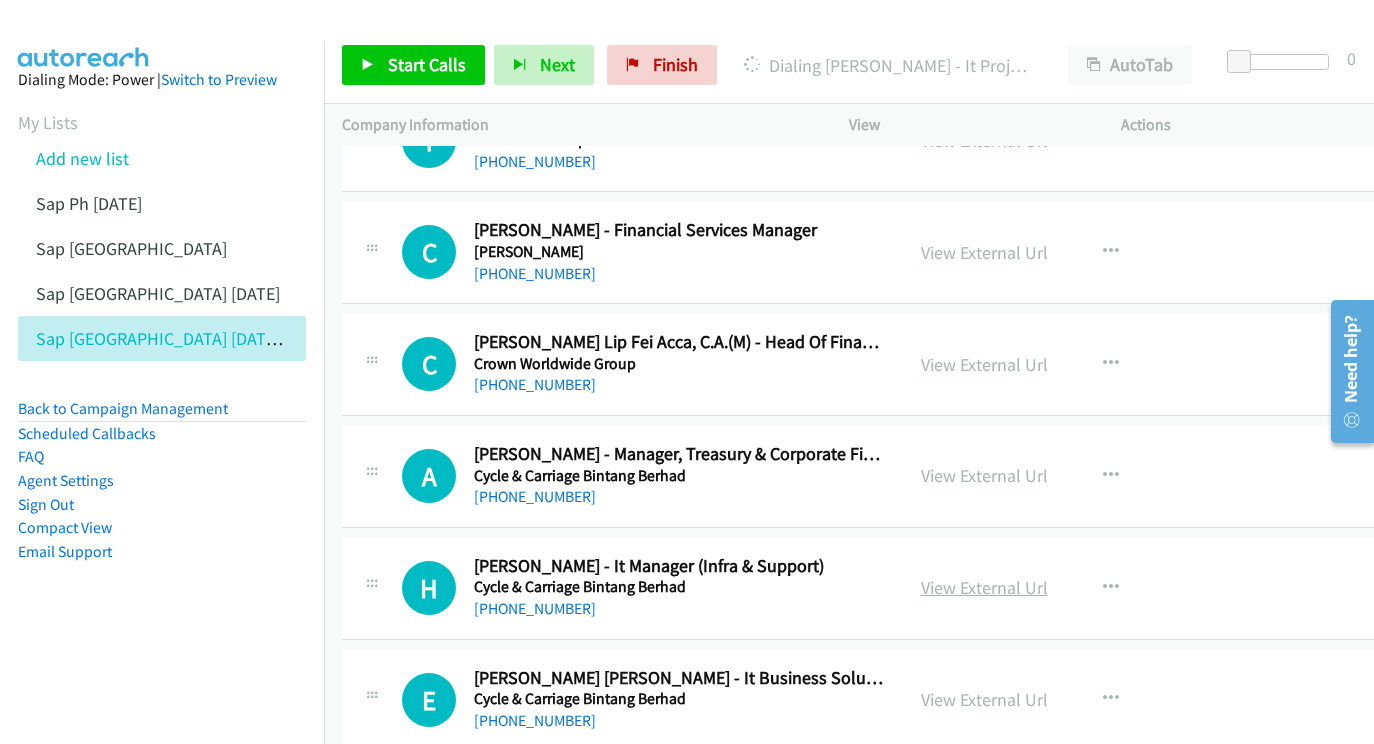 click on "View External Url" at bounding box center [984, 587] 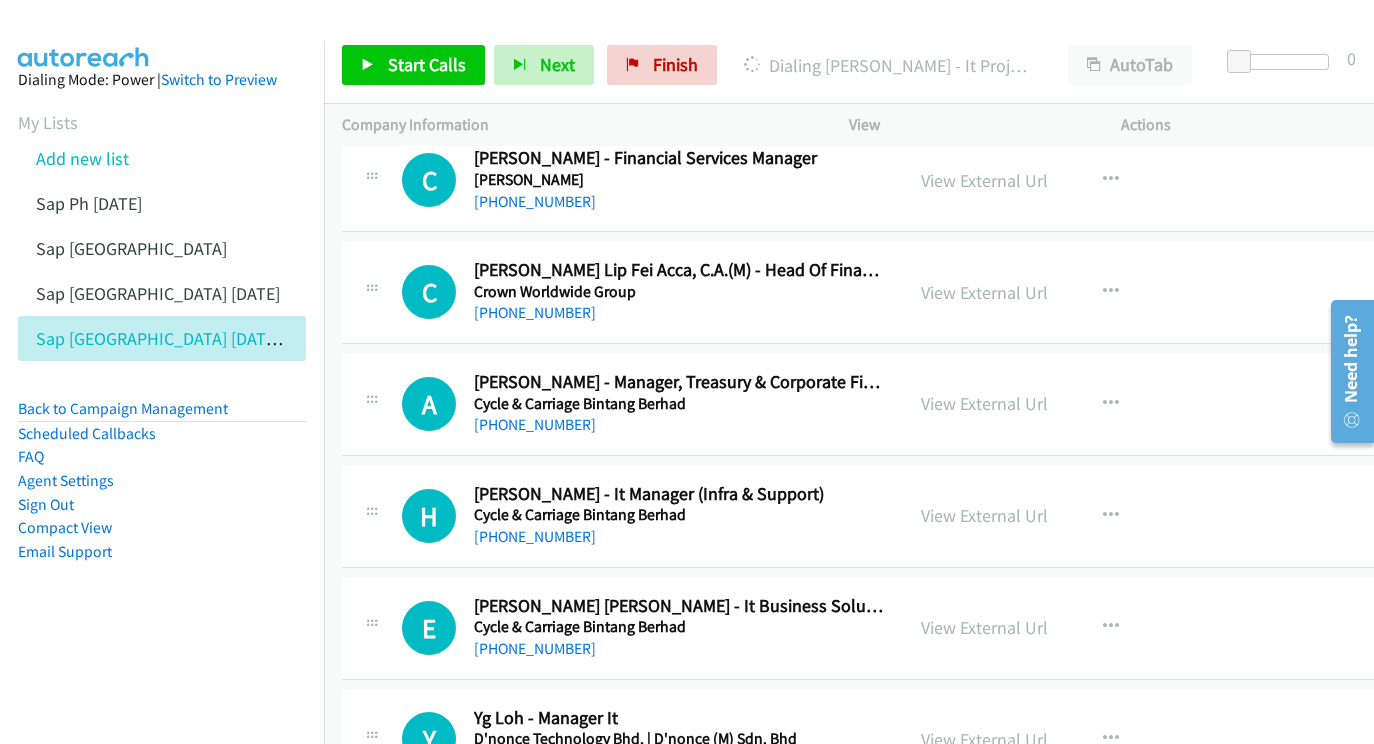 scroll, scrollTop: 22802, scrollLeft: 0, axis: vertical 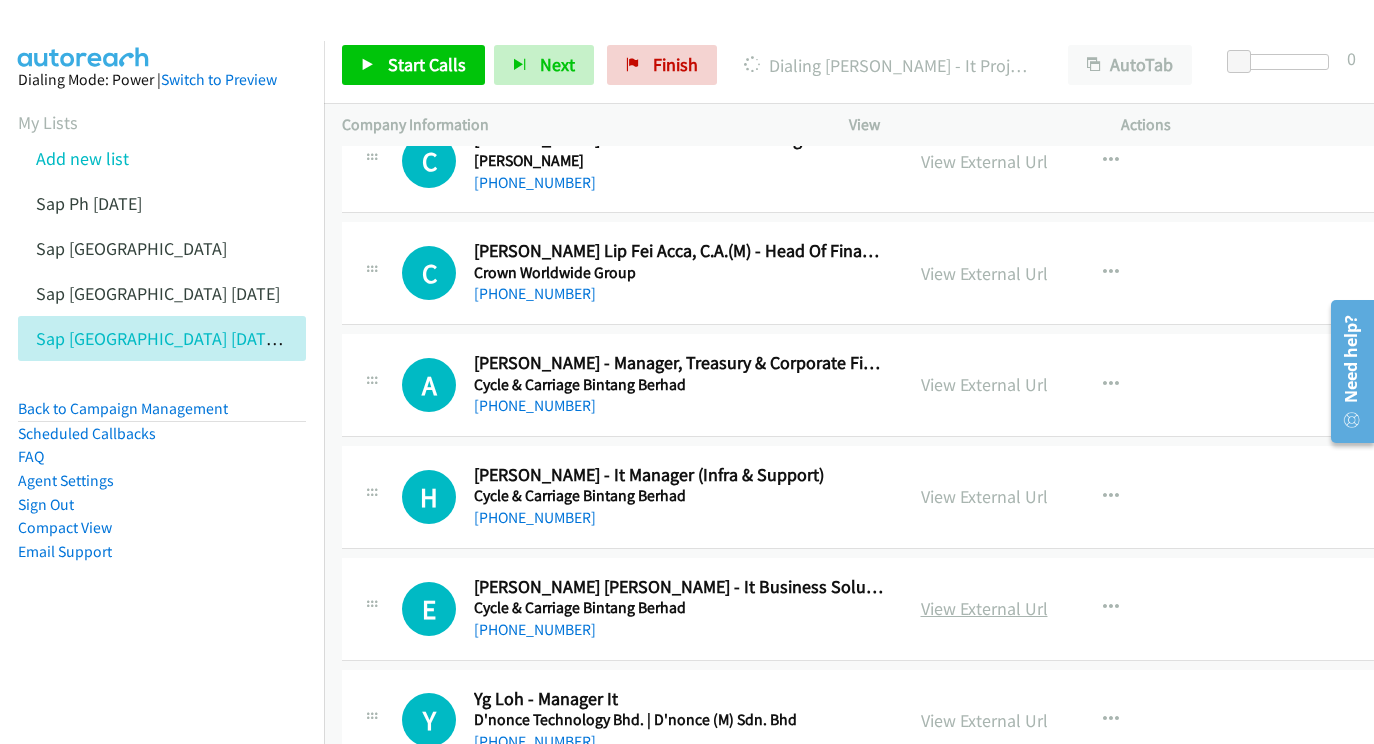 click on "View External Url" at bounding box center (984, 608) 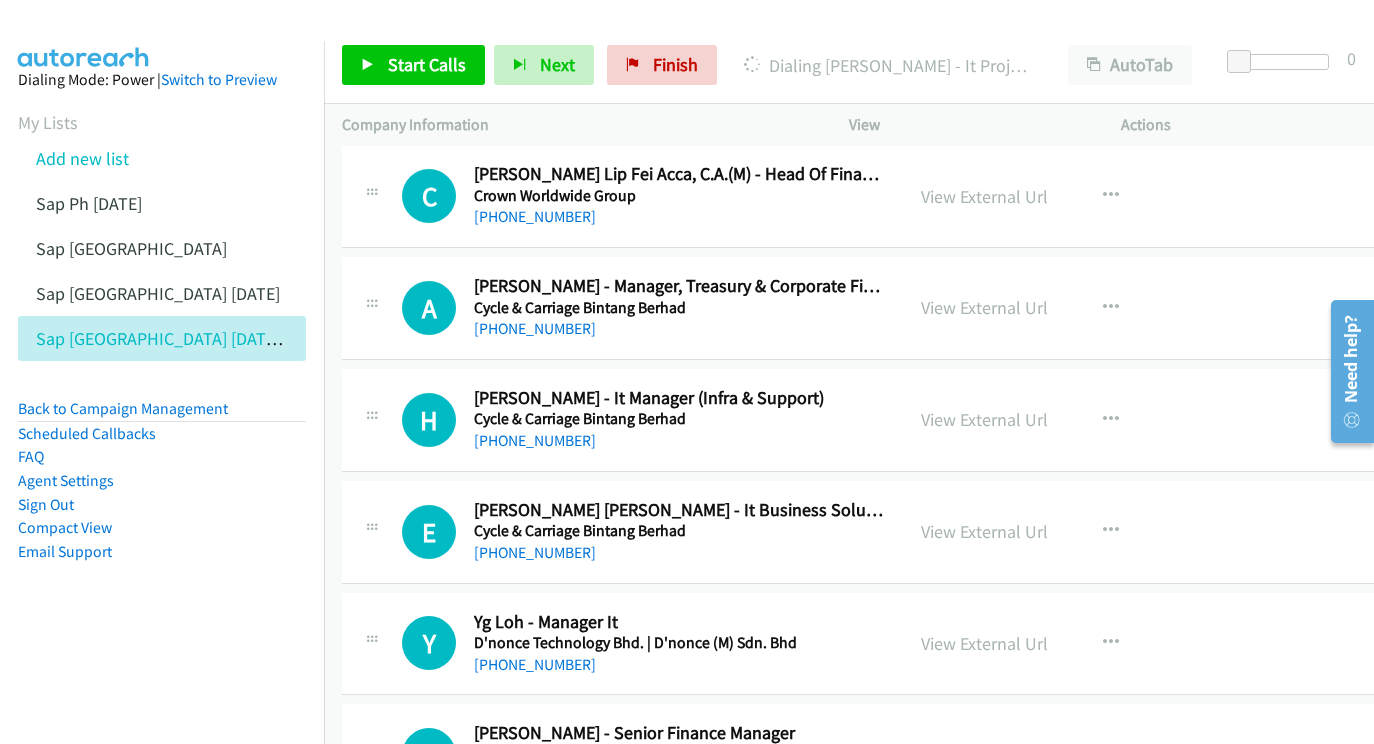 scroll, scrollTop: 22905, scrollLeft: 0, axis: vertical 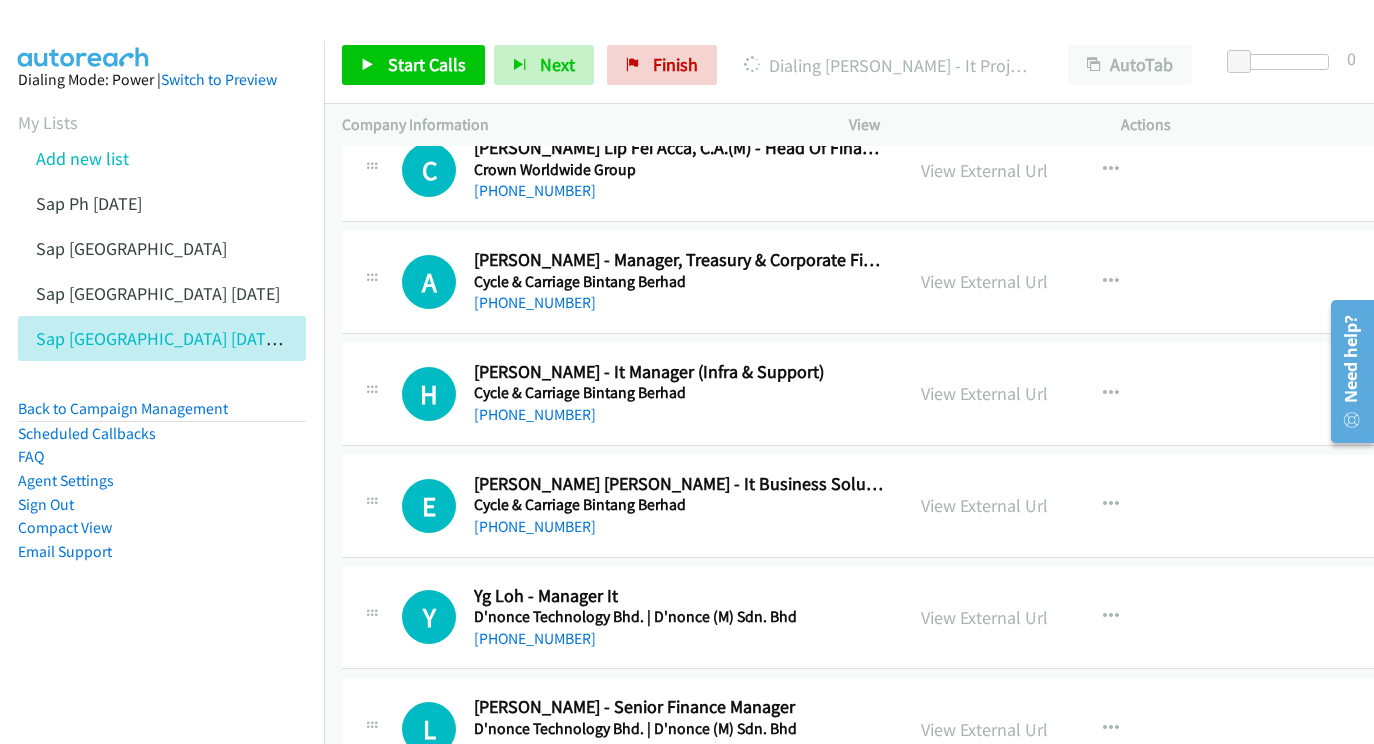 click on "View External Url
View External Url
Schedule/Manage Callback
Start Calls Here
Remove from list
Add to do not call list
Reset Call Status" at bounding box center [1052, 618] 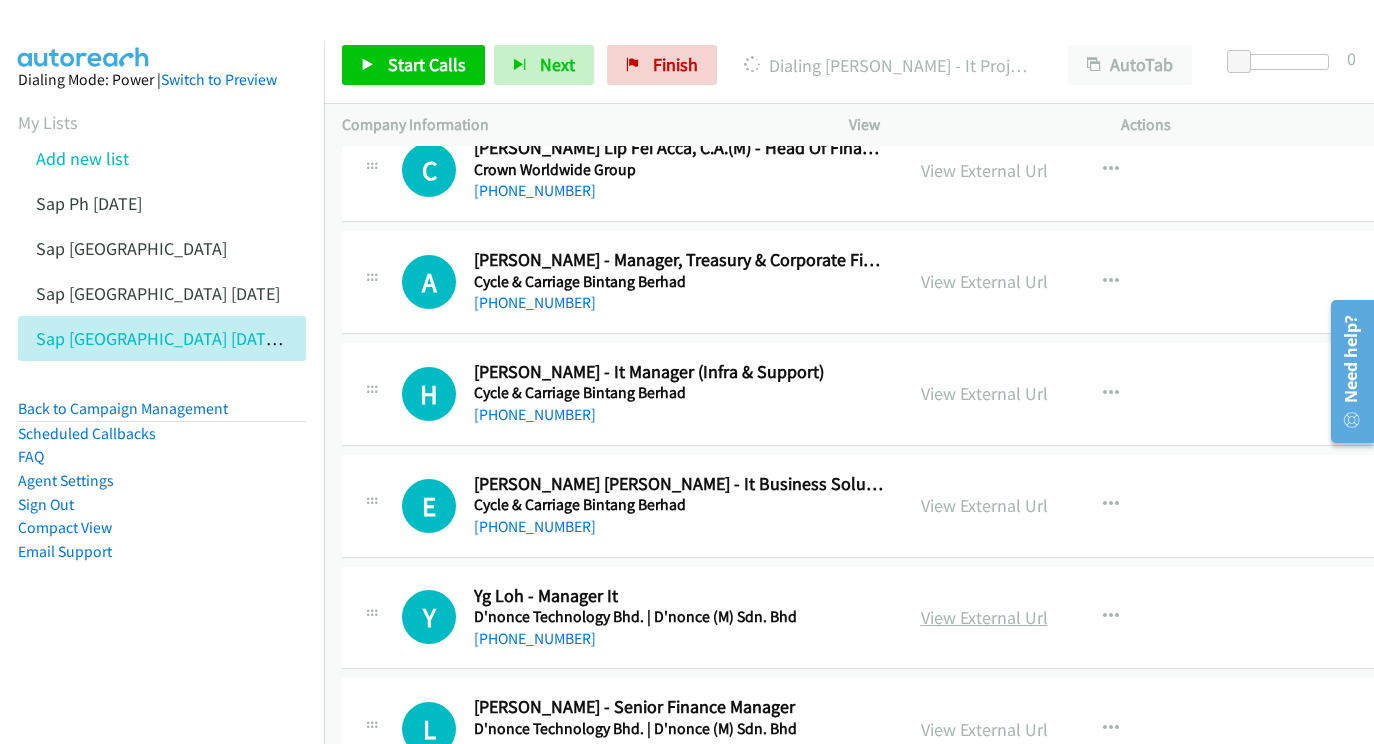 click on "View External Url" at bounding box center [984, 617] 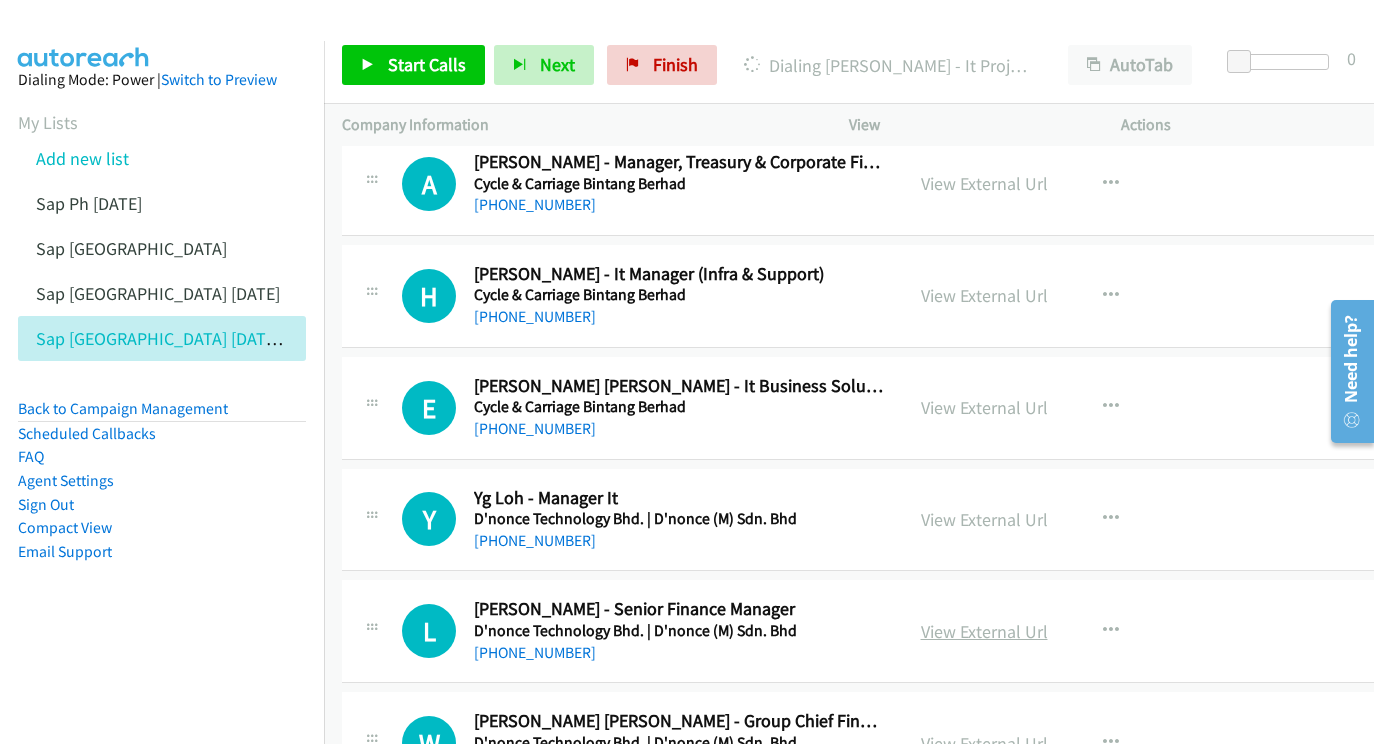 scroll, scrollTop: 23005, scrollLeft: 0, axis: vertical 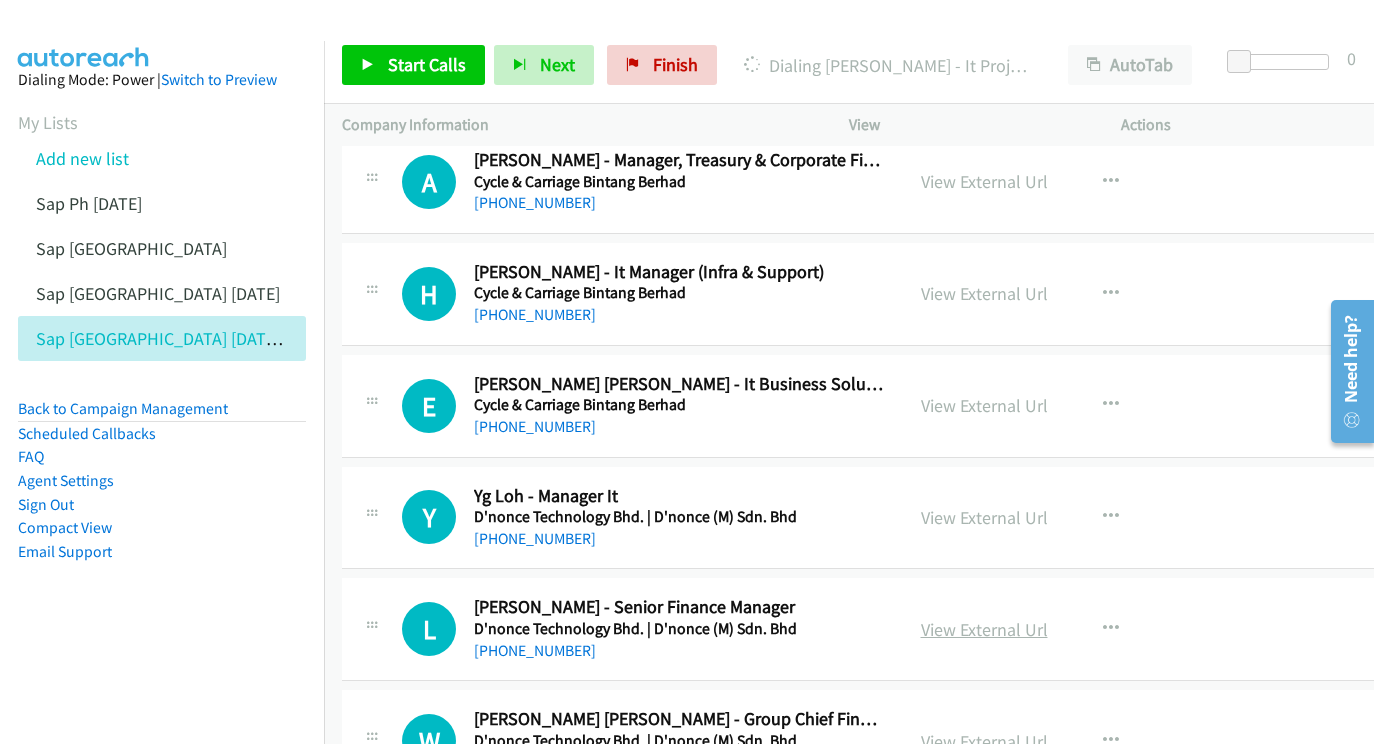 click on "View External Url" at bounding box center [984, 629] 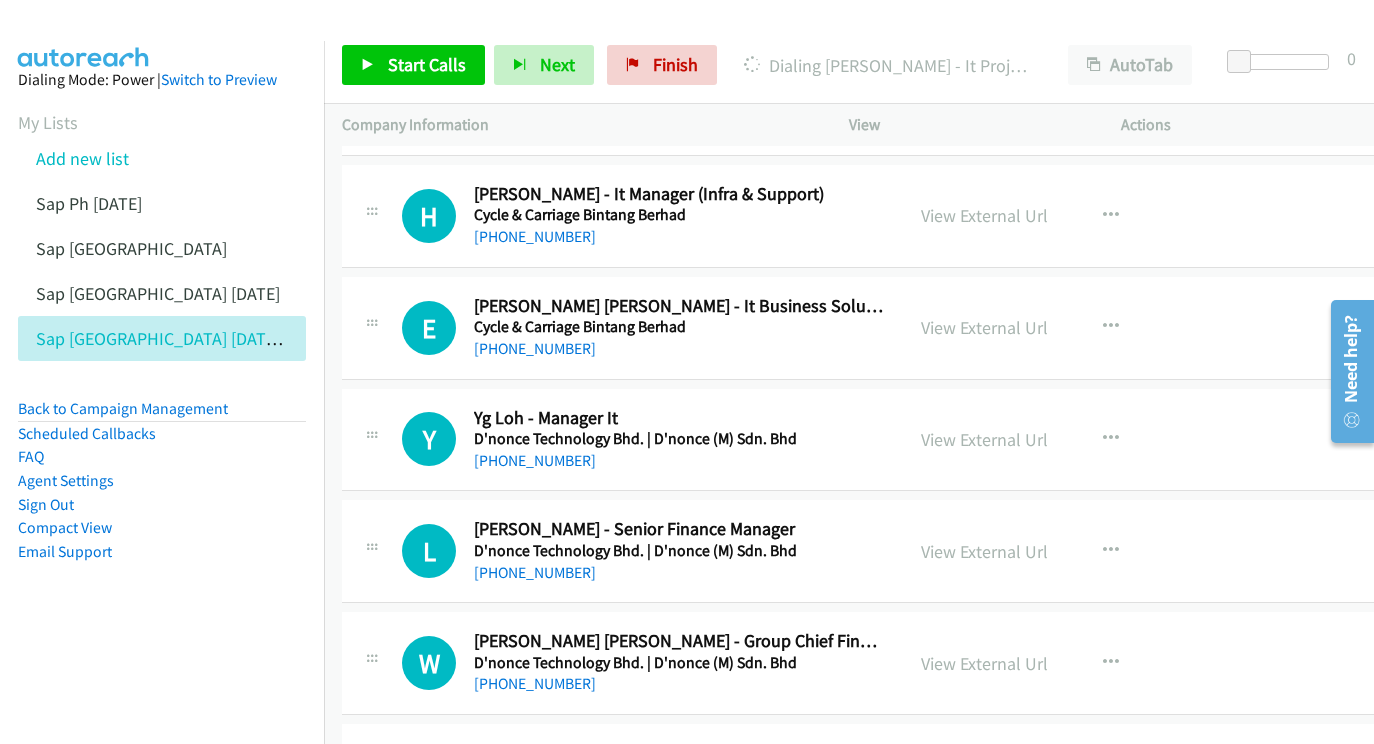 scroll, scrollTop: 23103, scrollLeft: 0, axis: vertical 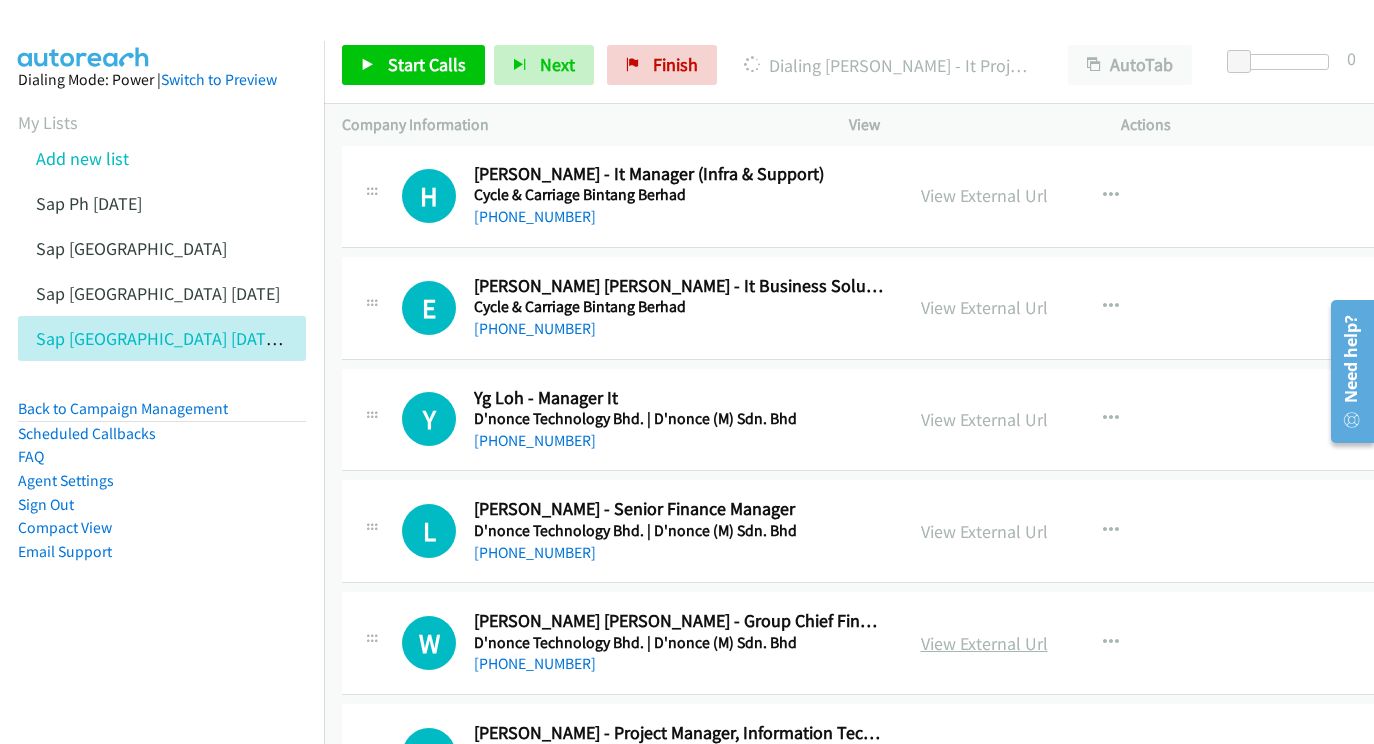 click on "View External Url" at bounding box center [984, 643] 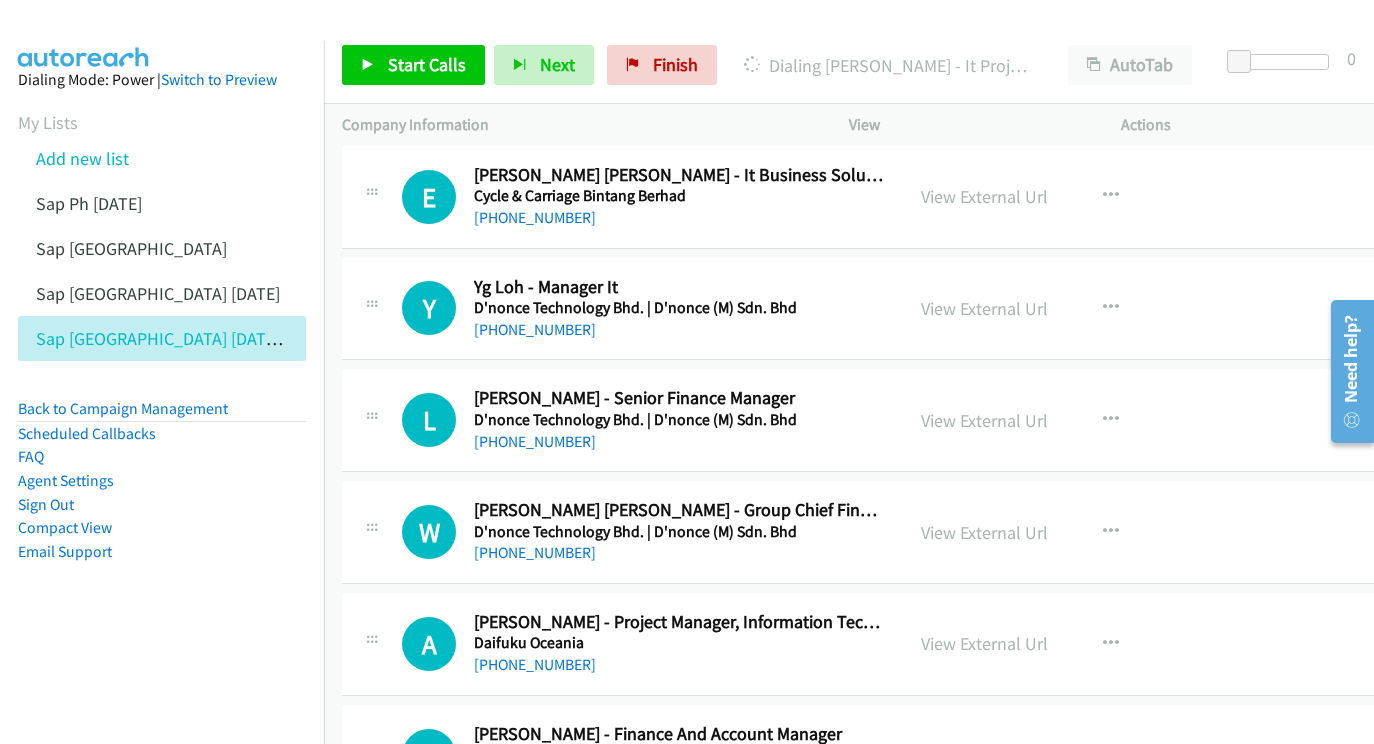 scroll, scrollTop: 23230, scrollLeft: 0, axis: vertical 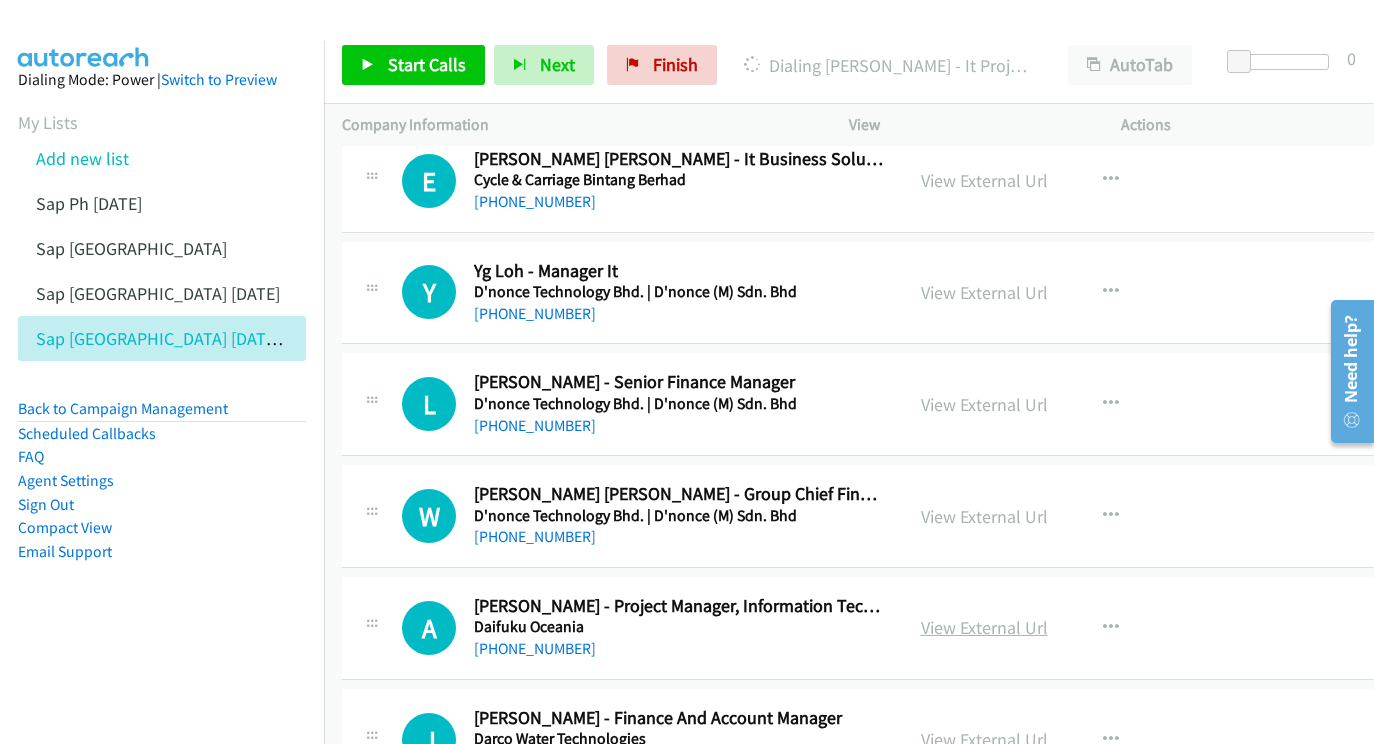 click on "View External Url" at bounding box center (984, 627) 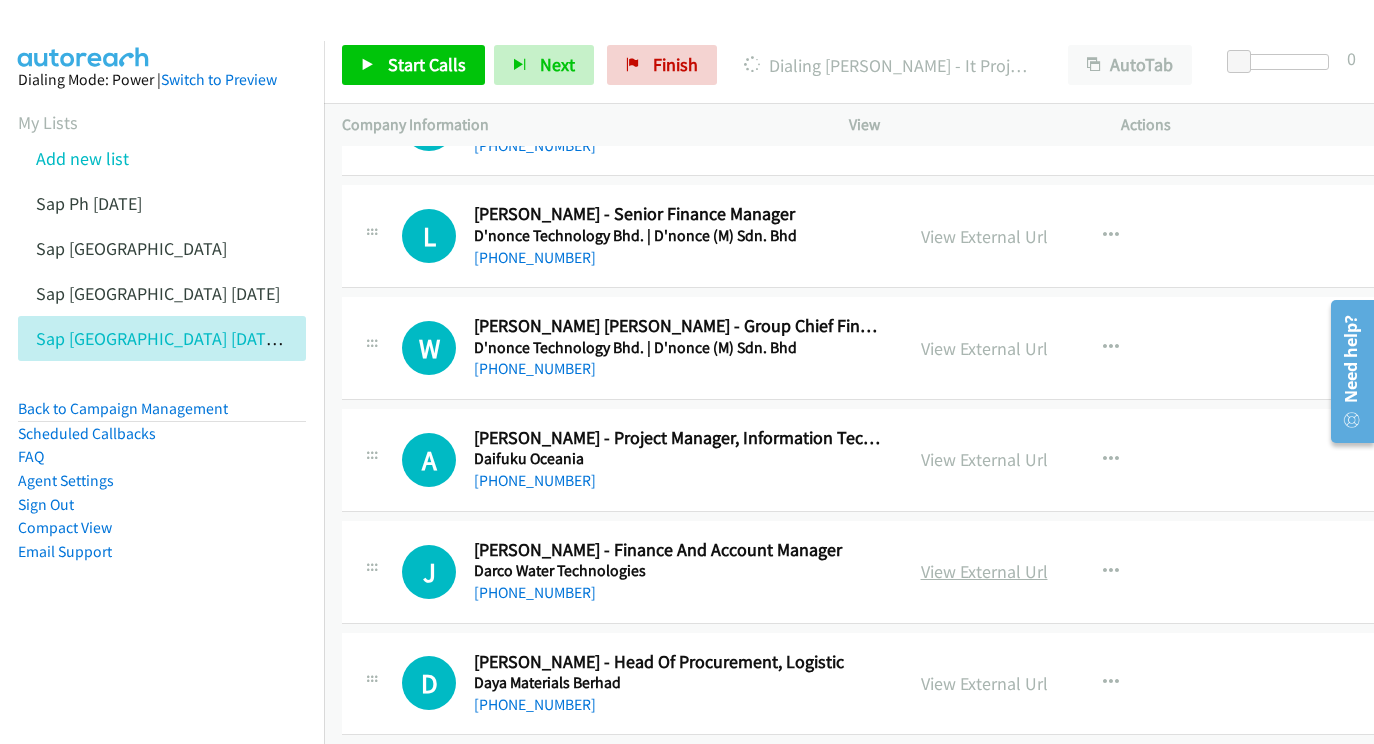 scroll, scrollTop: 23399, scrollLeft: 0, axis: vertical 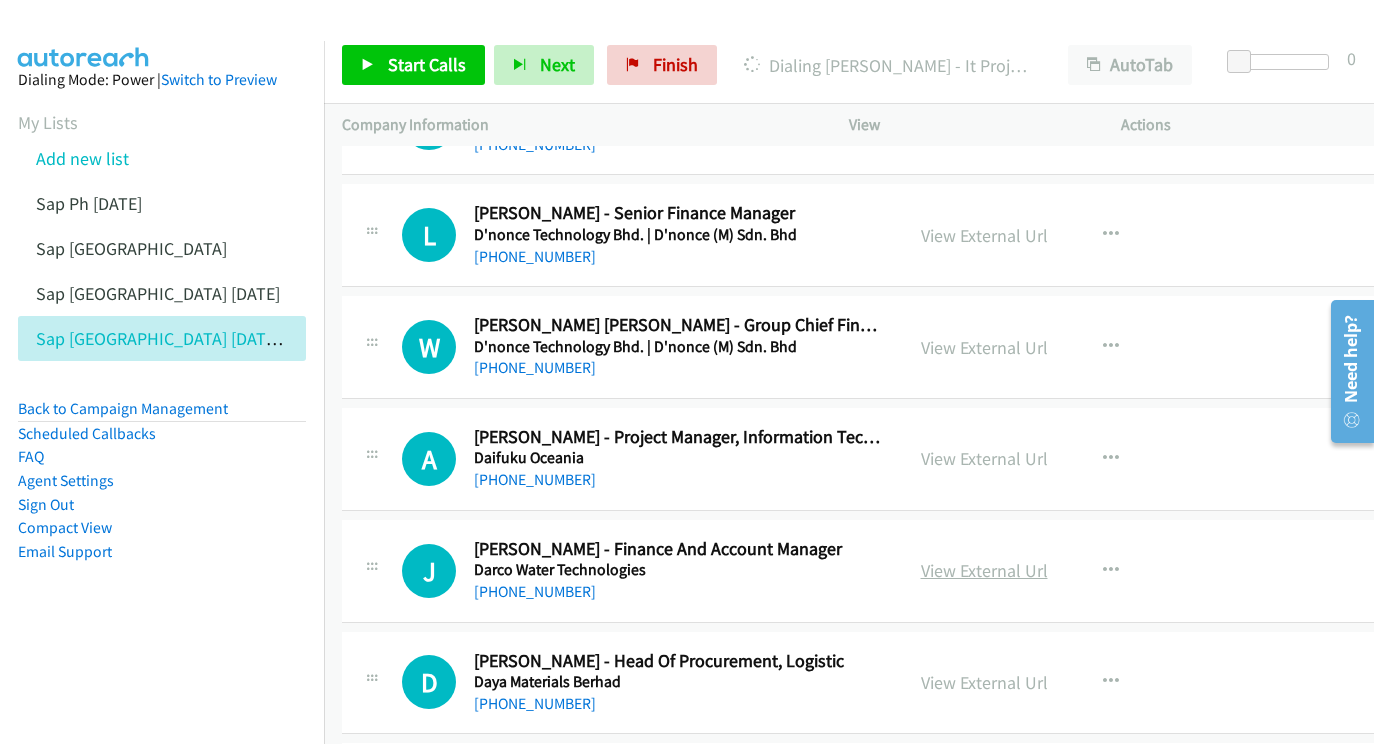 click on "View External Url" at bounding box center (984, 570) 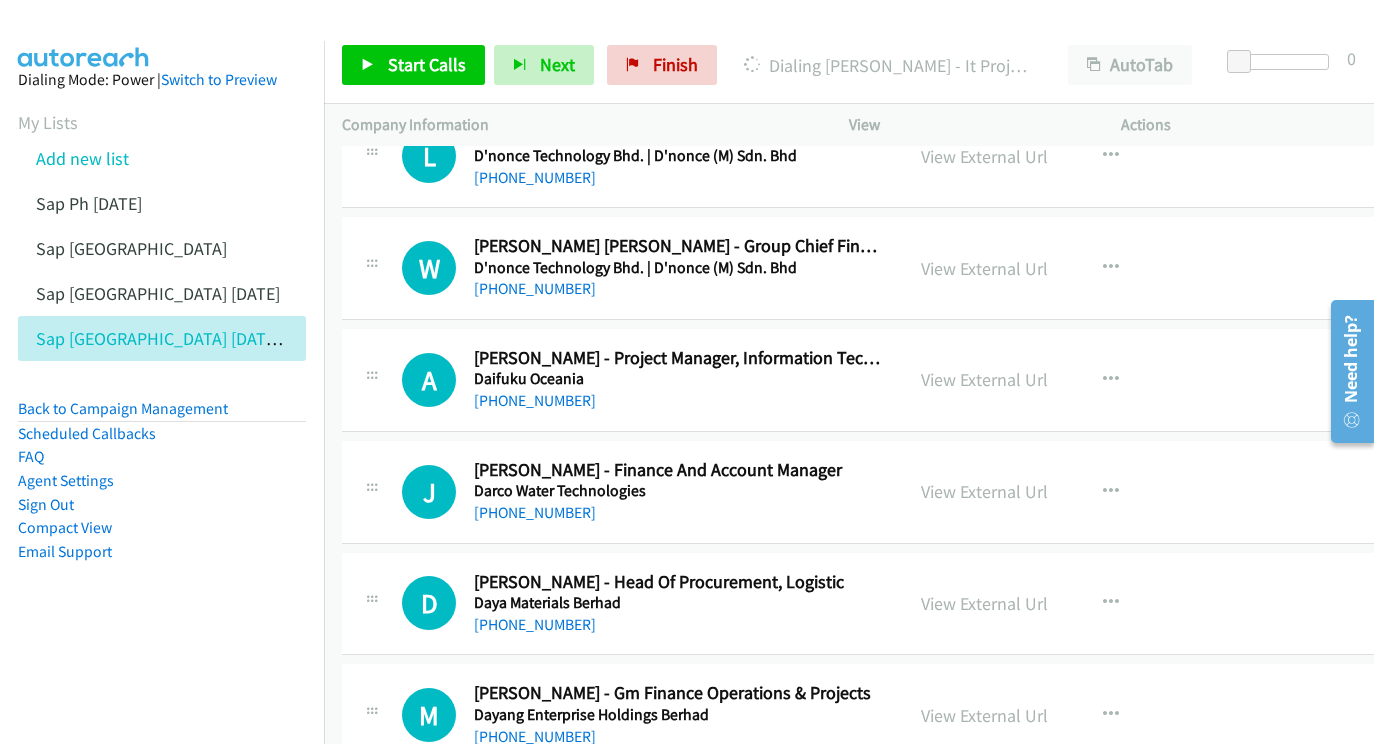 scroll, scrollTop: 23500, scrollLeft: 0, axis: vertical 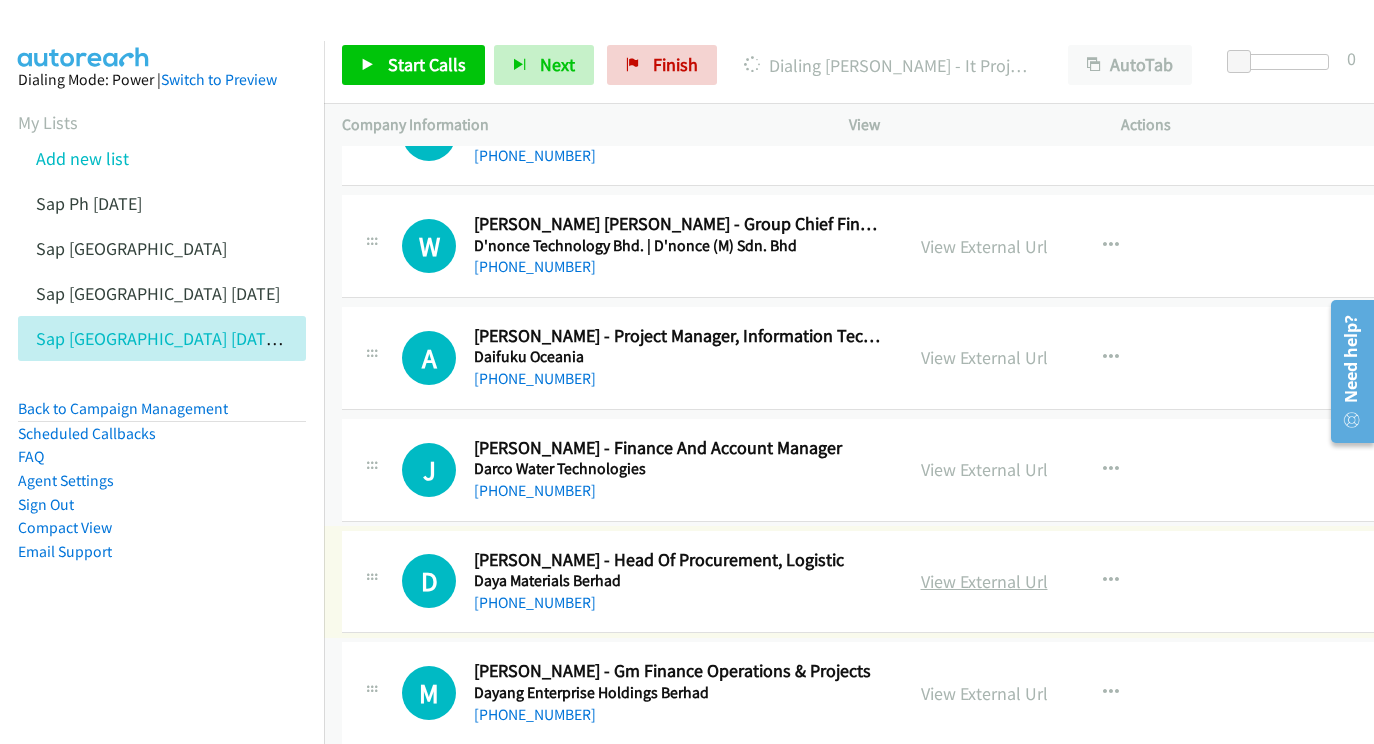 click on "View External Url" at bounding box center [984, 581] 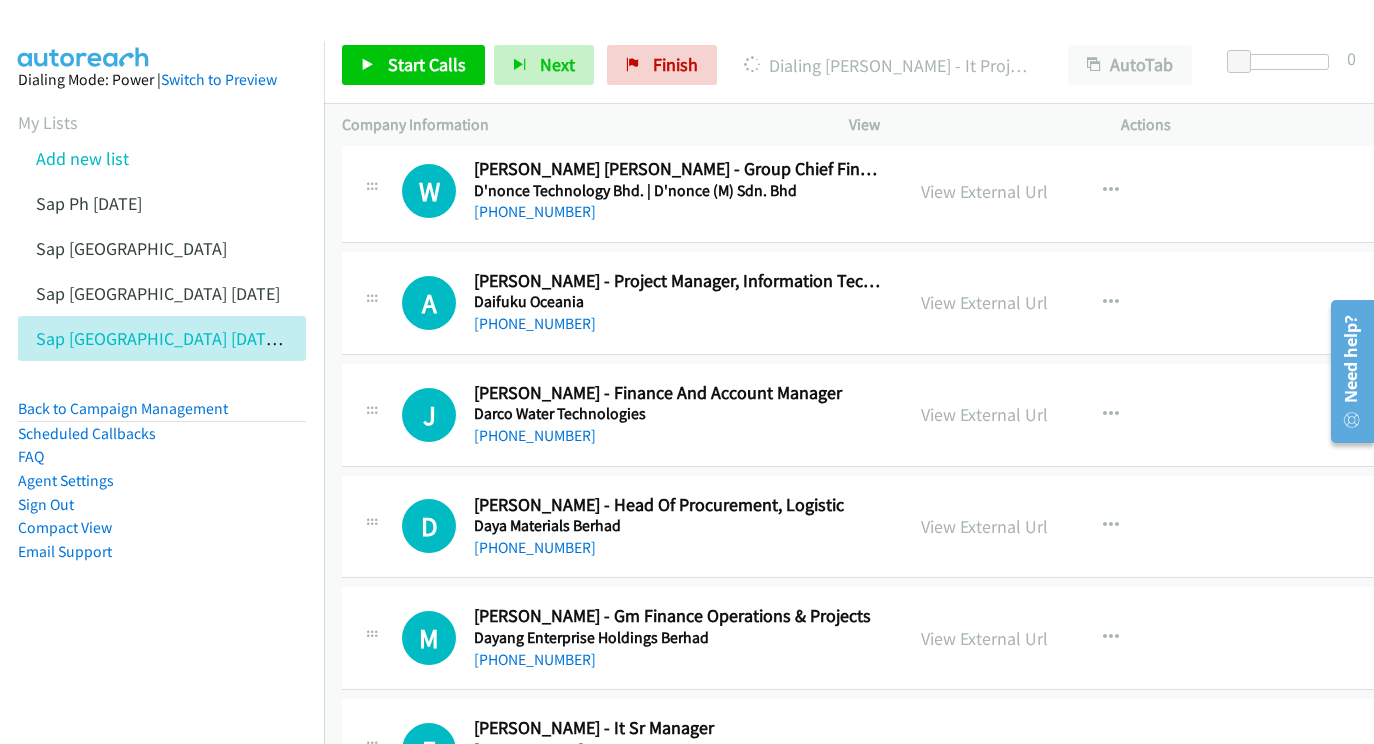scroll, scrollTop: 23577, scrollLeft: 0, axis: vertical 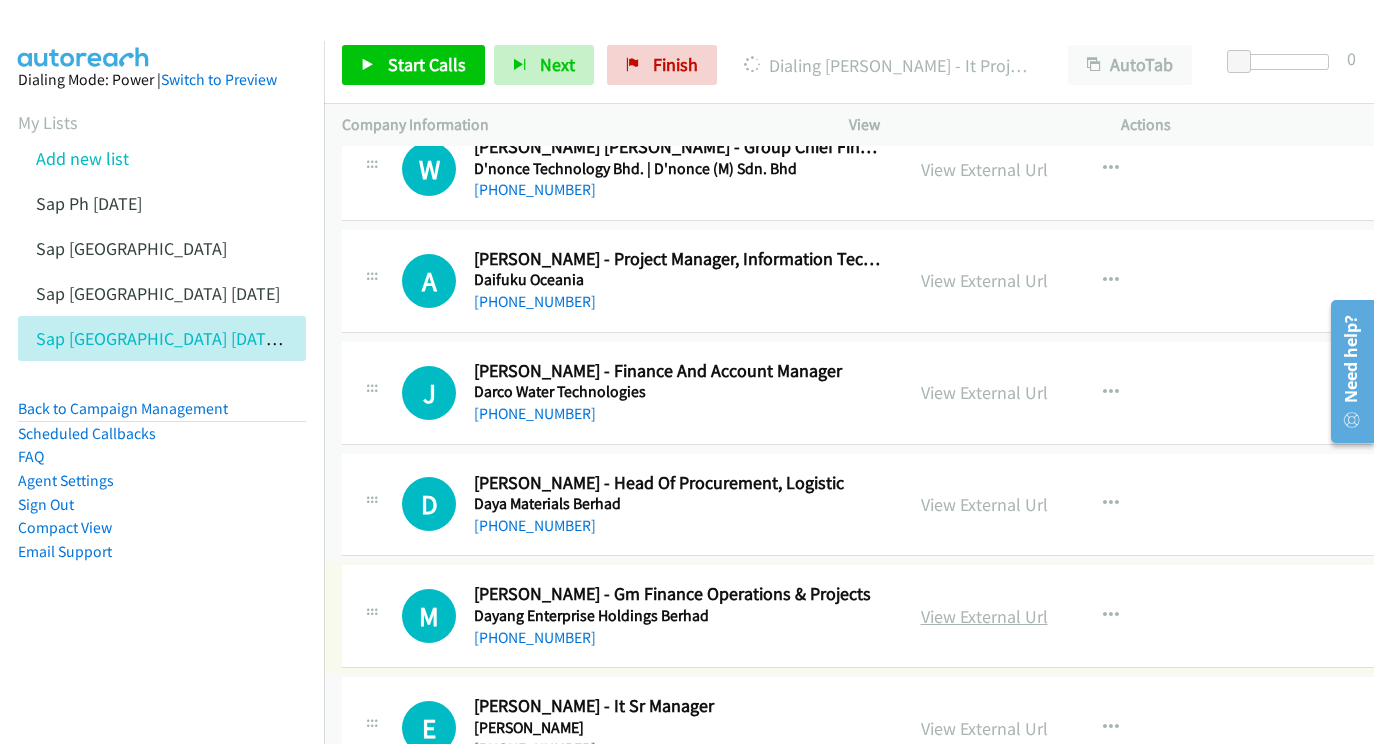 click on "View External Url" at bounding box center (984, 616) 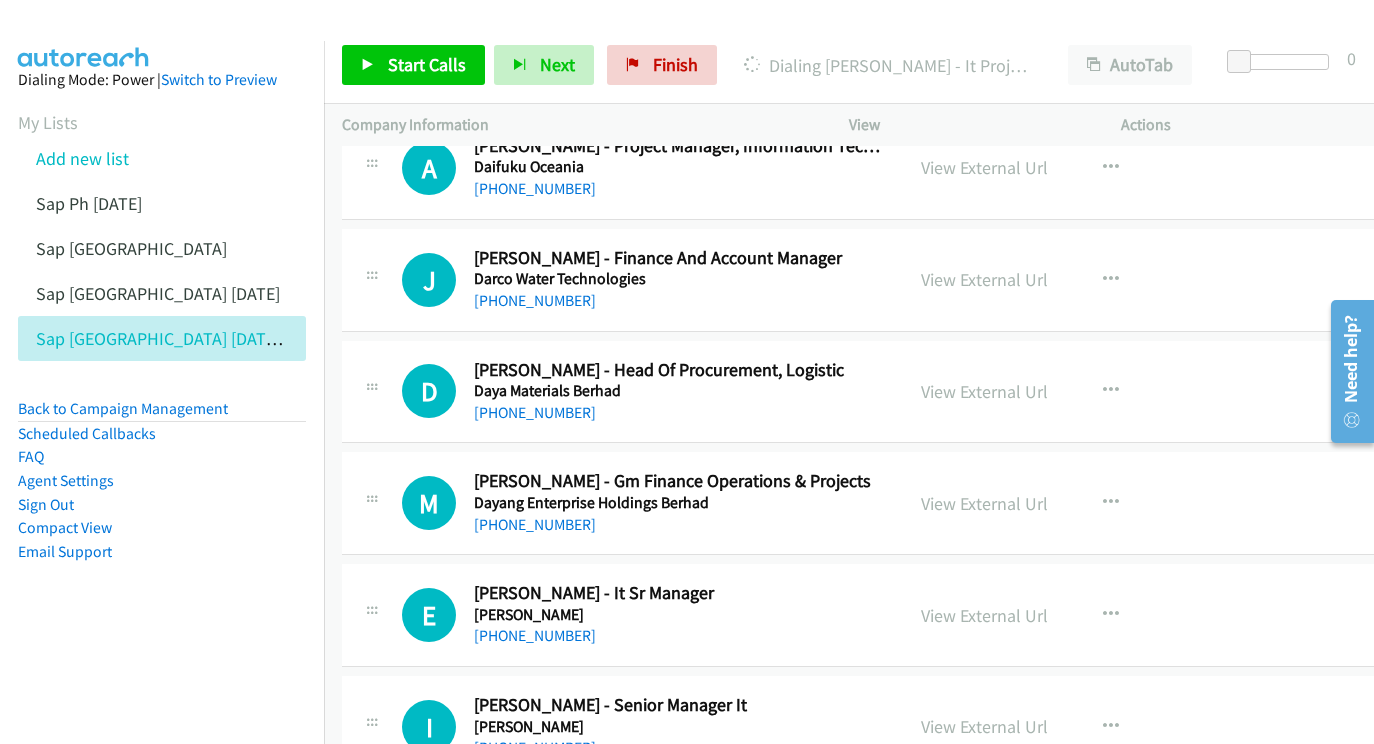 scroll, scrollTop: 23691, scrollLeft: 0, axis: vertical 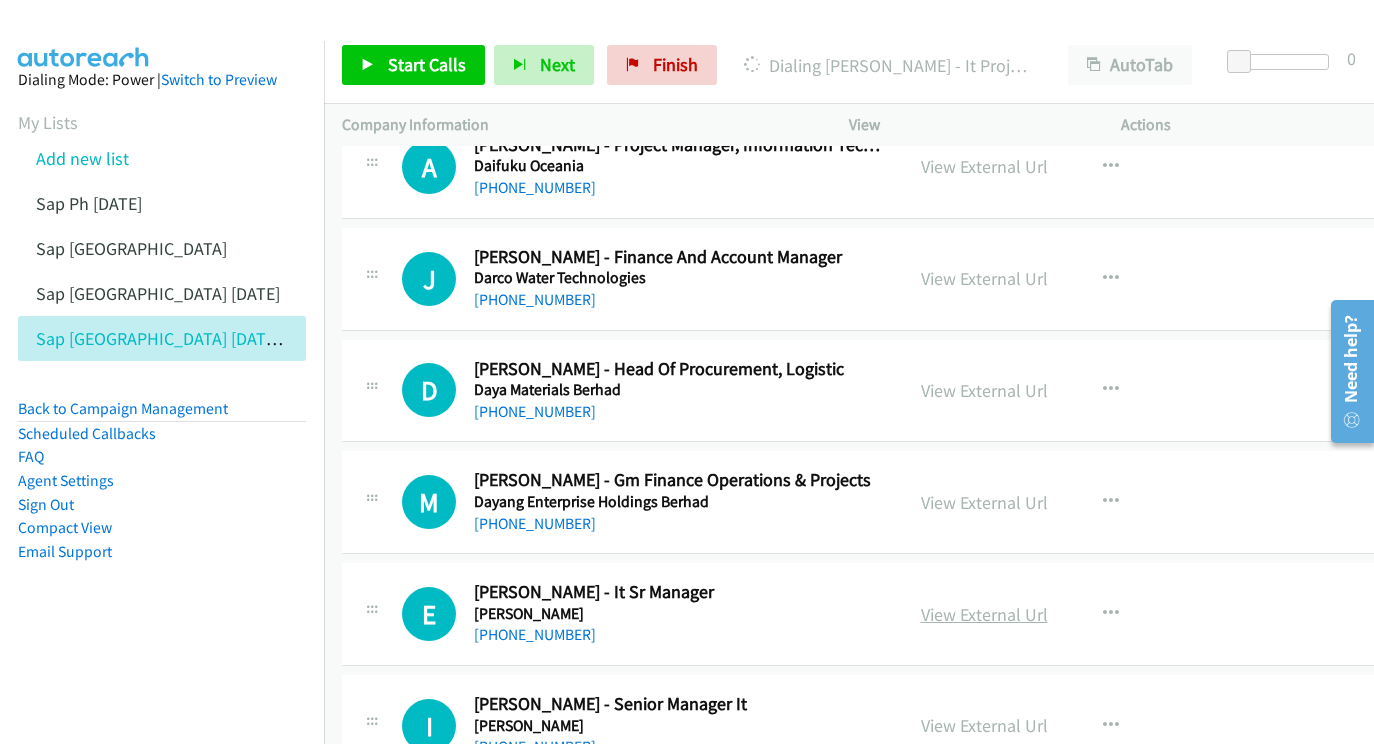 click on "View External Url" at bounding box center [984, 614] 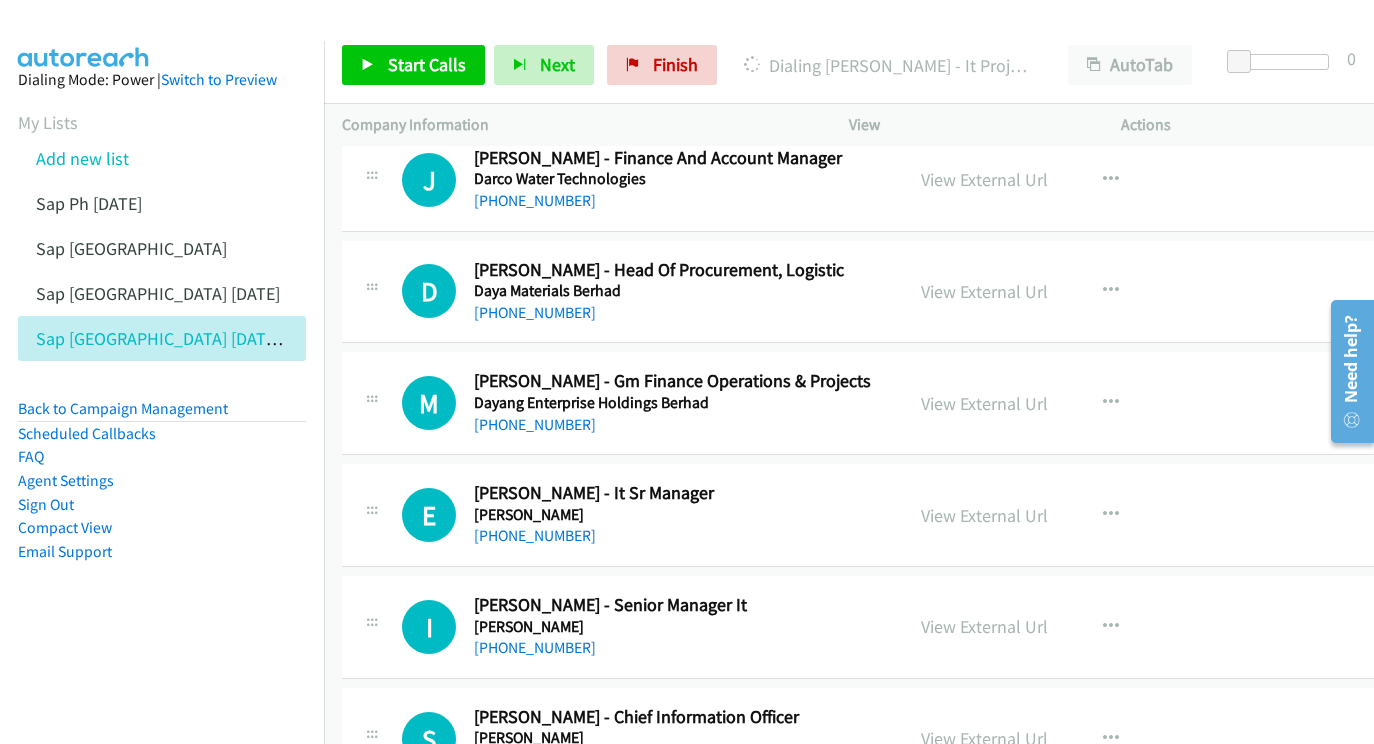 scroll, scrollTop: 23802, scrollLeft: 0, axis: vertical 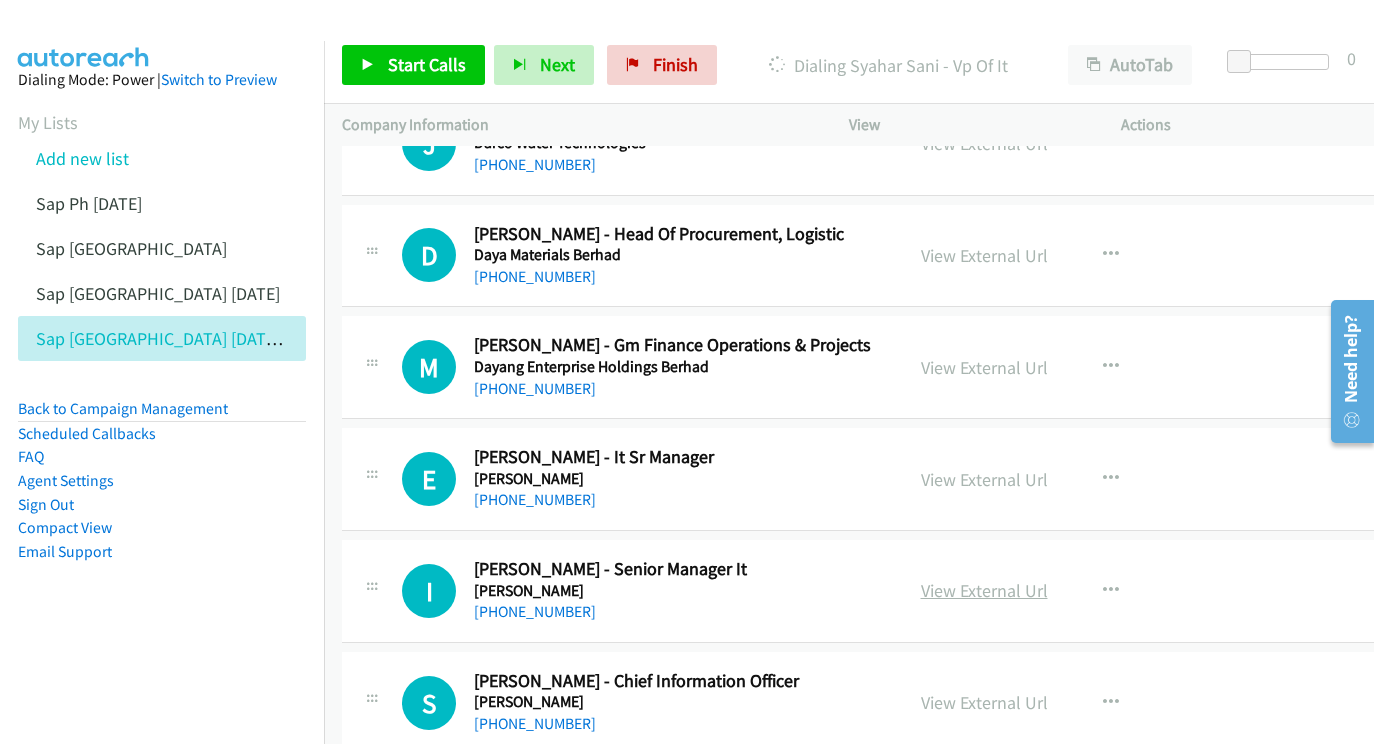click on "View External Url" at bounding box center (984, 590) 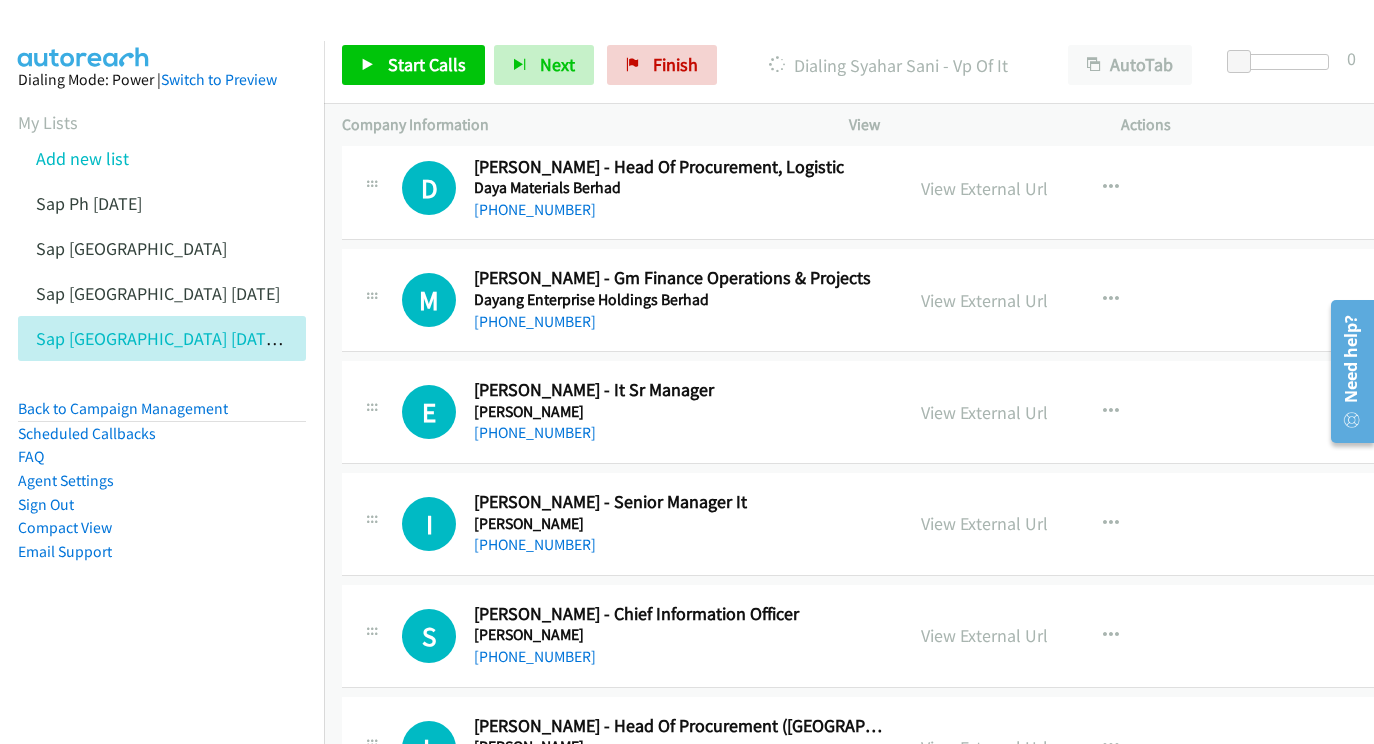 scroll, scrollTop: 23908, scrollLeft: 0, axis: vertical 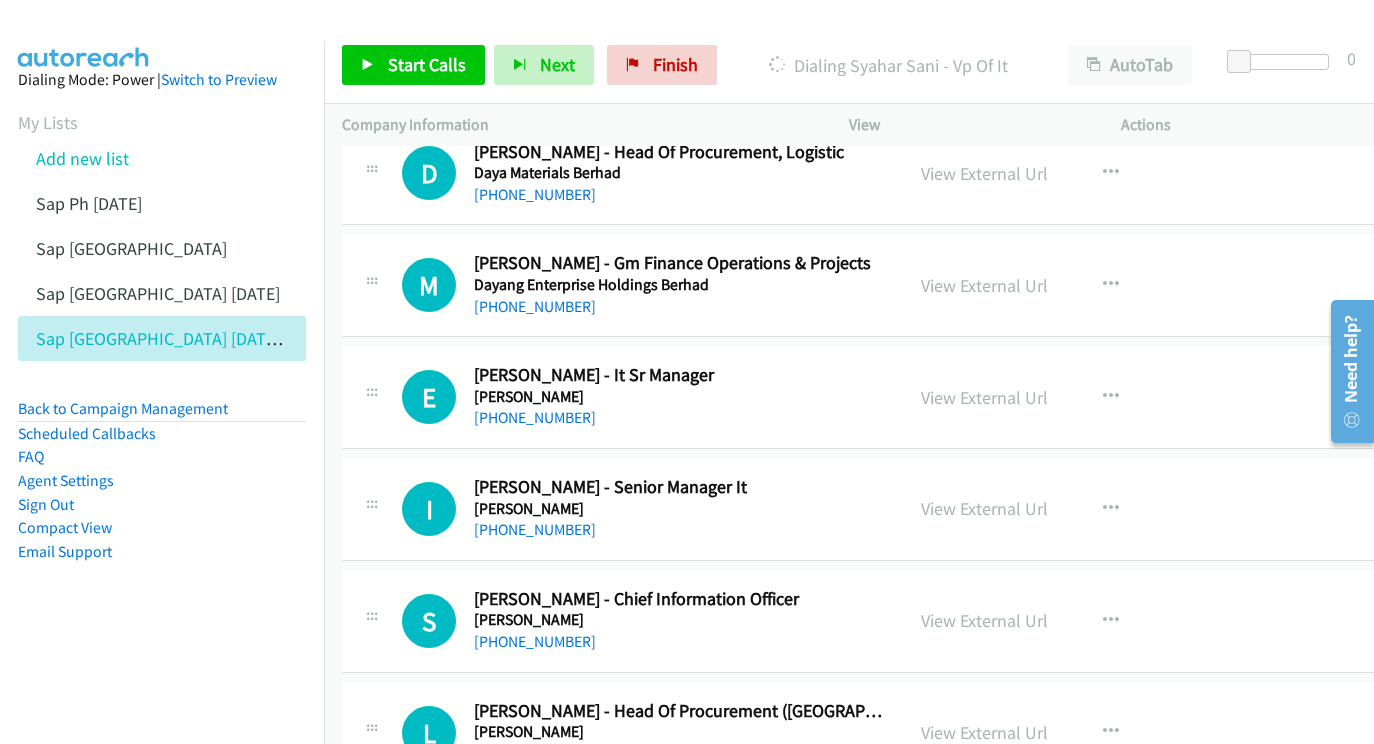click on "View External Url" at bounding box center (984, 620) 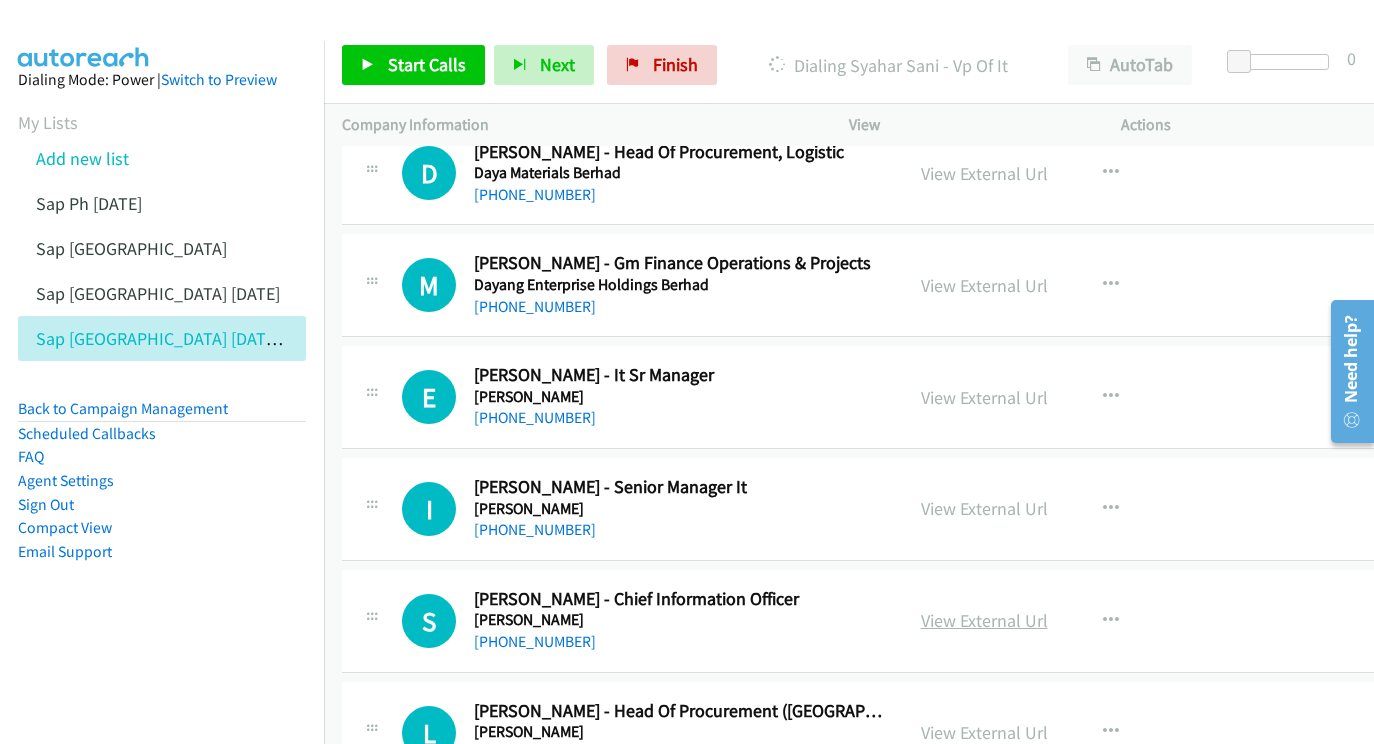 click on "View External Url" at bounding box center (984, 620) 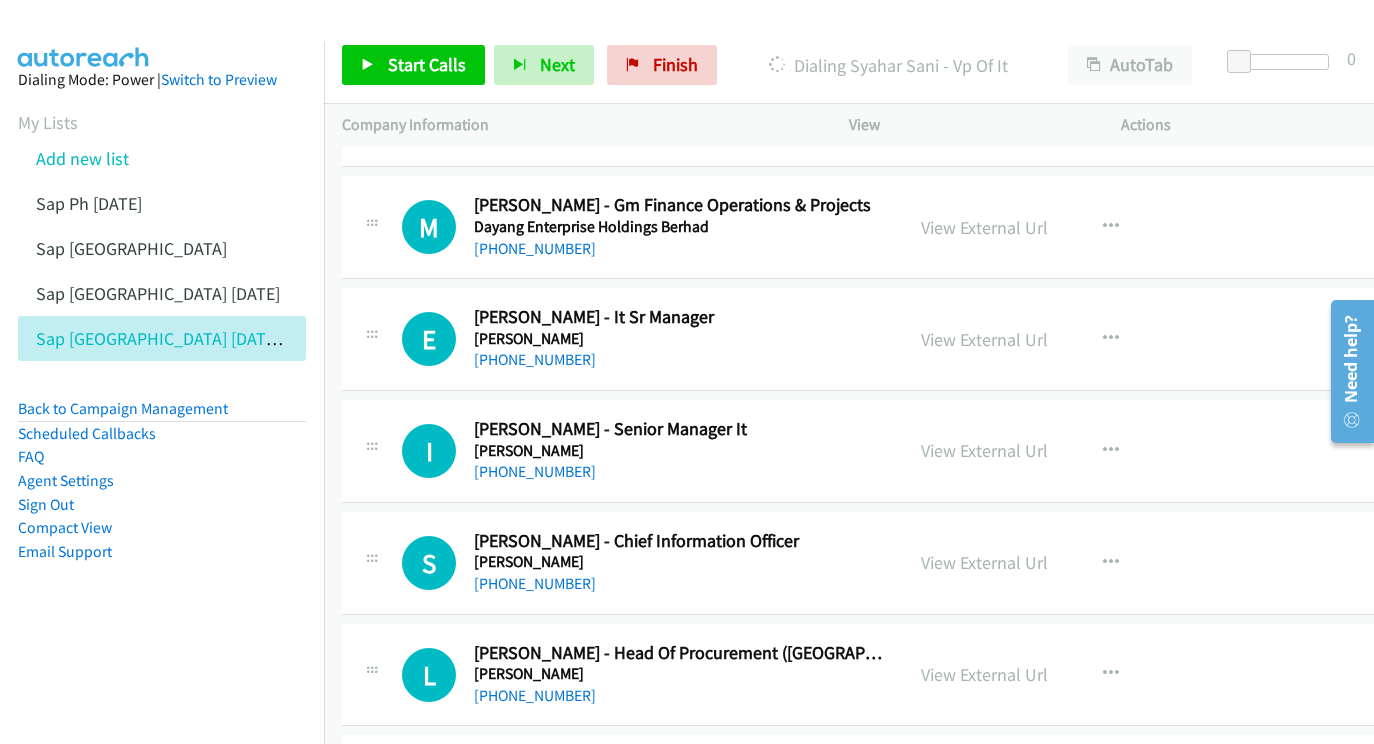 scroll, scrollTop: 23974, scrollLeft: 0, axis: vertical 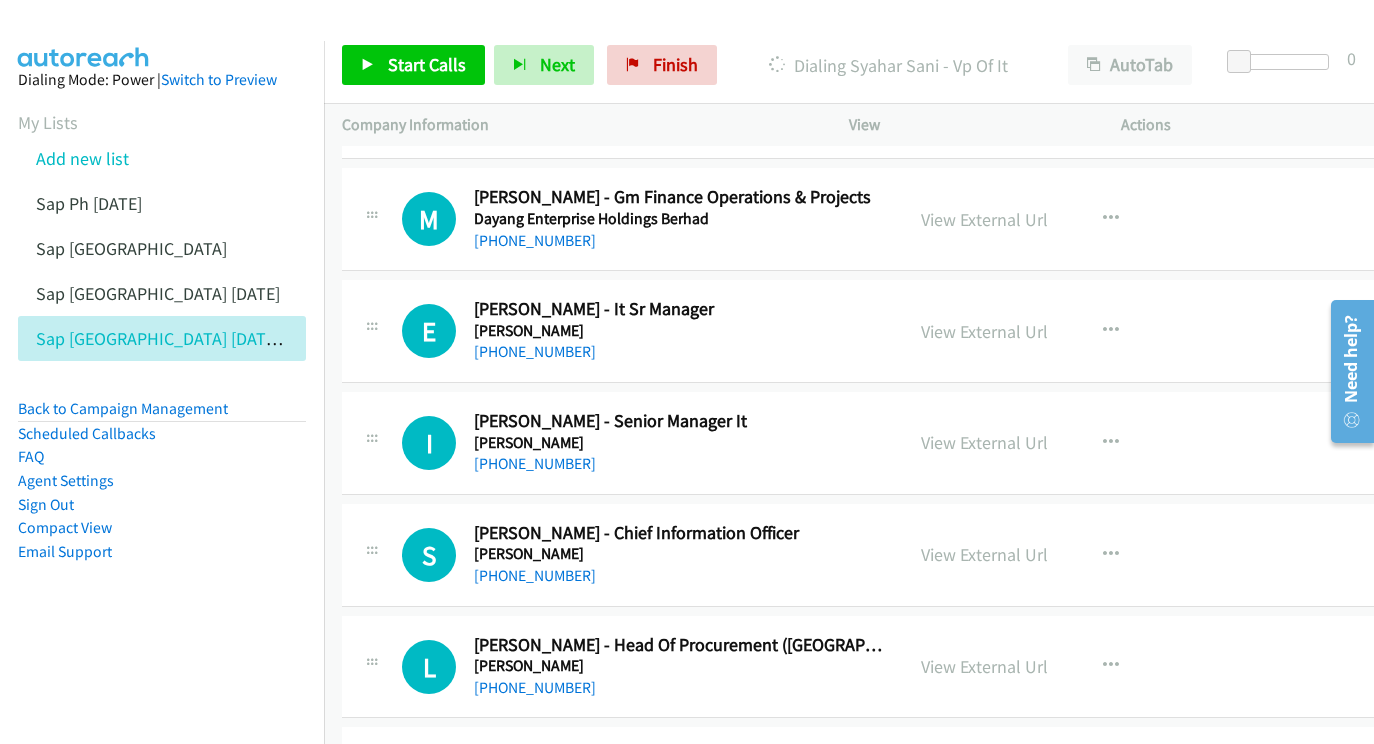 click on "View External Url
View External Url
Schedule/Manage Callback
Start Calls Here
Remove from list
Add to do not call list
Reset Call Status" at bounding box center [1052, 667] 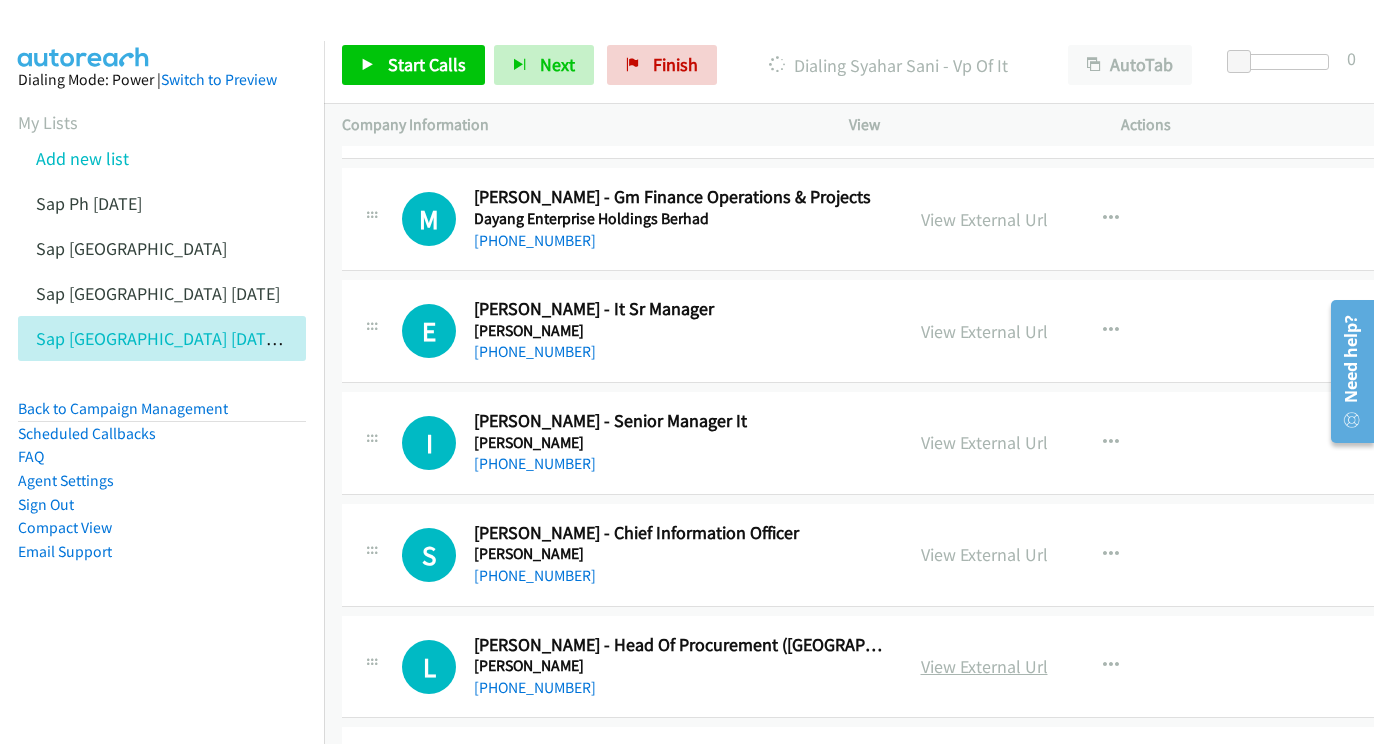 click on "View External Url" at bounding box center (984, 666) 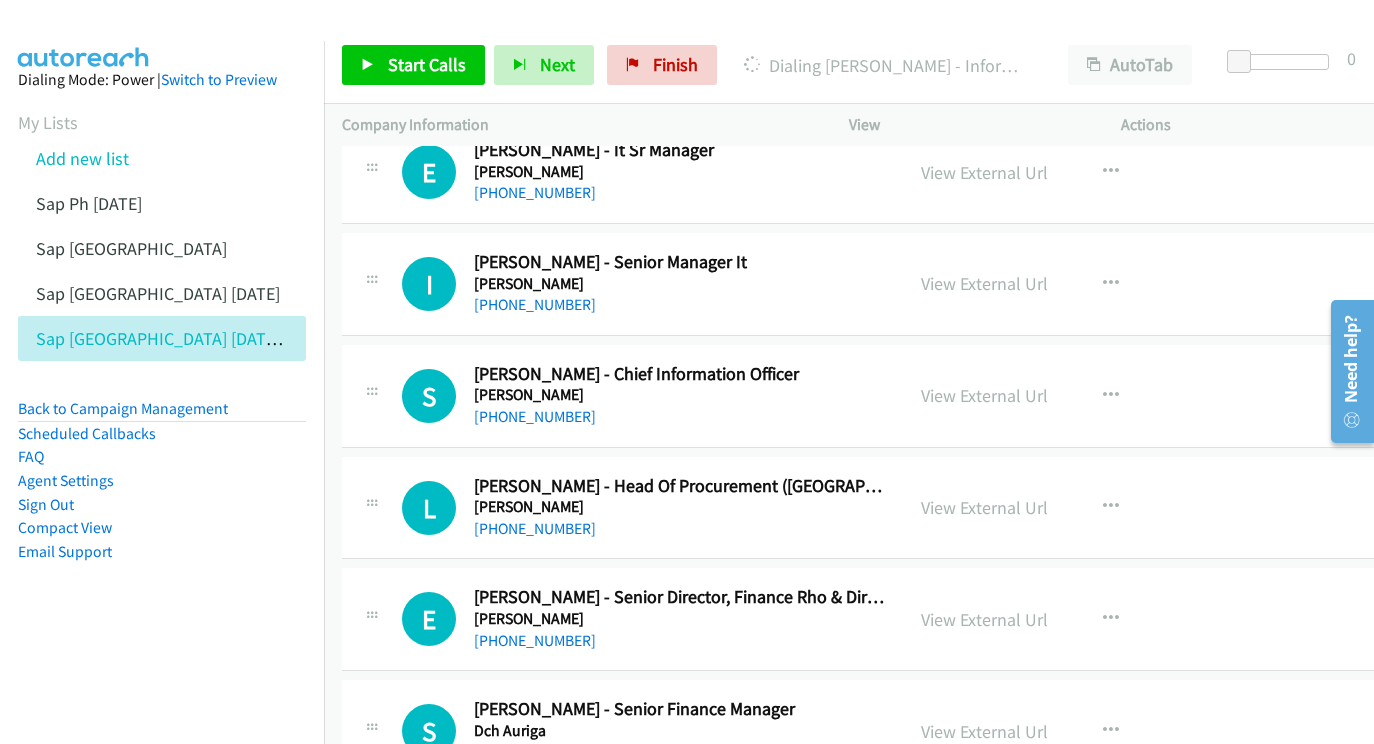 scroll, scrollTop: 24133, scrollLeft: 0, axis: vertical 